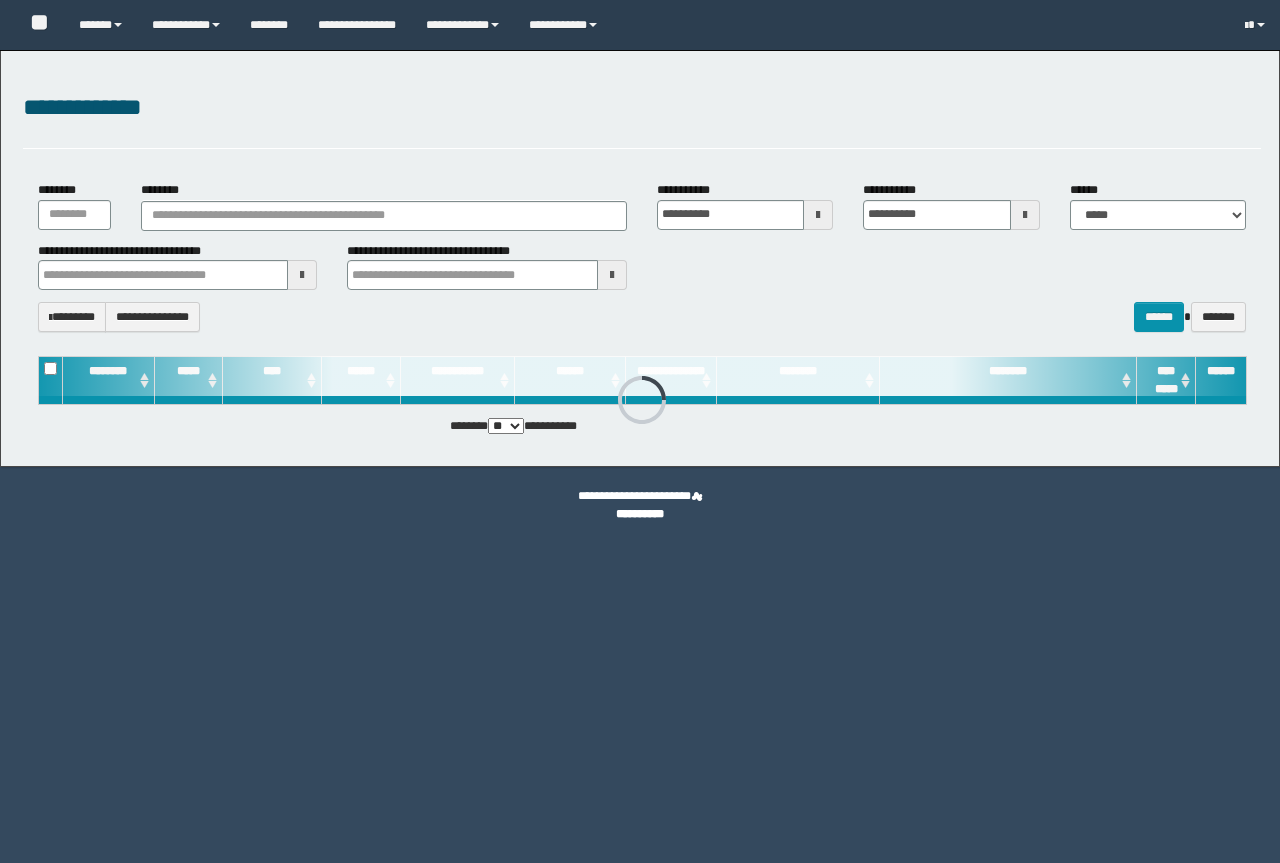 scroll, scrollTop: 0, scrollLeft: 0, axis: both 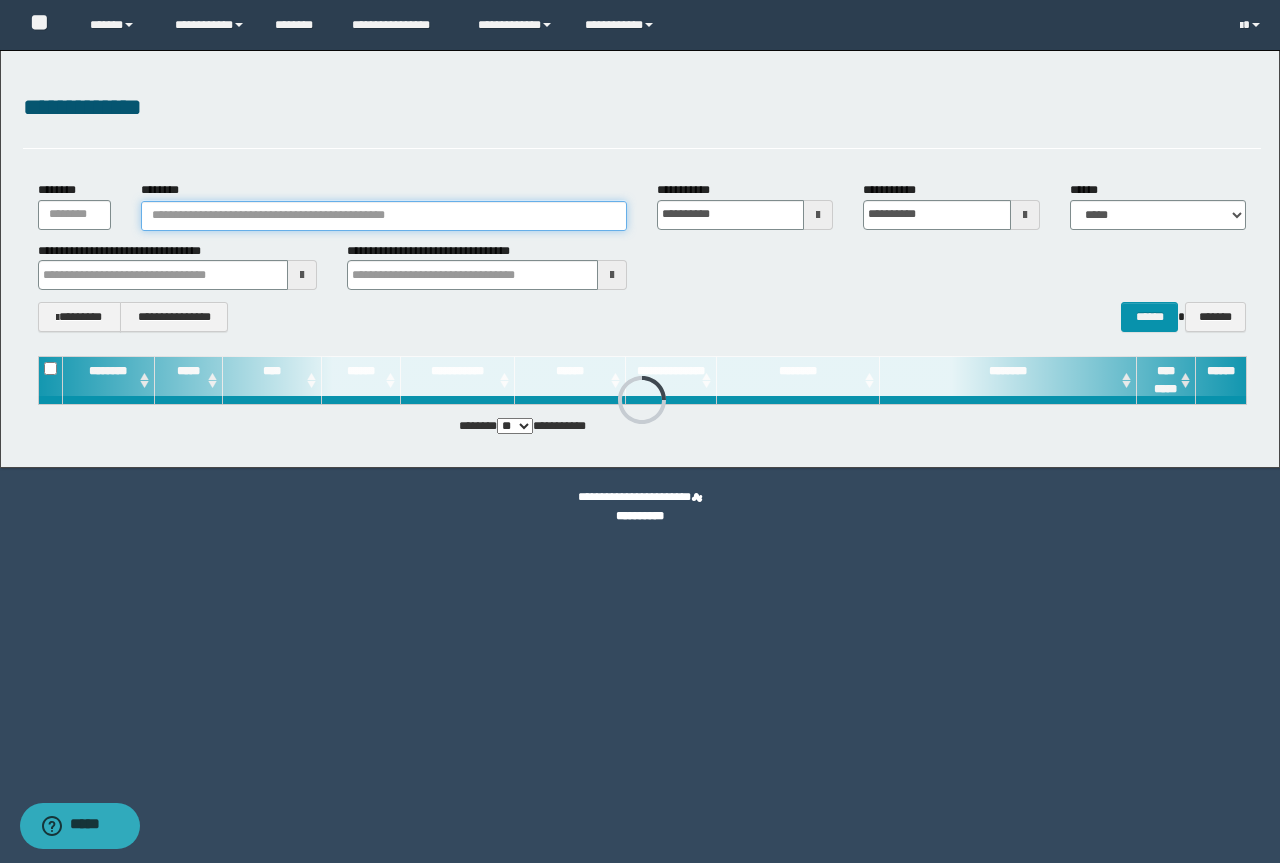 click on "********" at bounding box center (384, 216) 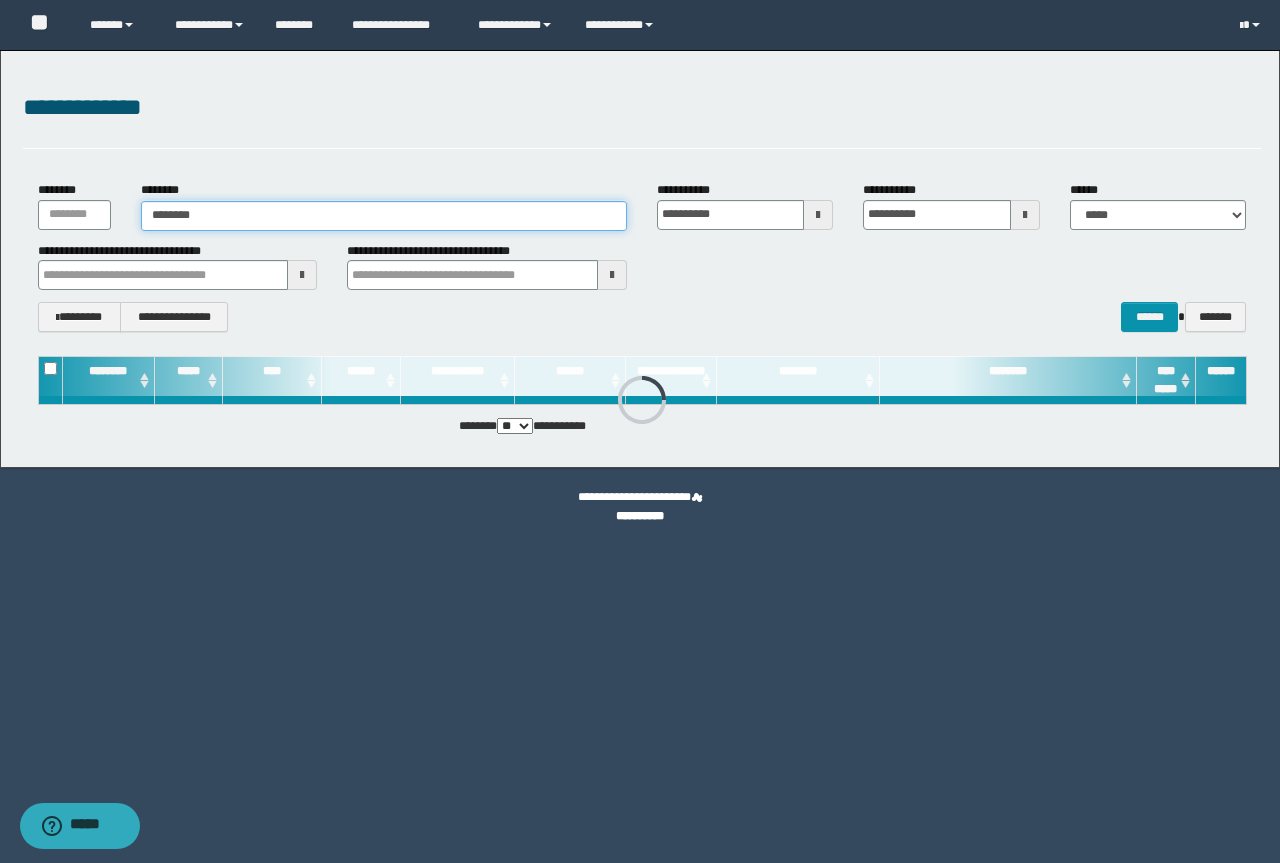 type on "********" 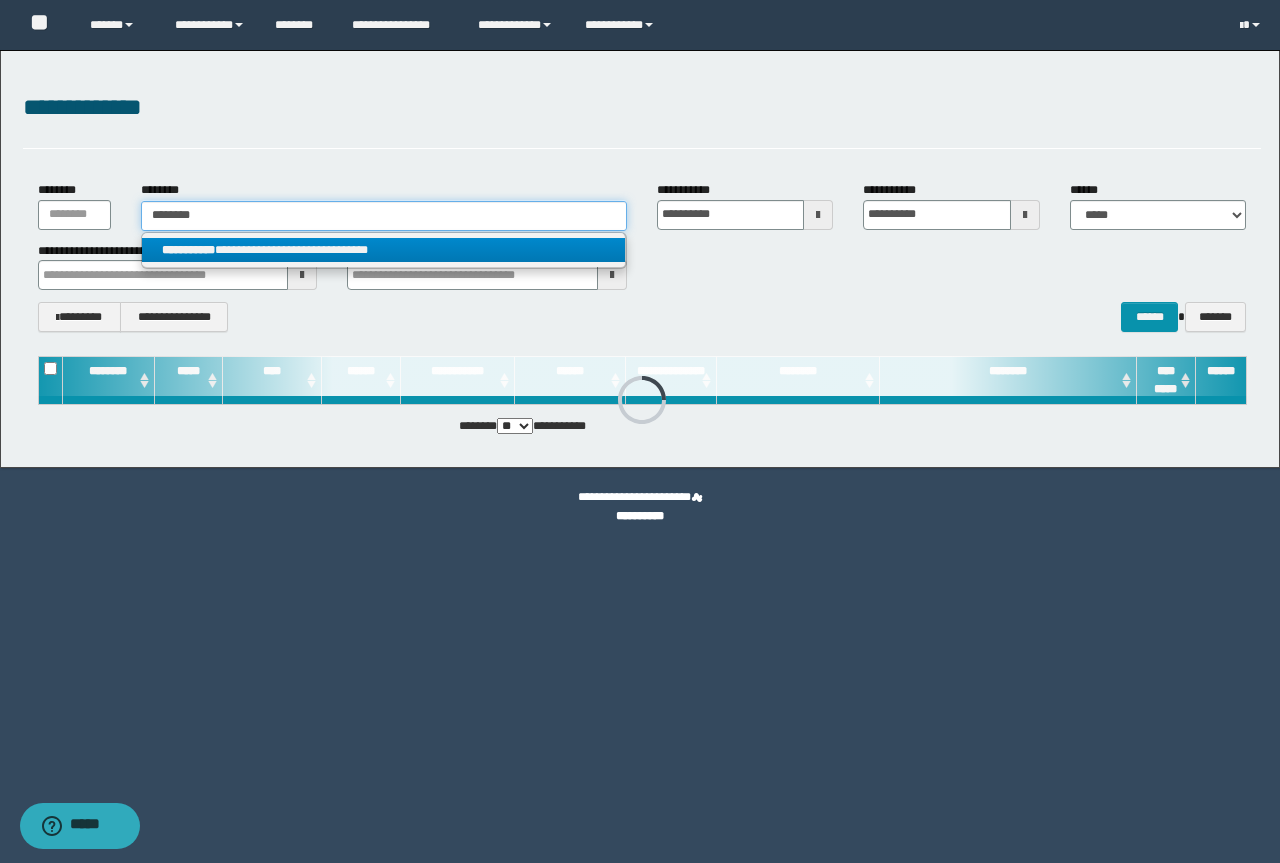 type on "********" 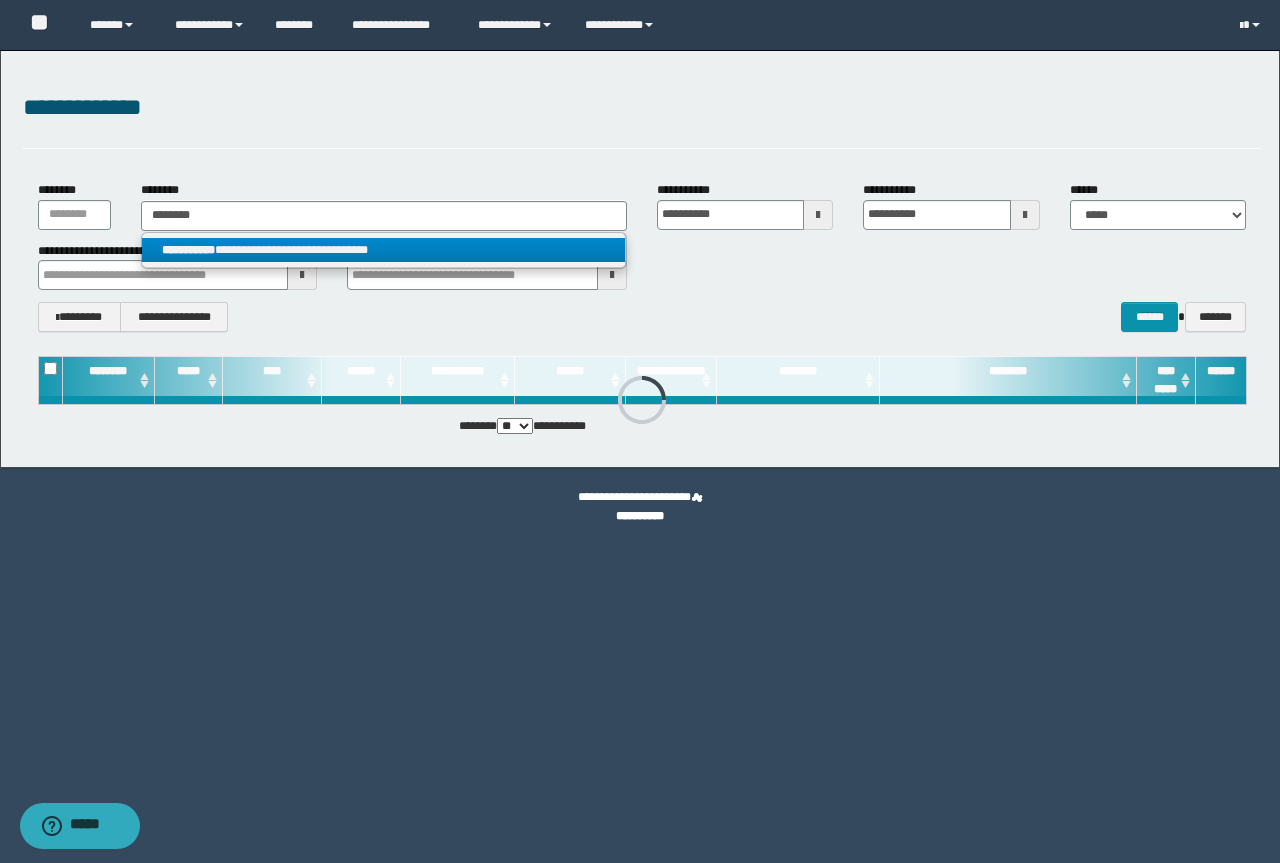 click on "**********" at bounding box center (383, 250) 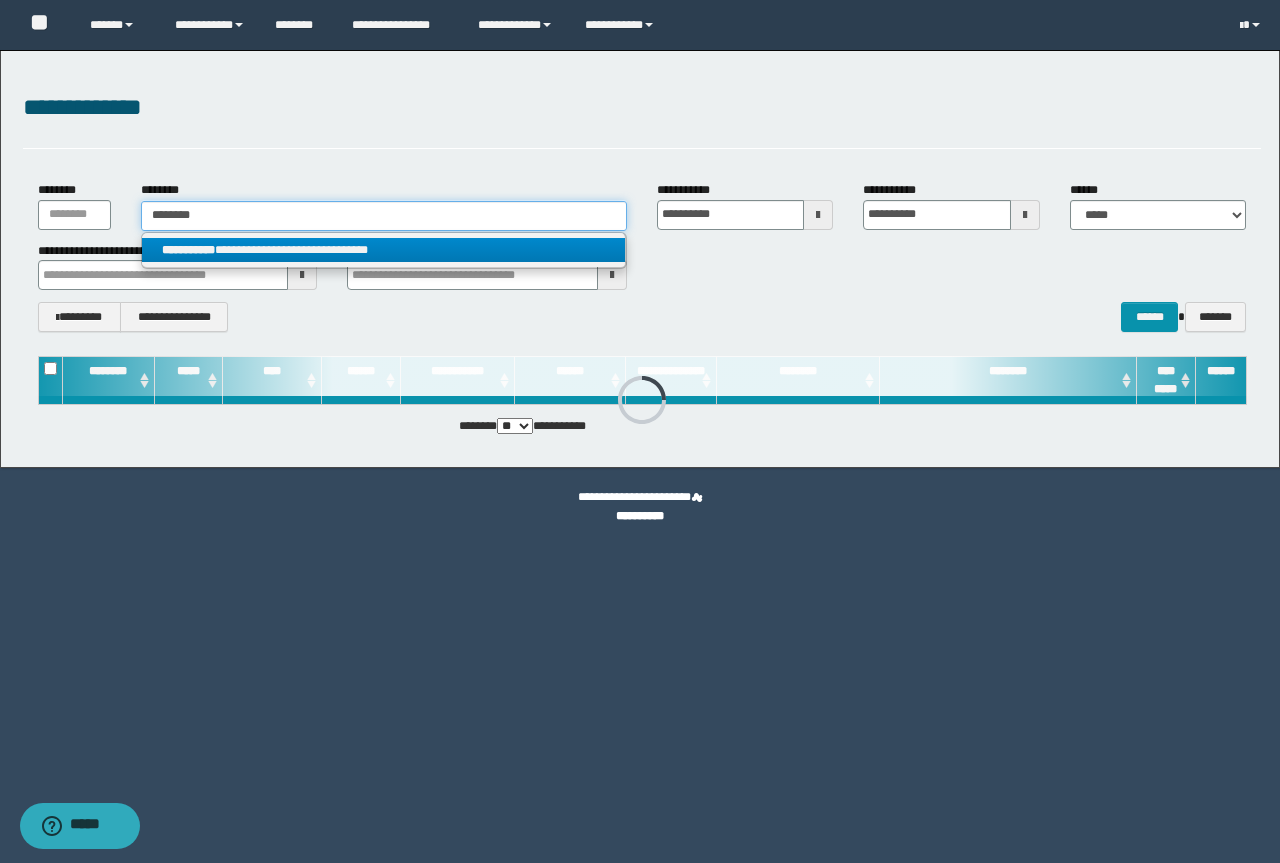 type 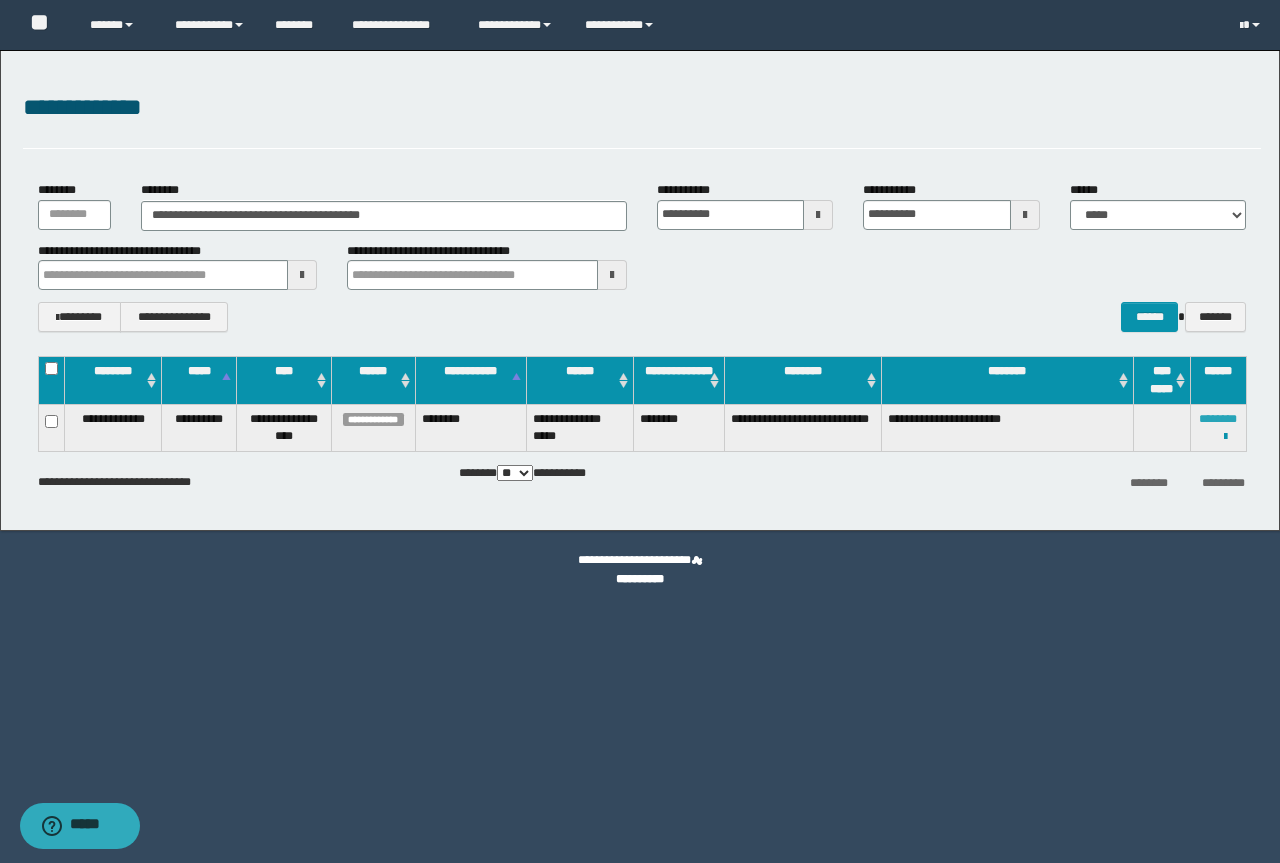 click on "********" at bounding box center (1218, 419) 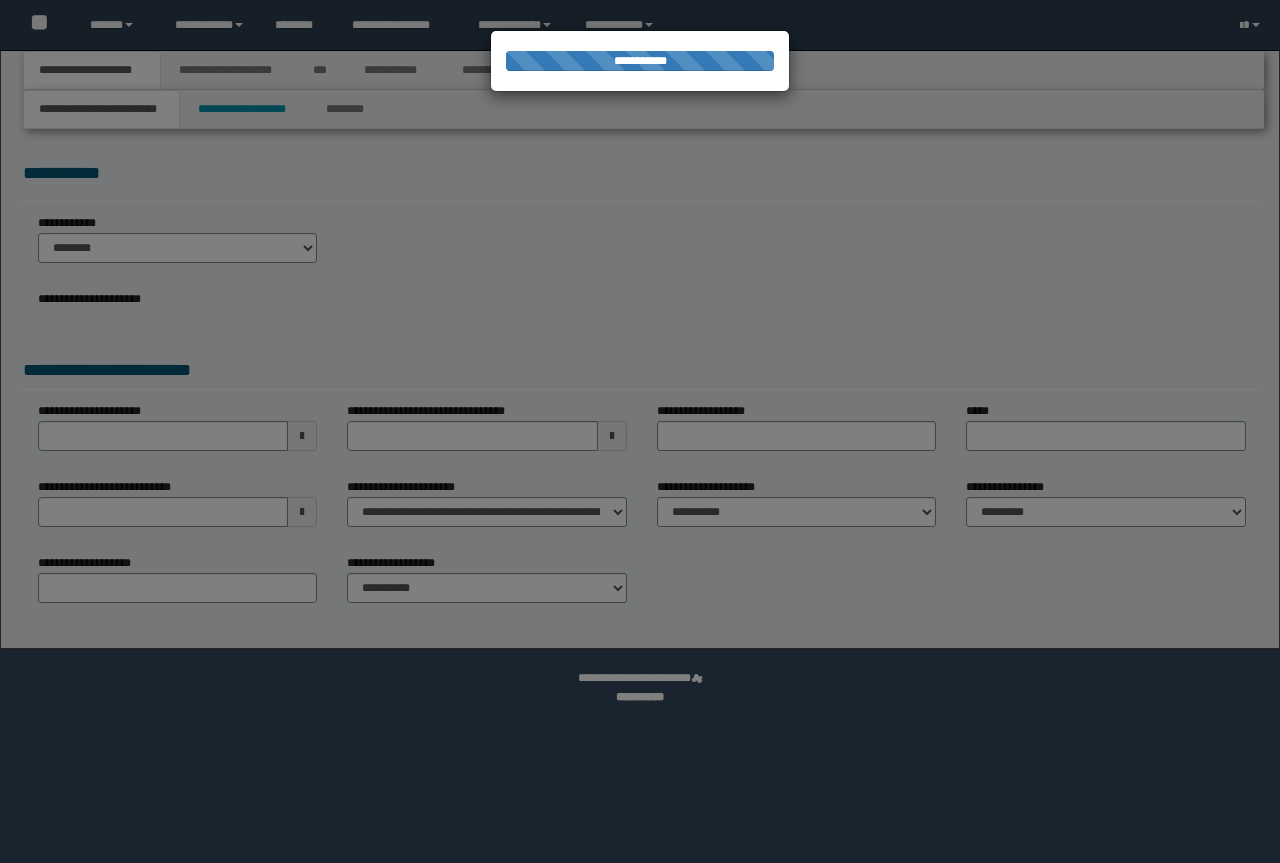 scroll, scrollTop: 0, scrollLeft: 0, axis: both 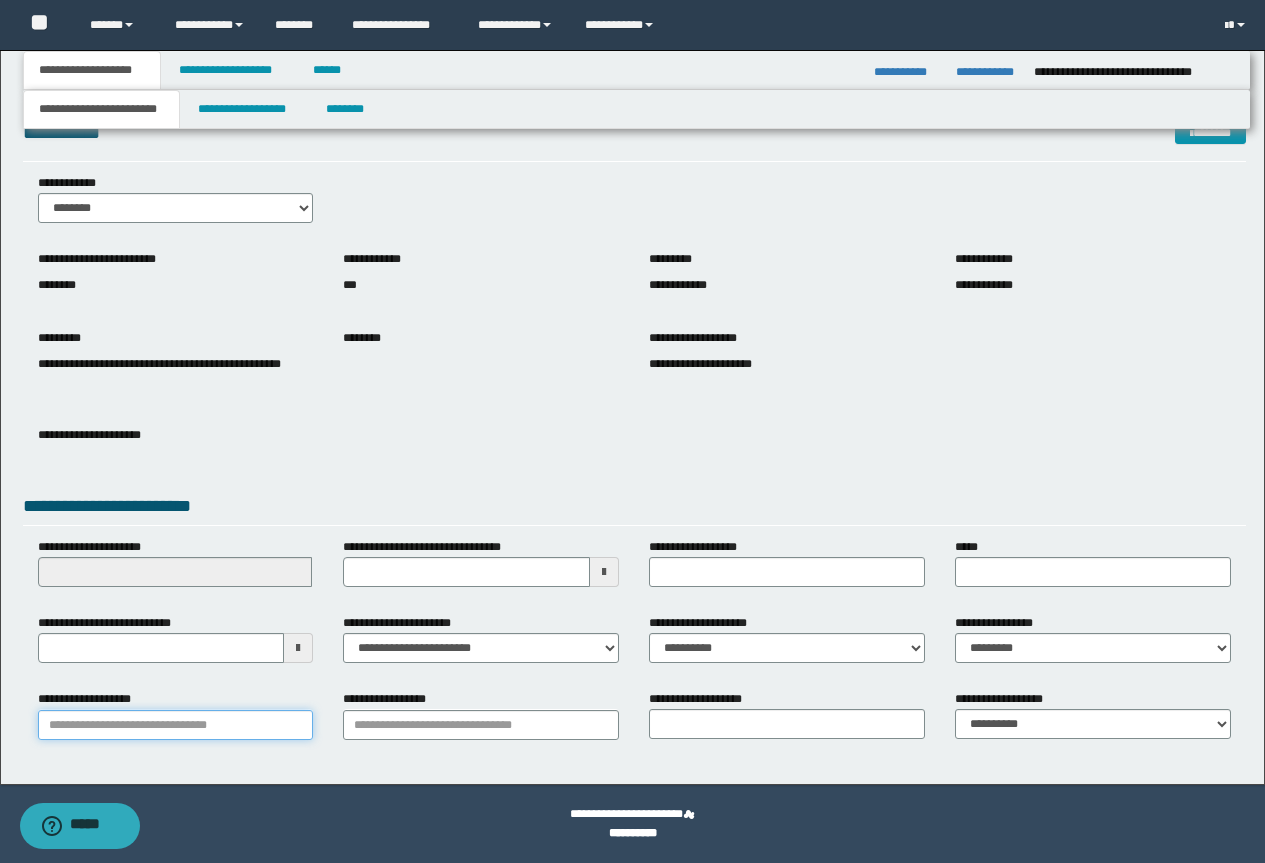 click on "**********" at bounding box center (176, 725) 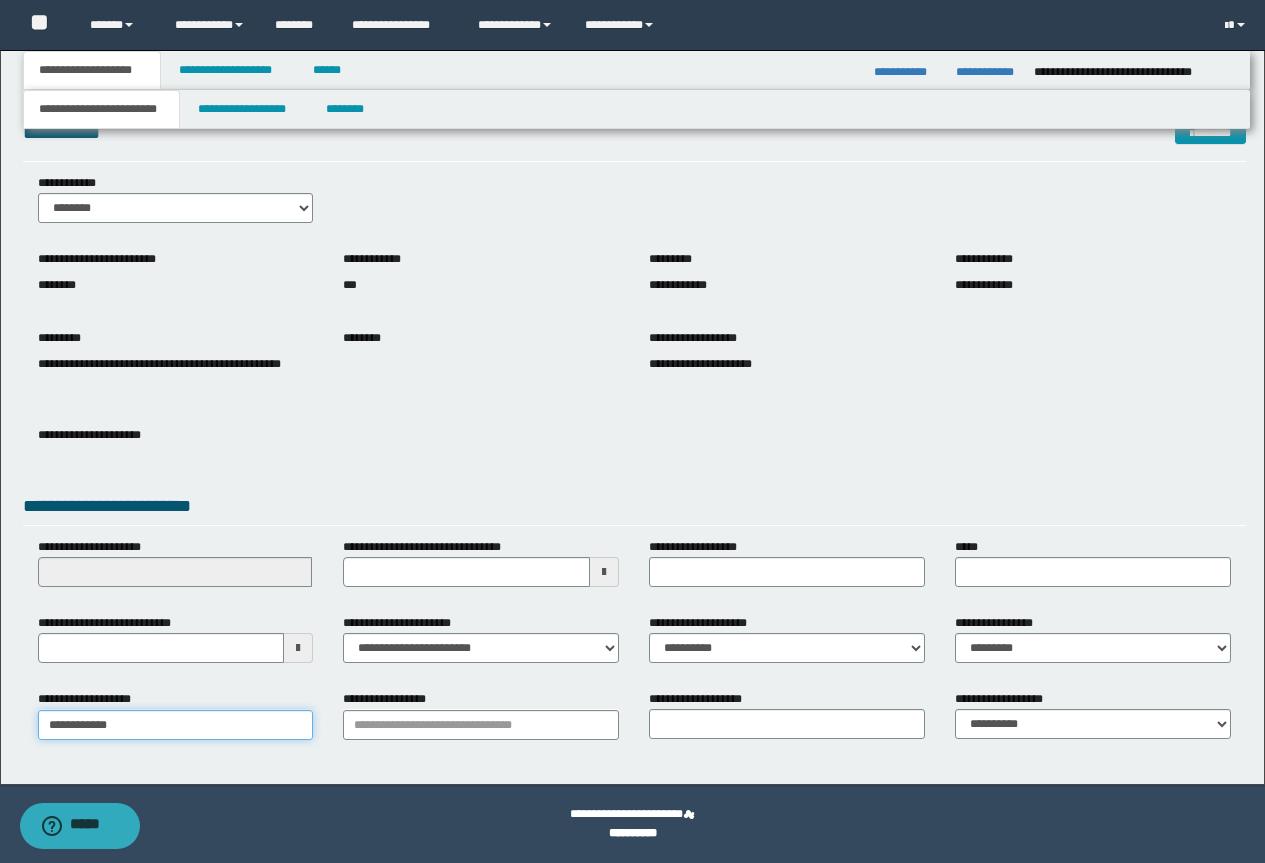 type on "**********" 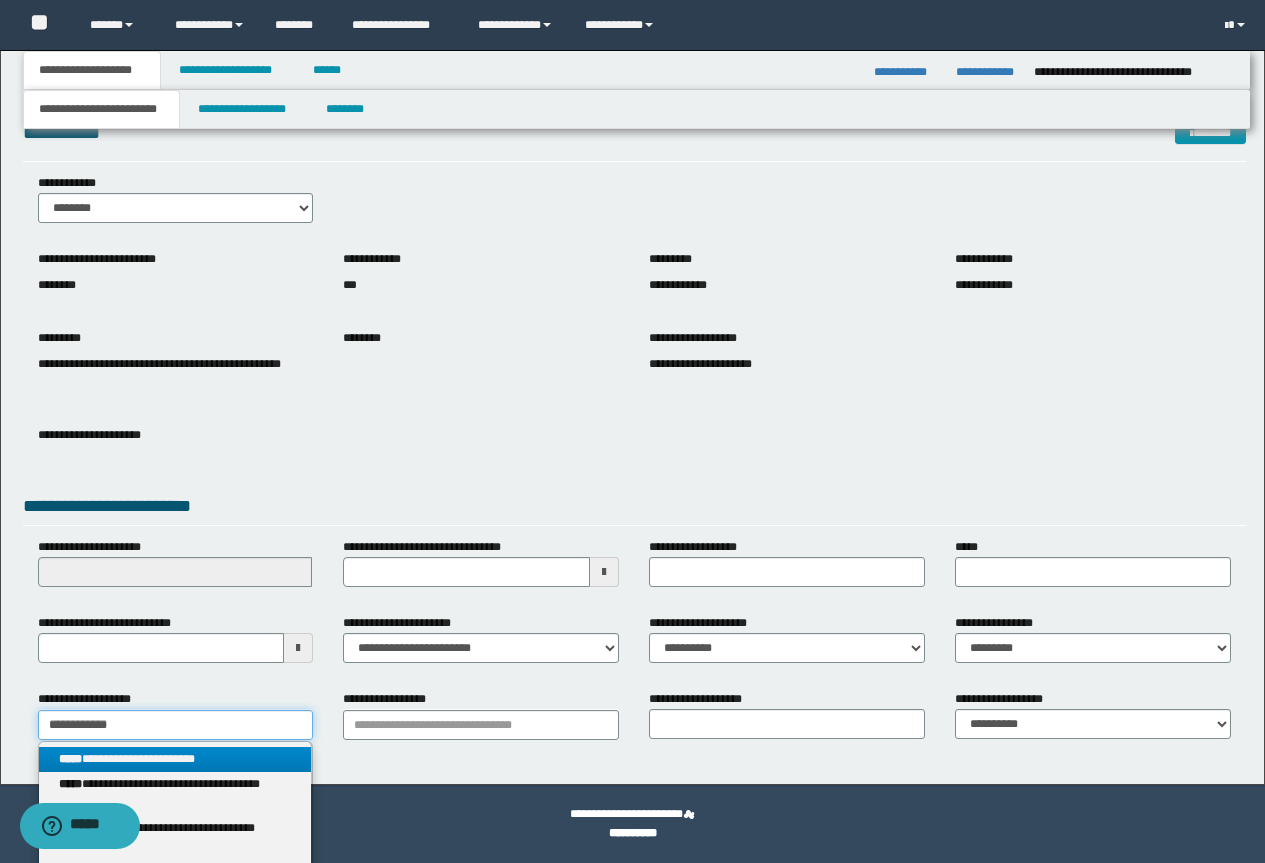 type on "**********" 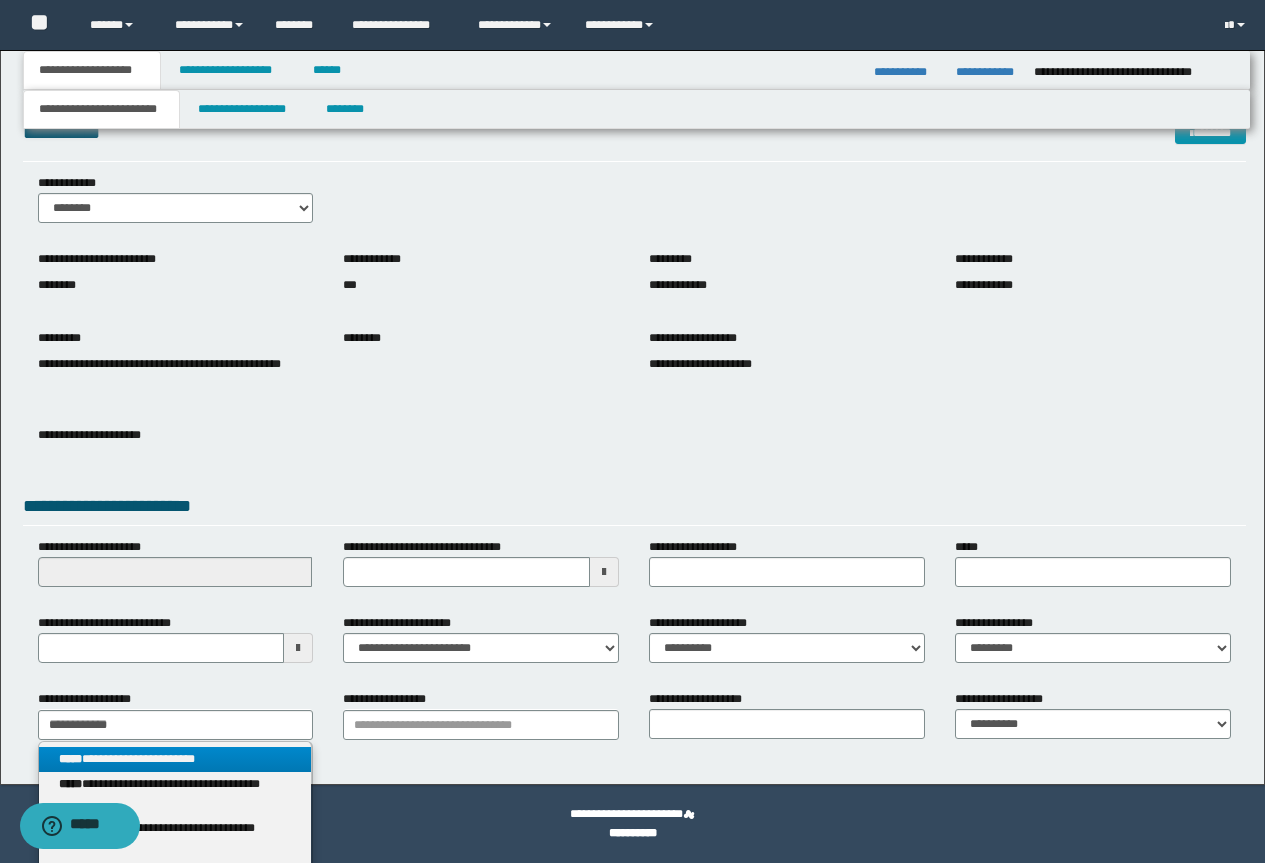 click on "**********" at bounding box center [175, 759] 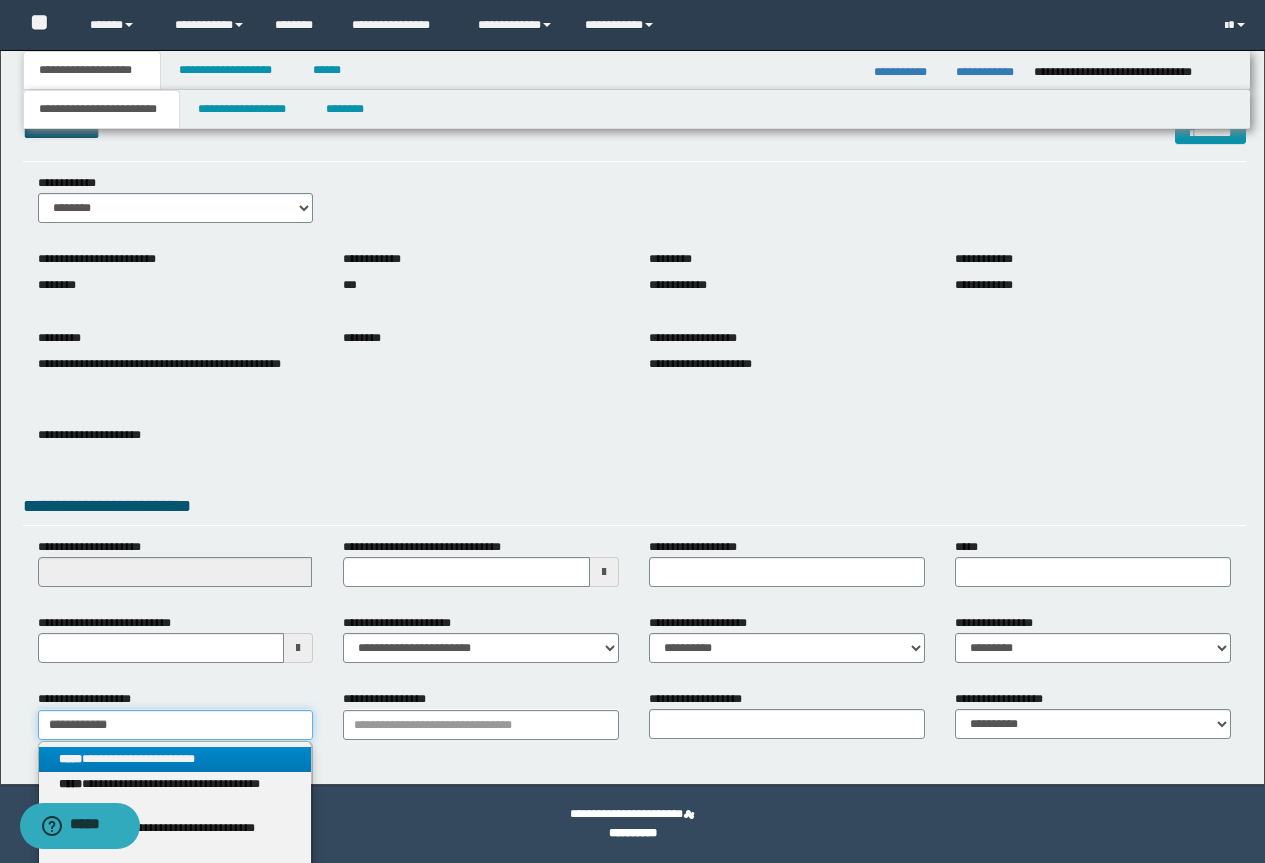 type 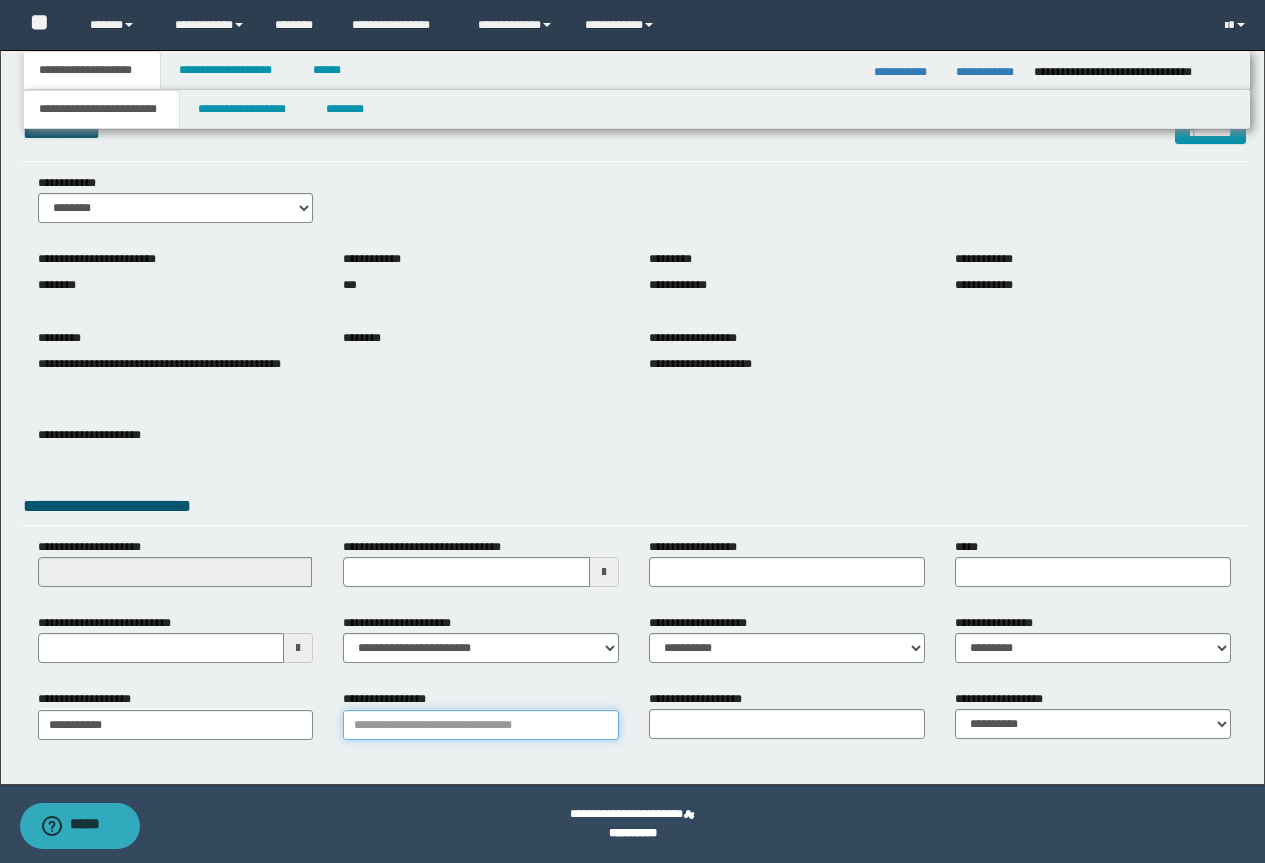 click on "**********" at bounding box center [481, 725] 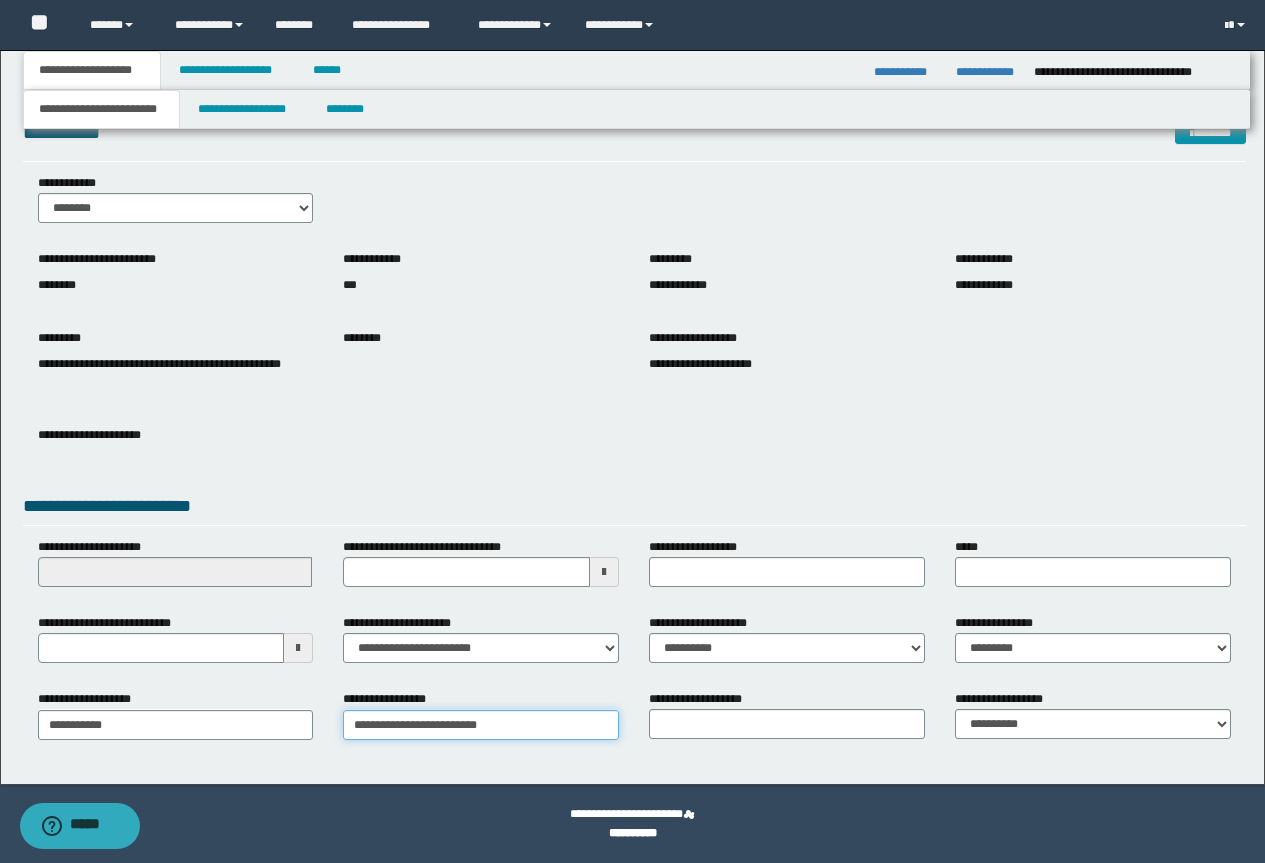 type on "**********" 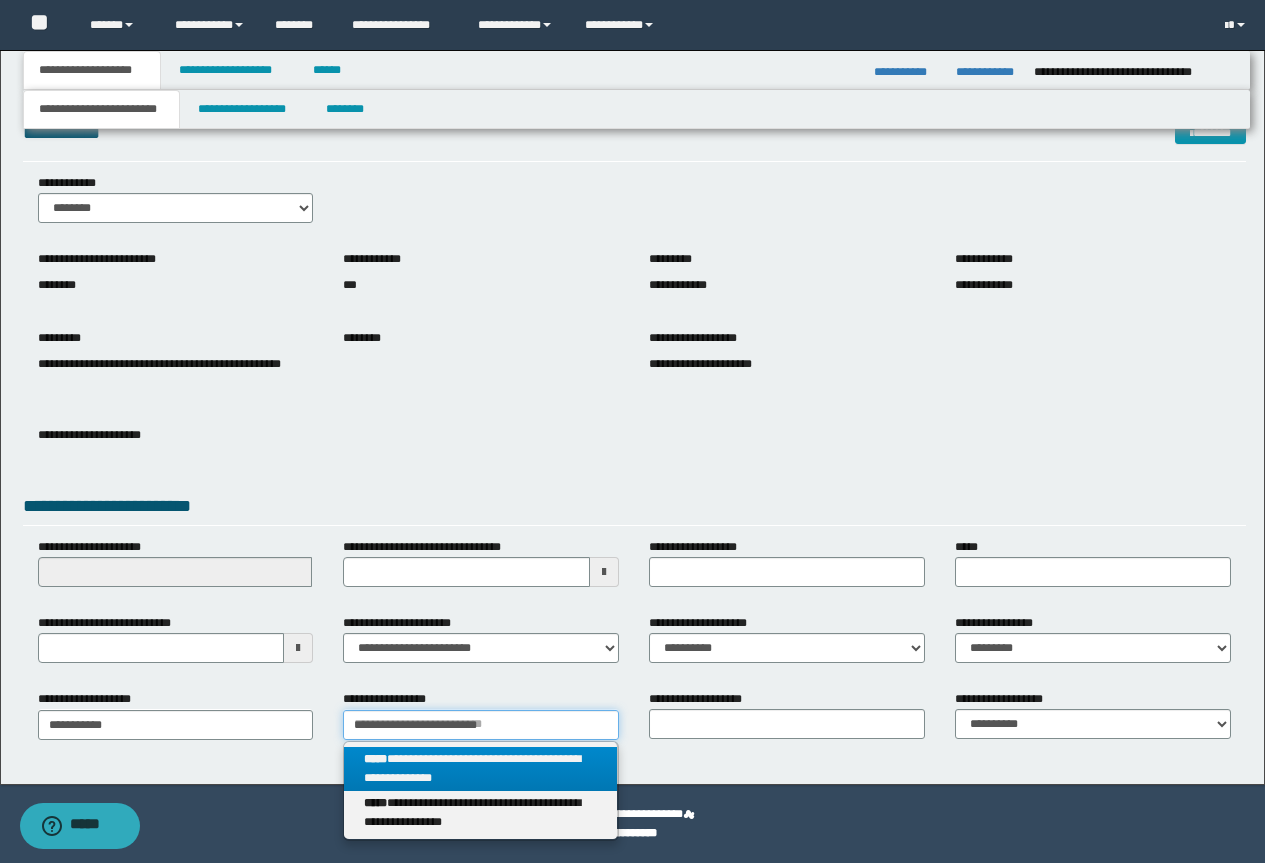 type on "**********" 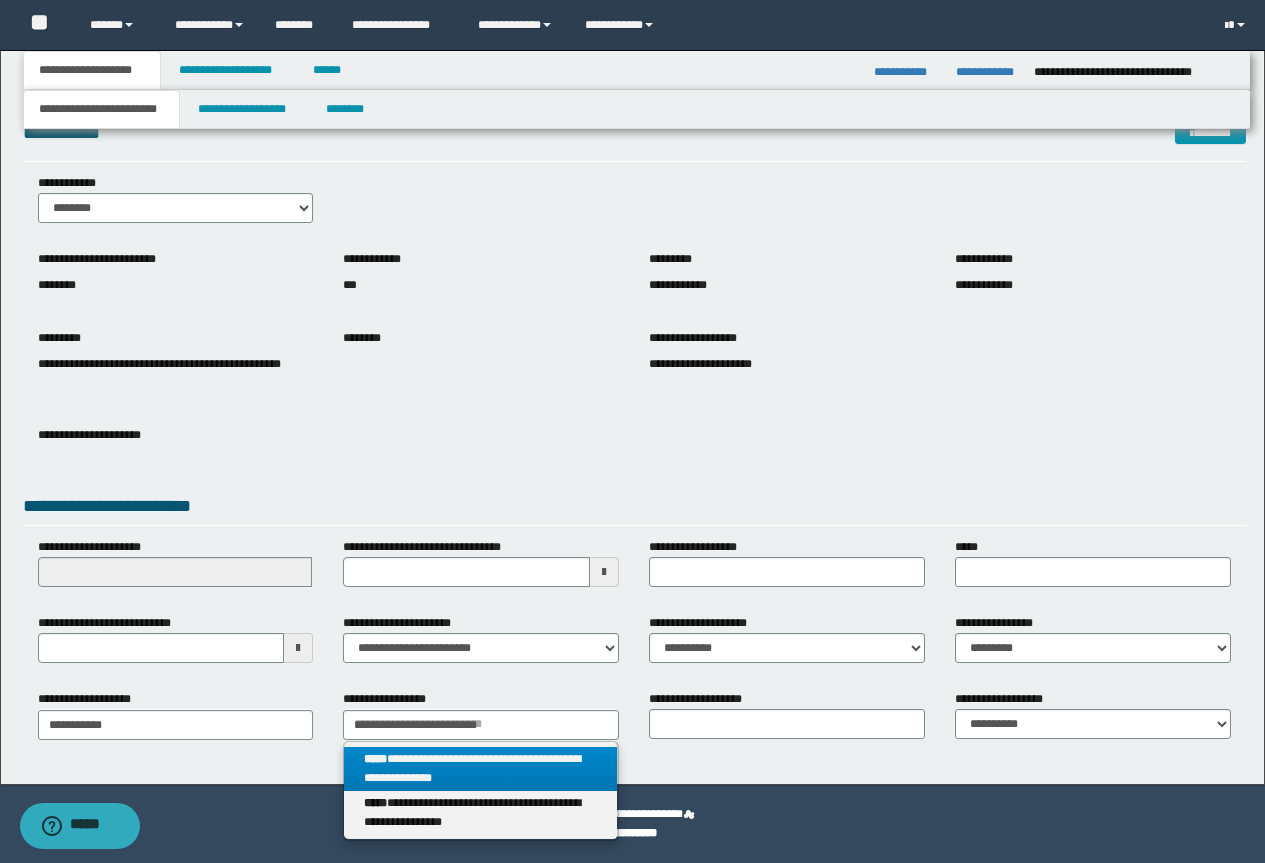 click on "**********" at bounding box center [480, 769] 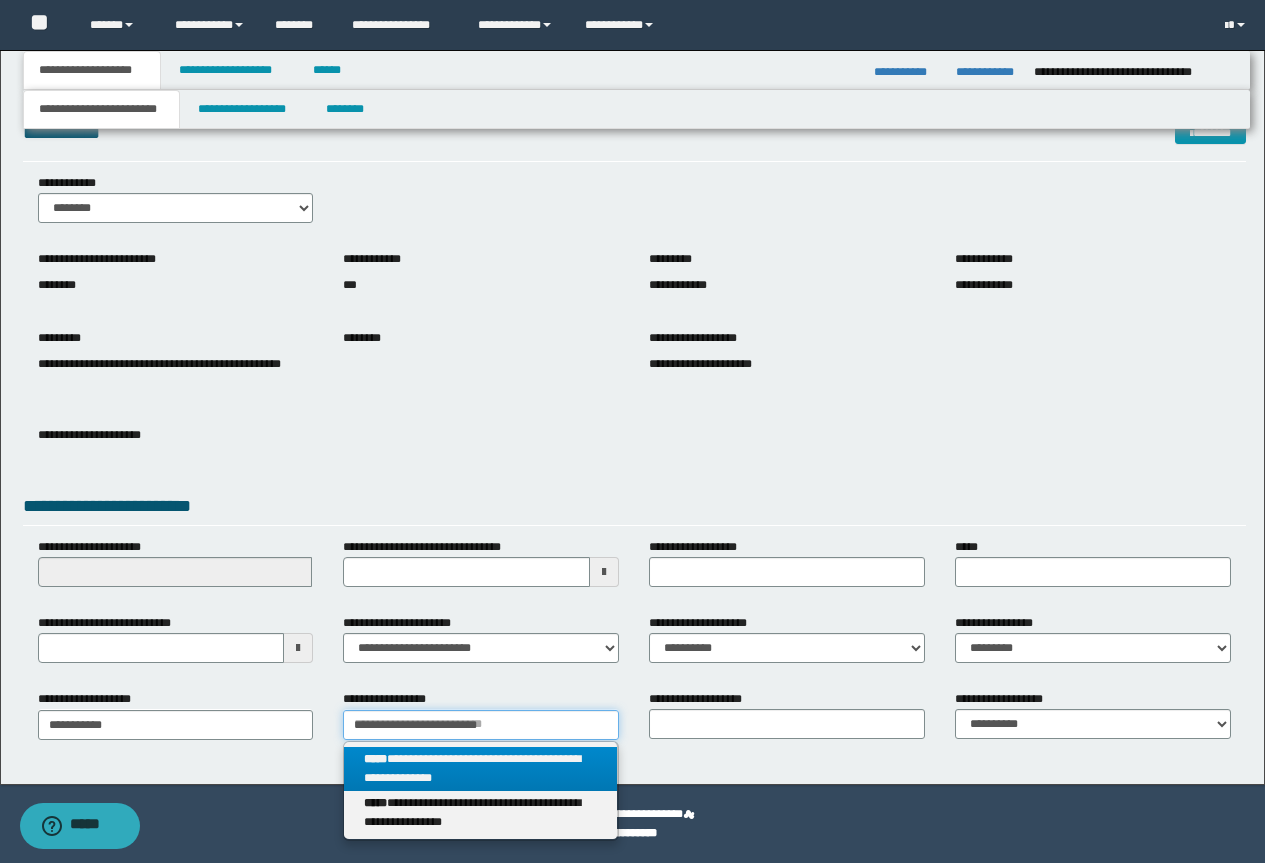 type 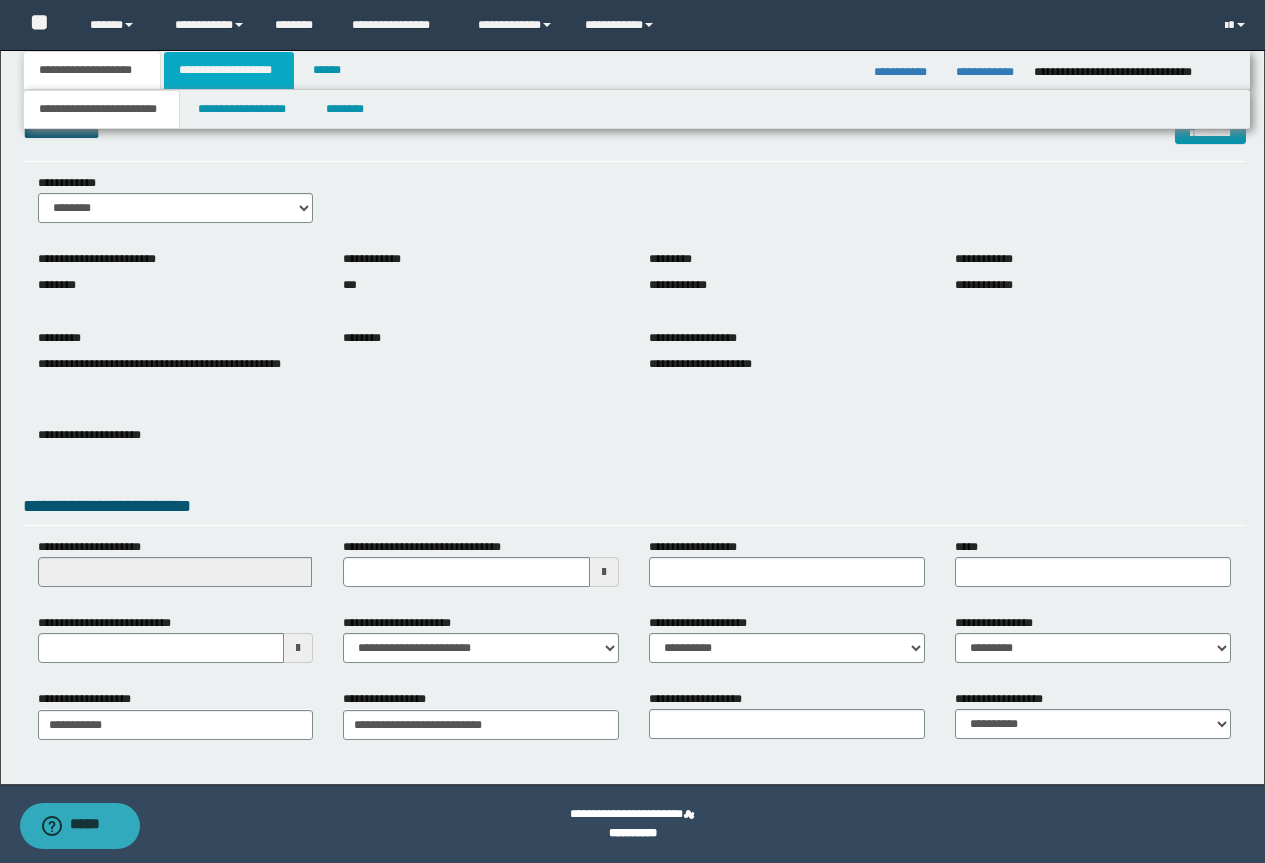 click on "**********" at bounding box center (229, 70) 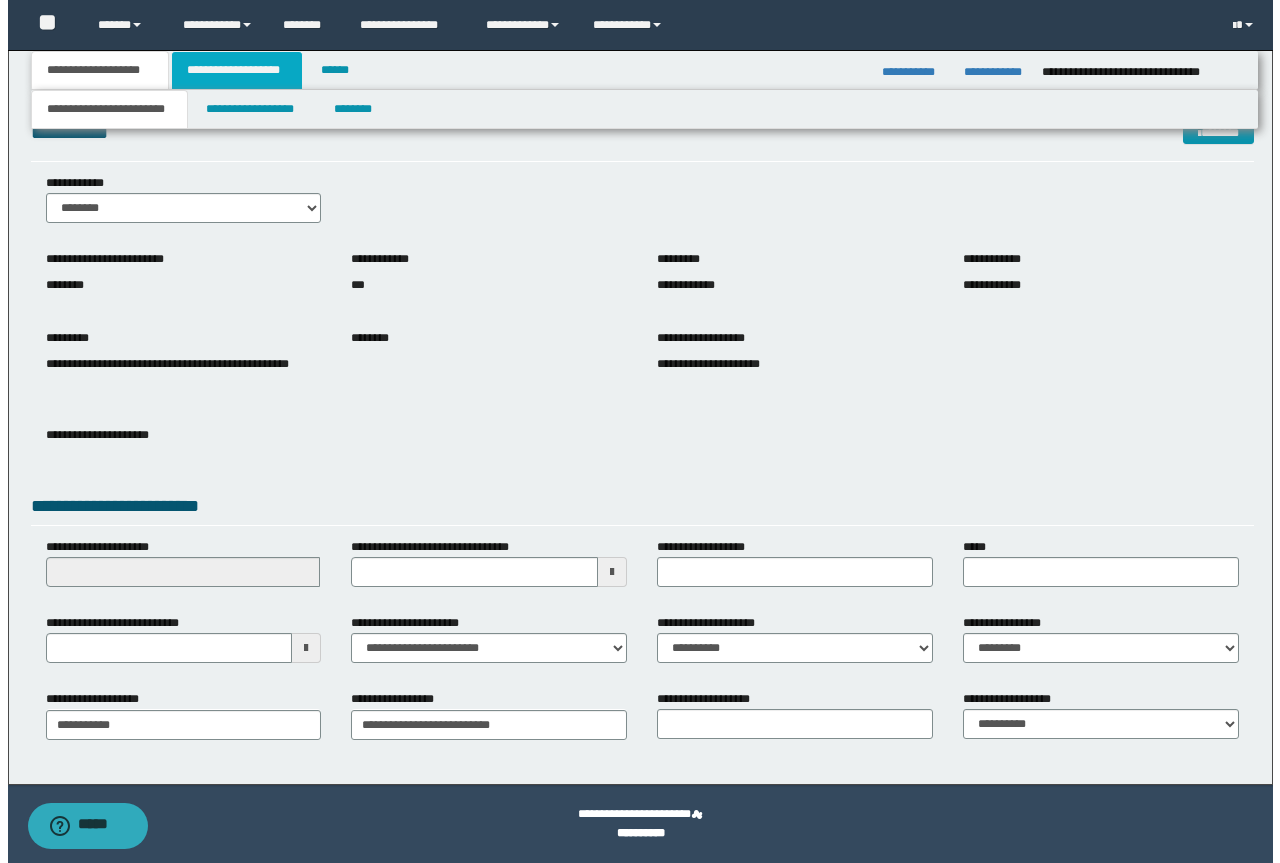 scroll, scrollTop: 0, scrollLeft: 0, axis: both 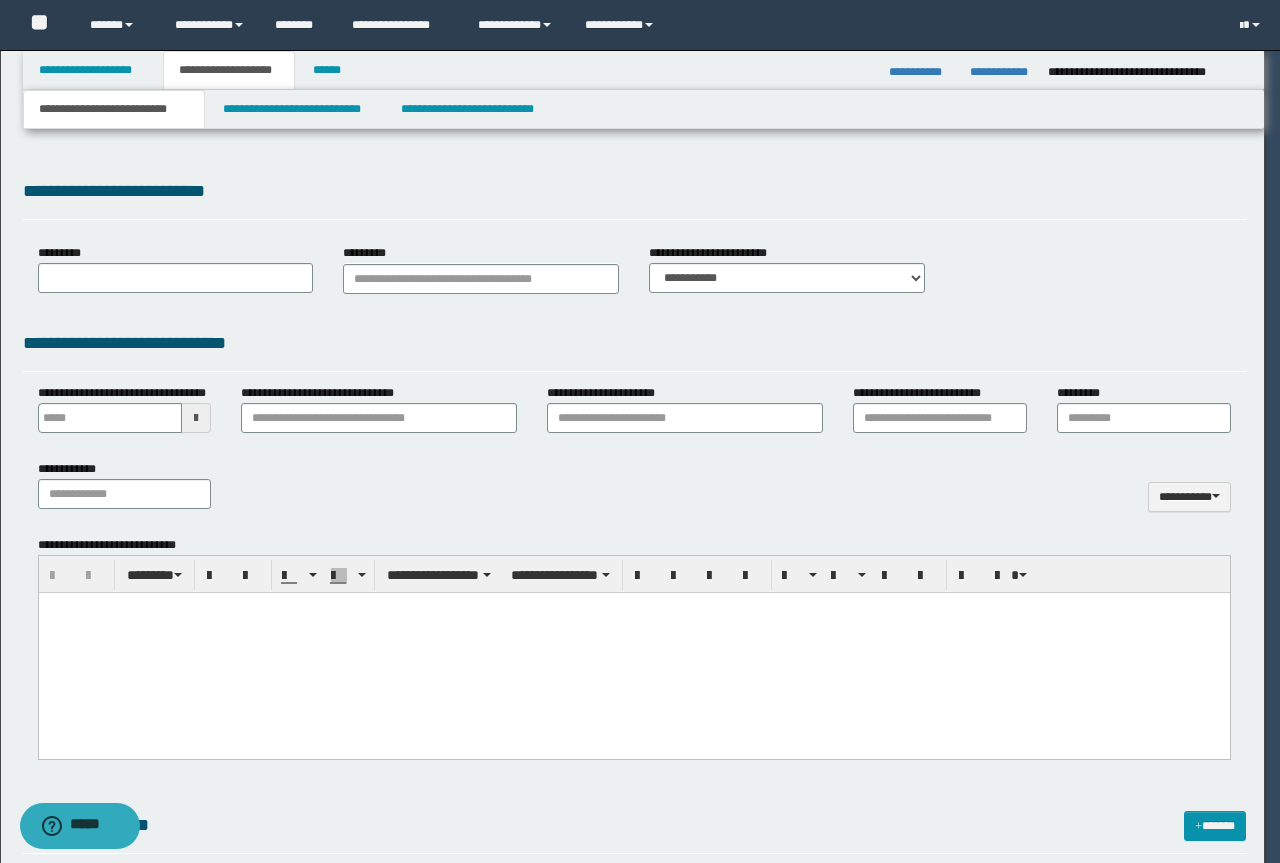type 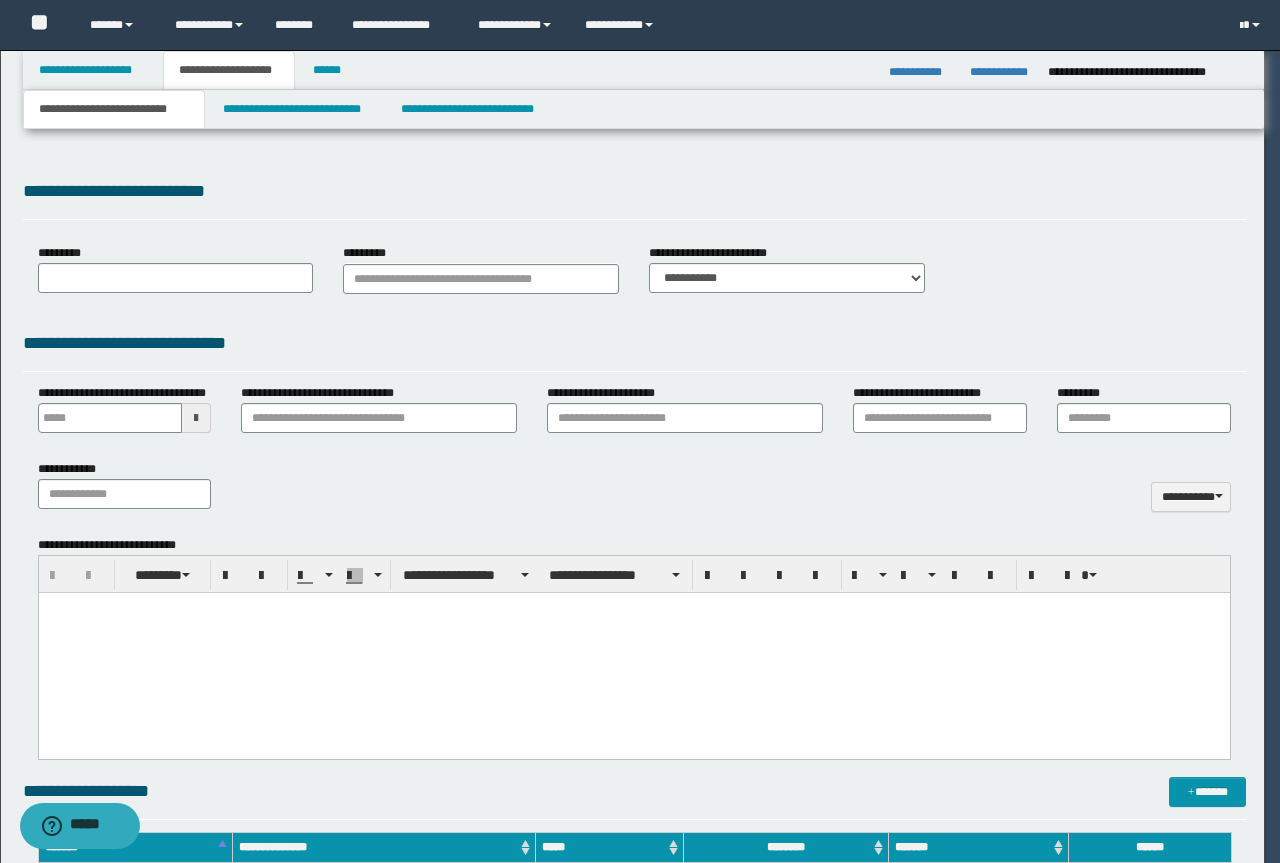 select on "*" 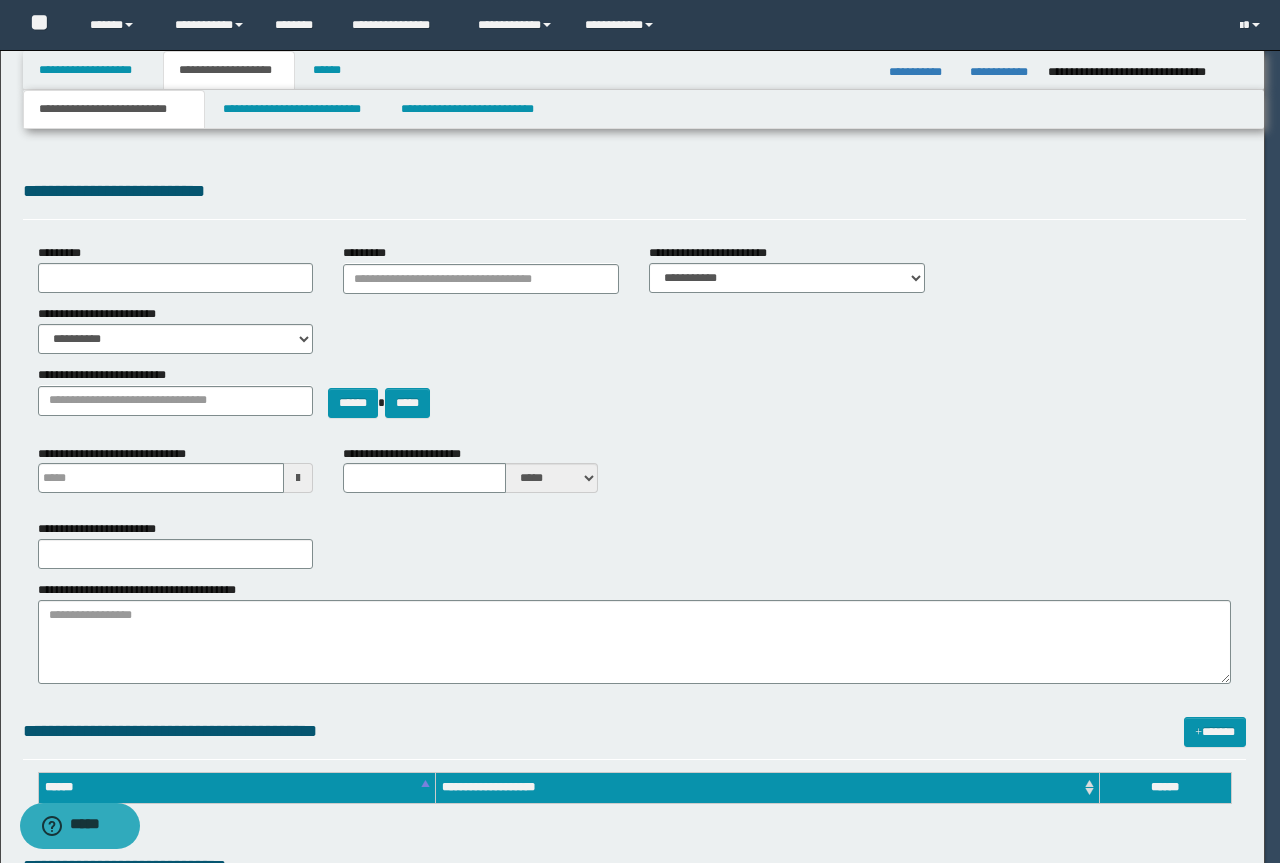 scroll, scrollTop: 0, scrollLeft: 0, axis: both 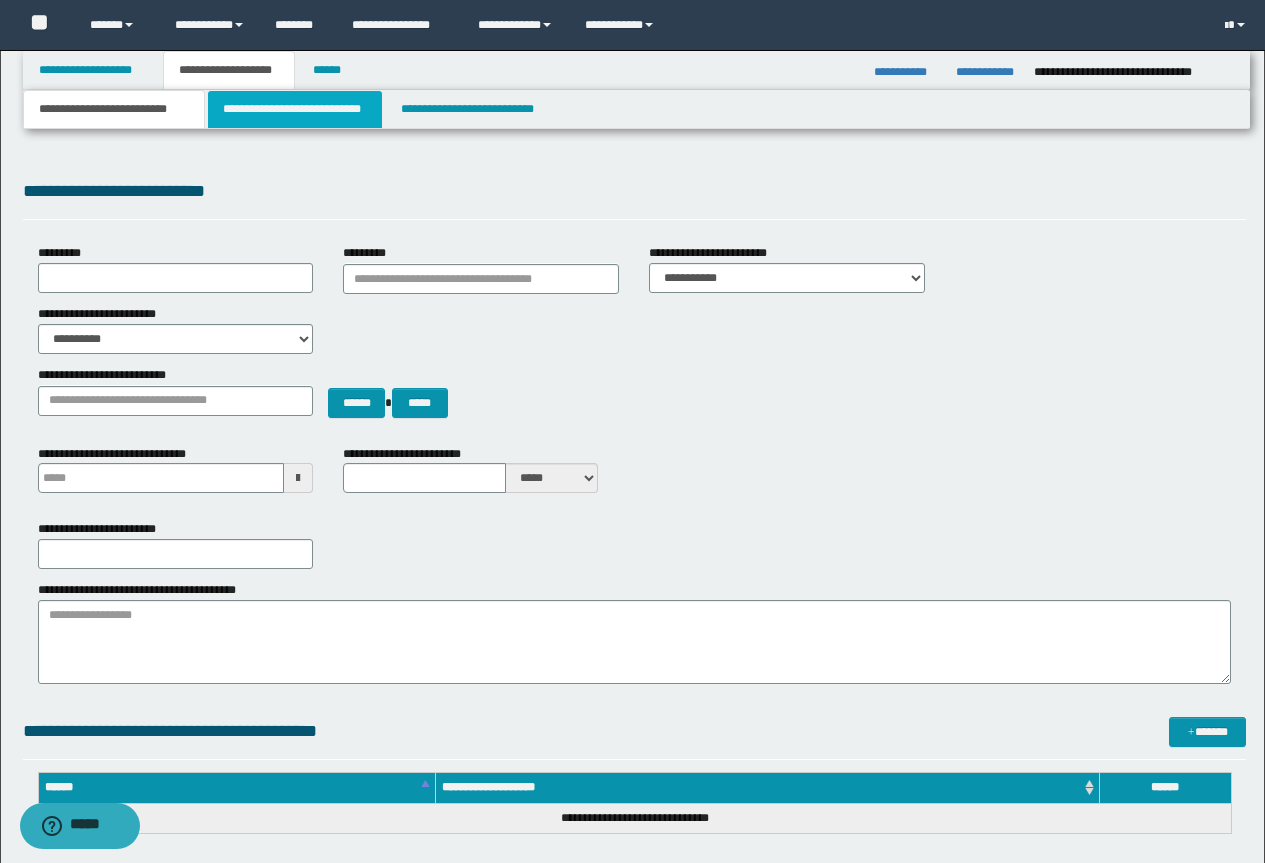 click on "**********" at bounding box center [295, 109] 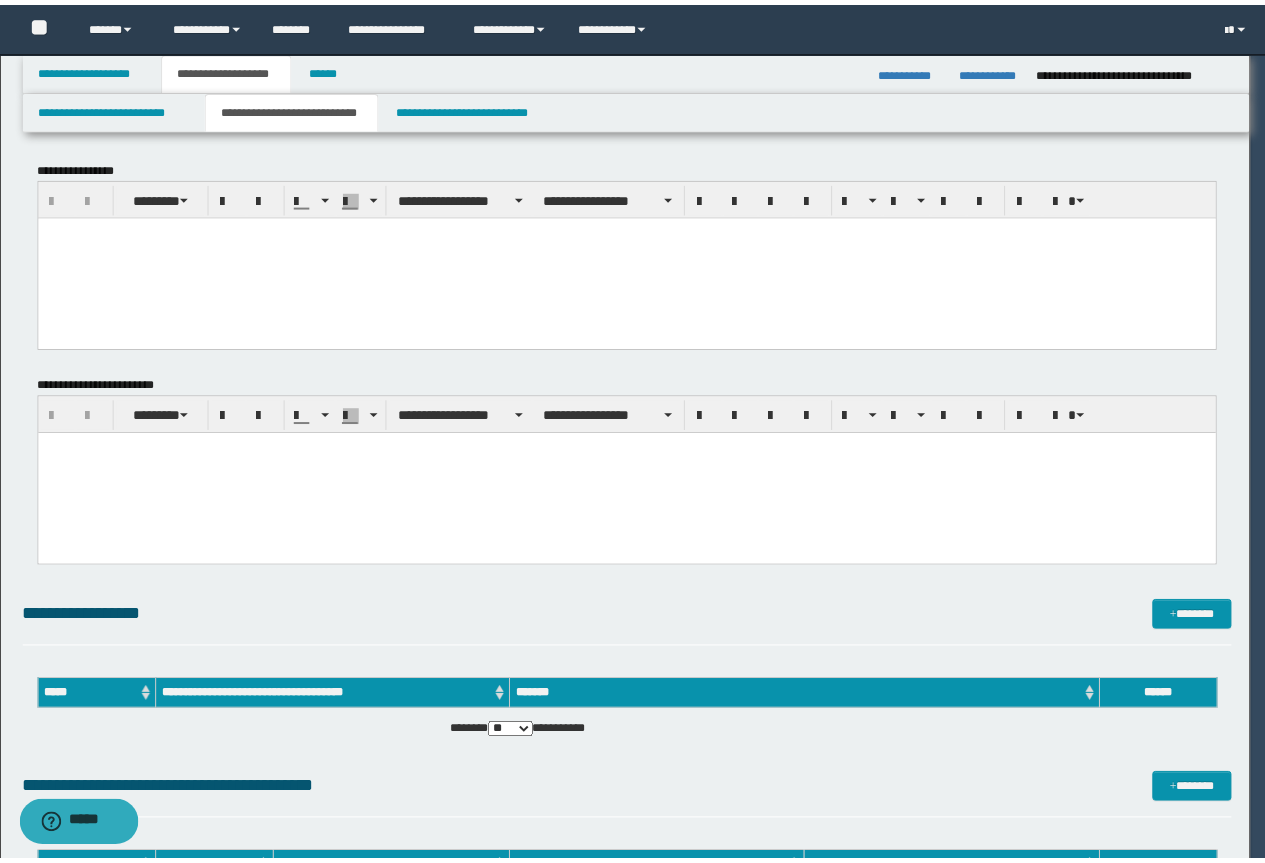 scroll, scrollTop: 0, scrollLeft: 0, axis: both 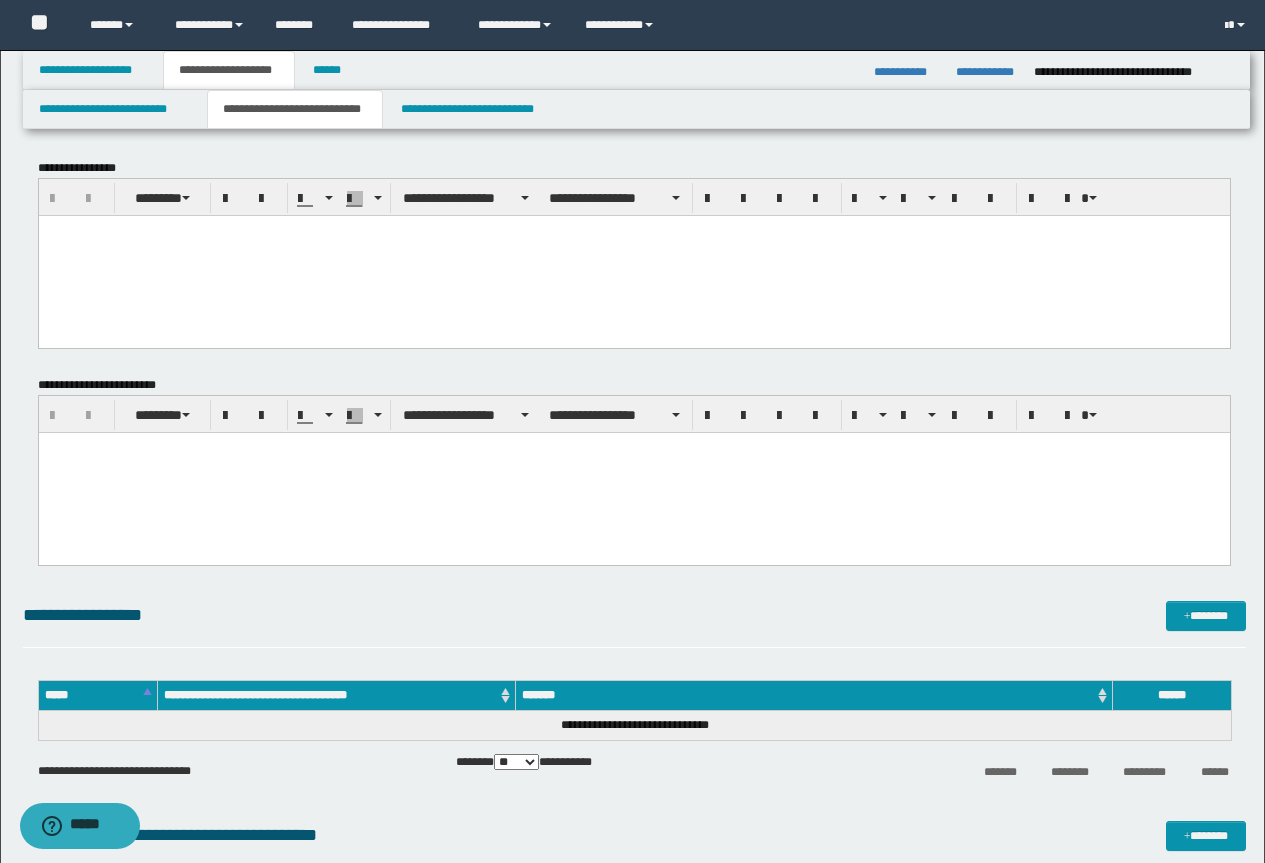 click at bounding box center [633, 255] 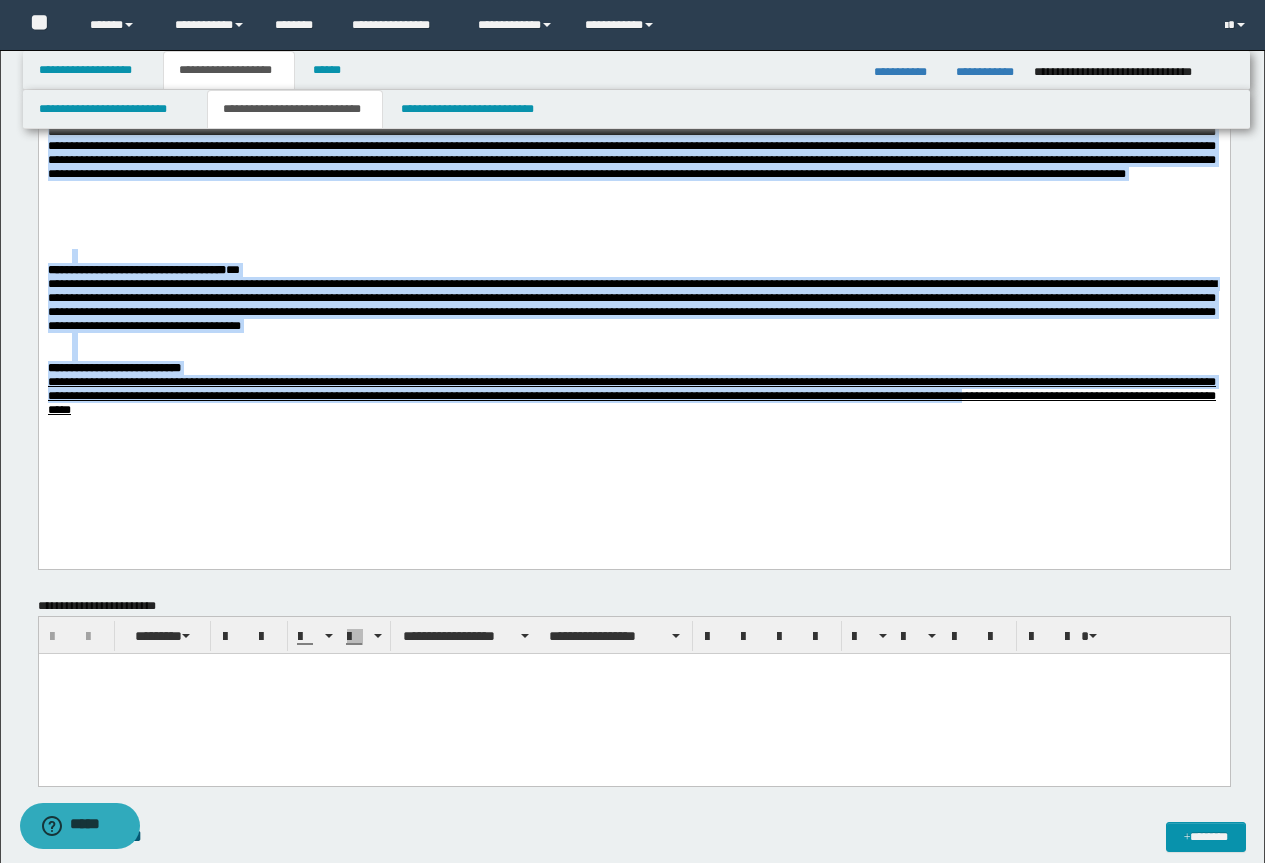 scroll, scrollTop: 900, scrollLeft: 0, axis: vertical 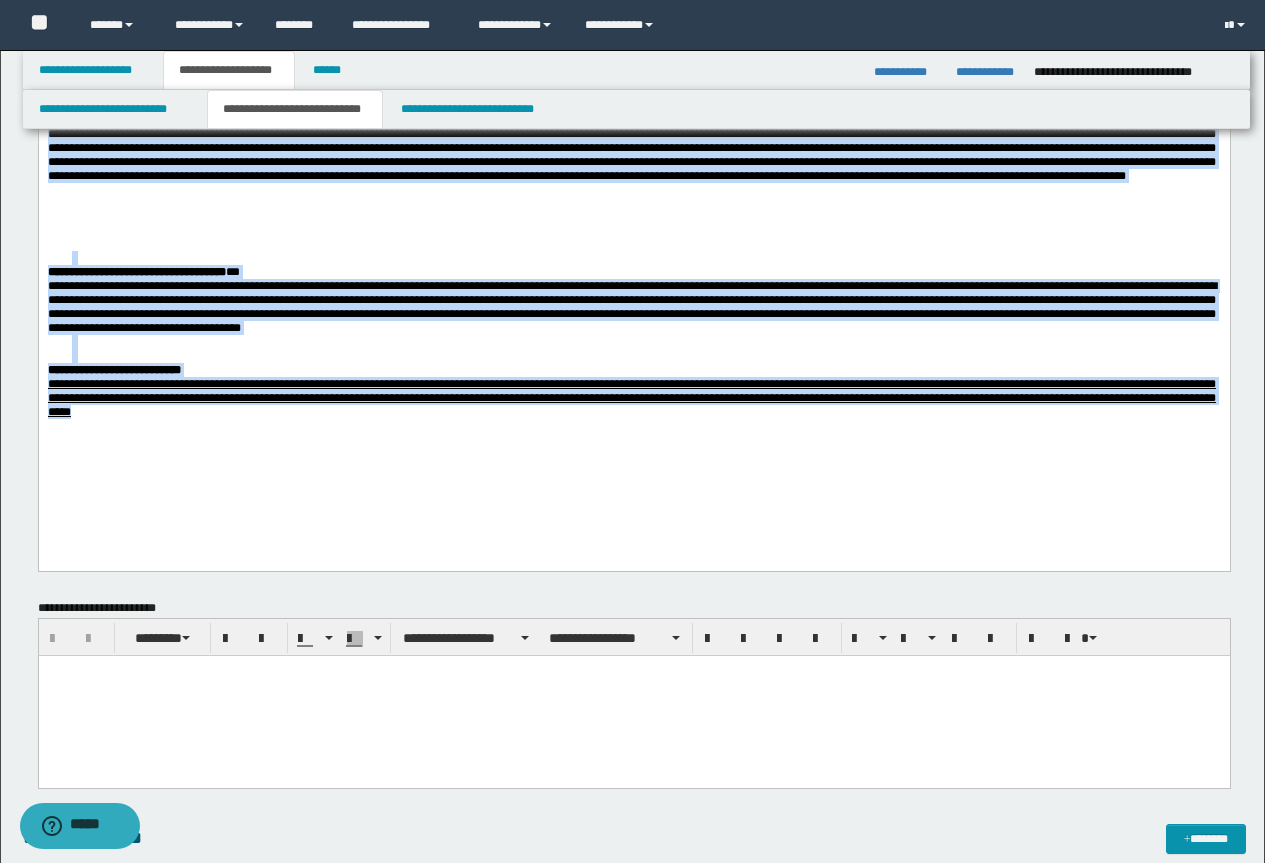 drag, startPoint x: 47, startPoint y: -664, endPoint x: 1179, endPoint y: 538, distance: 1651.1293 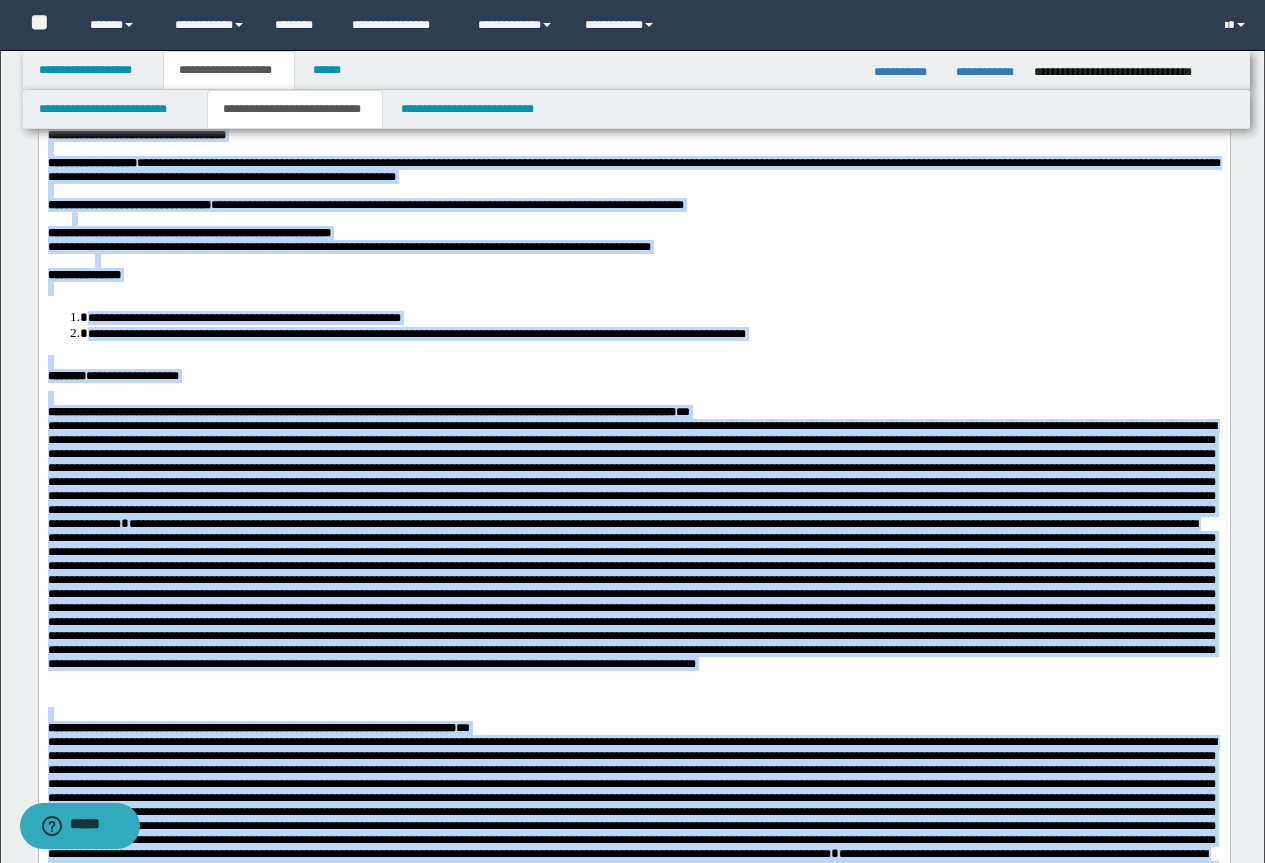 scroll, scrollTop: 0, scrollLeft: 0, axis: both 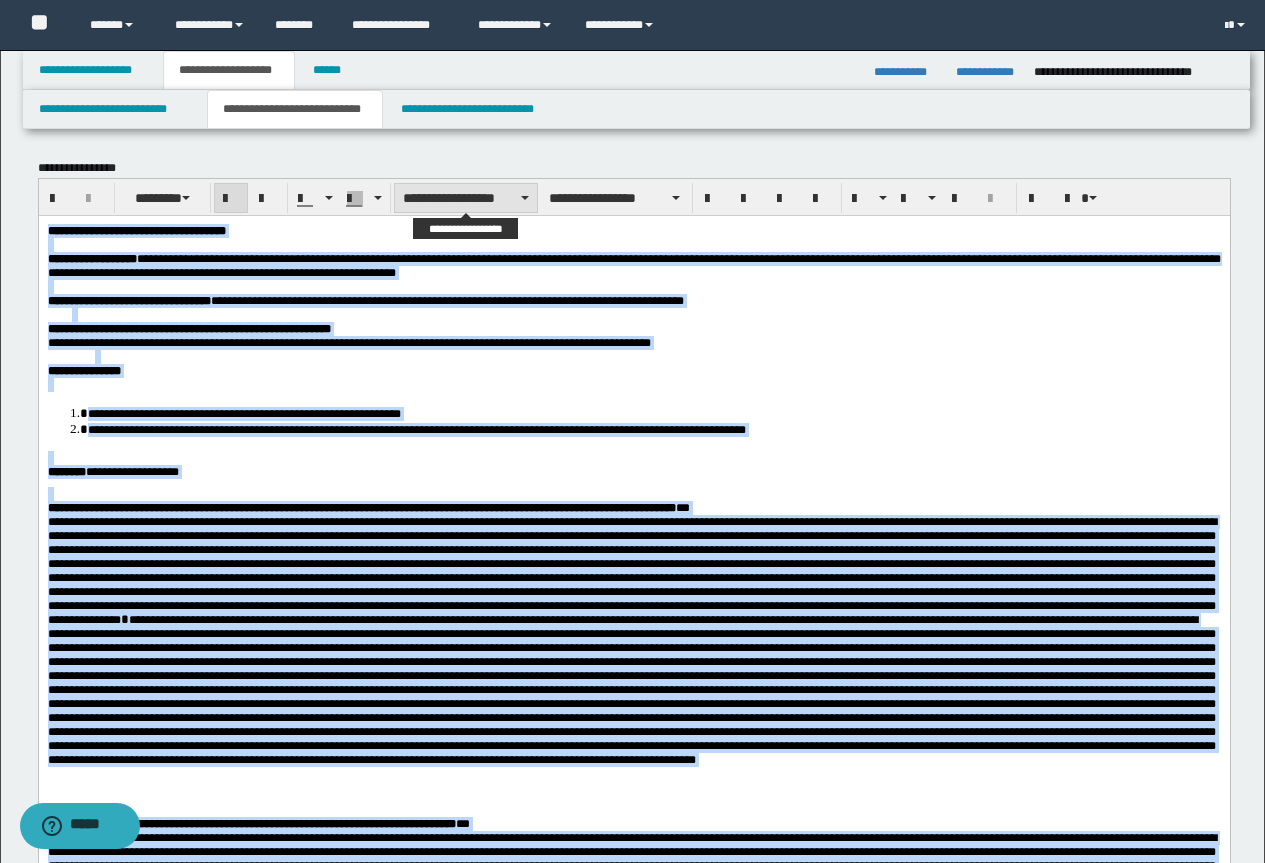 click on "**********" at bounding box center [466, 198] 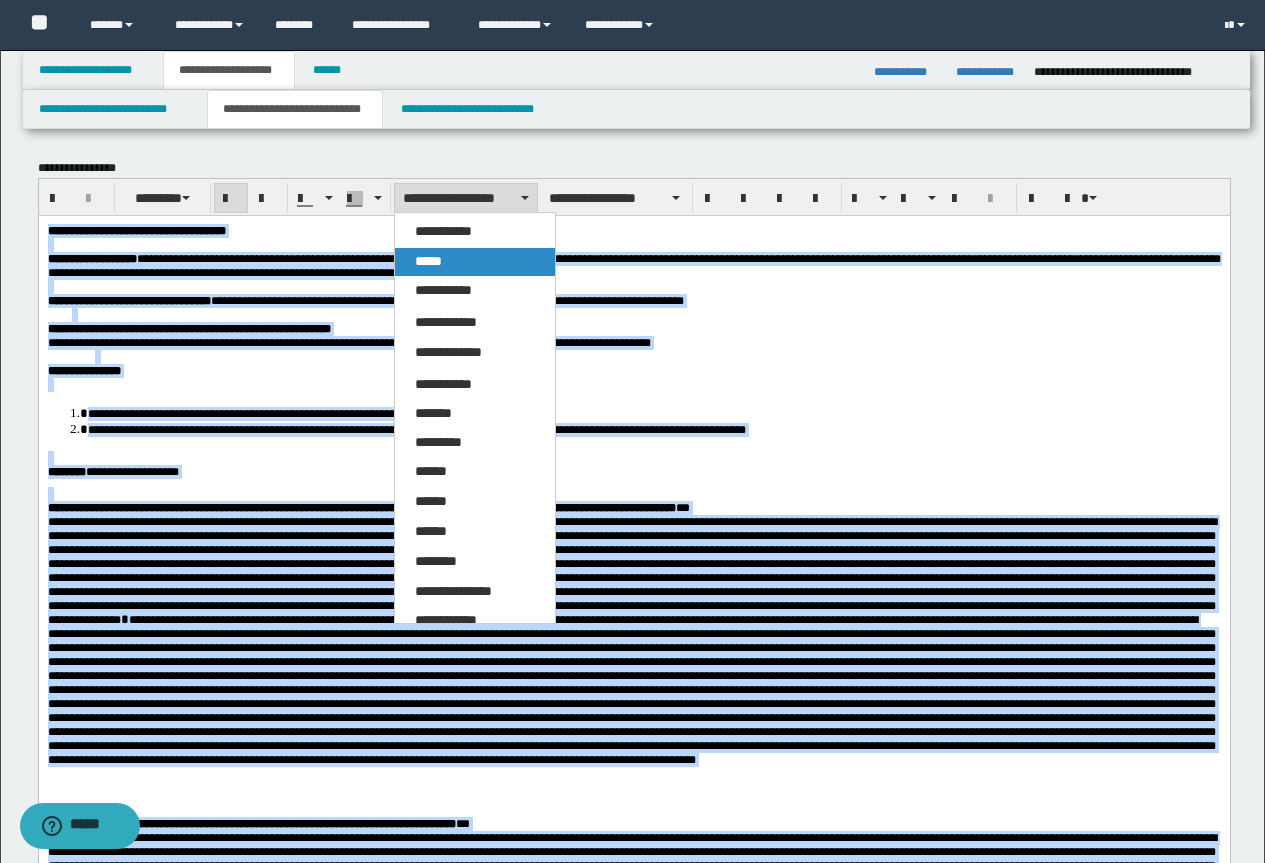 drag, startPoint x: 451, startPoint y: 263, endPoint x: 531, endPoint y: 8, distance: 267.25455 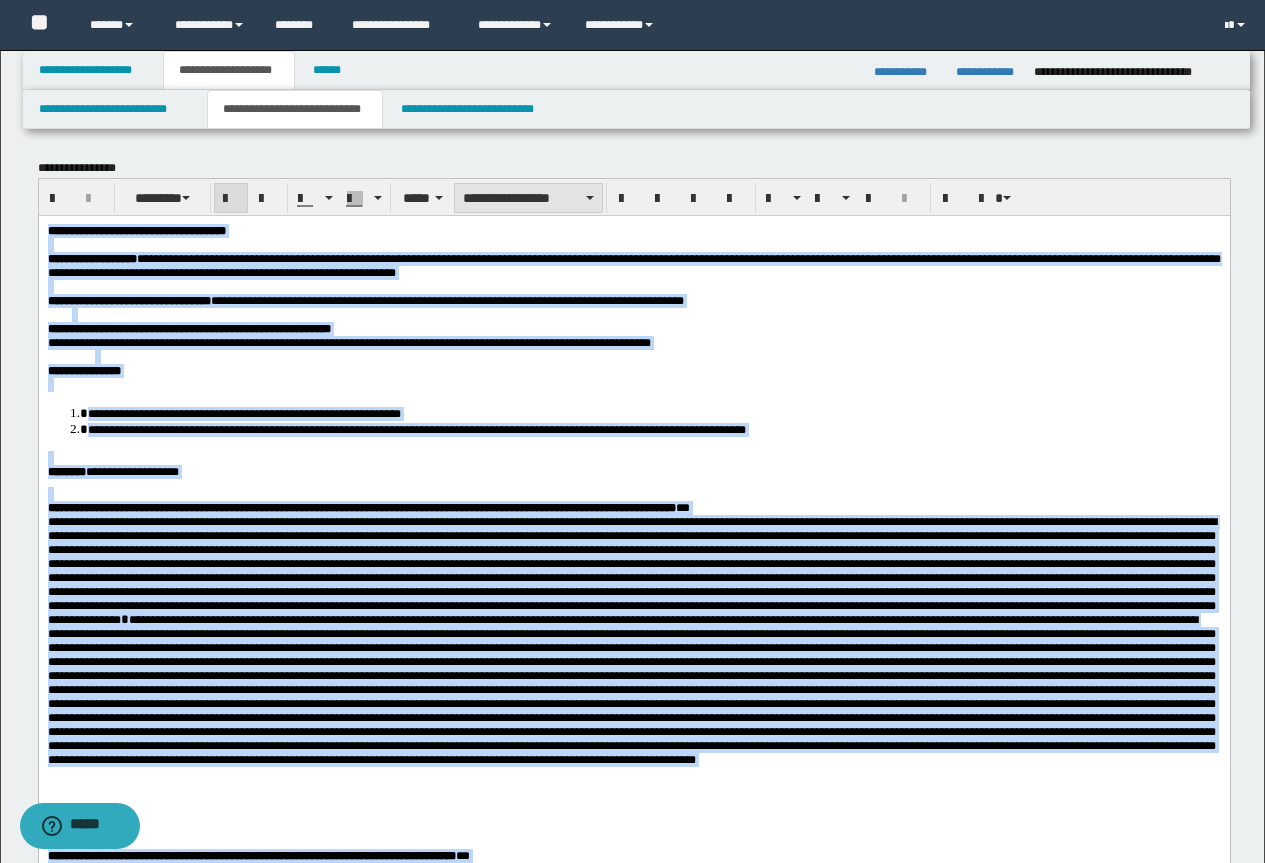 click at bounding box center [590, 198] 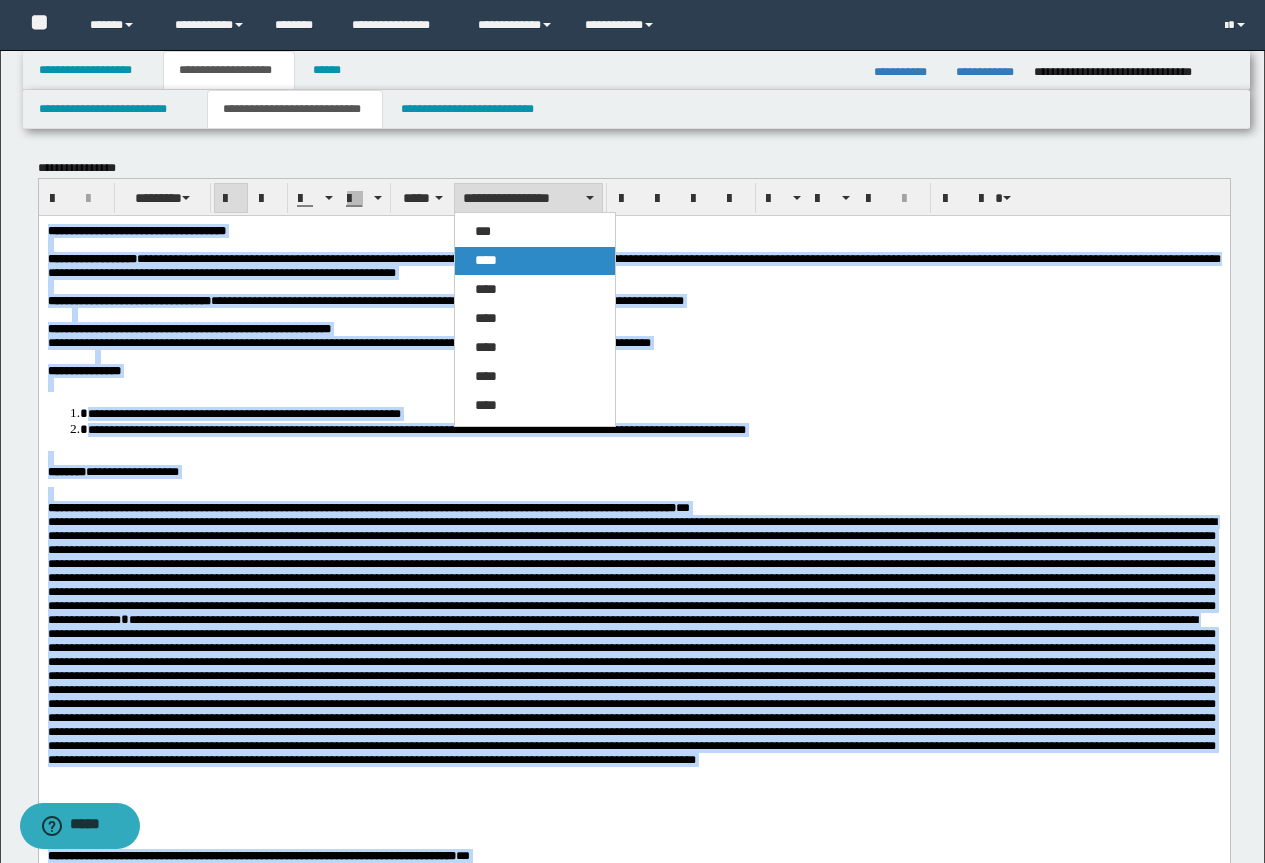 click on "****" at bounding box center (535, 261) 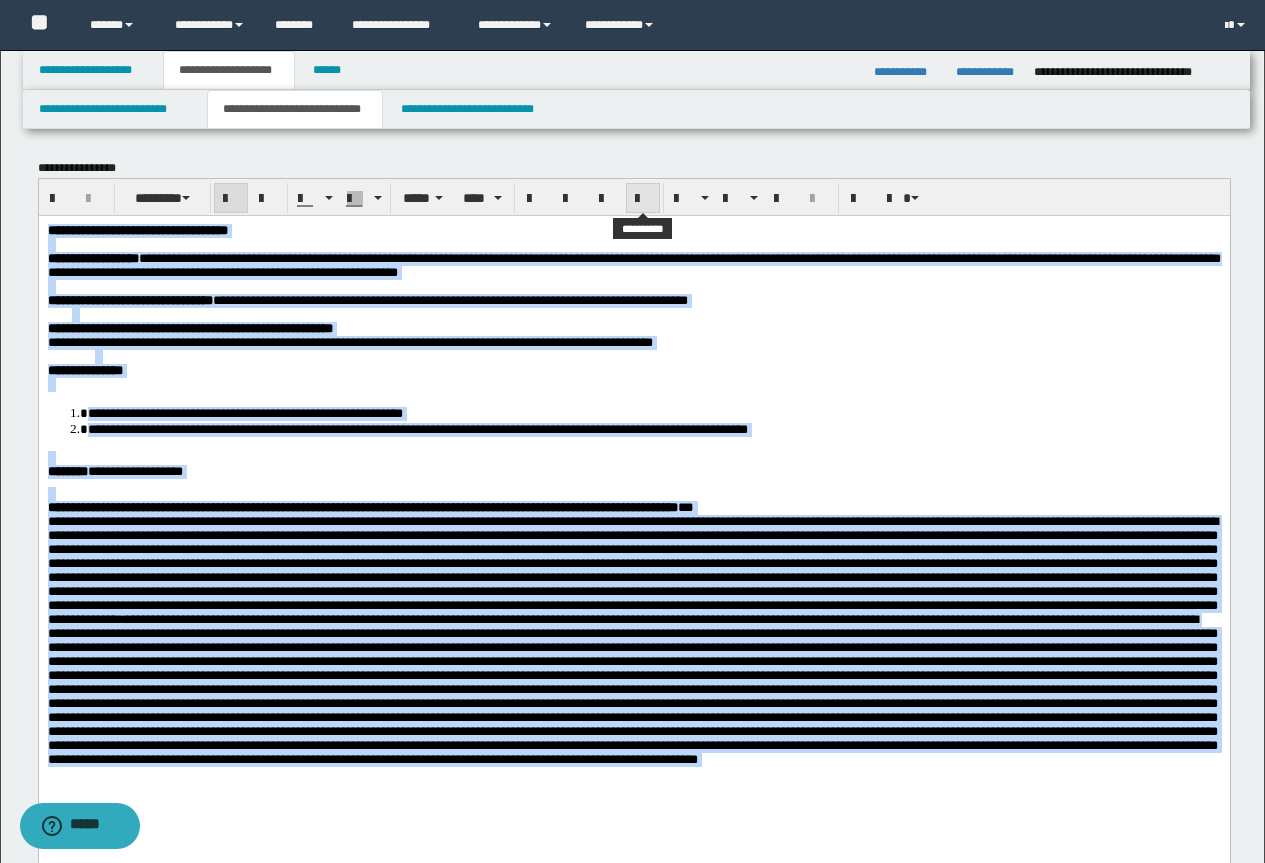 click at bounding box center [643, 198] 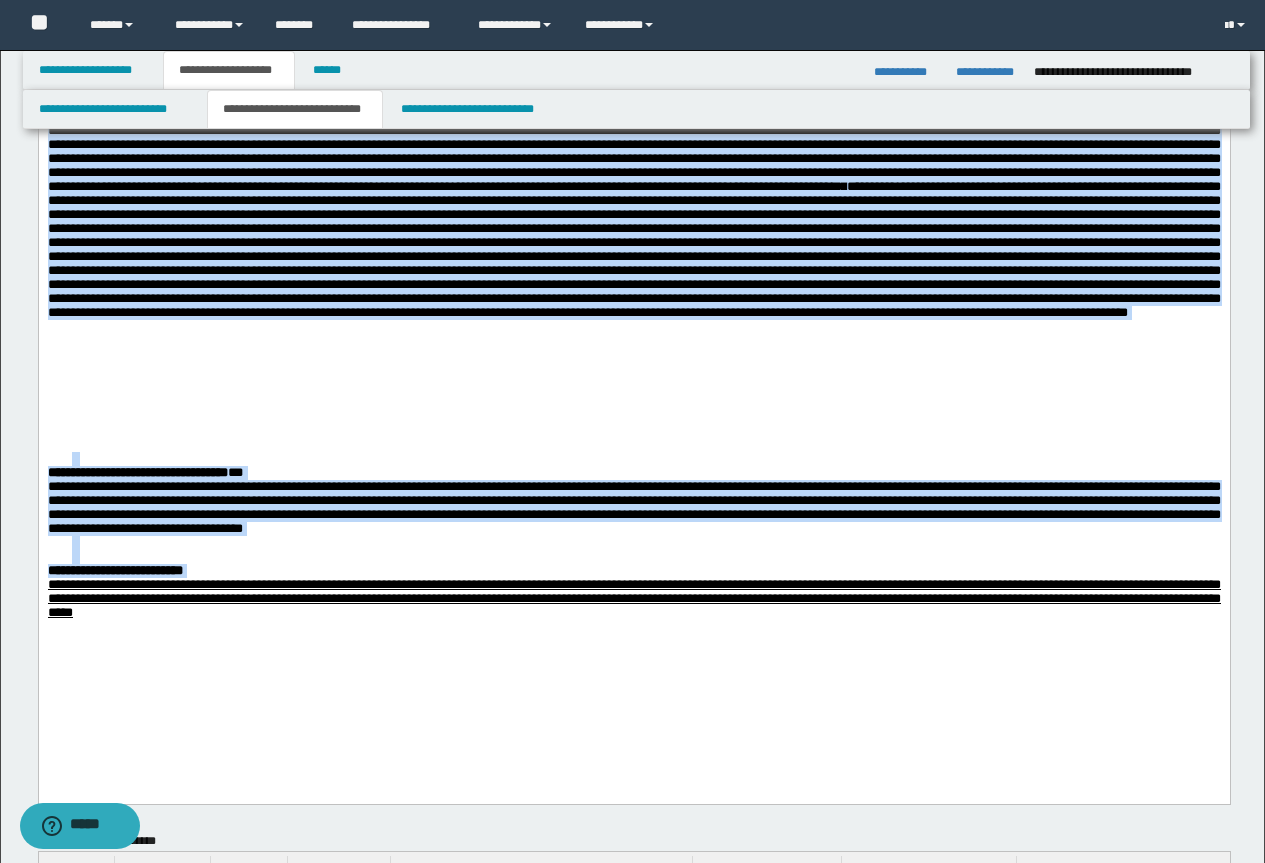 scroll, scrollTop: 1100, scrollLeft: 0, axis: vertical 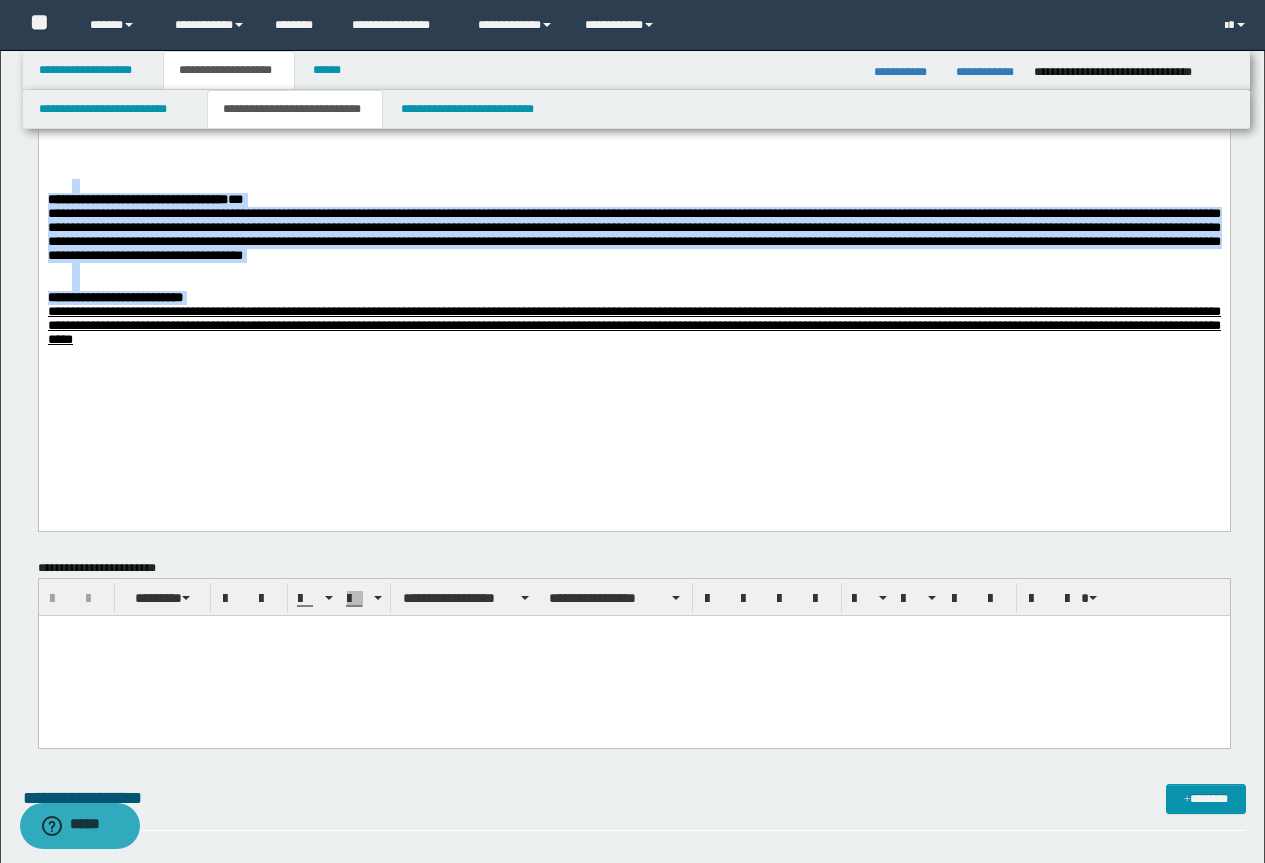 click on "**********" at bounding box center [633, -240] 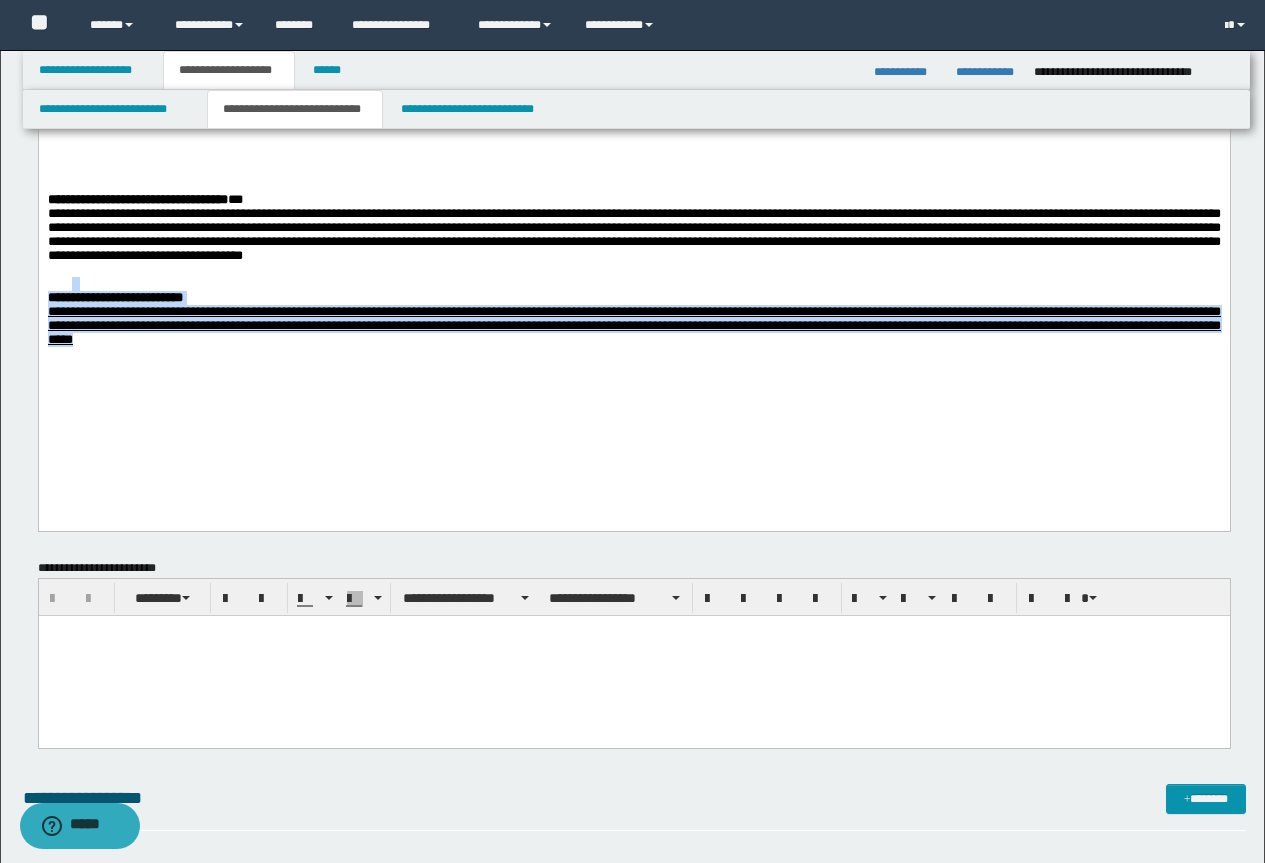 drag, startPoint x: 532, startPoint y: 416, endPoint x: 22, endPoint y: 347, distance: 514.6465 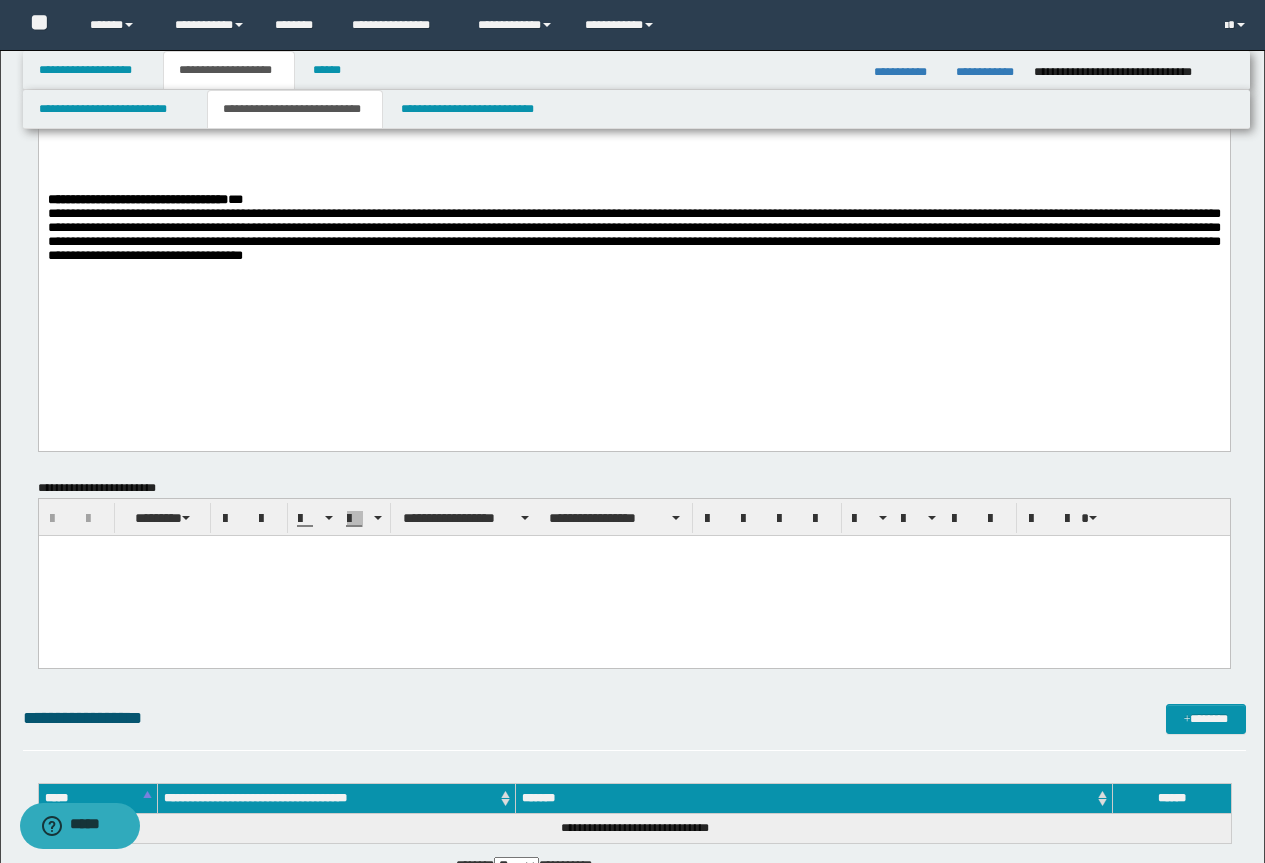 click at bounding box center (633, 575) 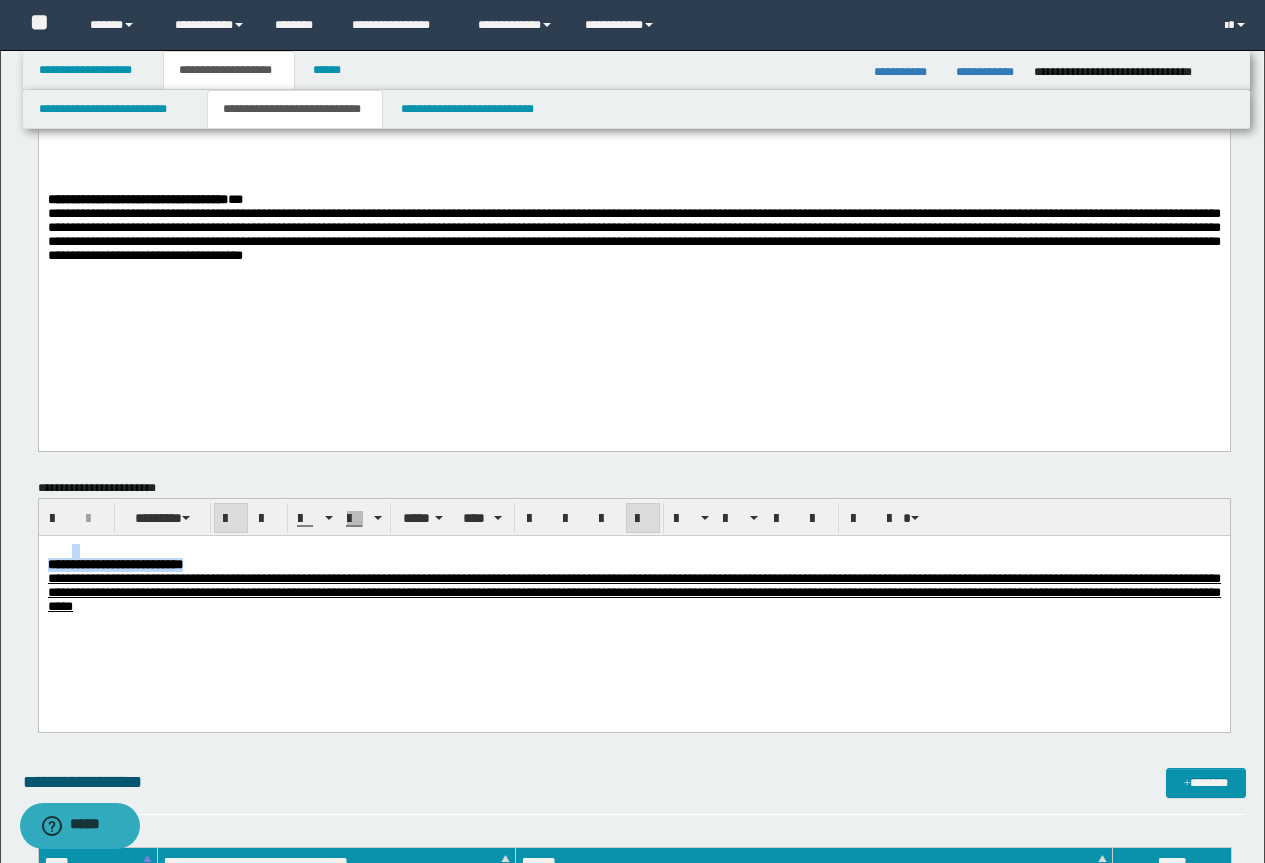 drag, startPoint x: 257, startPoint y: 566, endPoint x: -1, endPoint y: 473, distance: 274.24988 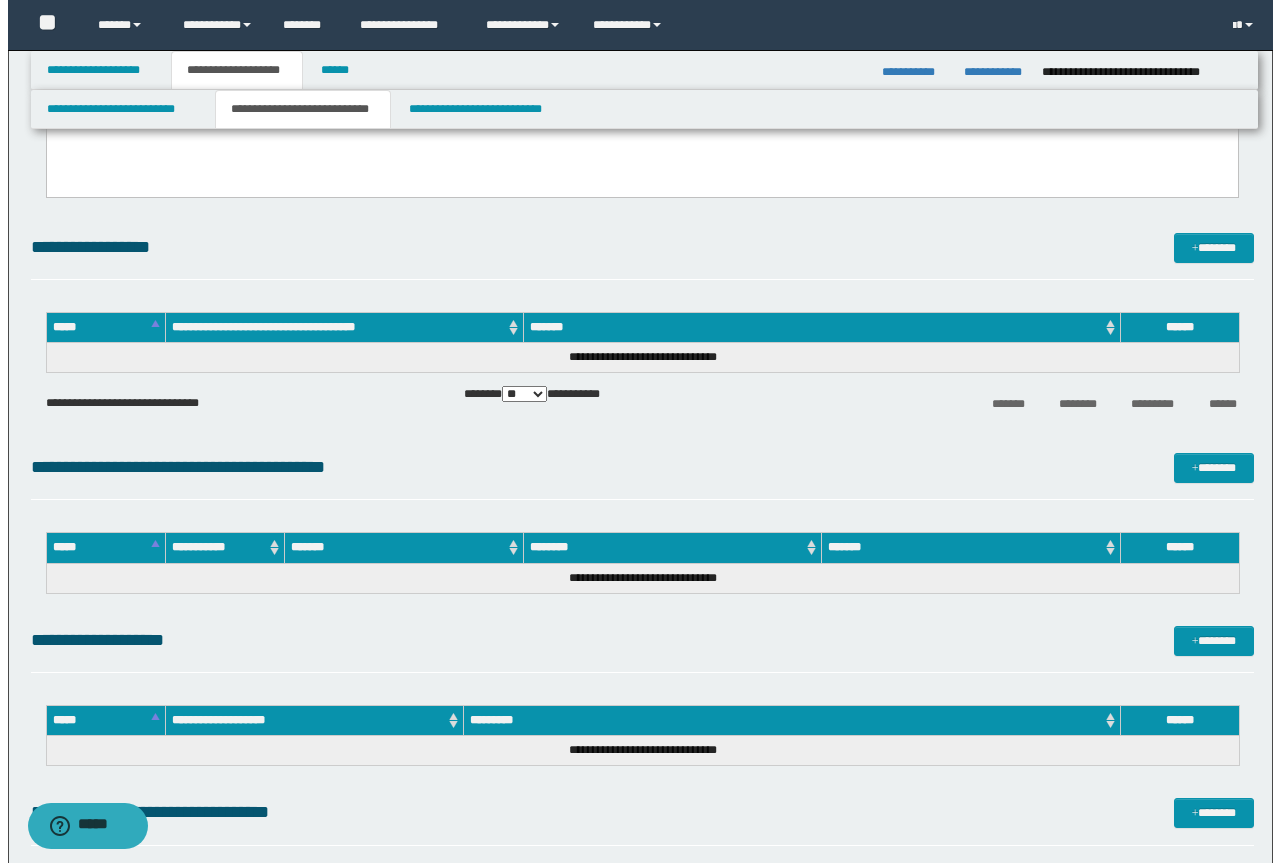 scroll, scrollTop: 1500, scrollLeft: 0, axis: vertical 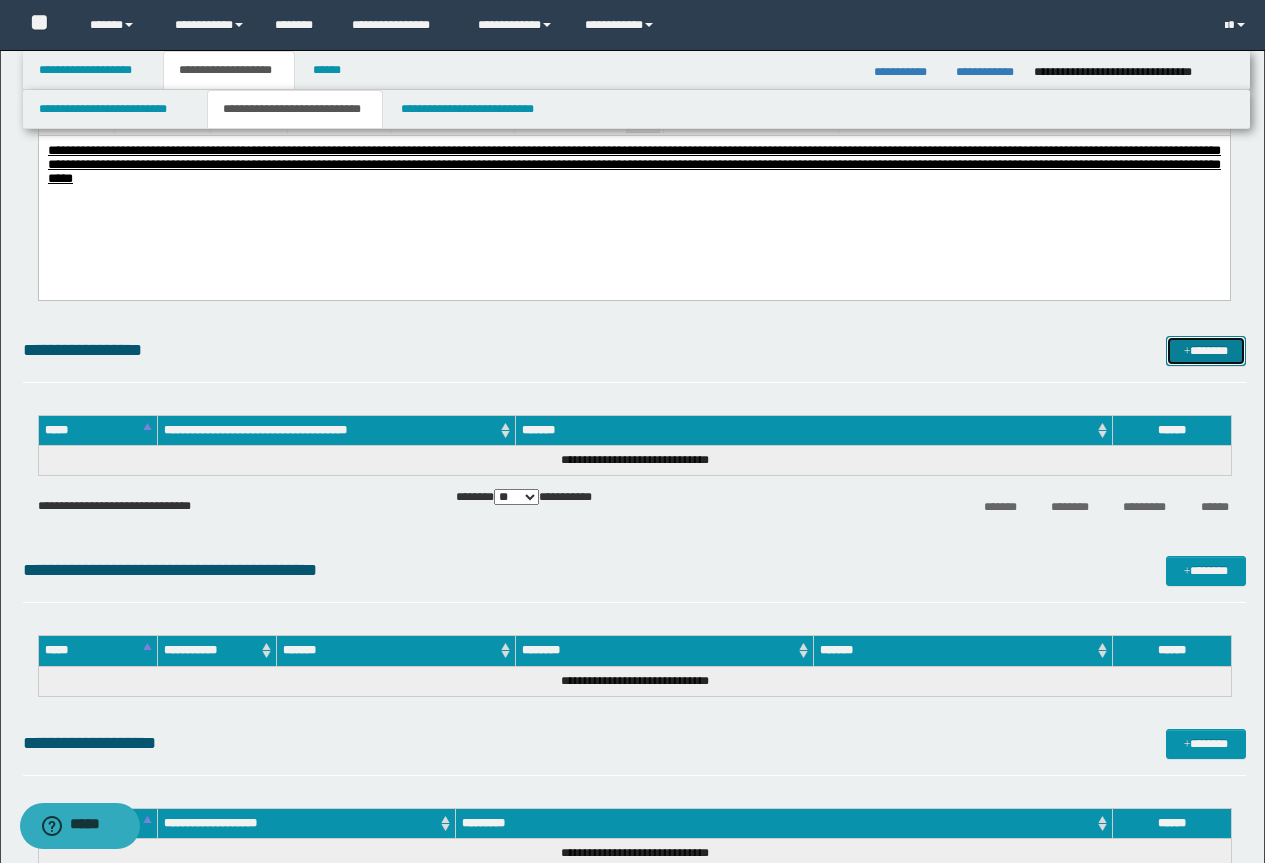 click on "*******" at bounding box center [1206, 351] 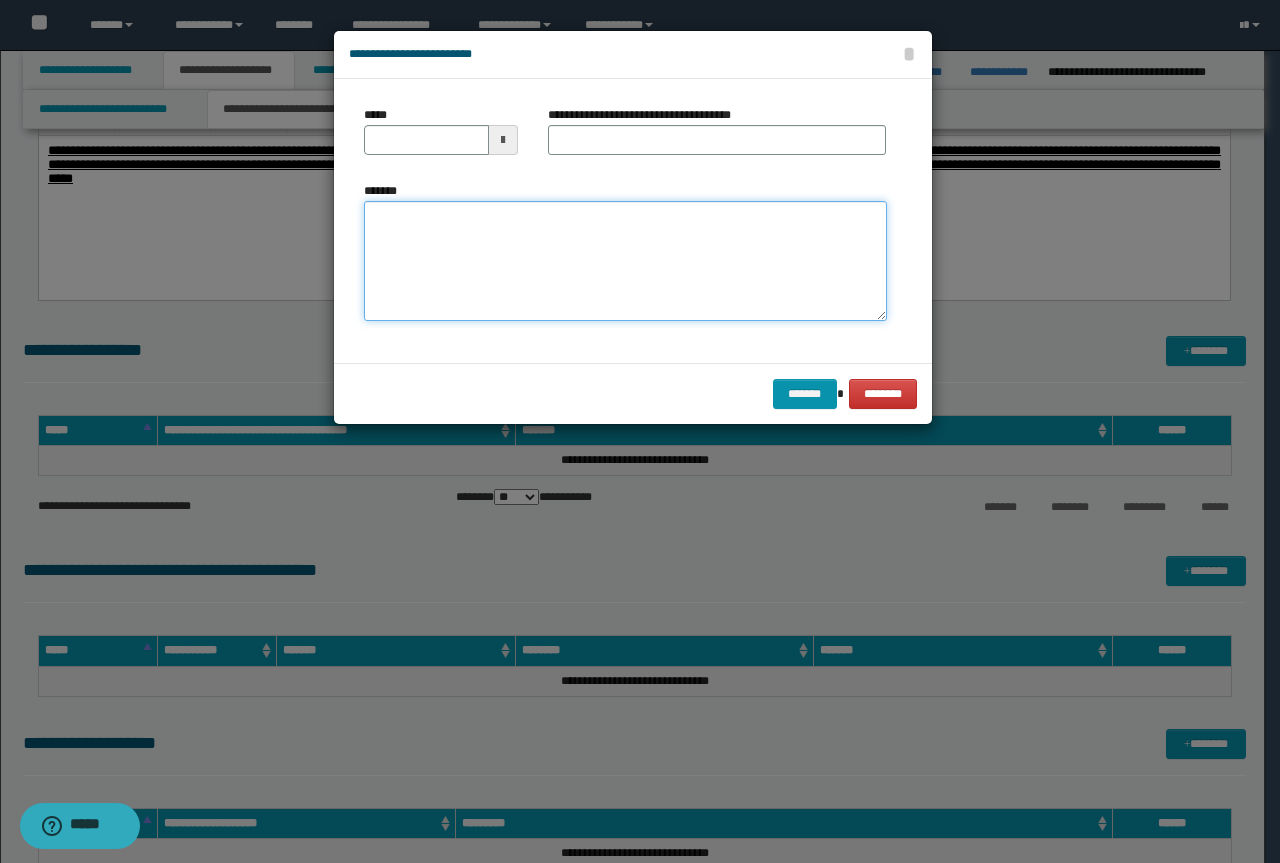click on "*******" at bounding box center (625, 261) 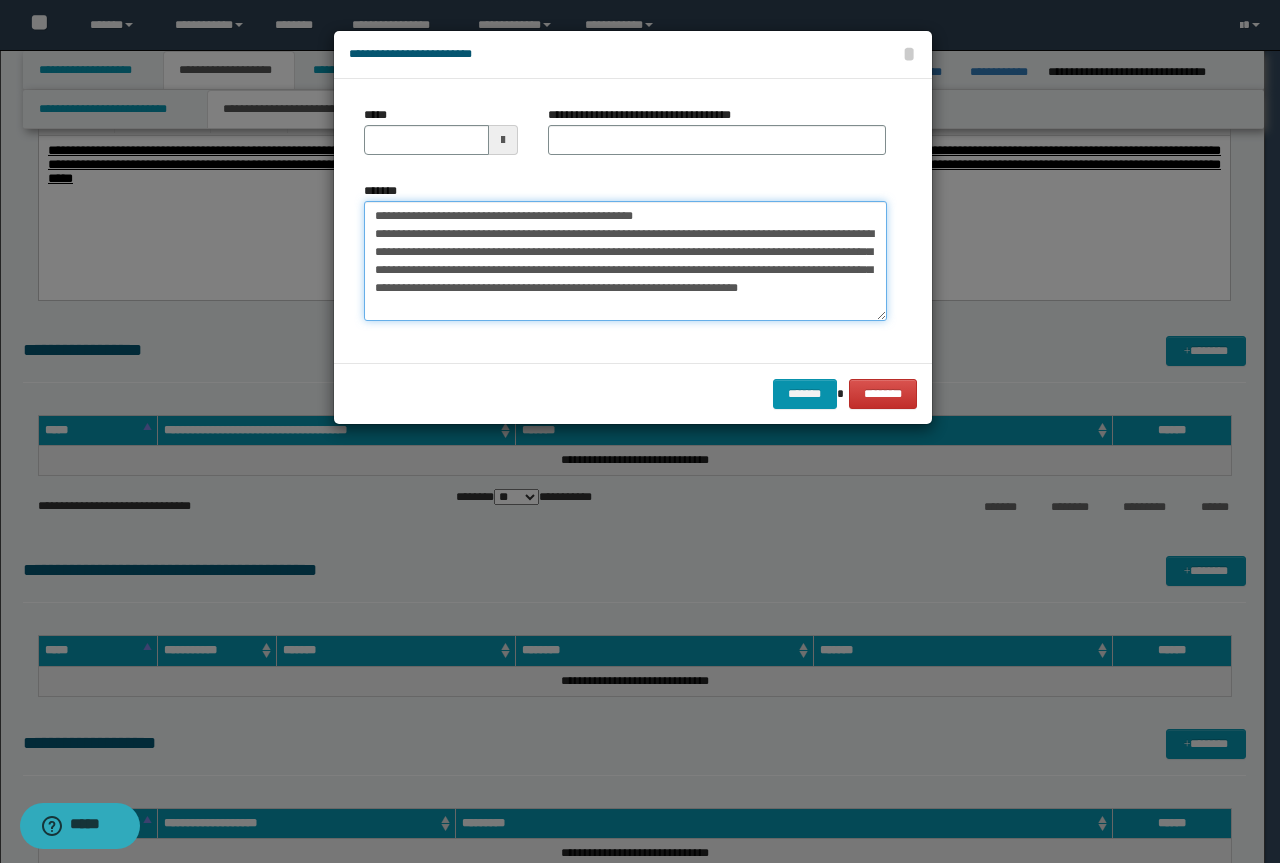 scroll, scrollTop: 0, scrollLeft: 0, axis: both 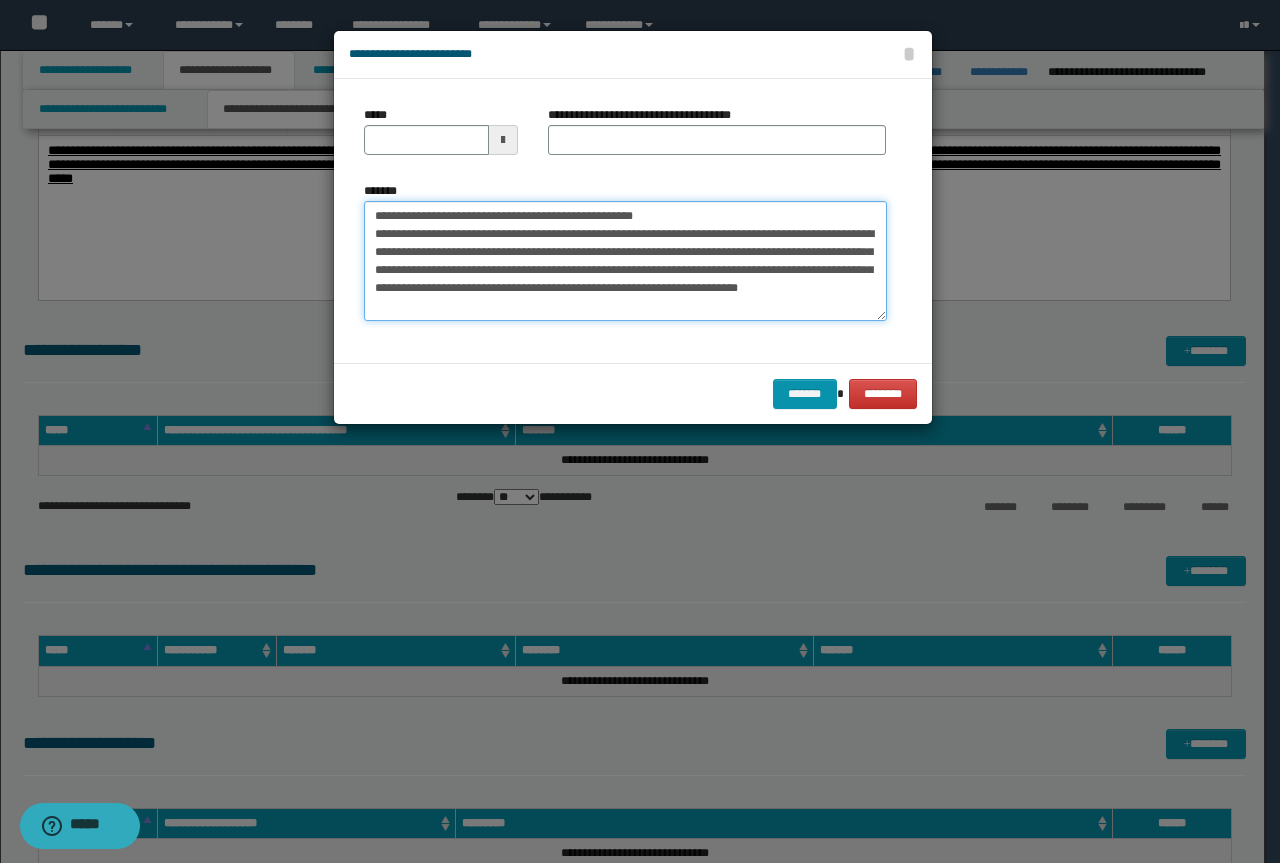 drag, startPoint x: 669, startPoint y: 222, endPoint x: 349, endPoint y: 192, distance: 321.40317 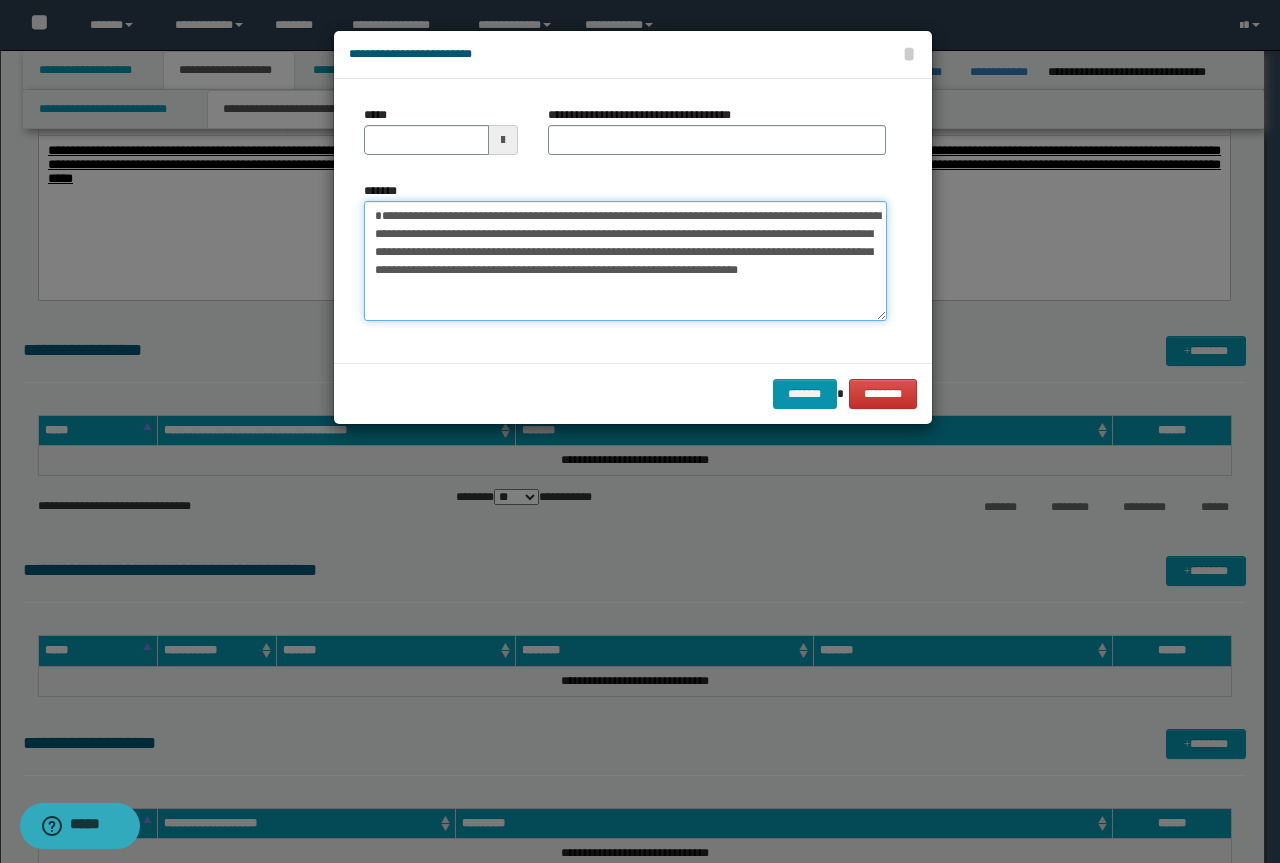 type on "**********" 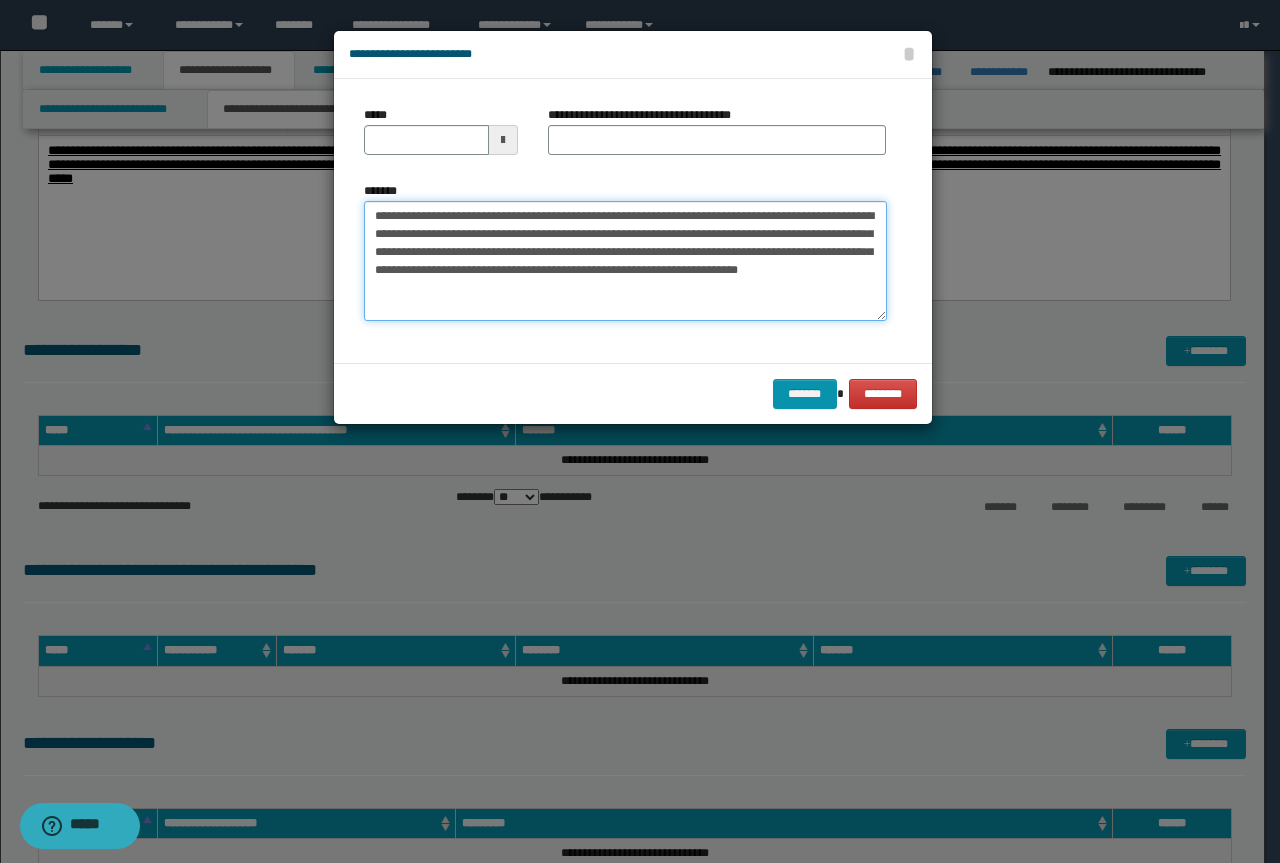 type 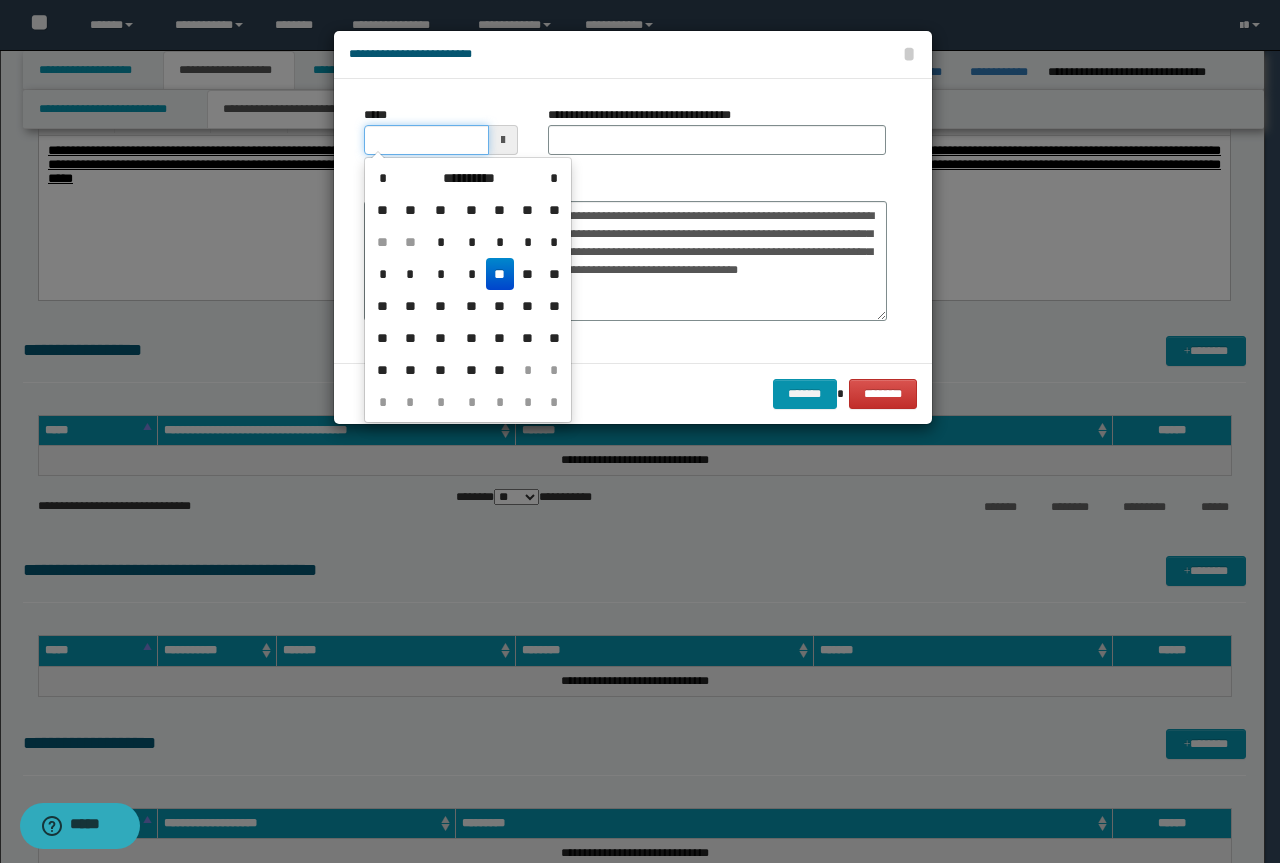 click on "*****" at bounding box center (426, 140) 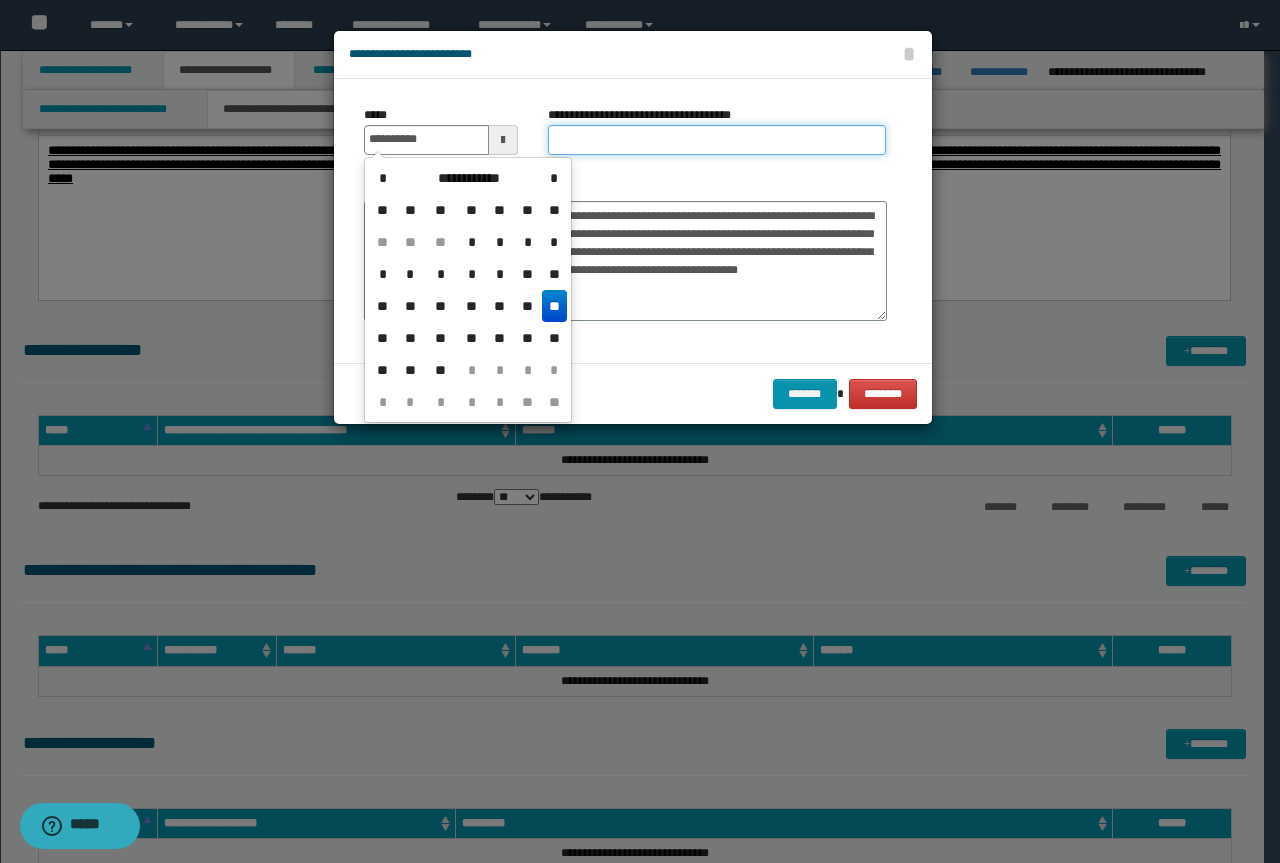 type on "**********" 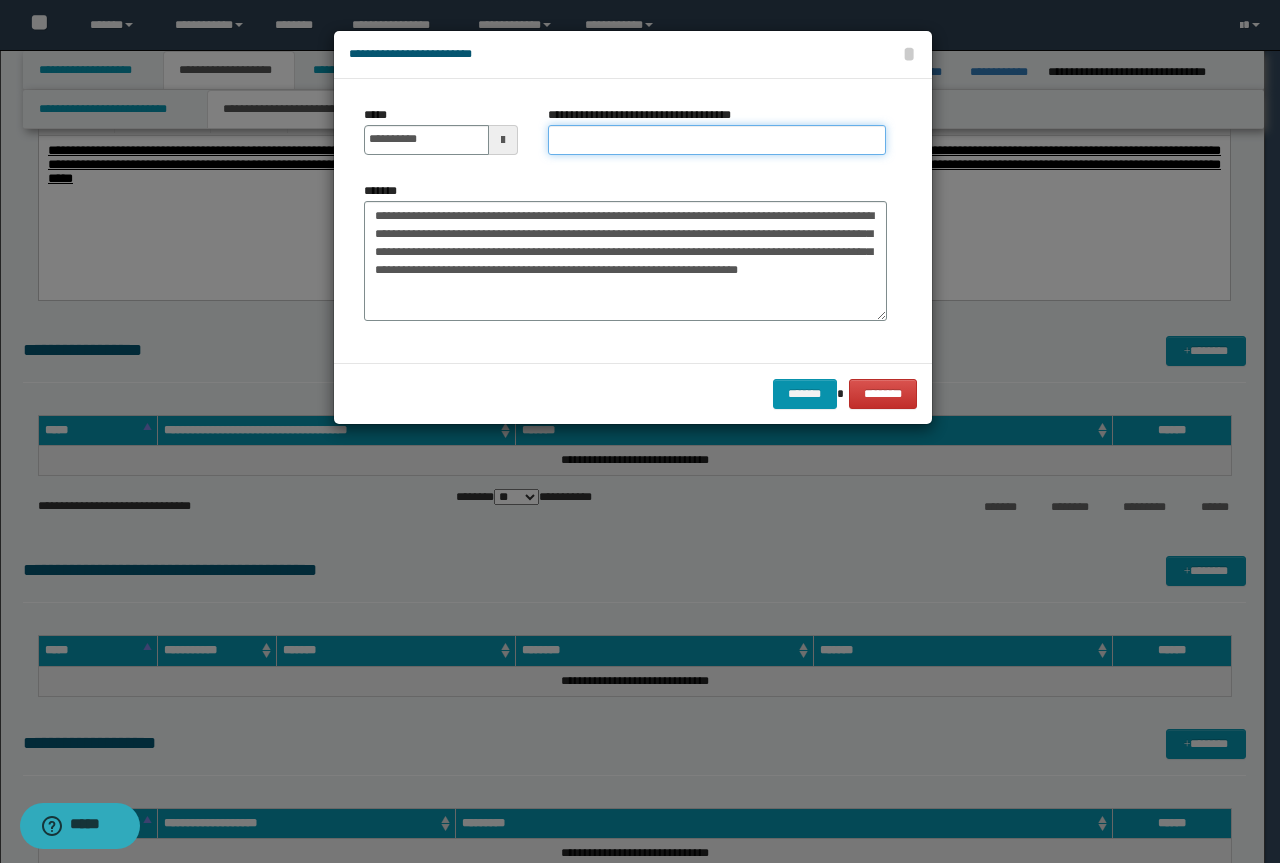 paste on "**********" 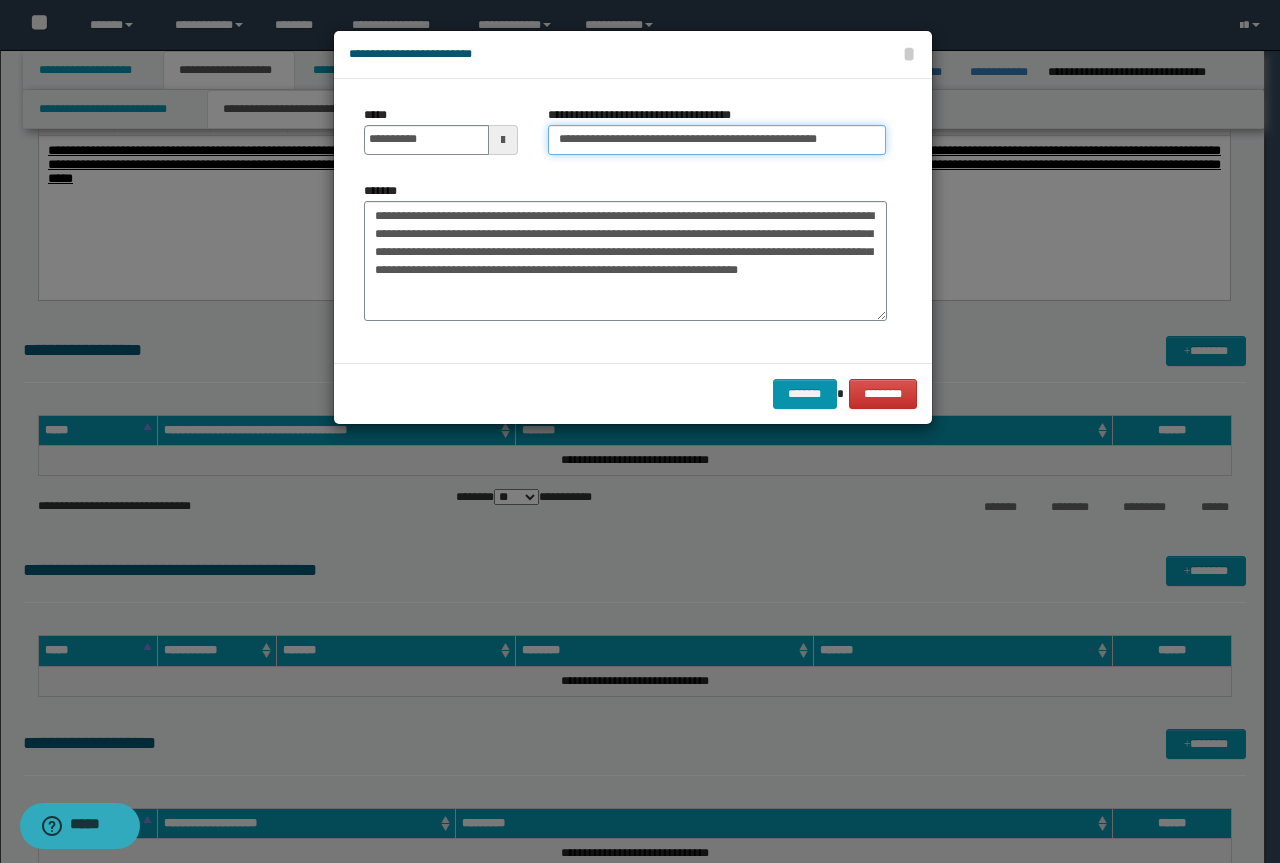 drag, startPoint x: 627, startPoint y: 142, endPoint x: 0, endPoint y: 25, distance: 637.8229 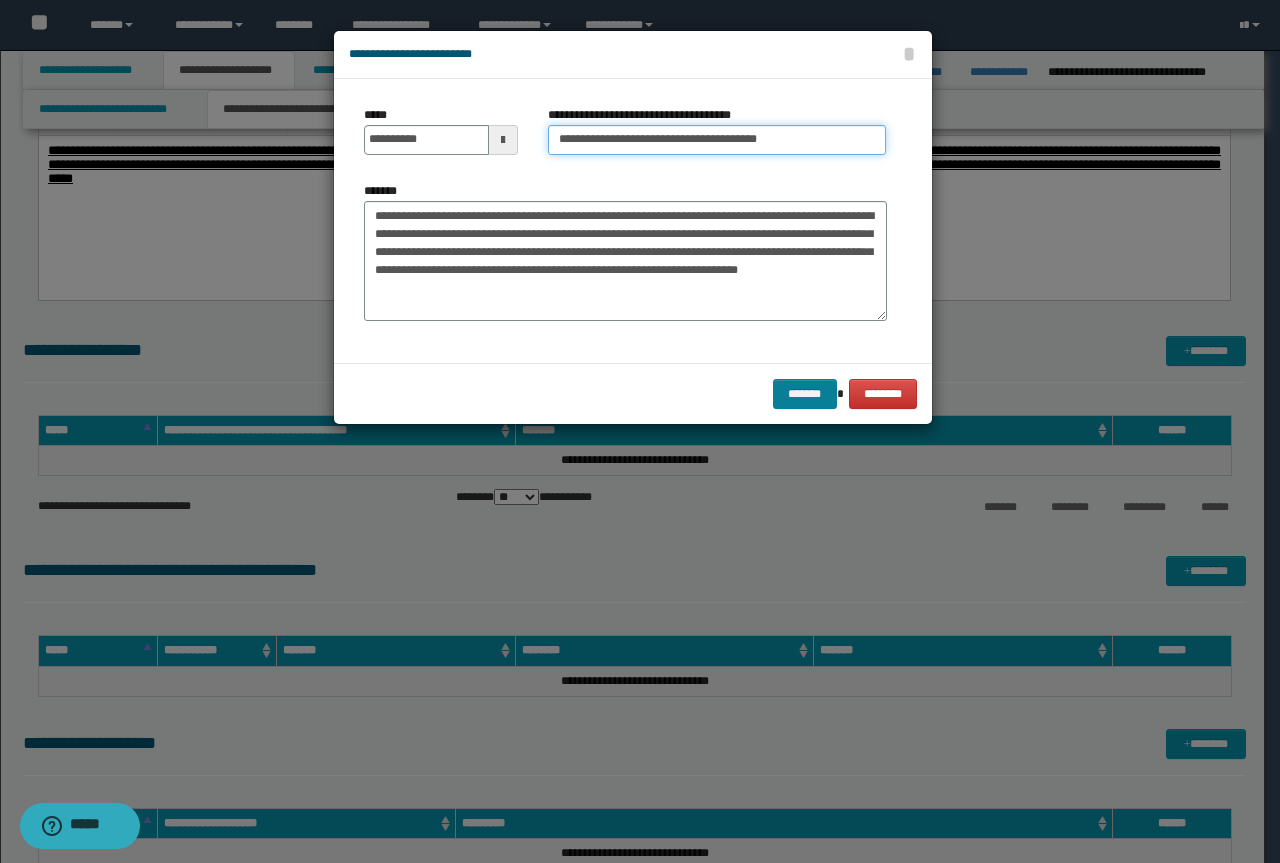 type on "**********" 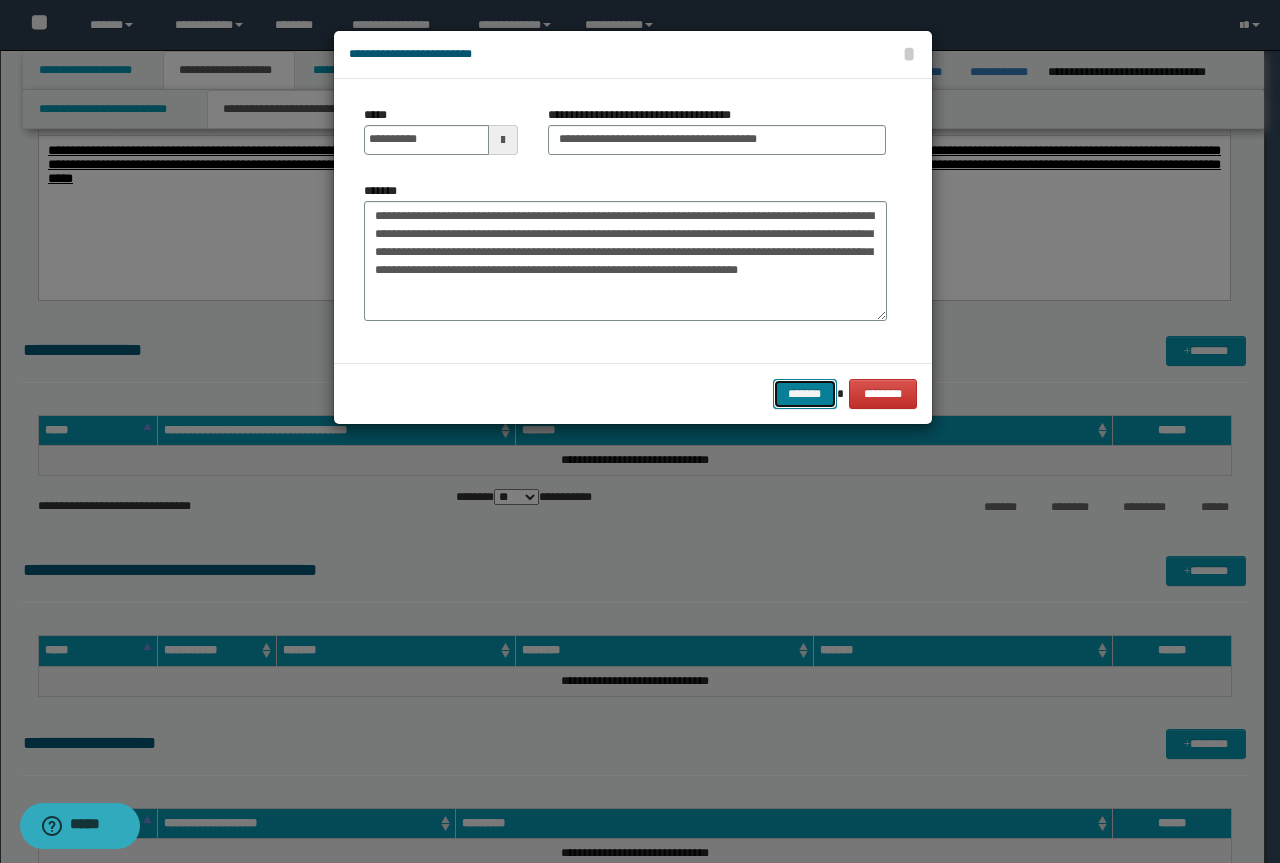 click on "*******" at bounding box center [805, 394] 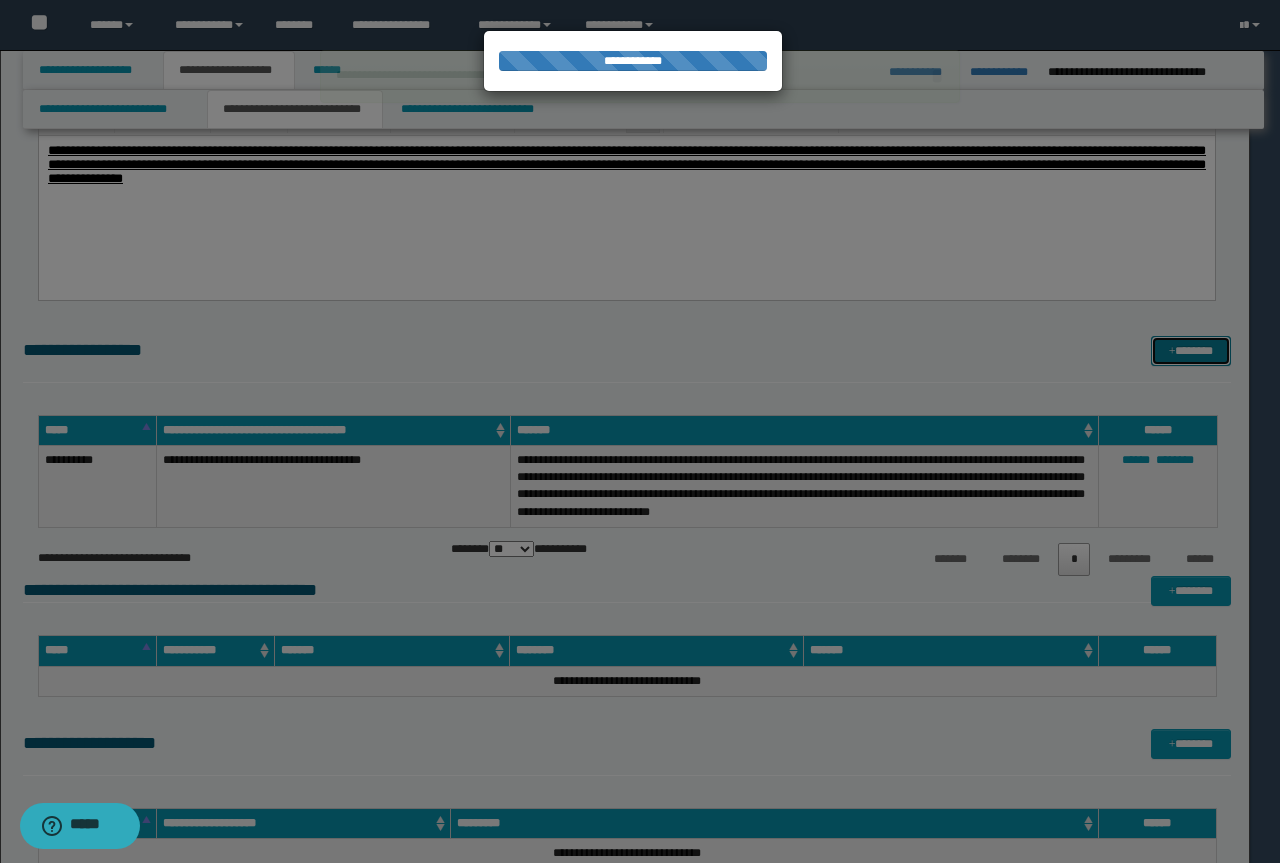 type 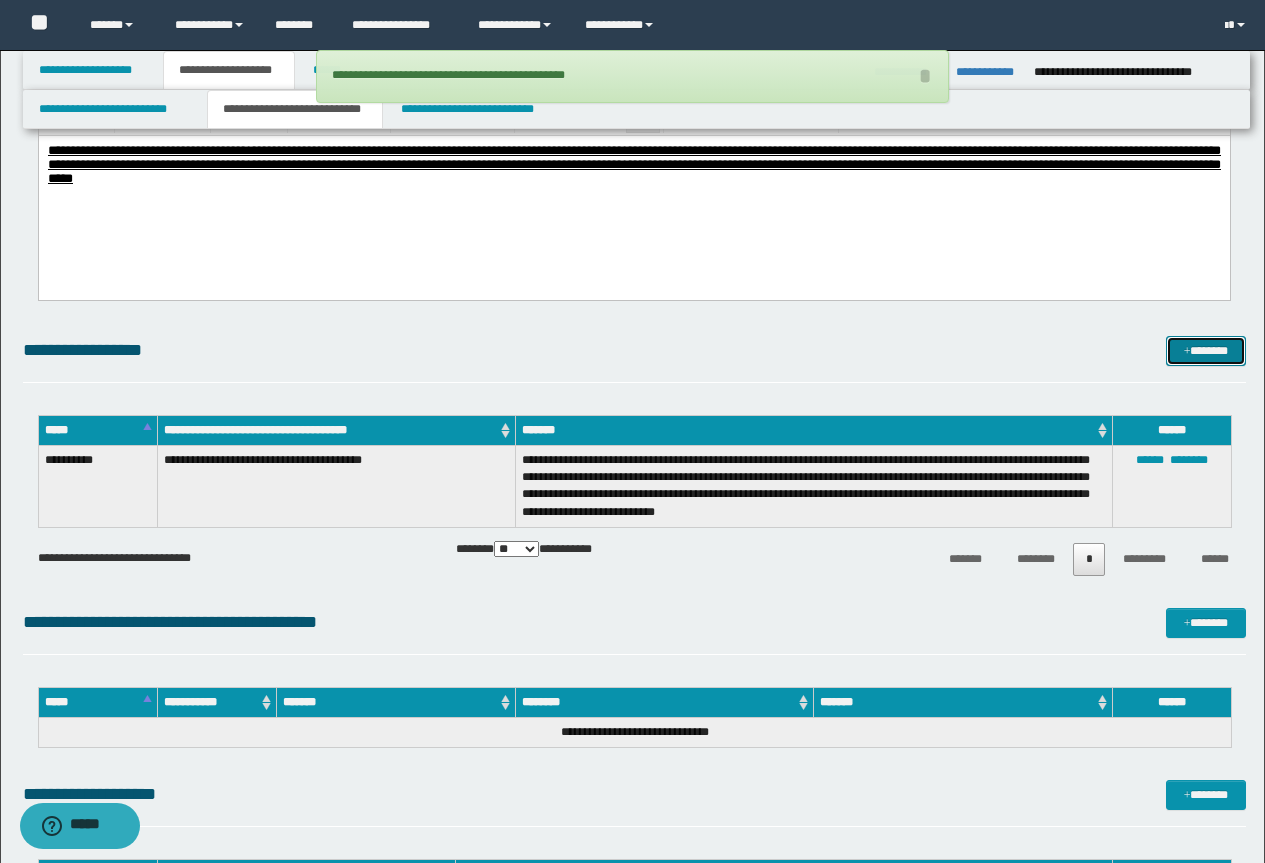 click on "*******" at bounding box center [1206, 351] 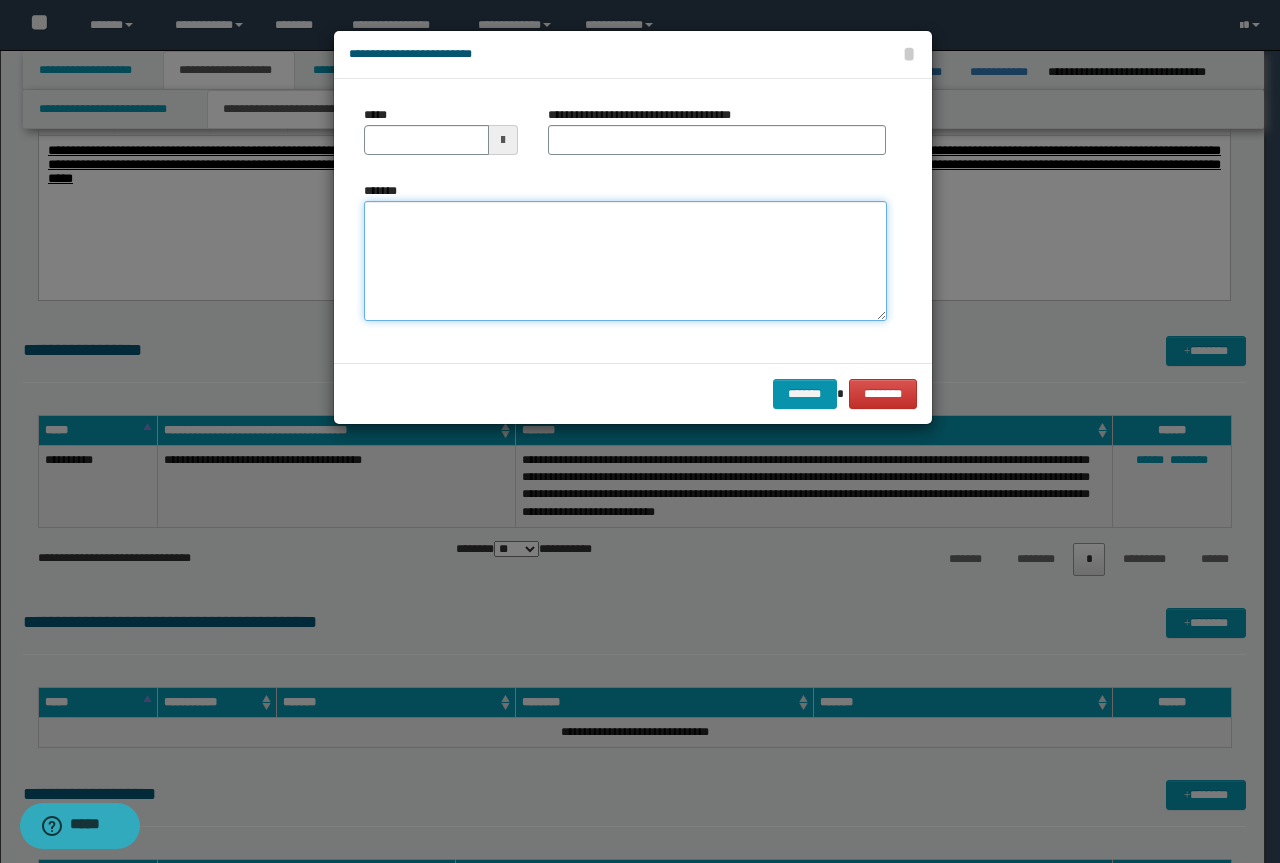 click on "*******" at bounding box center [625, 261] 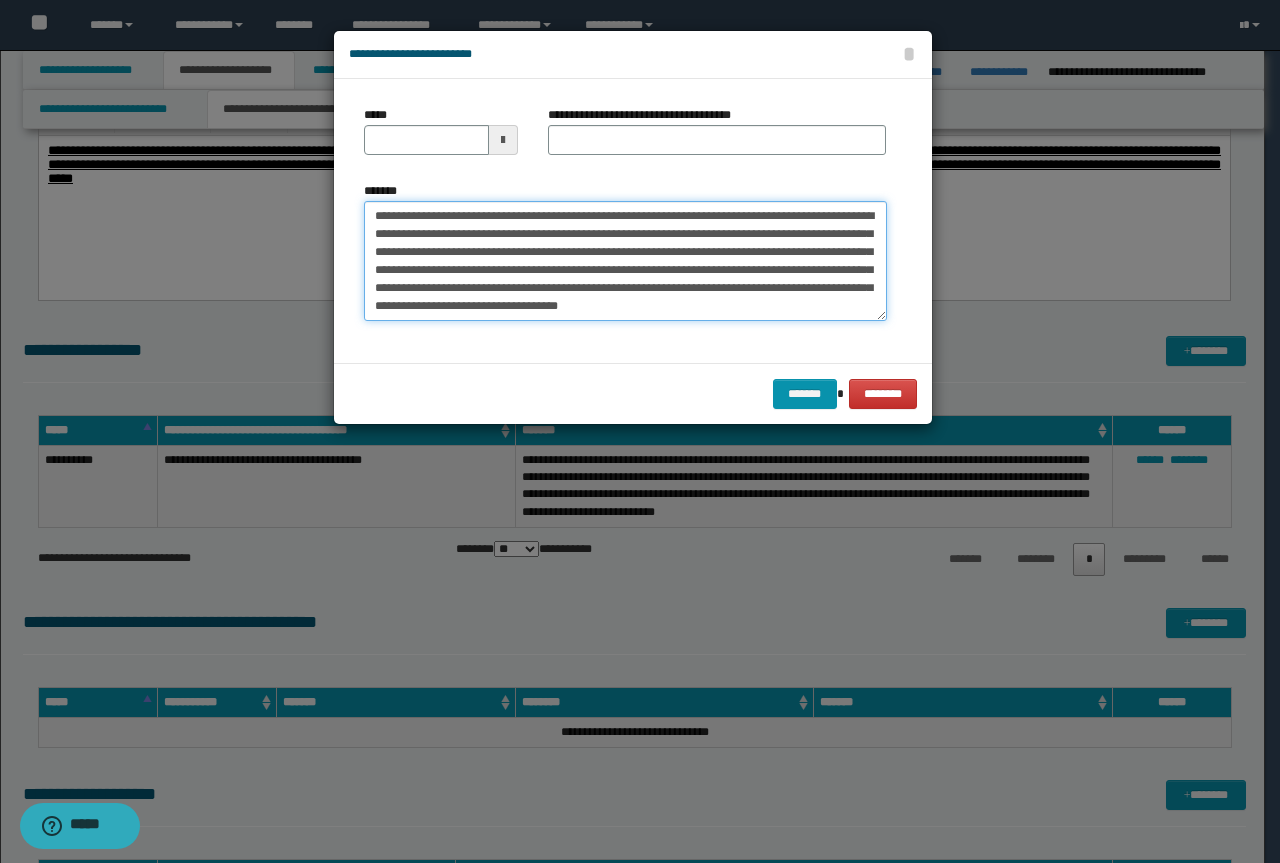 scroll, scrollTop: 0, scrollLeft: 0, axis: both 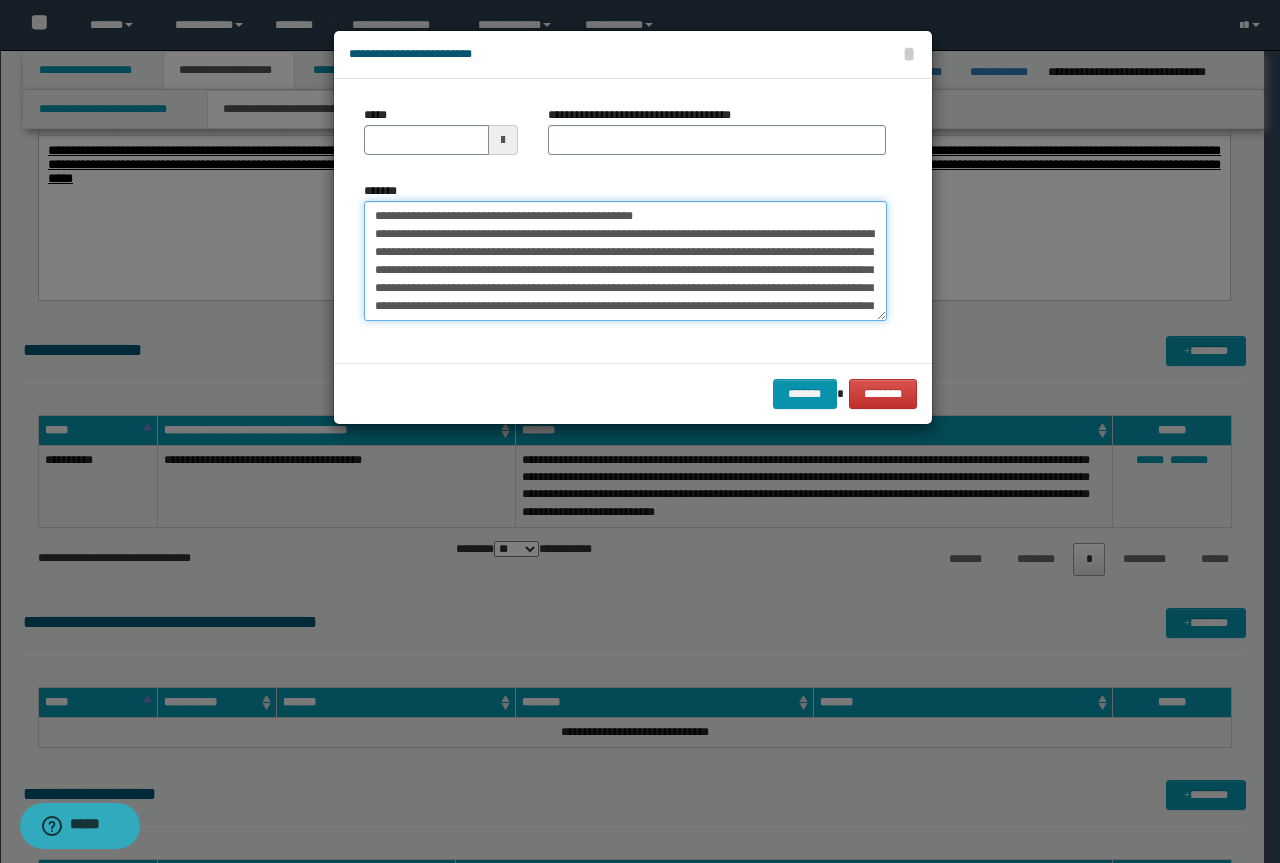 drag, startPoint x: 676, startPoint y: 212, endPoint x: 0, endPoint y: 46, distance: 696.0833 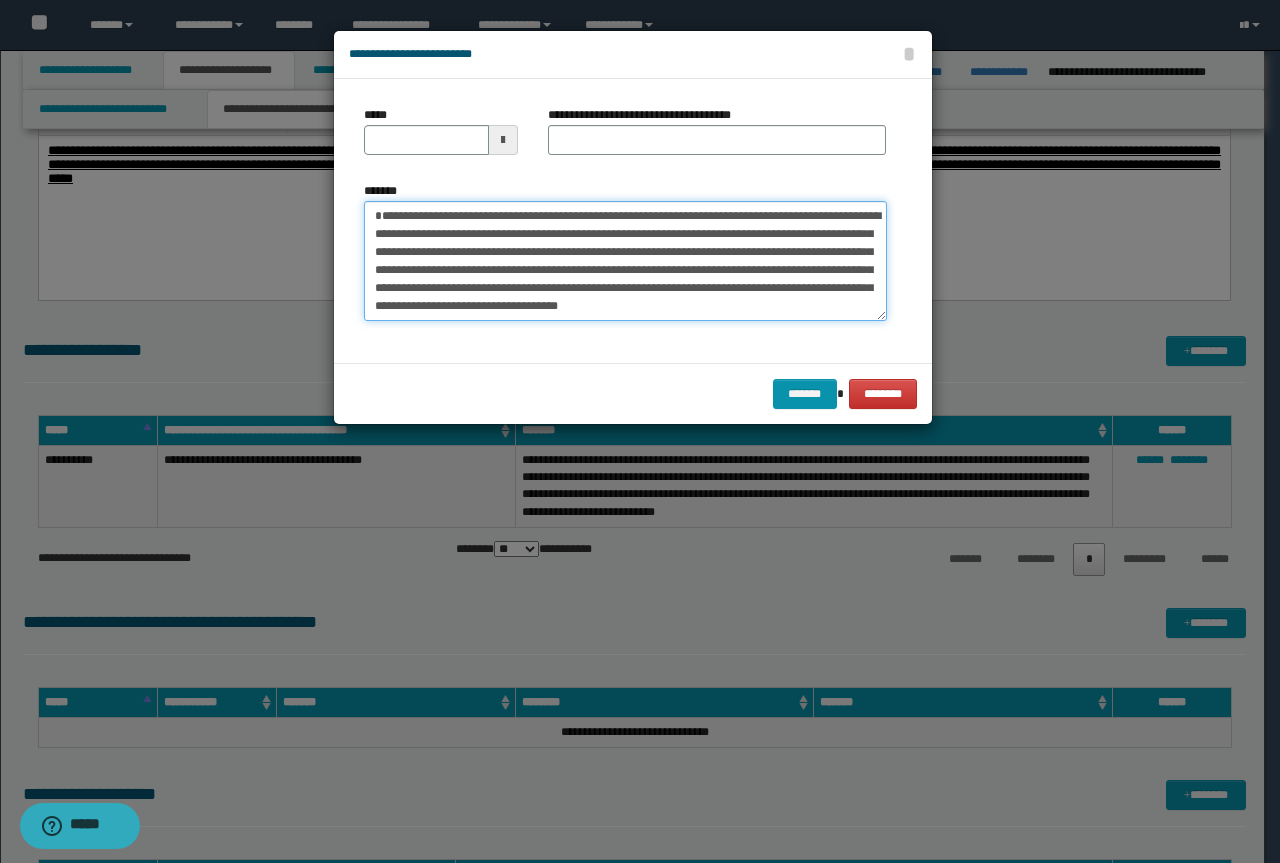 type on "**********" 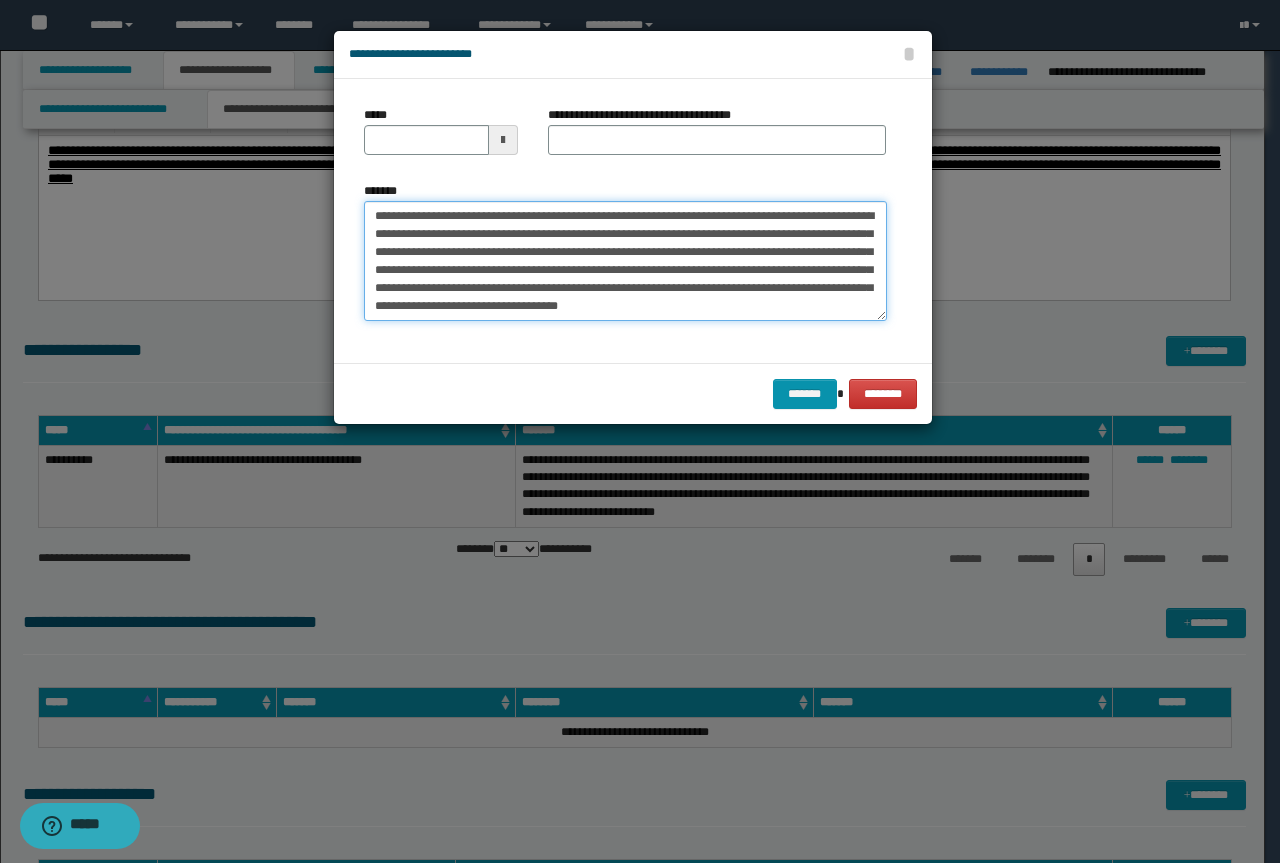 type 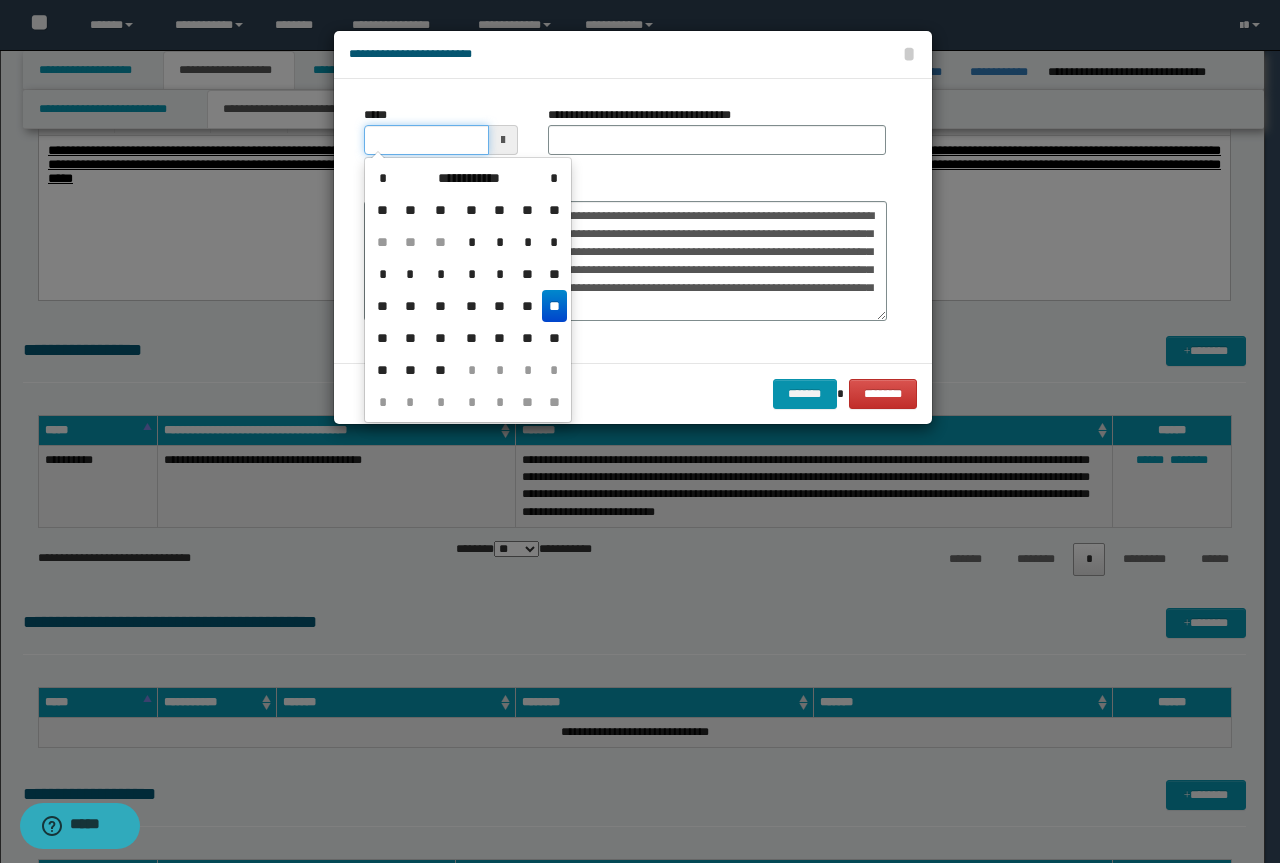 click on "*****" at bounding box center [426, 140] 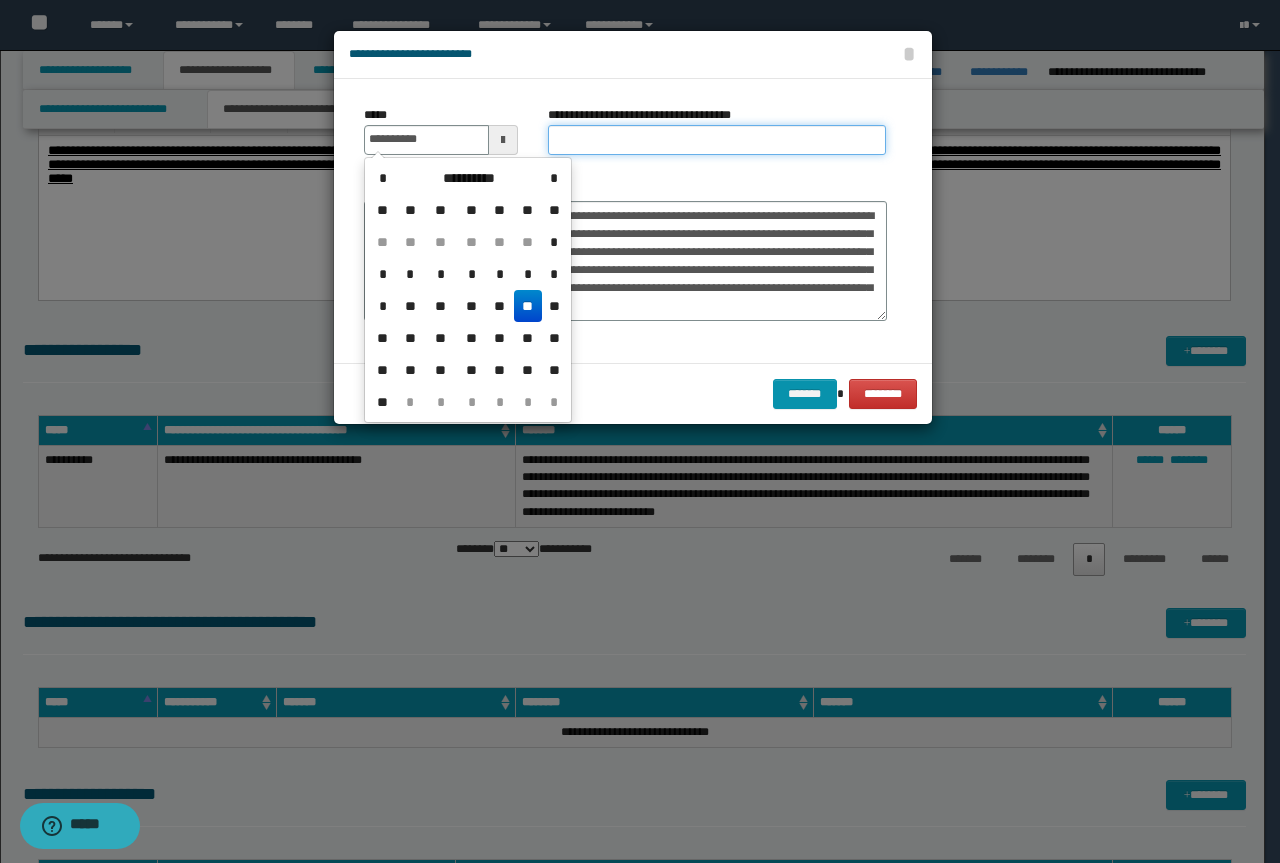 type on "**********" 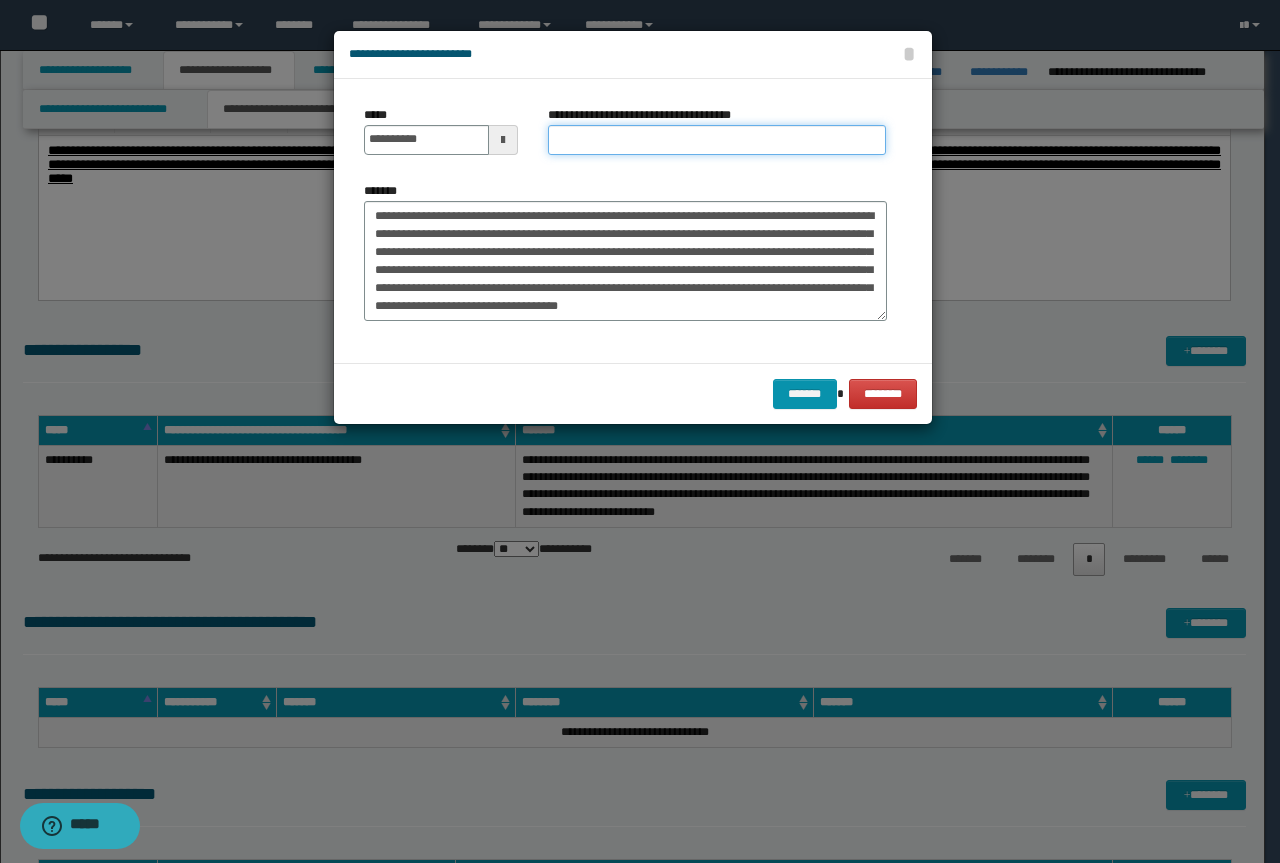 paste on "**********" 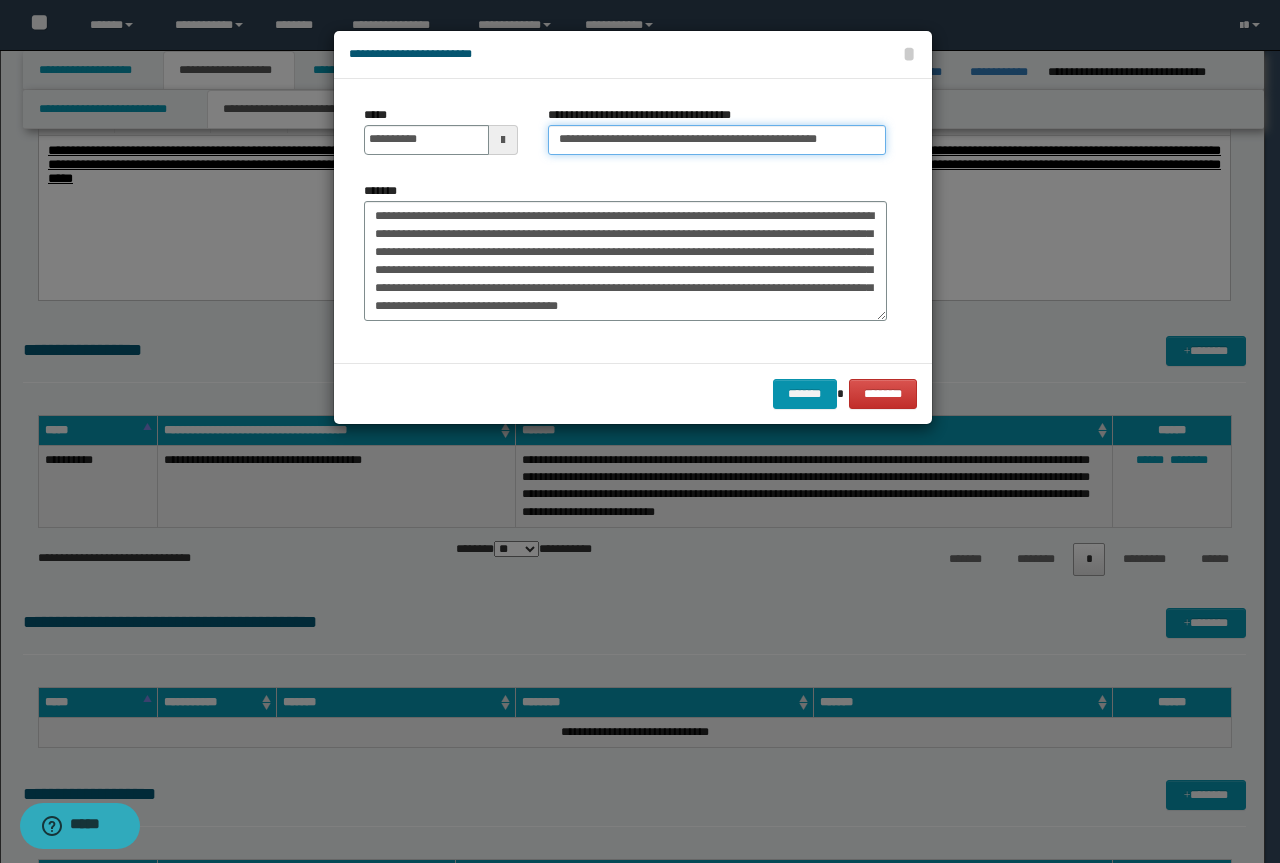 drag, startPoint x: 625, startPoint y: 136, endPoint x: 0, endPoint y: -41, distance: 649.57983 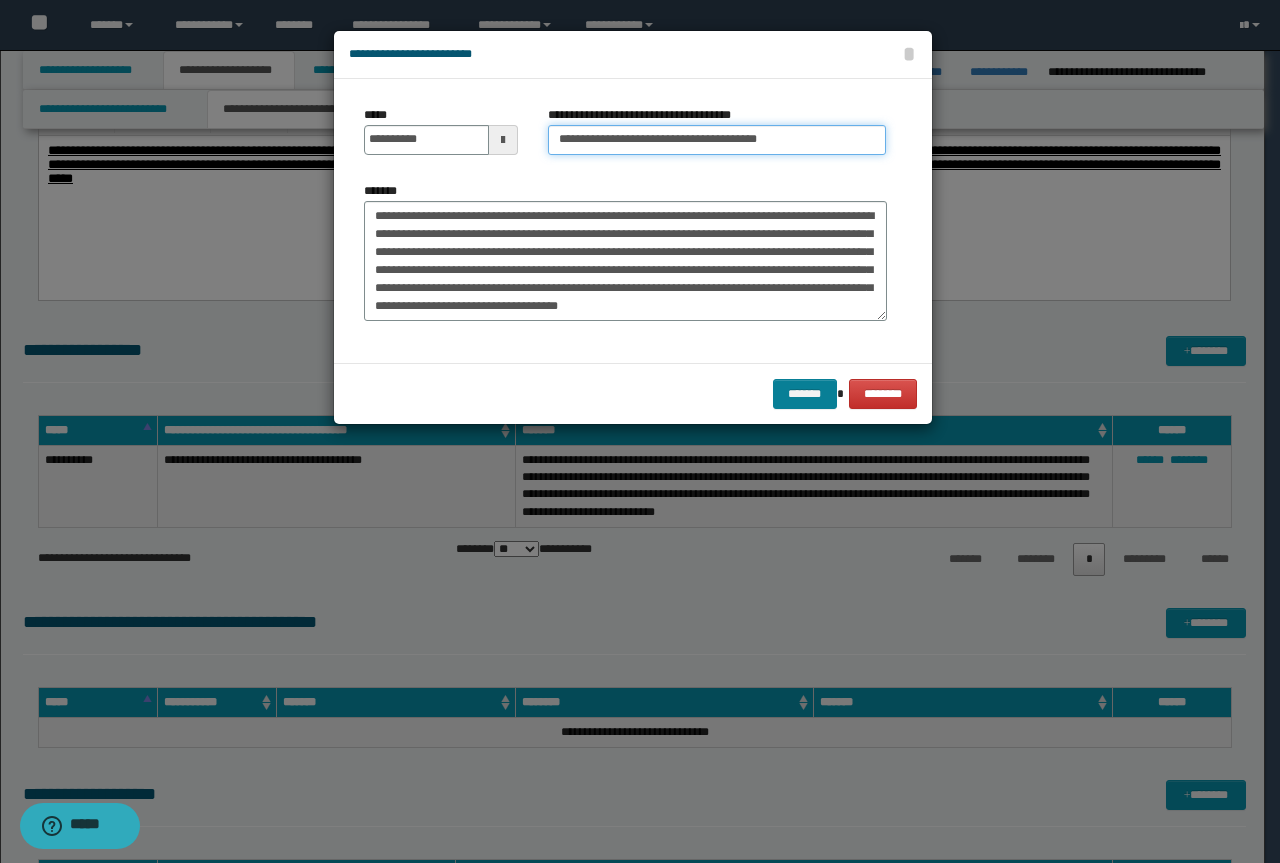 type on "**********" 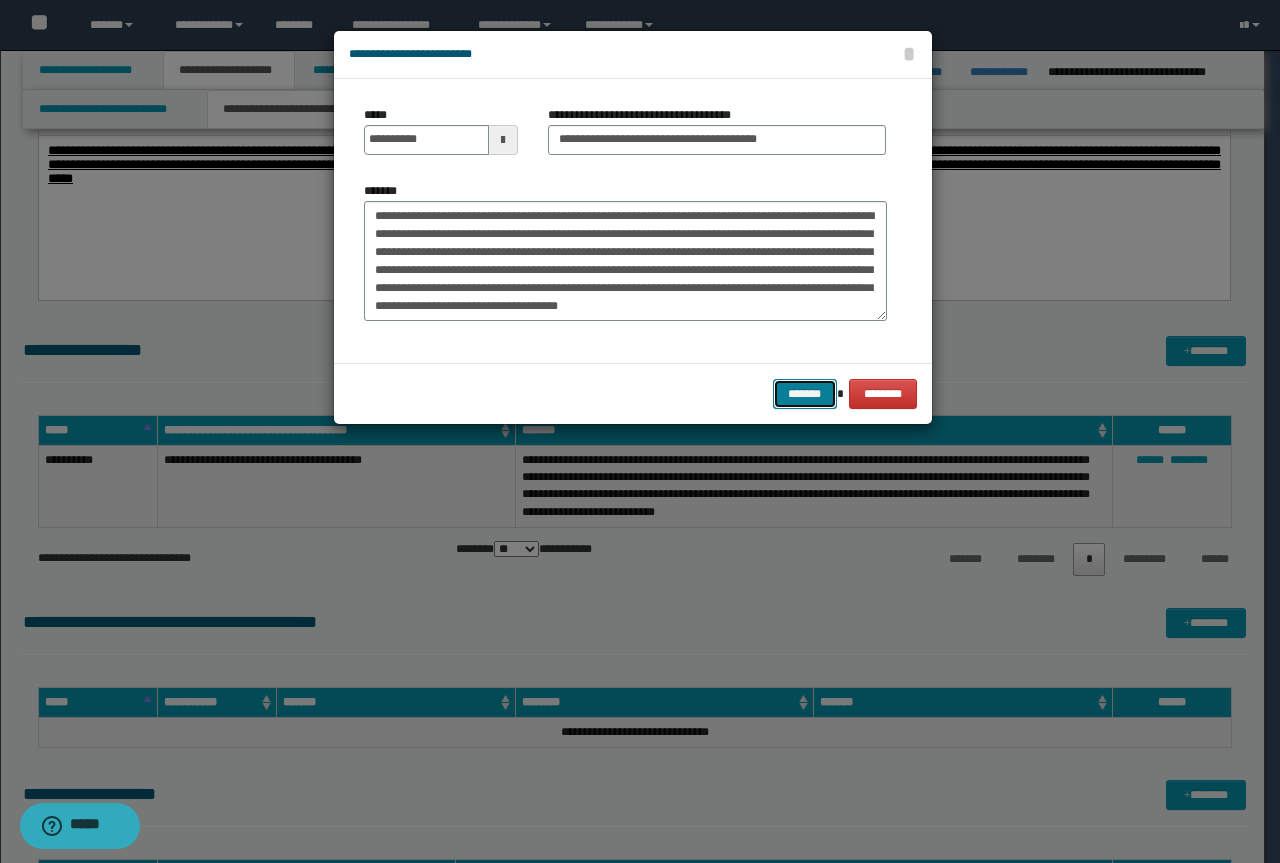 click on "*******" at bounding box center (805, 394) 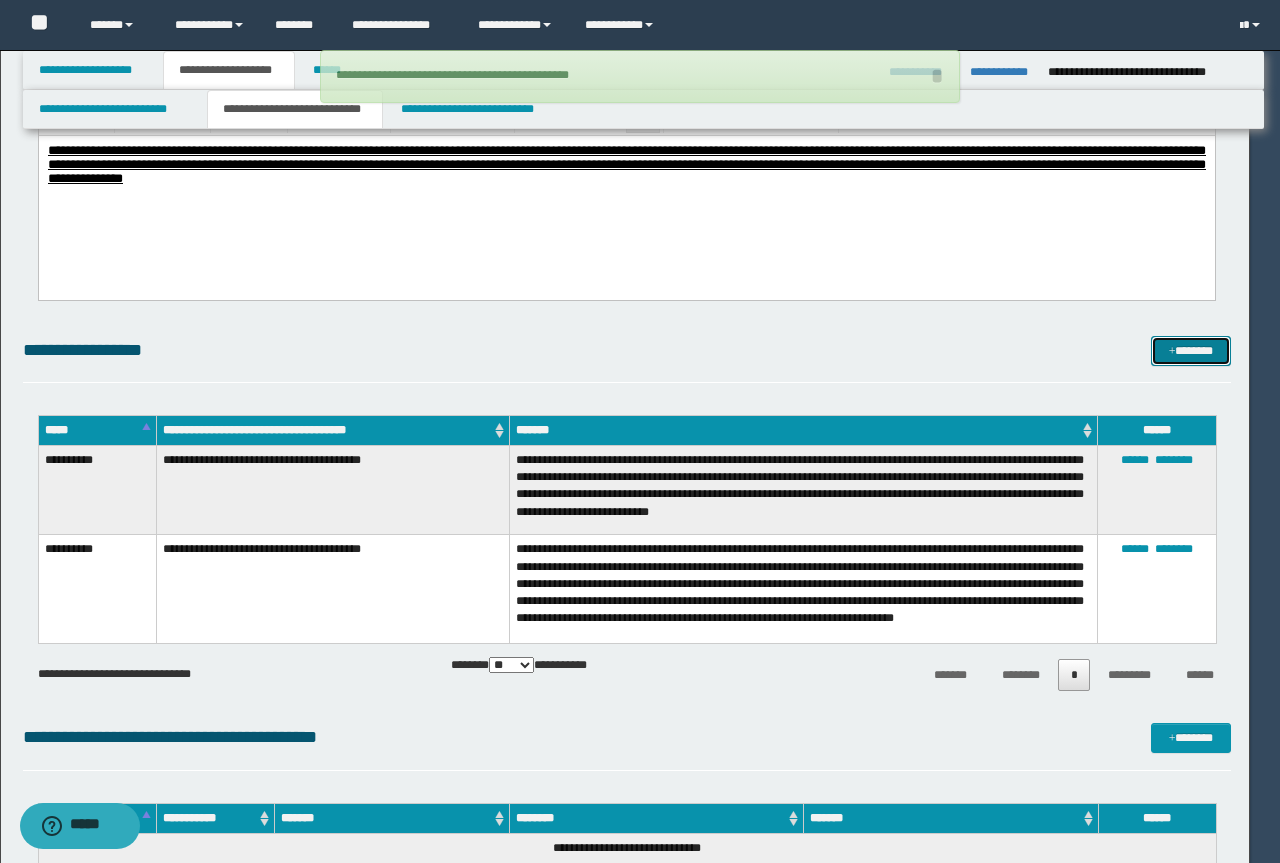 type 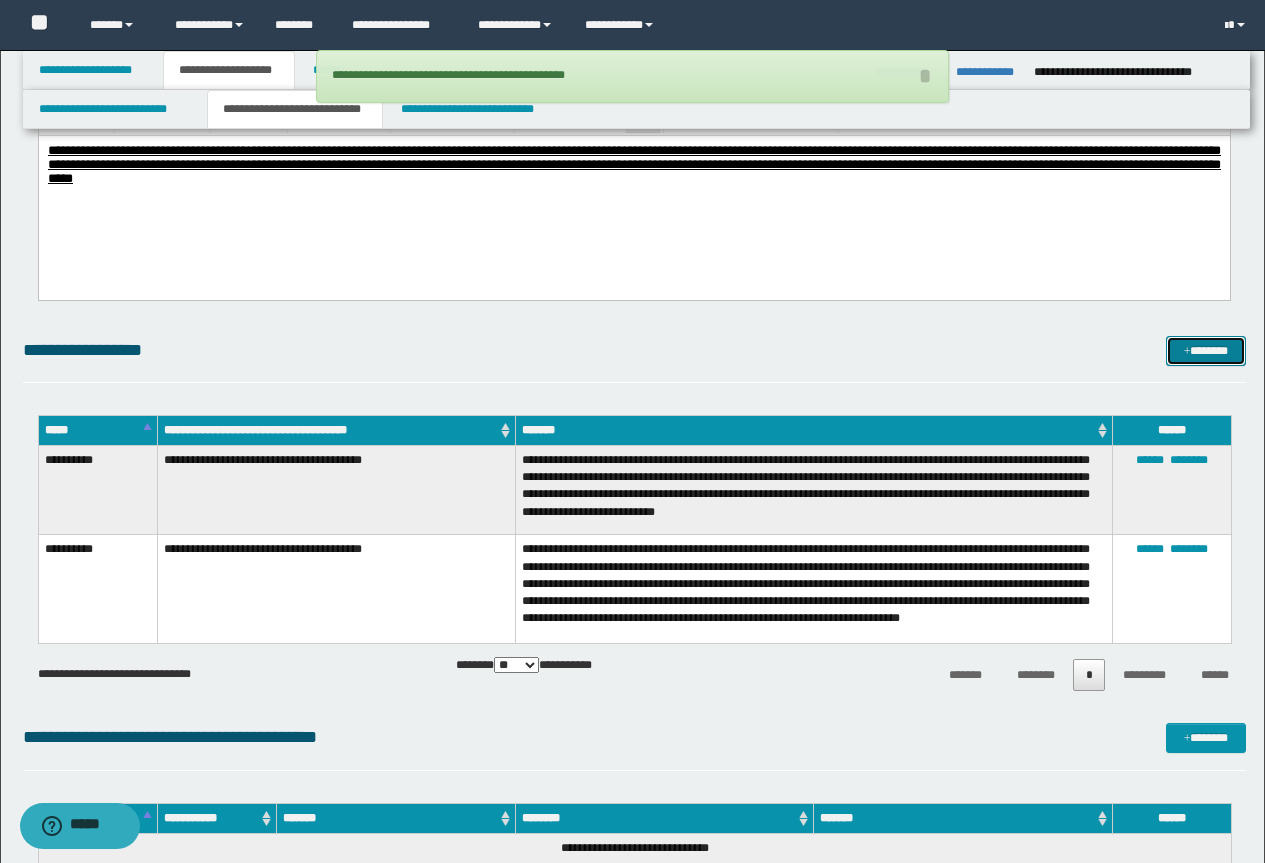 click on "*******" at bounding box center [1206, 351] 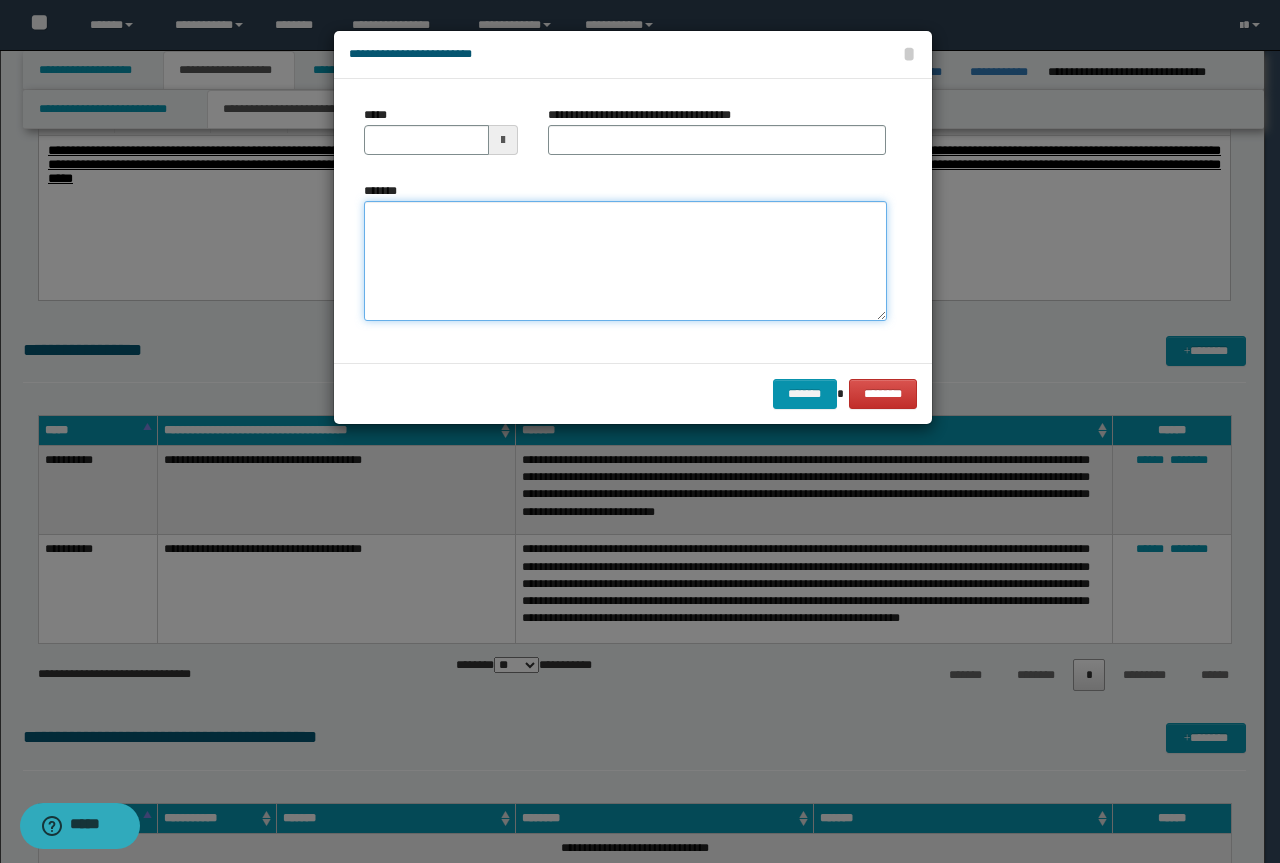 click on "*******" at bounding box center [625, 261] 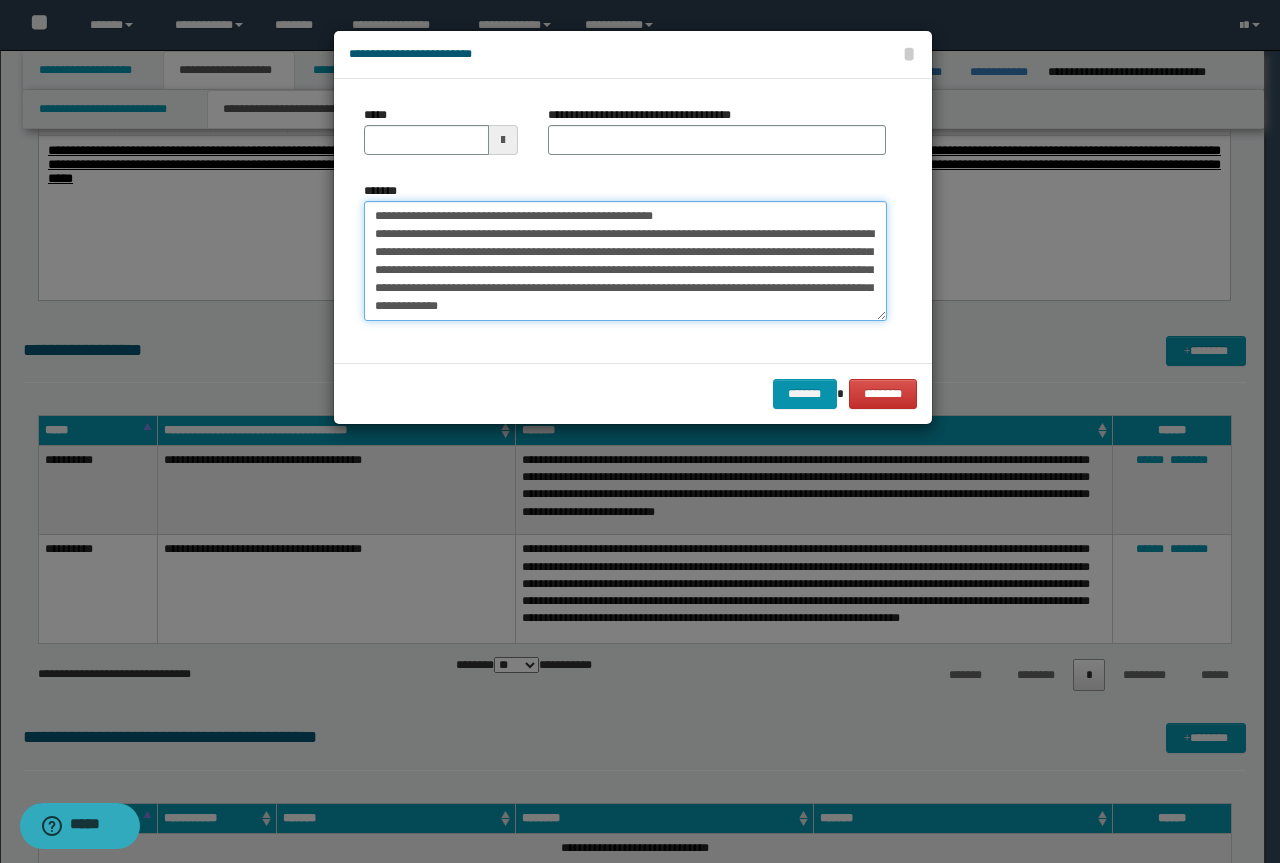 scroll, scrollTop: 0, scrollLeft: 0, axis: both 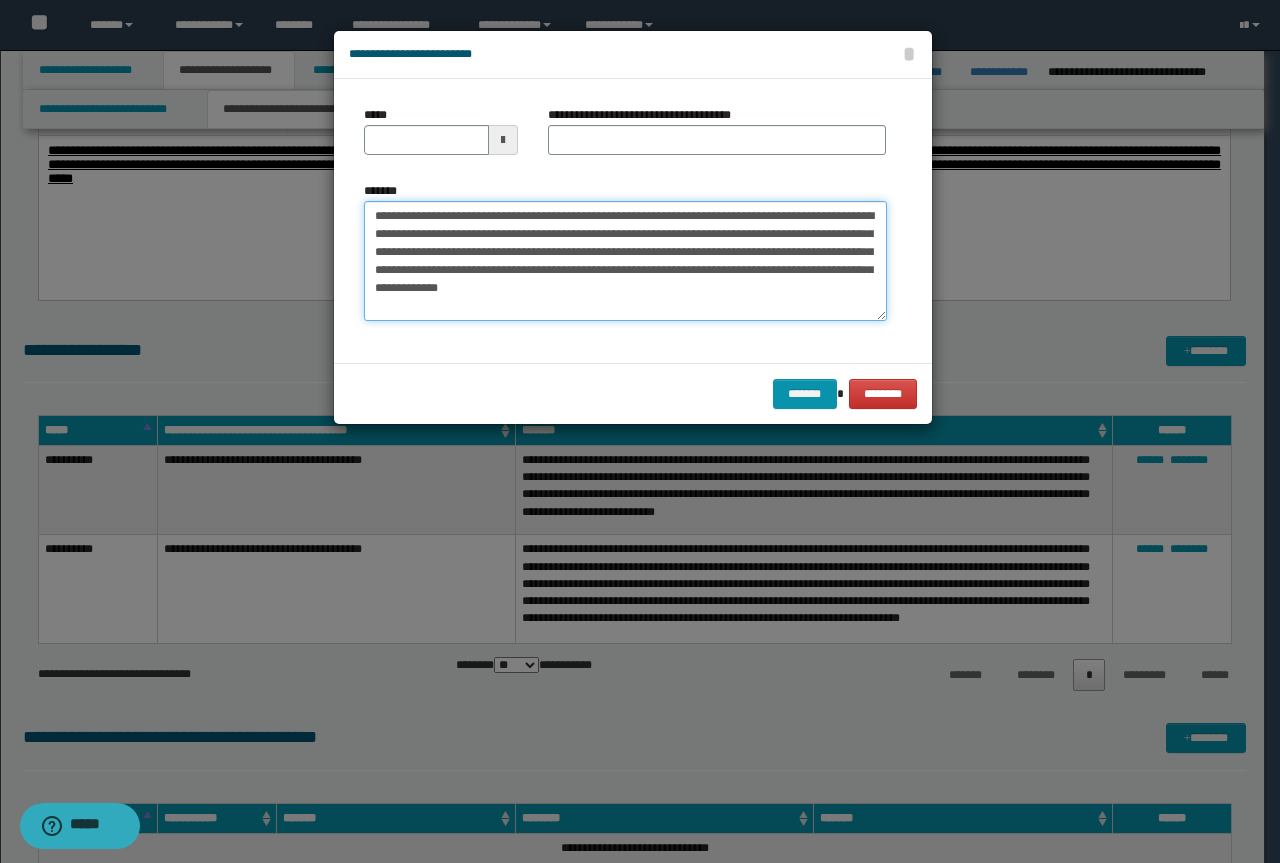 type on "**********" 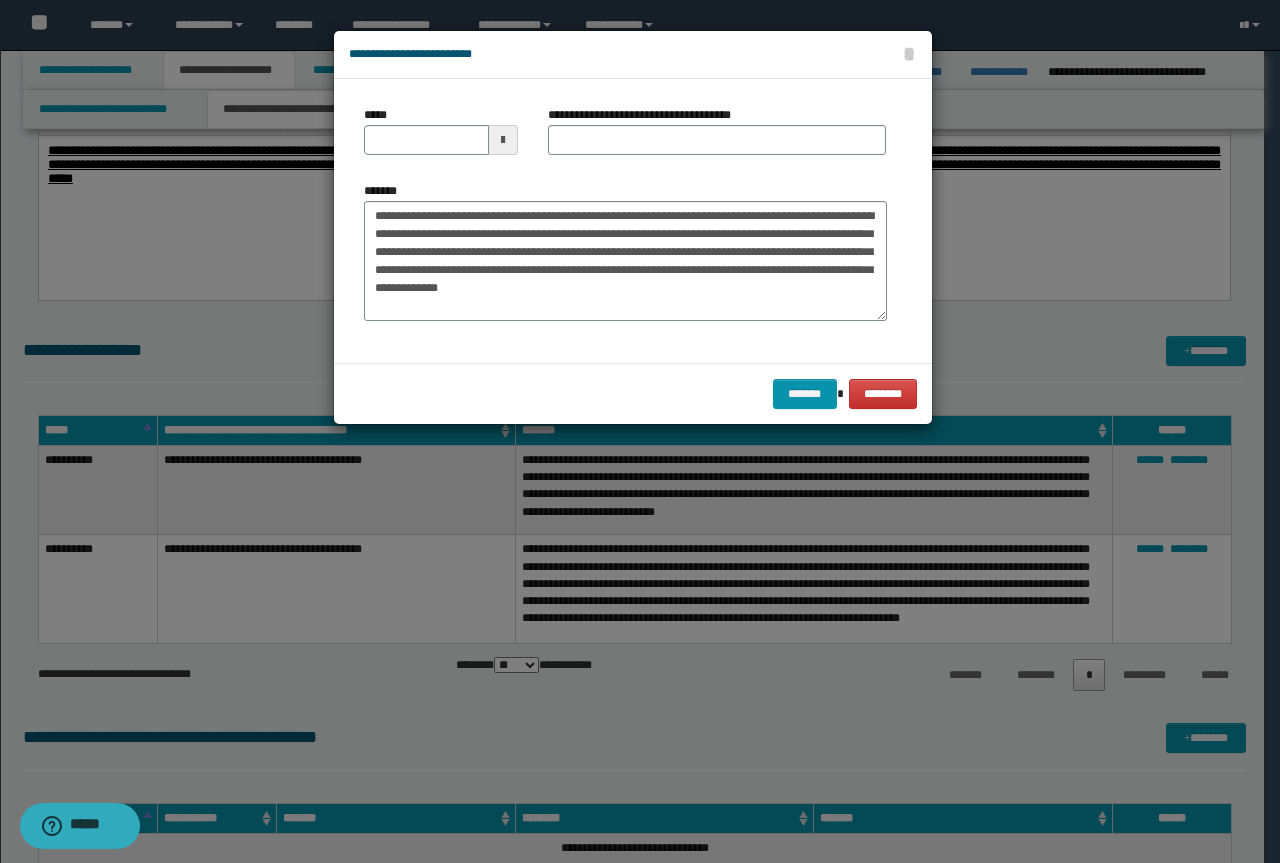 click on "*****" at bounding box center (441, 138) 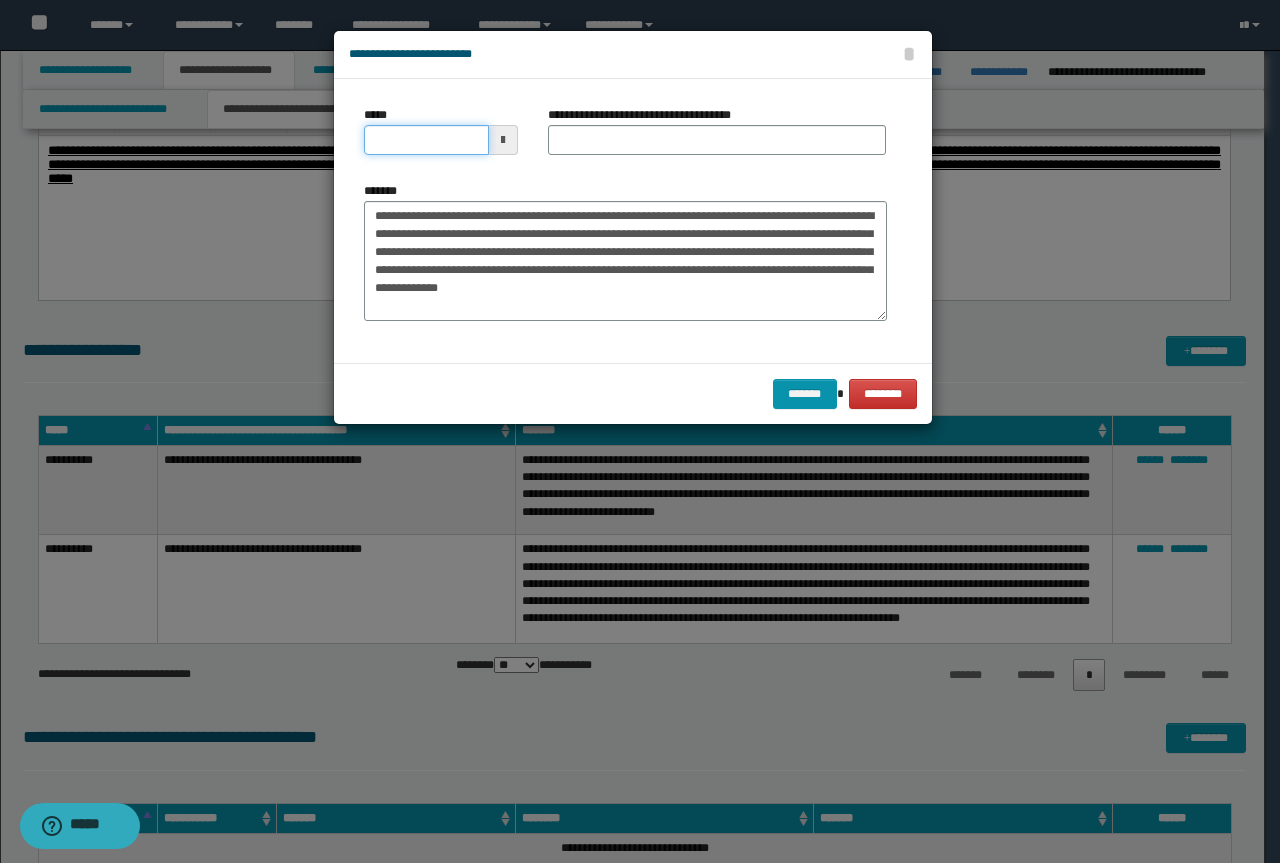 click on "*****" at bounding box center (426, 140) 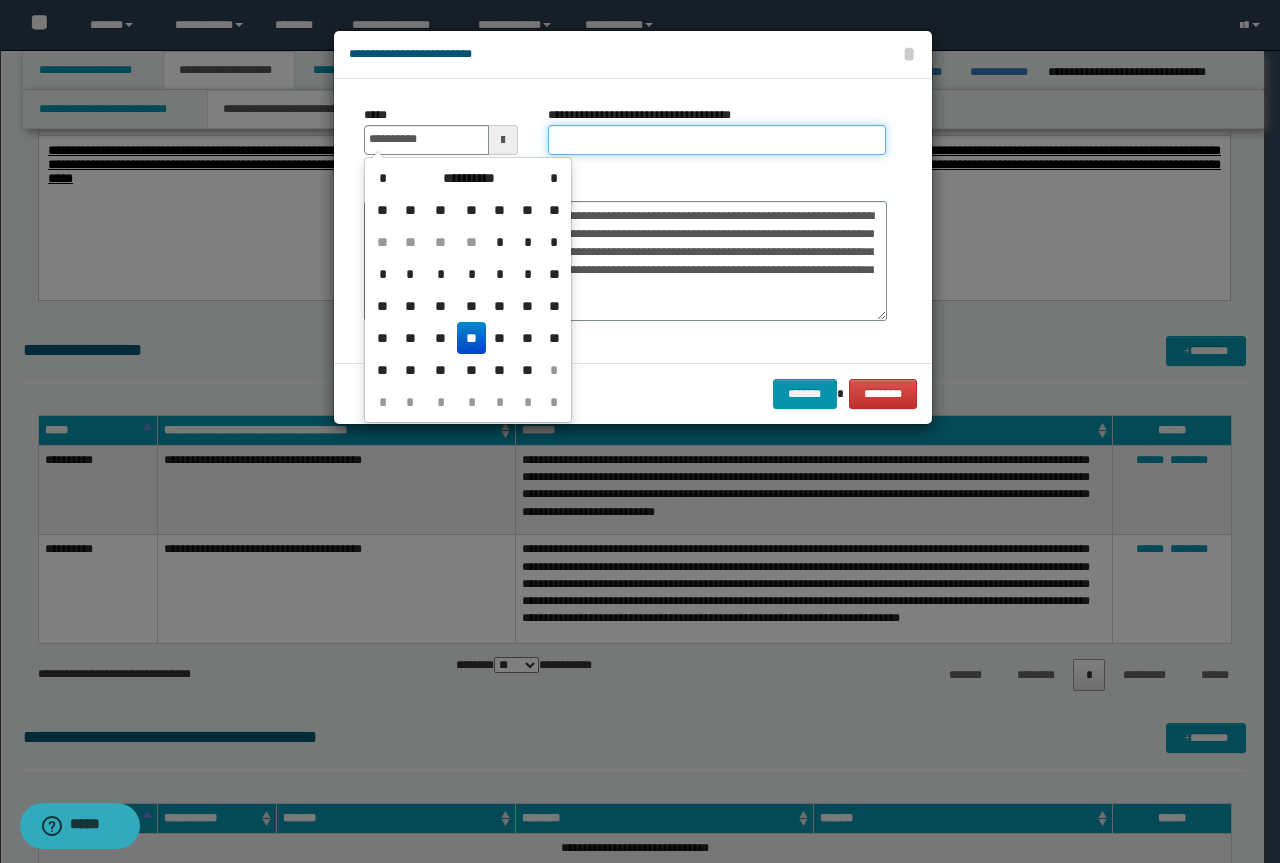 type on "**********" 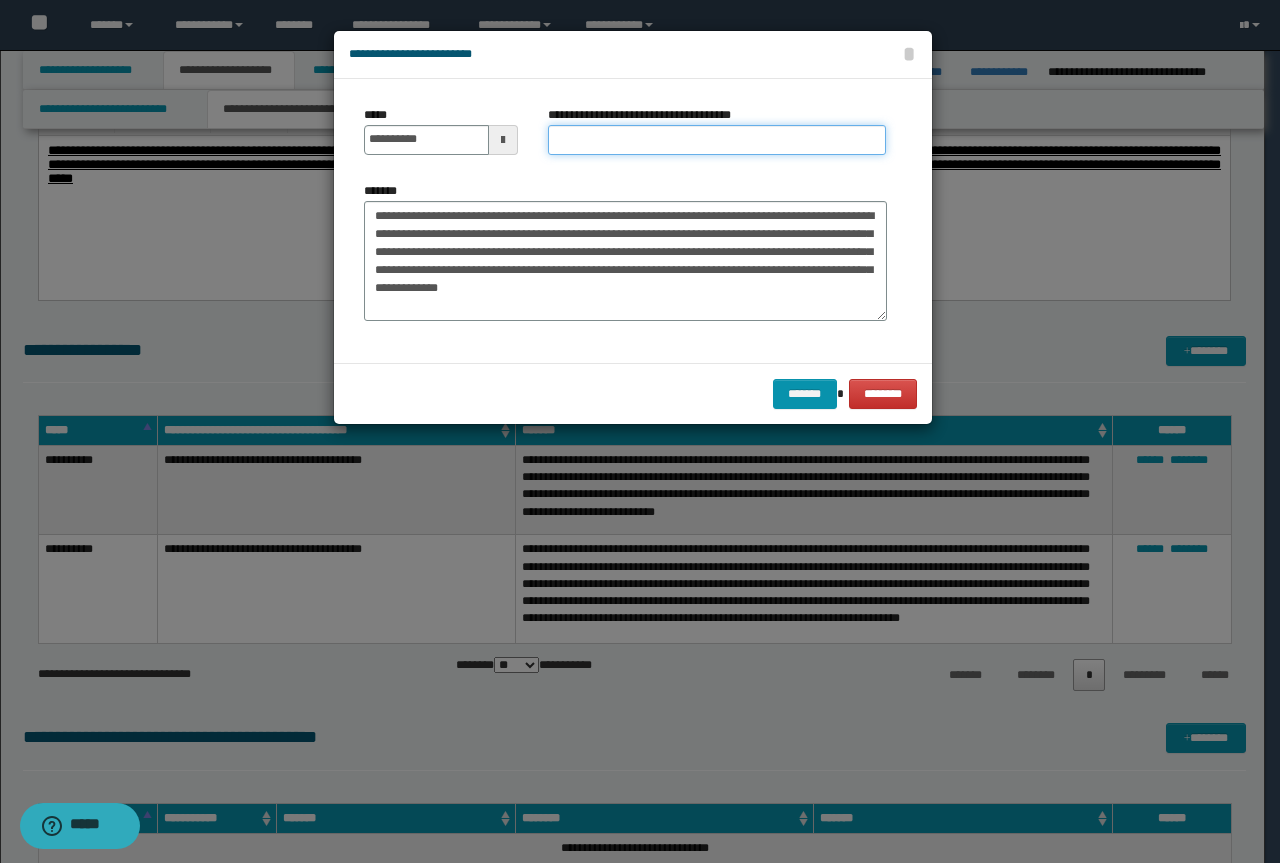 click on "**********" at bounding box center [717, 140] 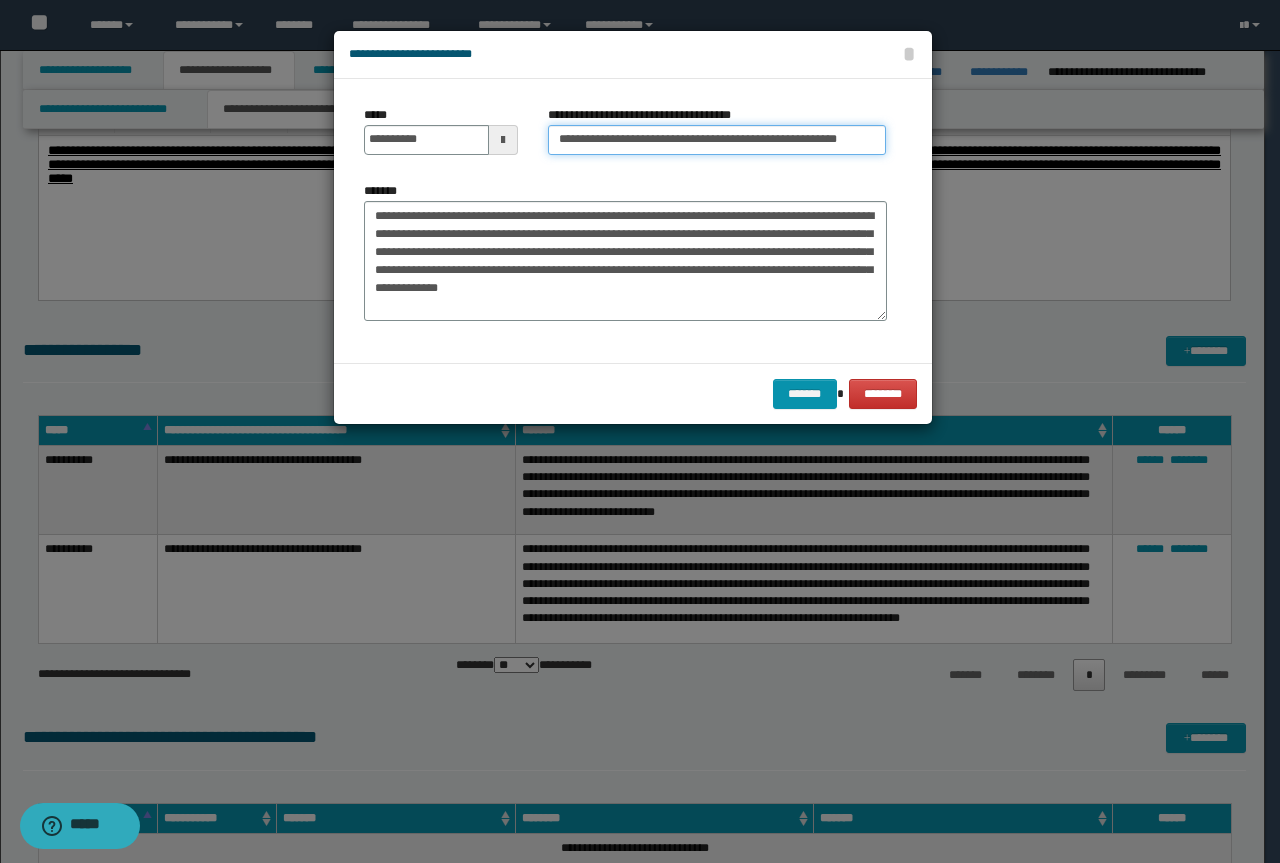 drag, startPoint x: 631, startPoint y: 143, endPoint x: 341, endPoint y: 137, distance: 290.06207 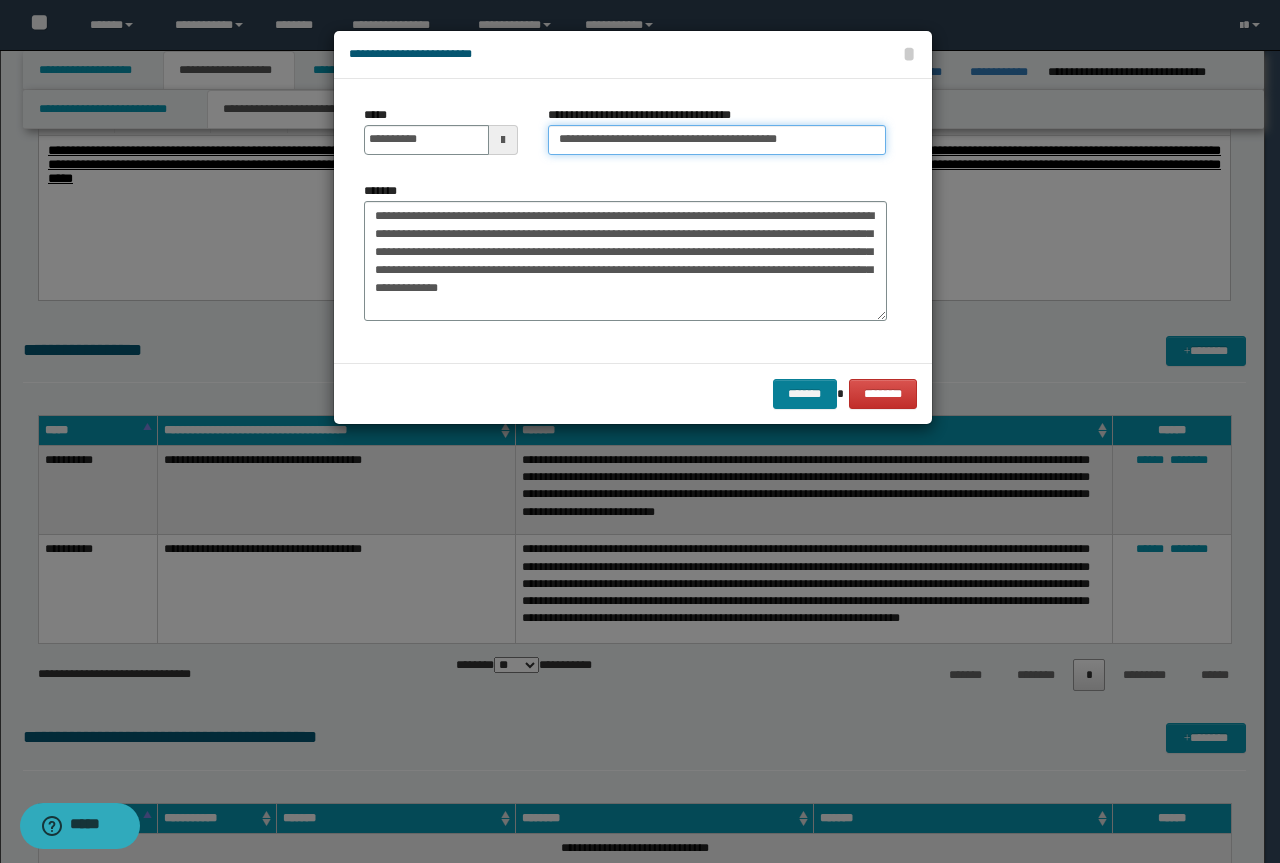 type on "**********" 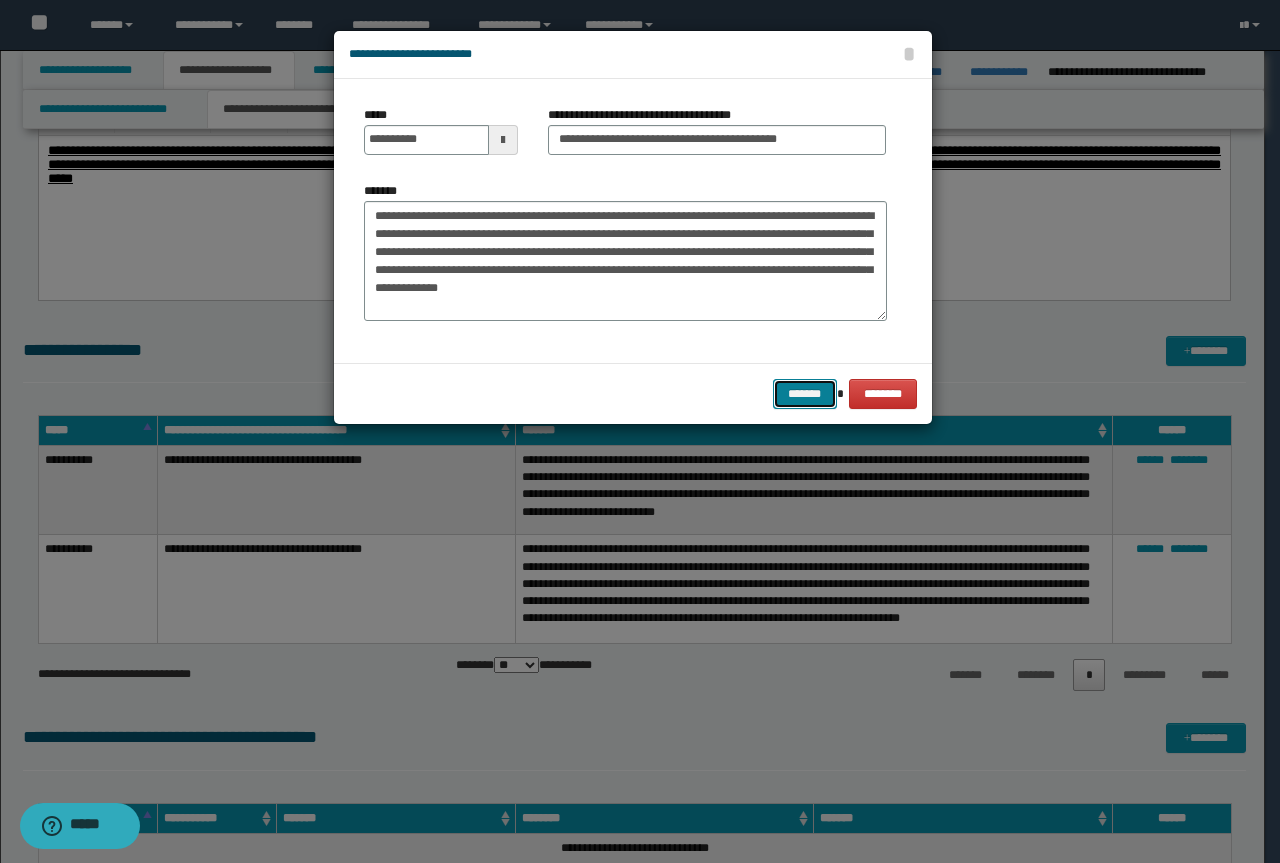 click on "*******" at bounding box center (805, 394) 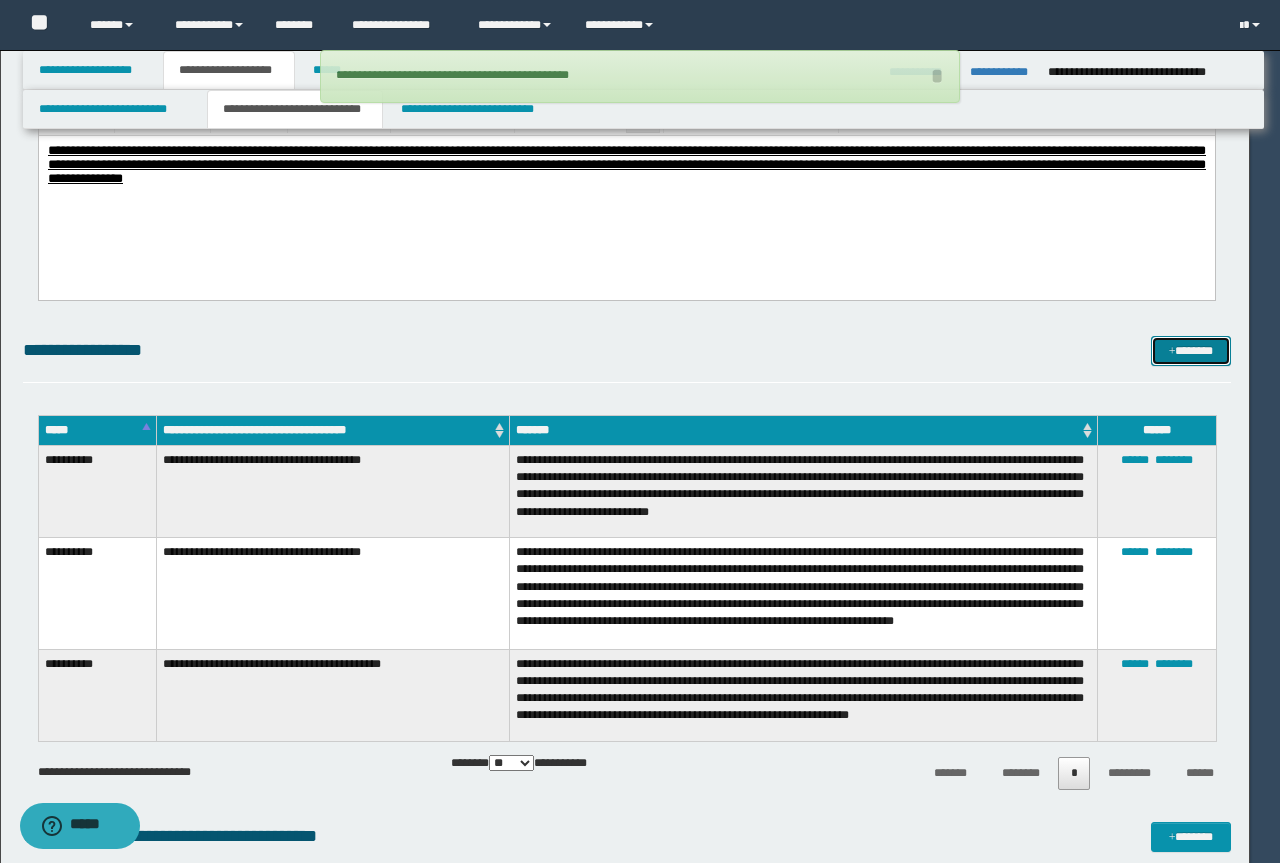 type 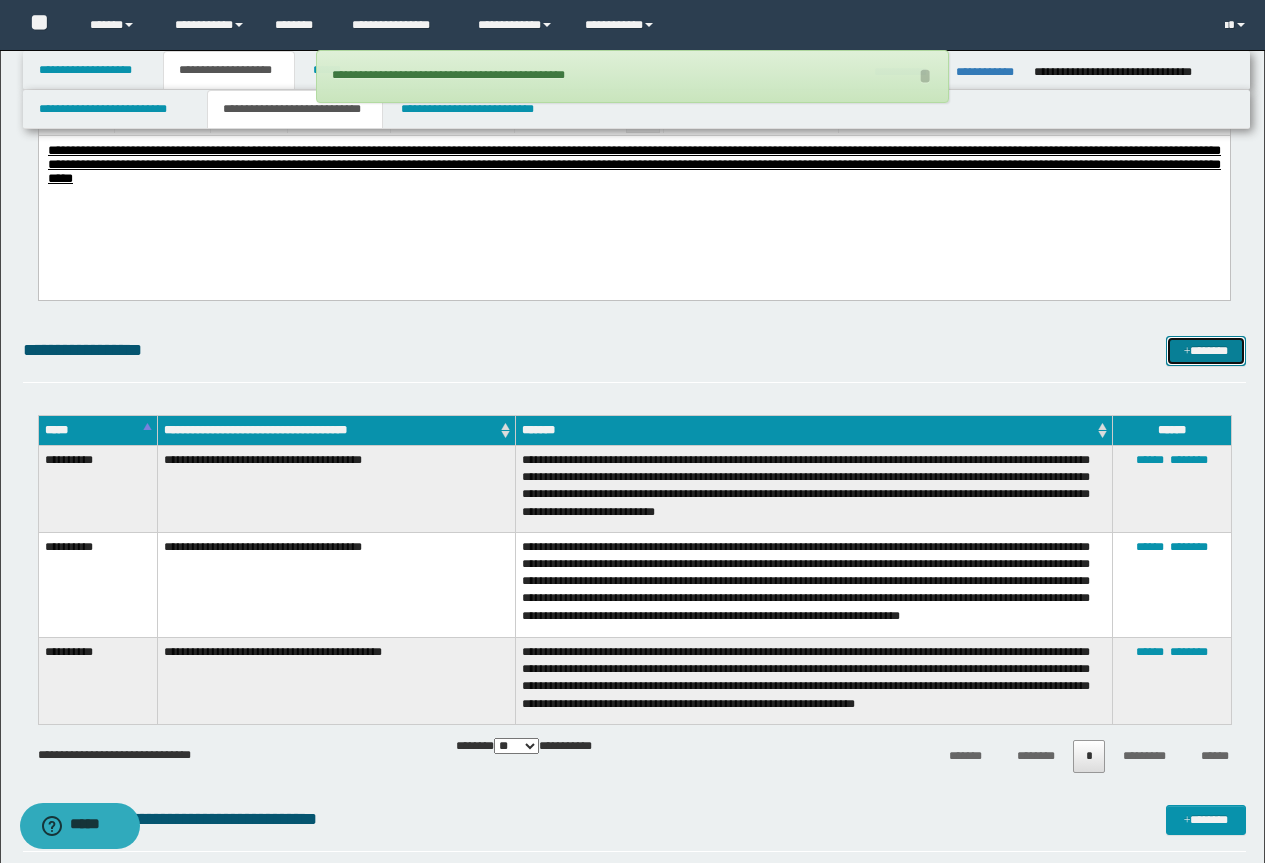 click on "*******" at bounding box center [1206, 351] 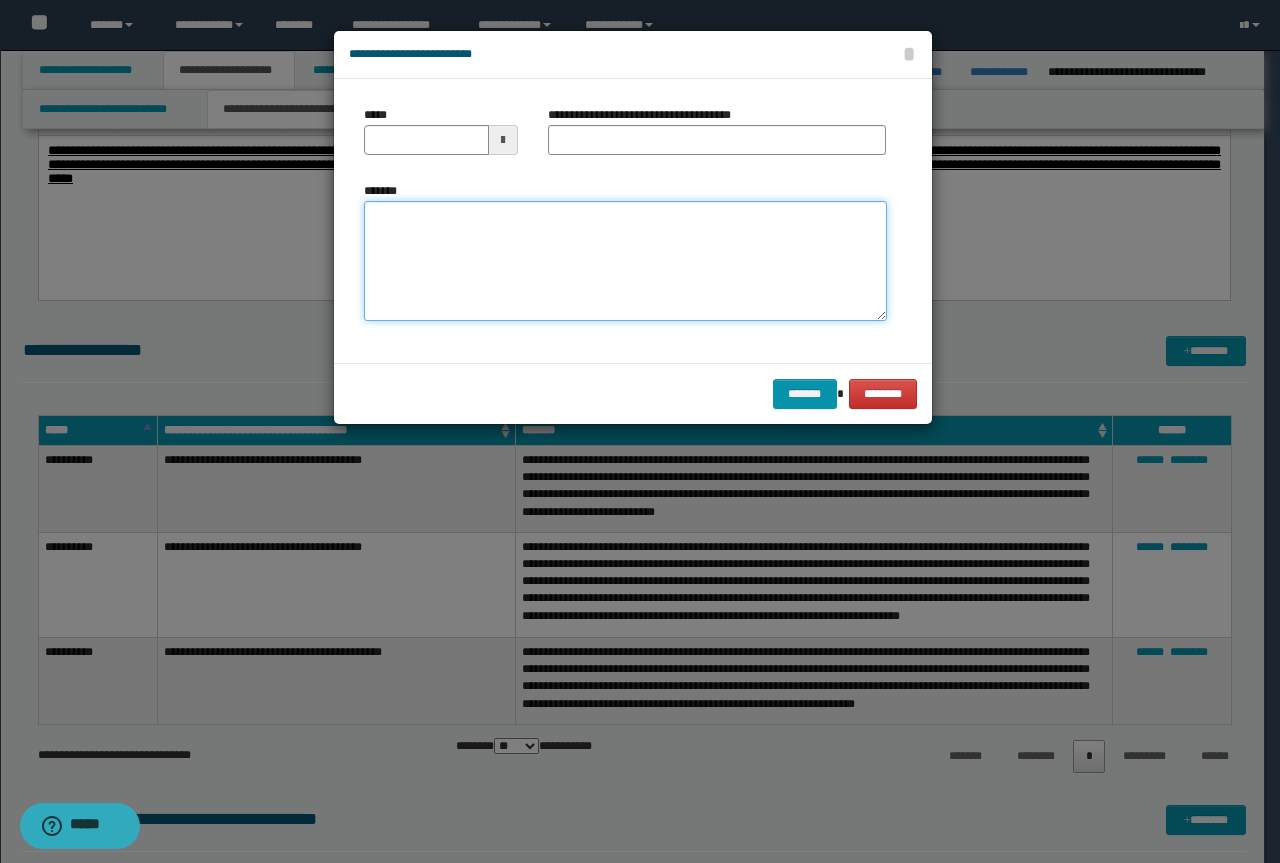 click on "*******" at bounding box center [625, 261] 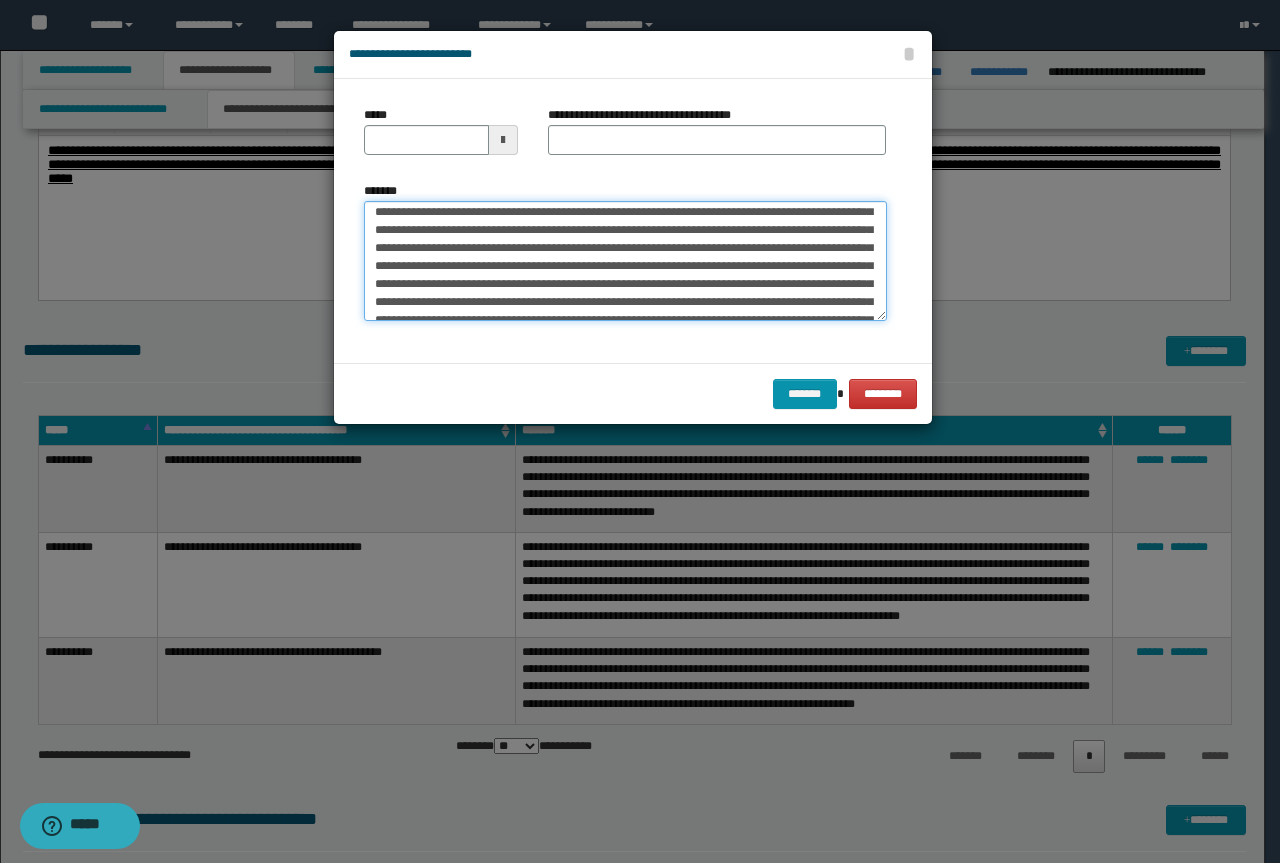 scroll, scrollTop: 0, scrollLeft: 0, axis: both 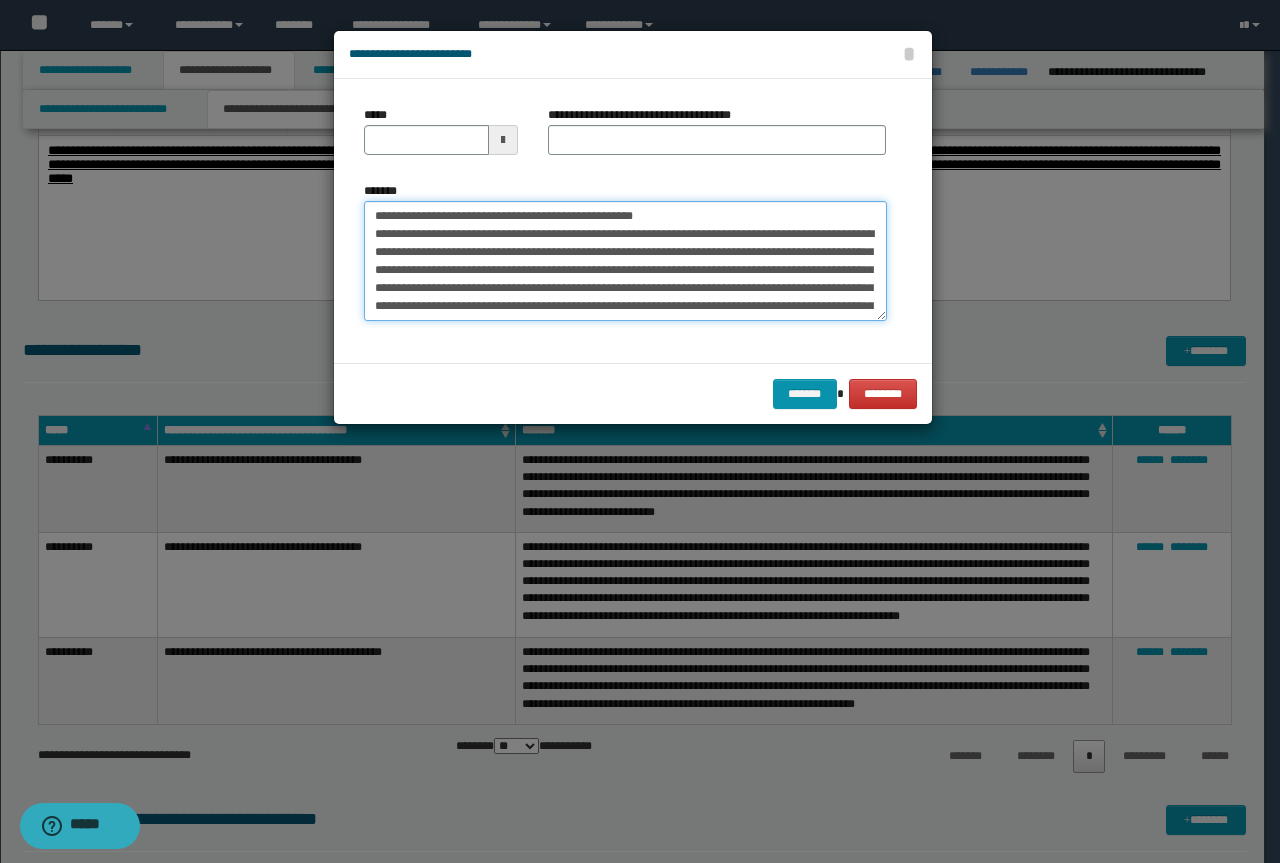 drag, startPoint x: 556, startPoint y: 197, endPoint x: 194, endPoint y: 164, distance: 363.50104 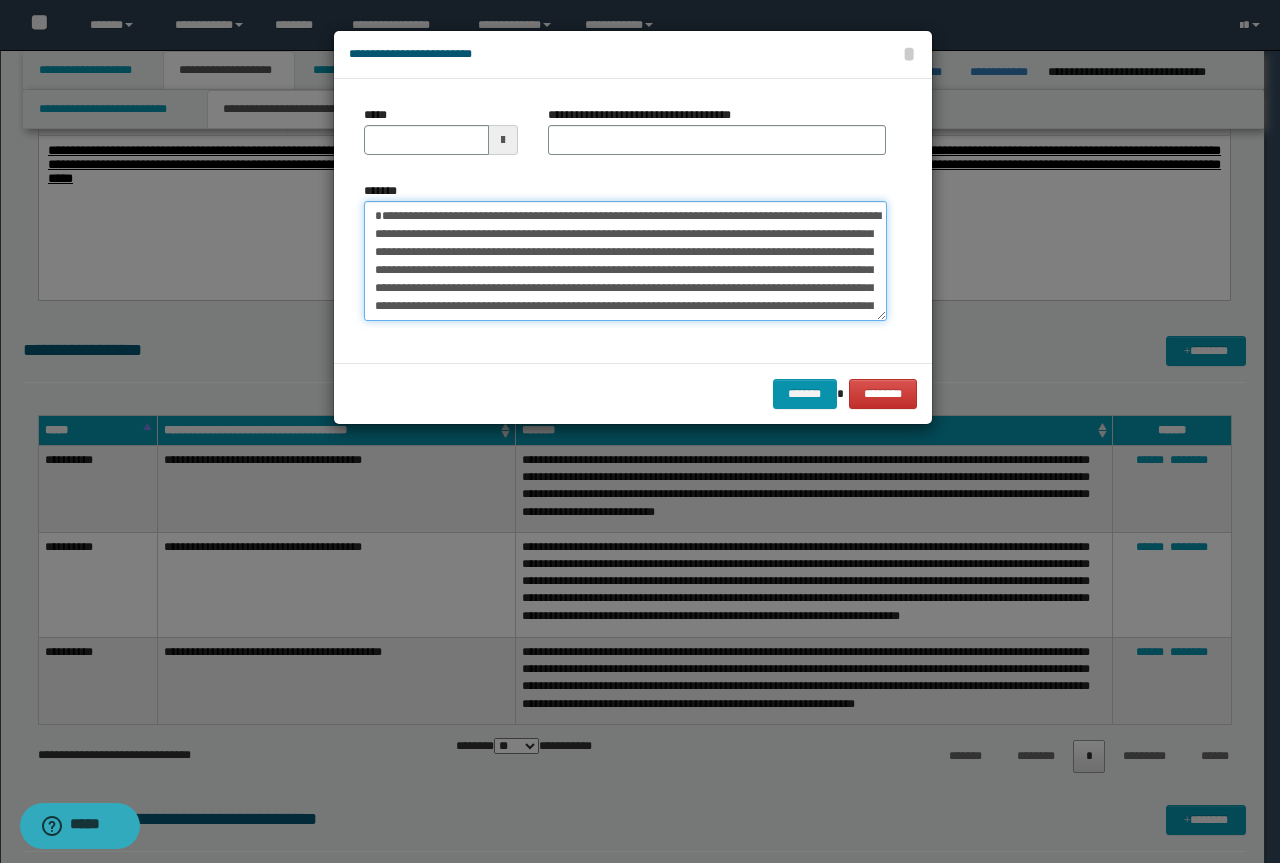 type on "**********" 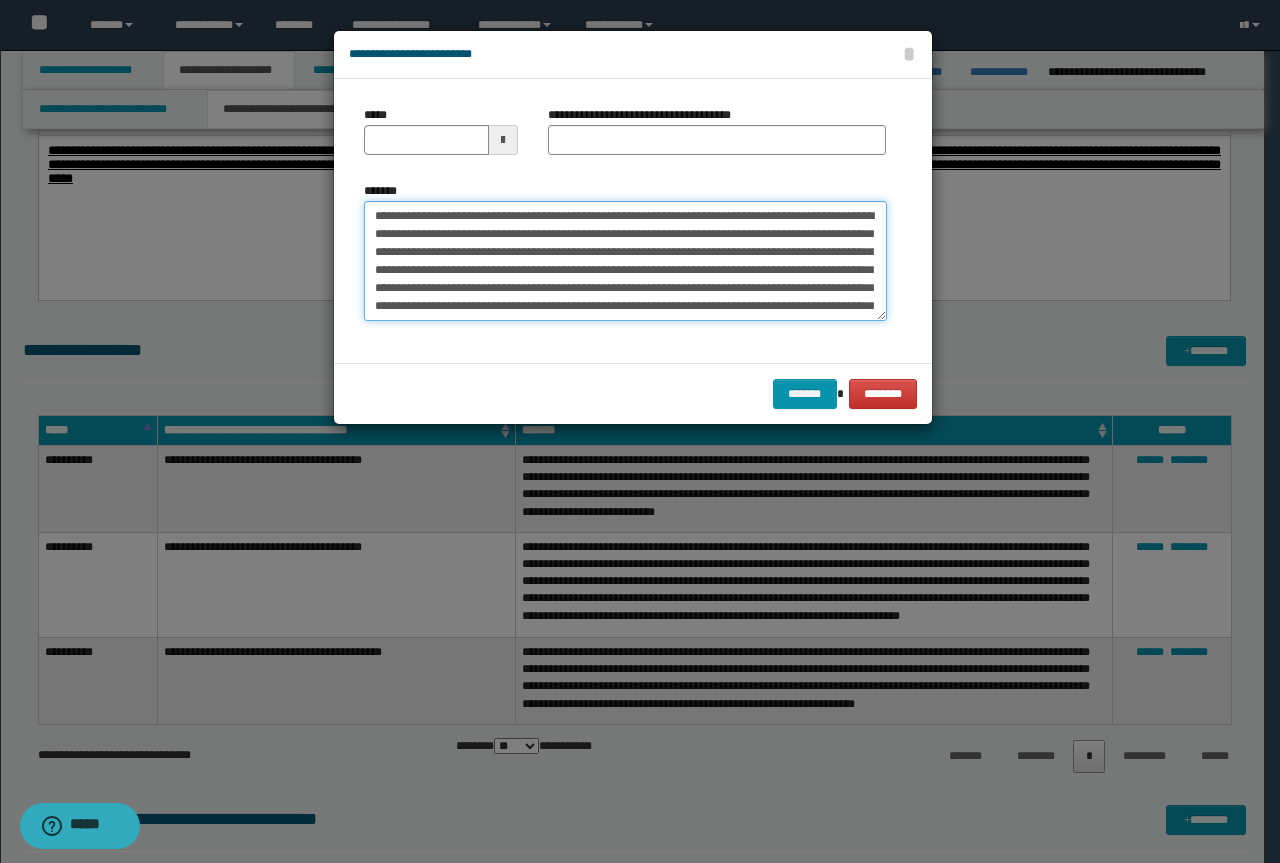 type 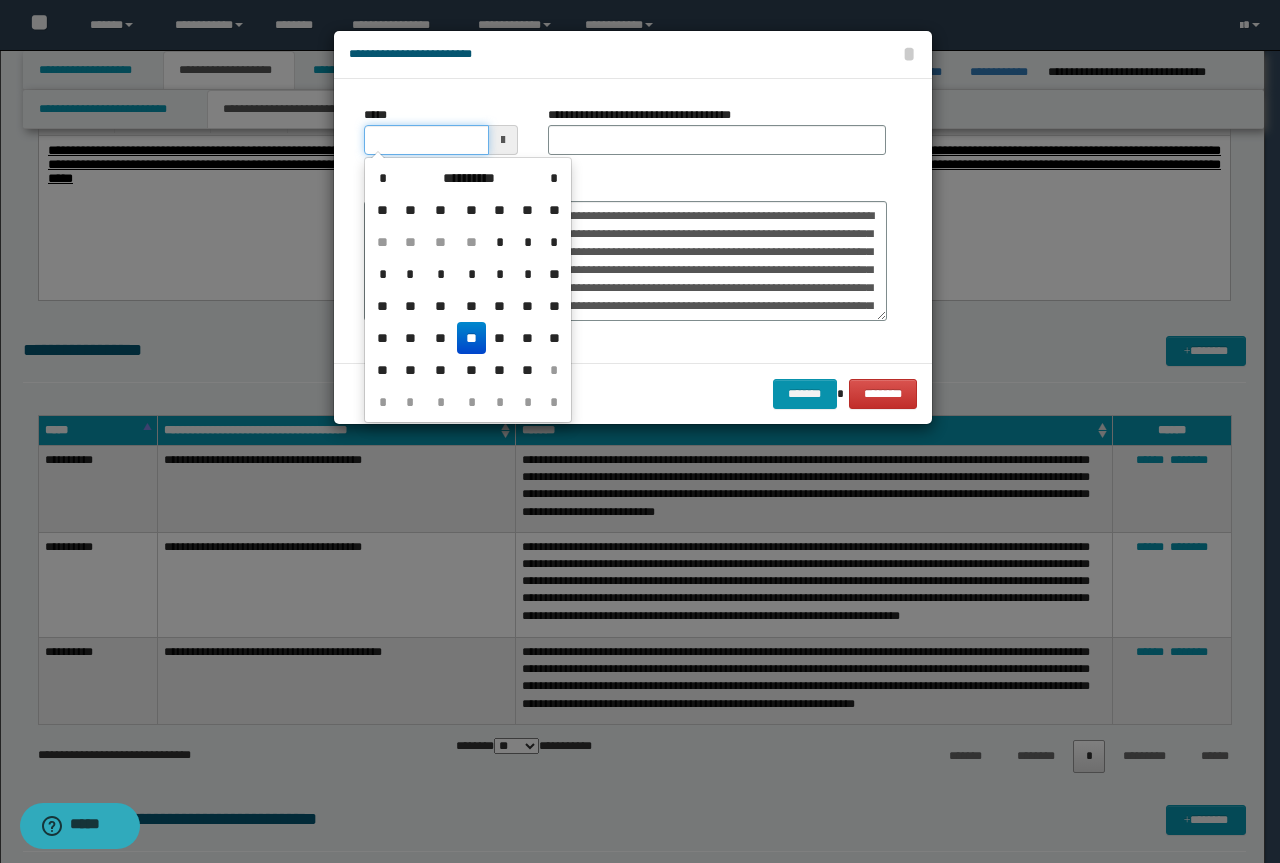 click on "*****" at bounding box center [426, 140] 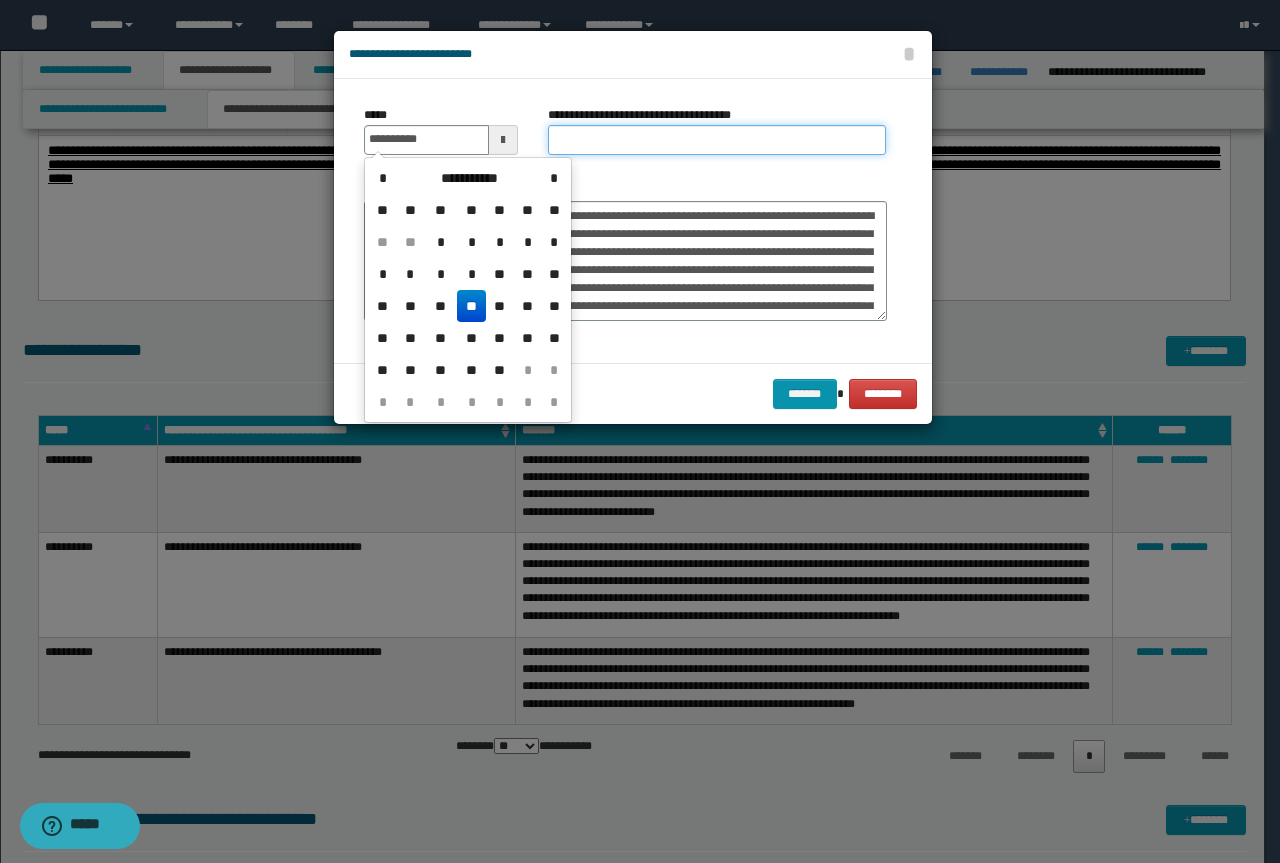 type on "**********" 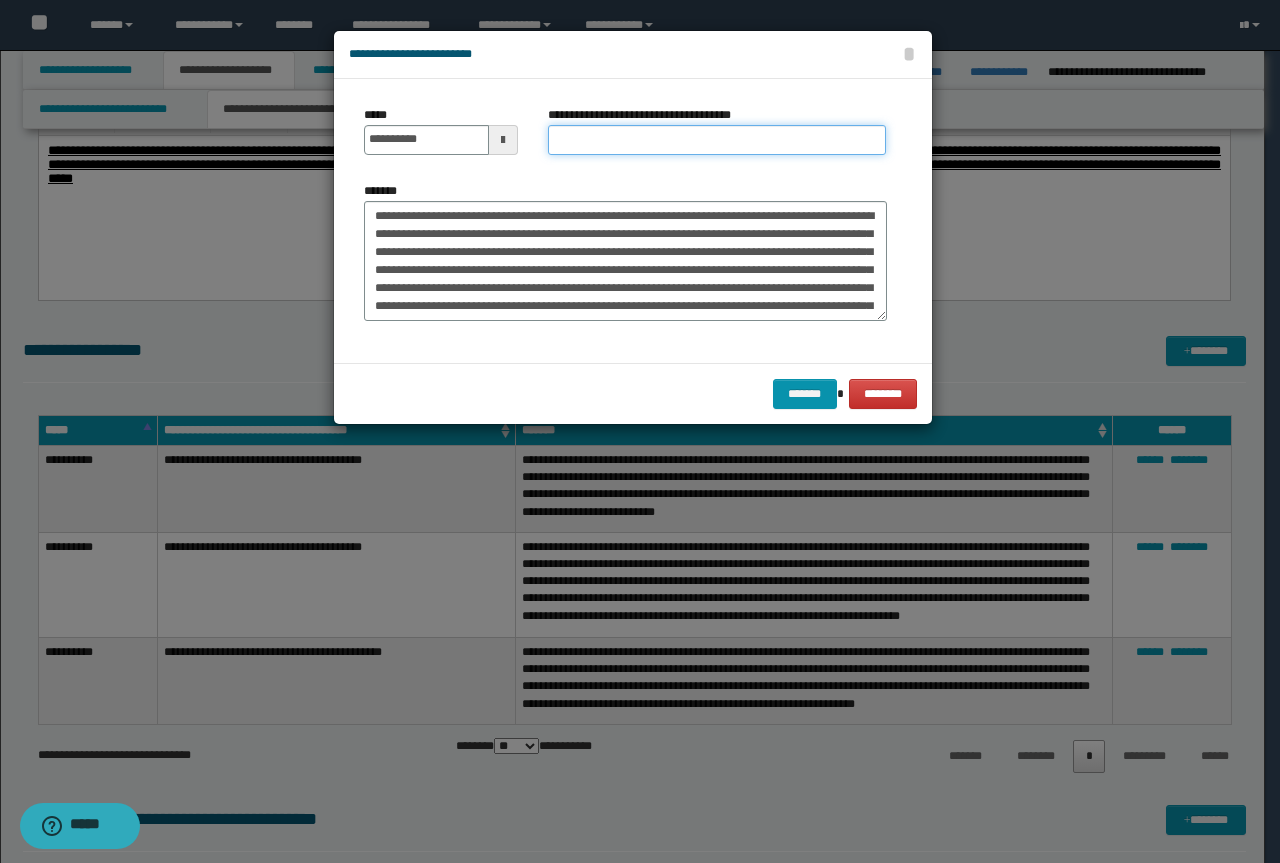 paste on "**********" 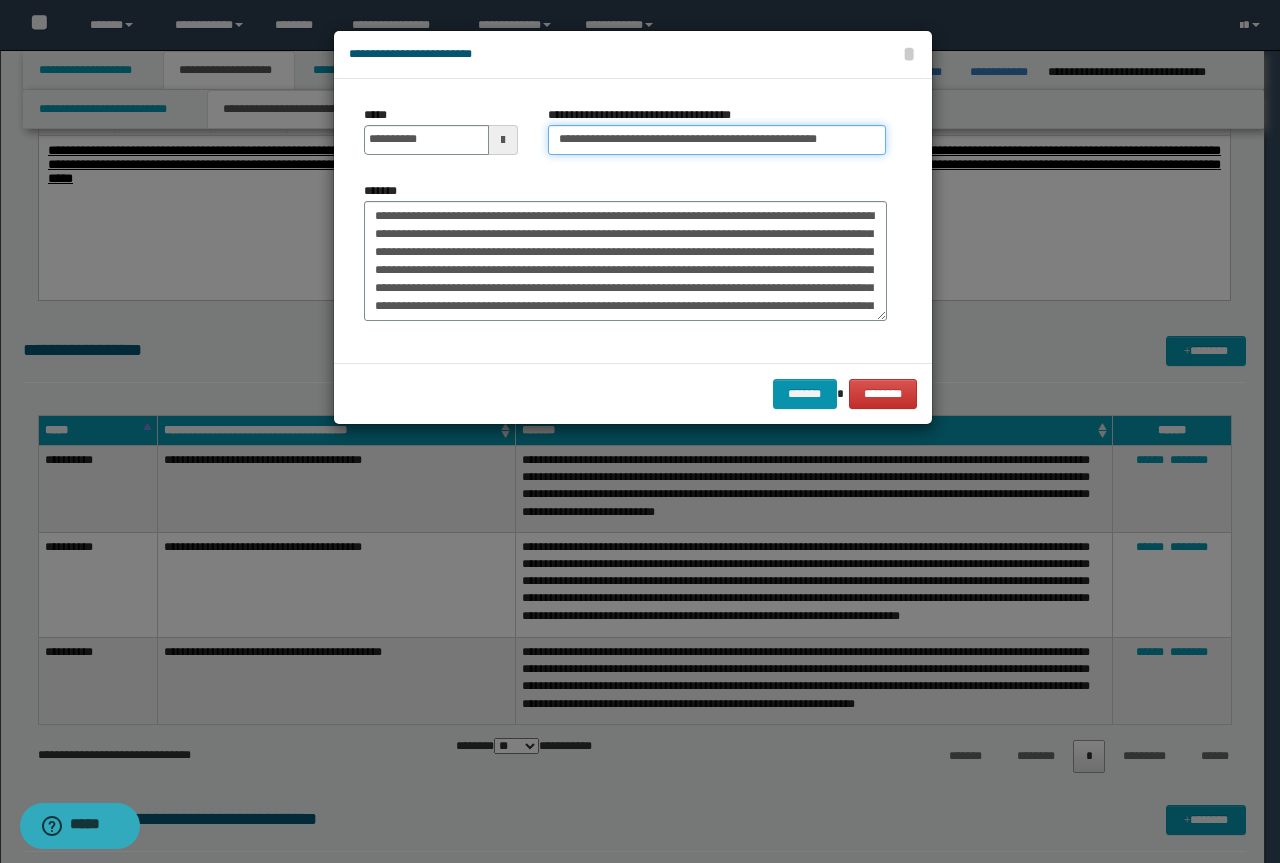 drag, startPoint x: 631, startPoint y: 141, endPoint x: 206, endPoint y: 115, distance: 425.79456 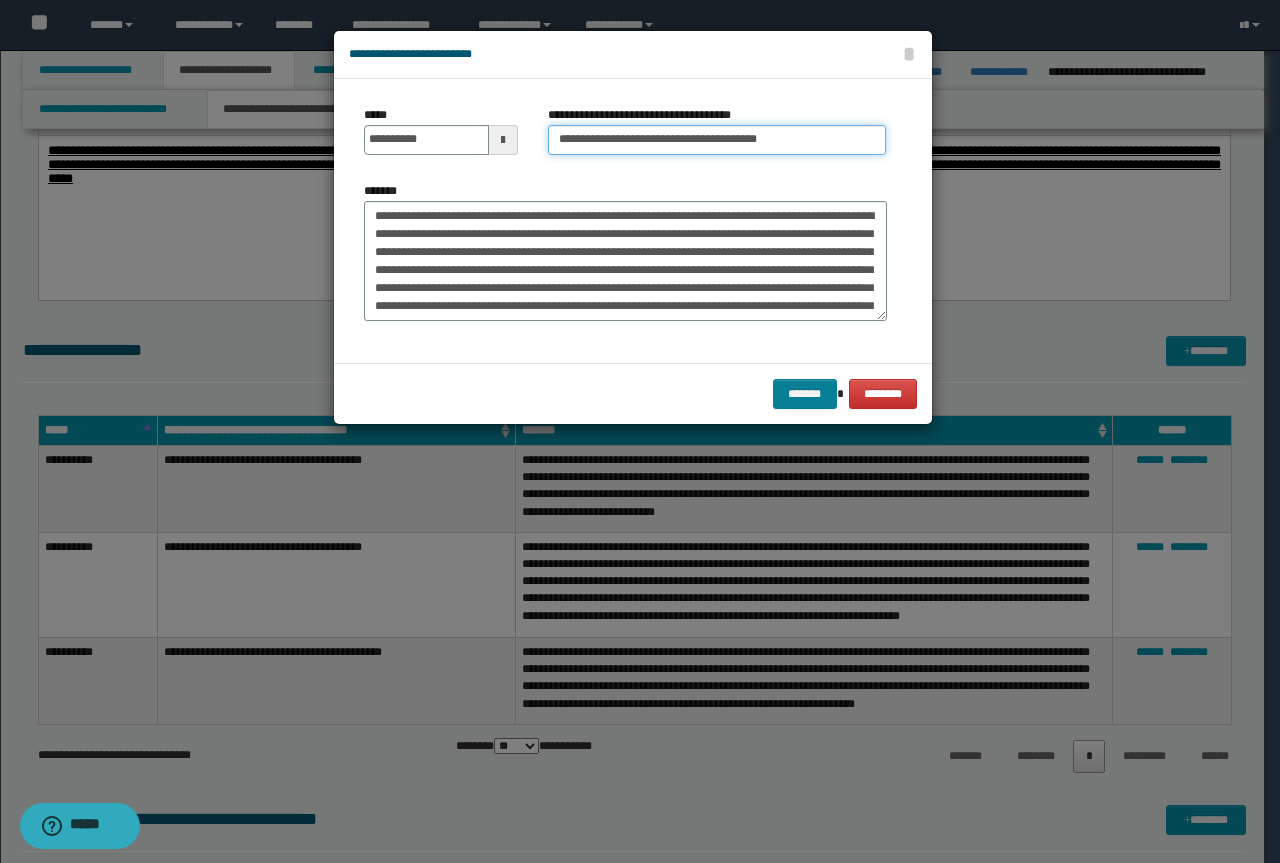 type on "**********" 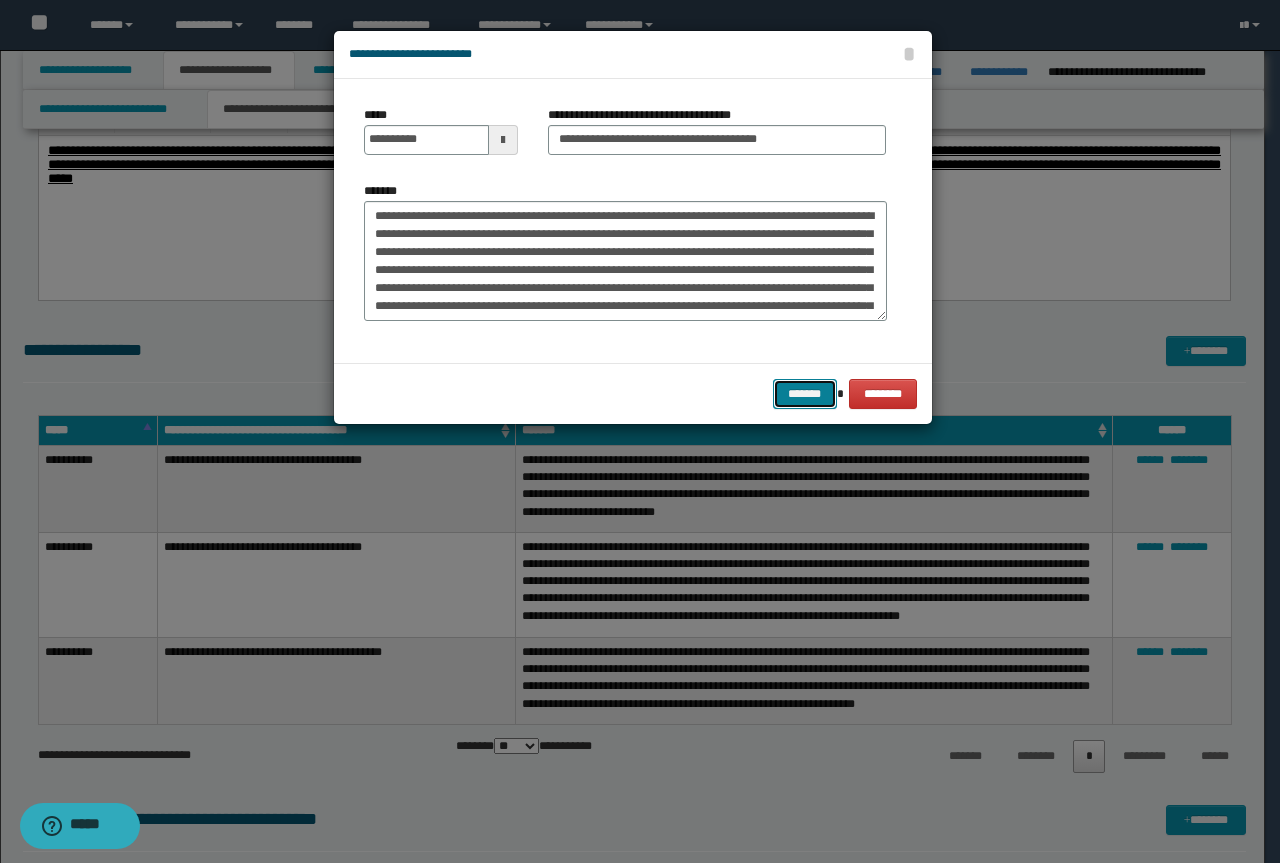 click on "*******" at bounding box center (805, 394) 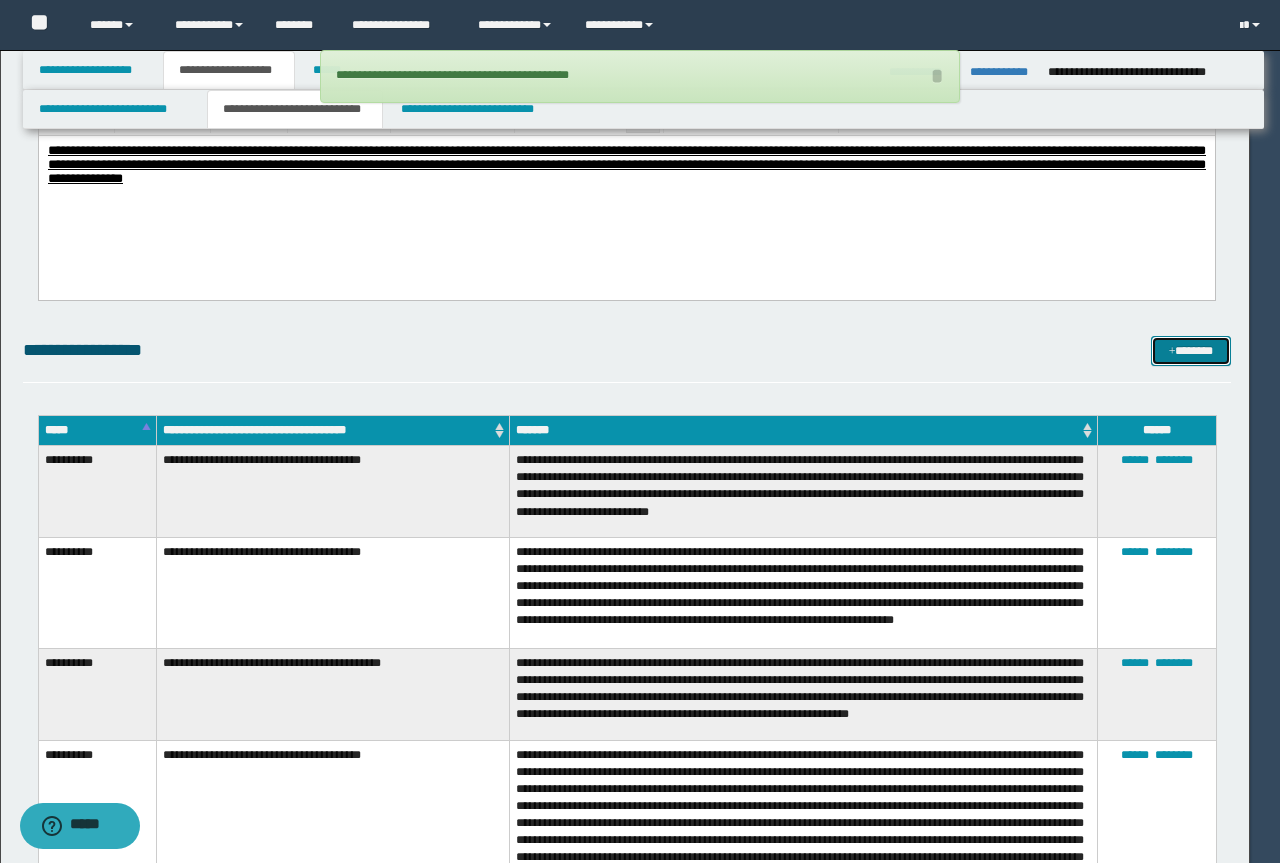 type 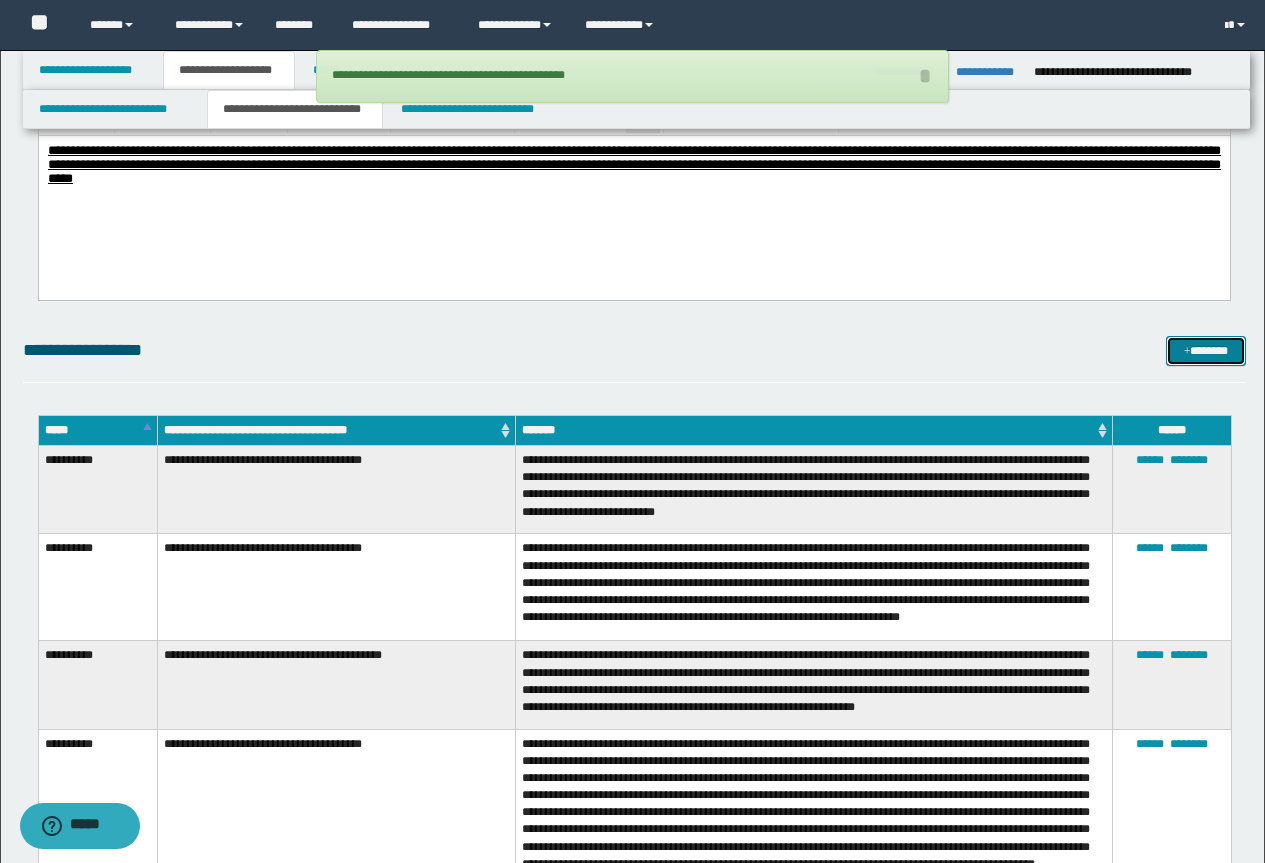 click on "*******" at bounding box center (1206, 351) 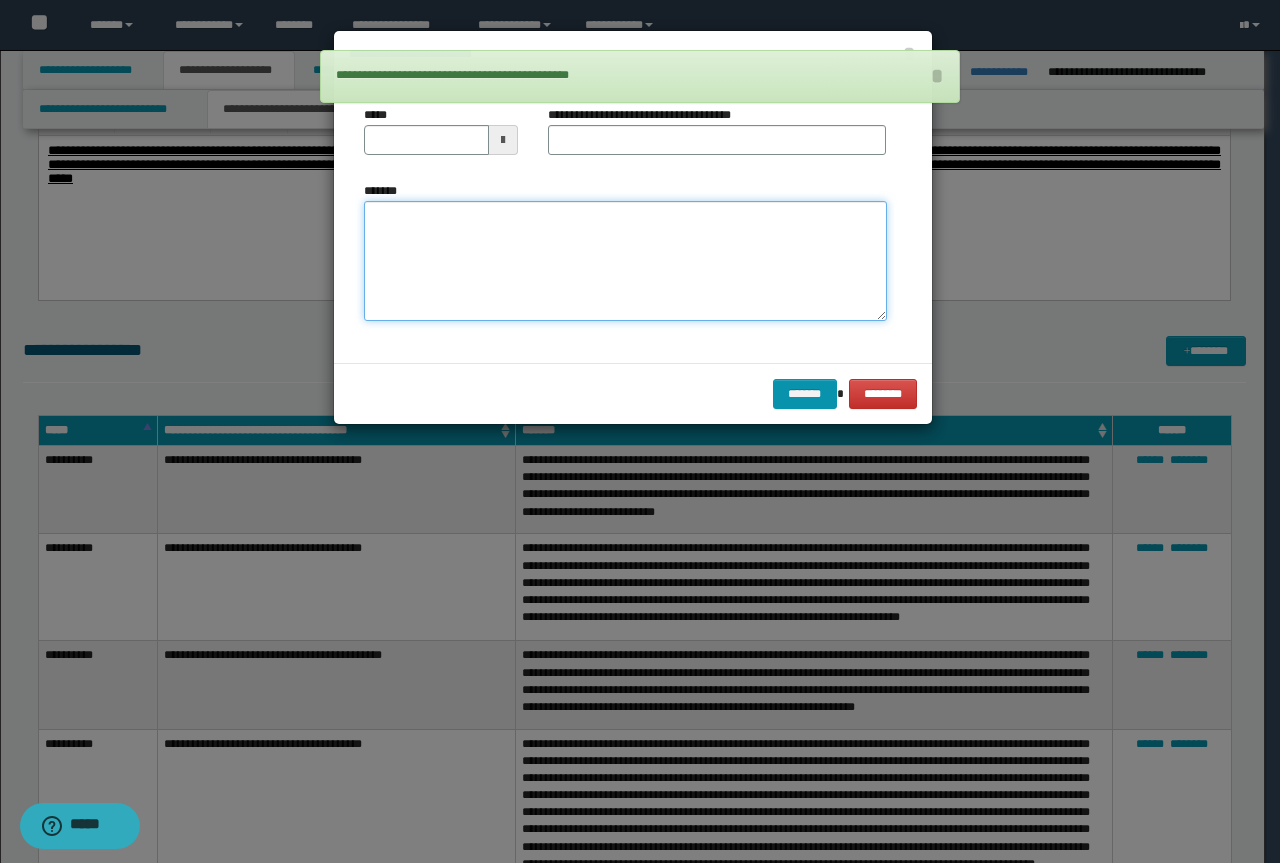 click on "*******" at bounding box center [625, 261] 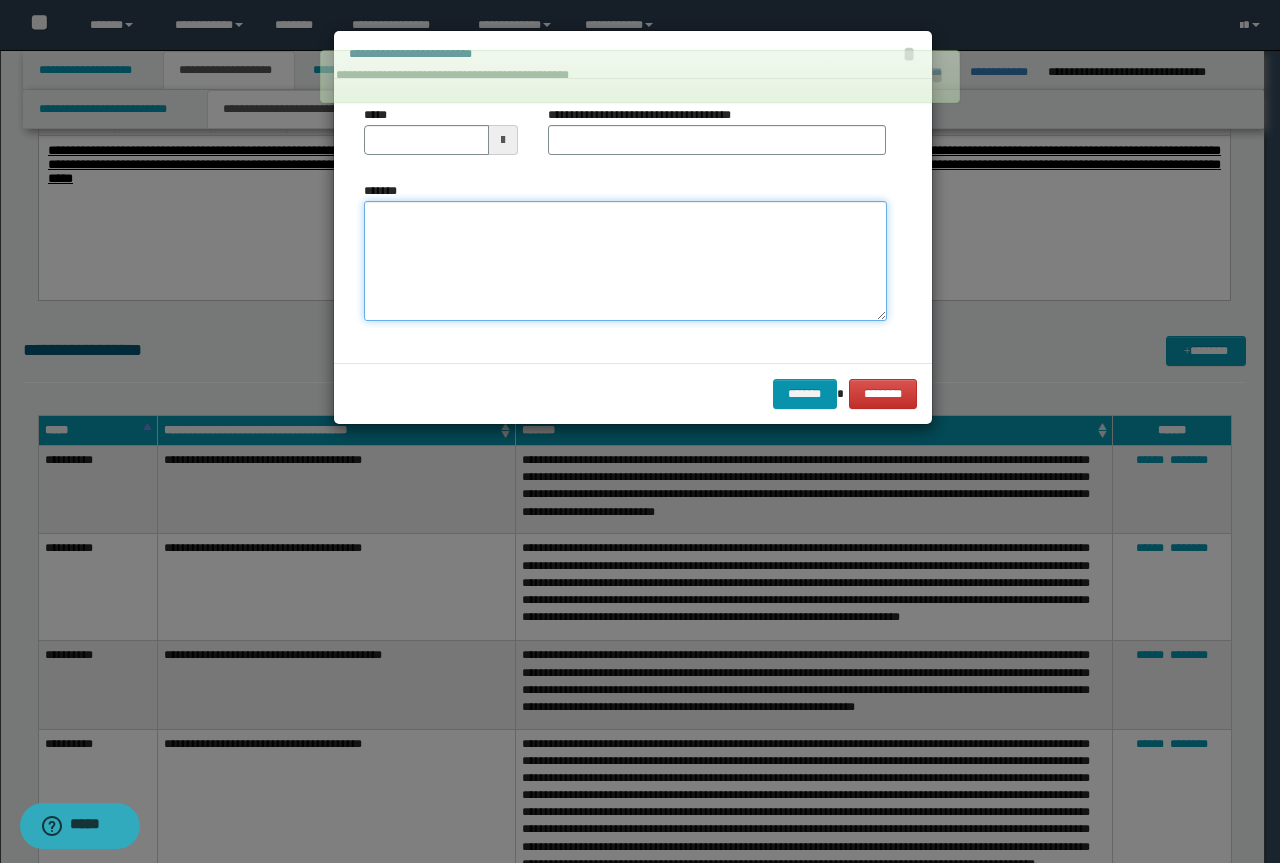 paste on "**********" 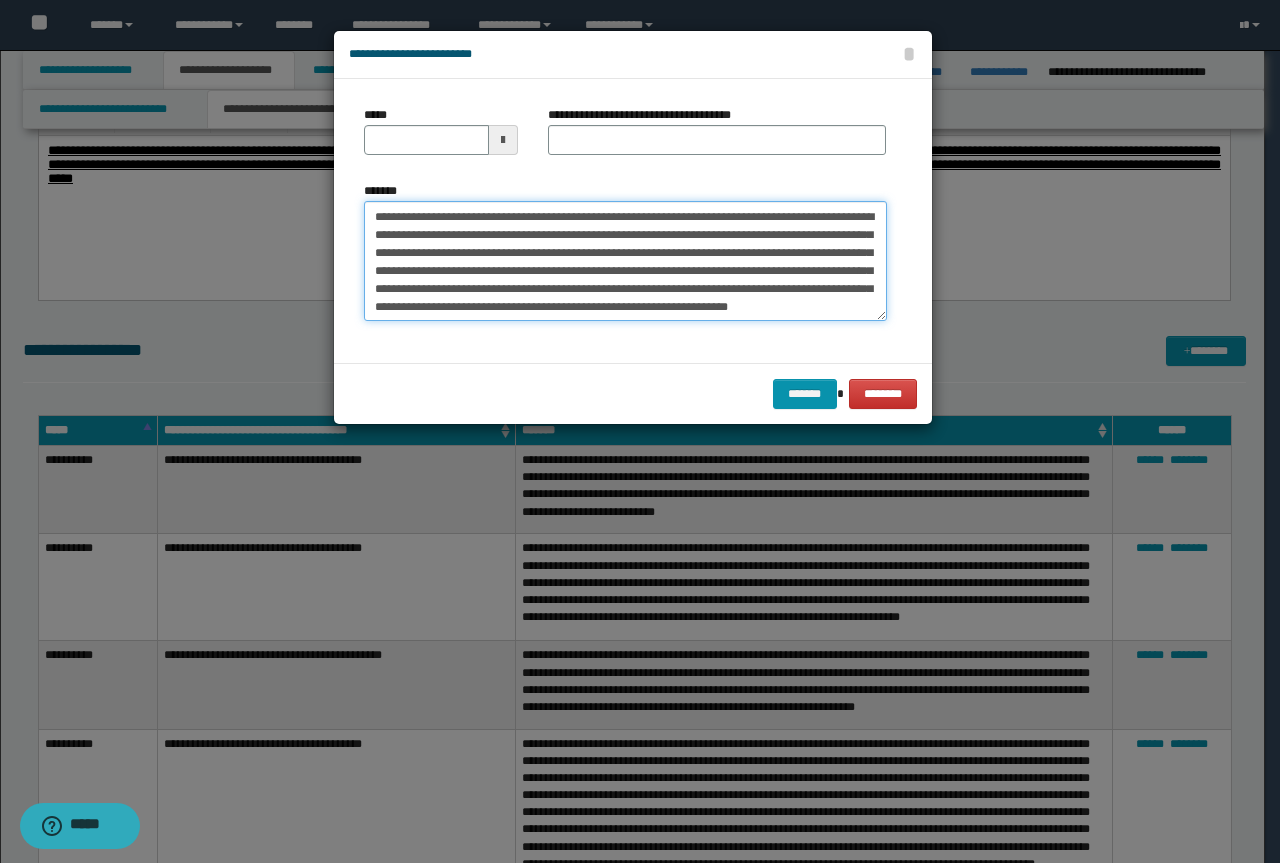 scroll, scrollTop: 0, scrollLeft: 0, axis: both 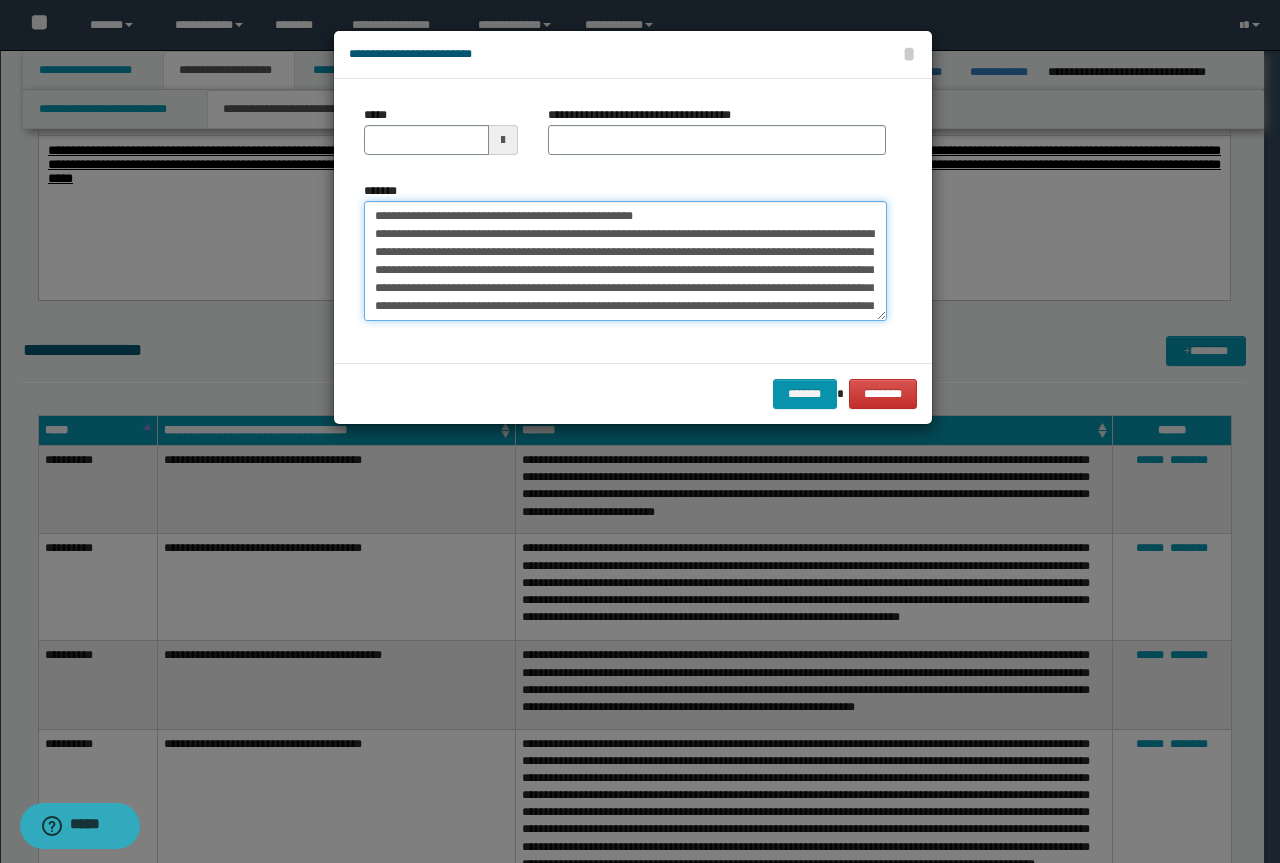 drag, startPoint x: 661, startPoint y: 209, endPoint x: 233, endPoint y: 143, distance: 433.0589 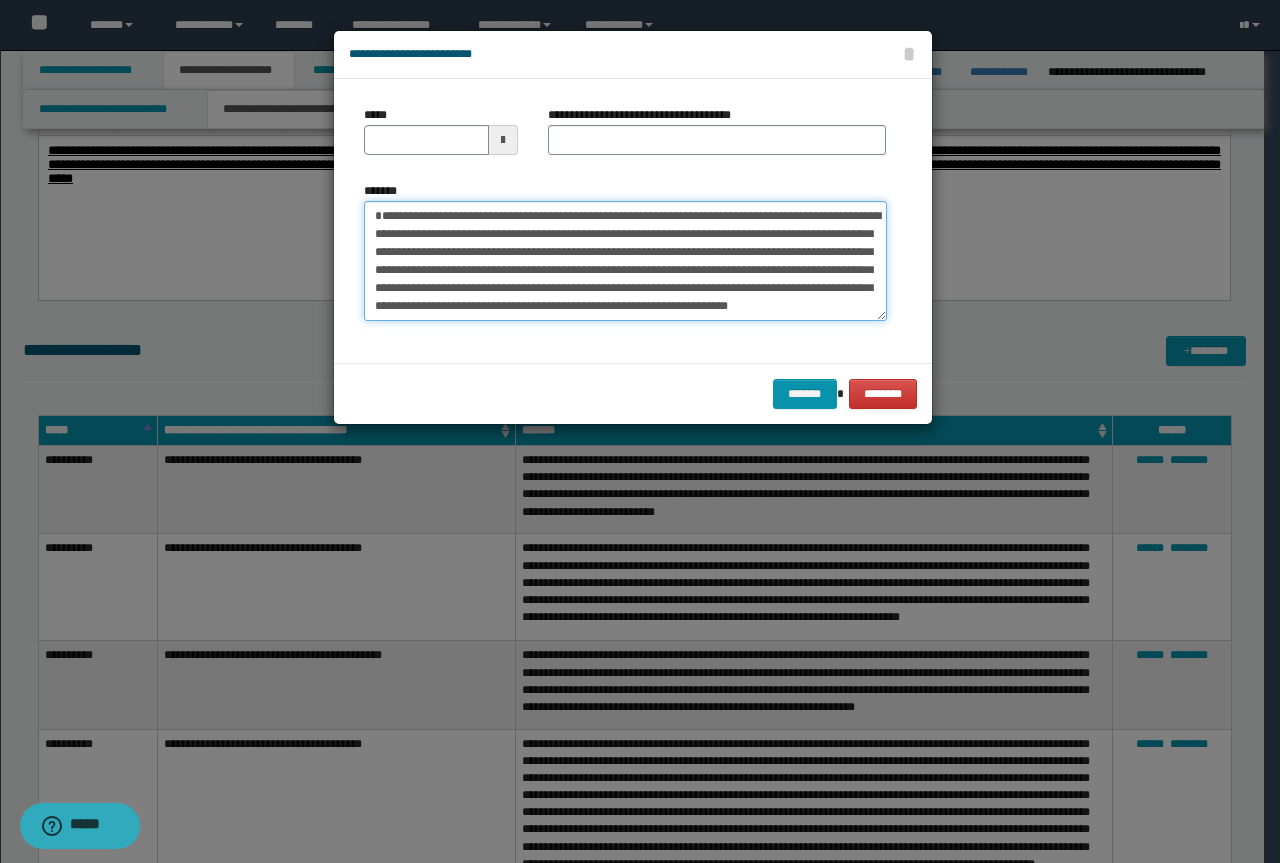 type on "**********" 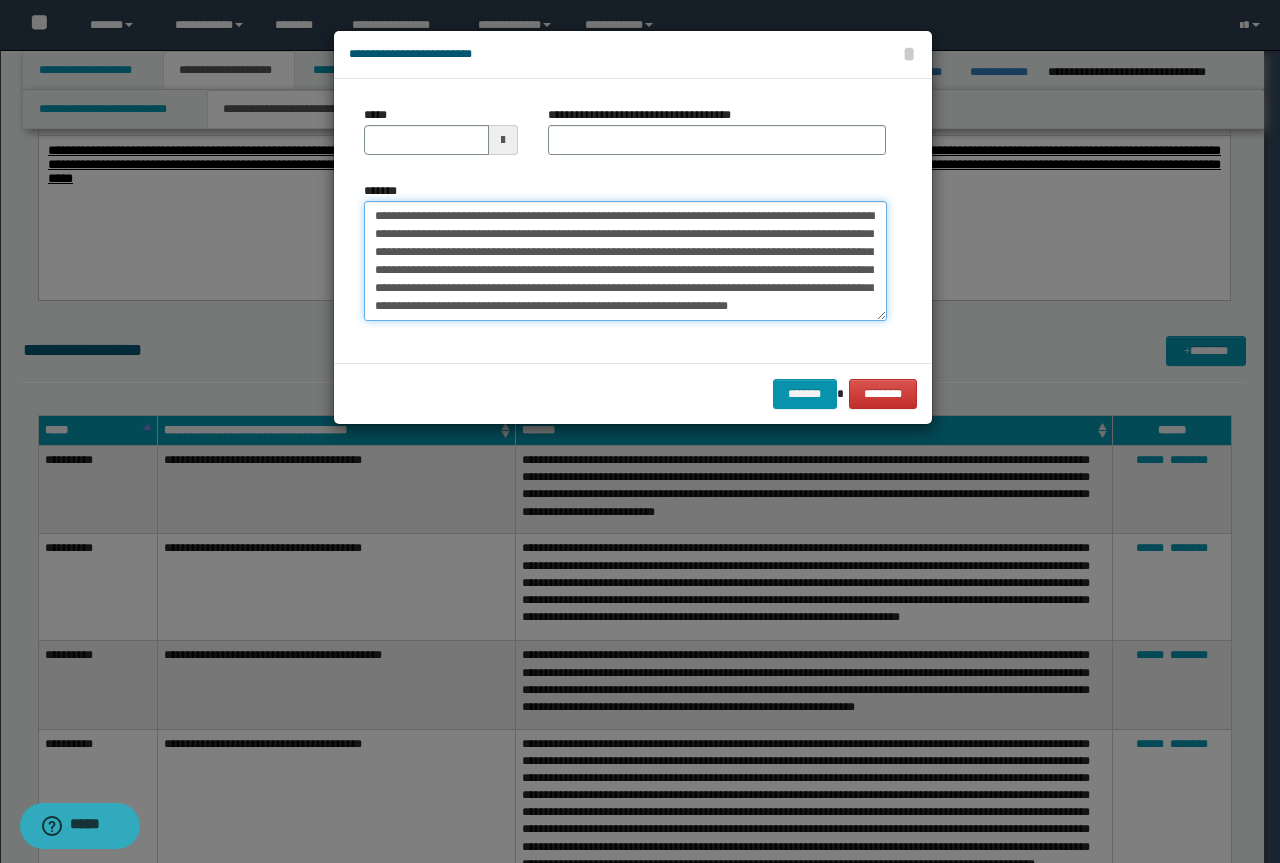 type 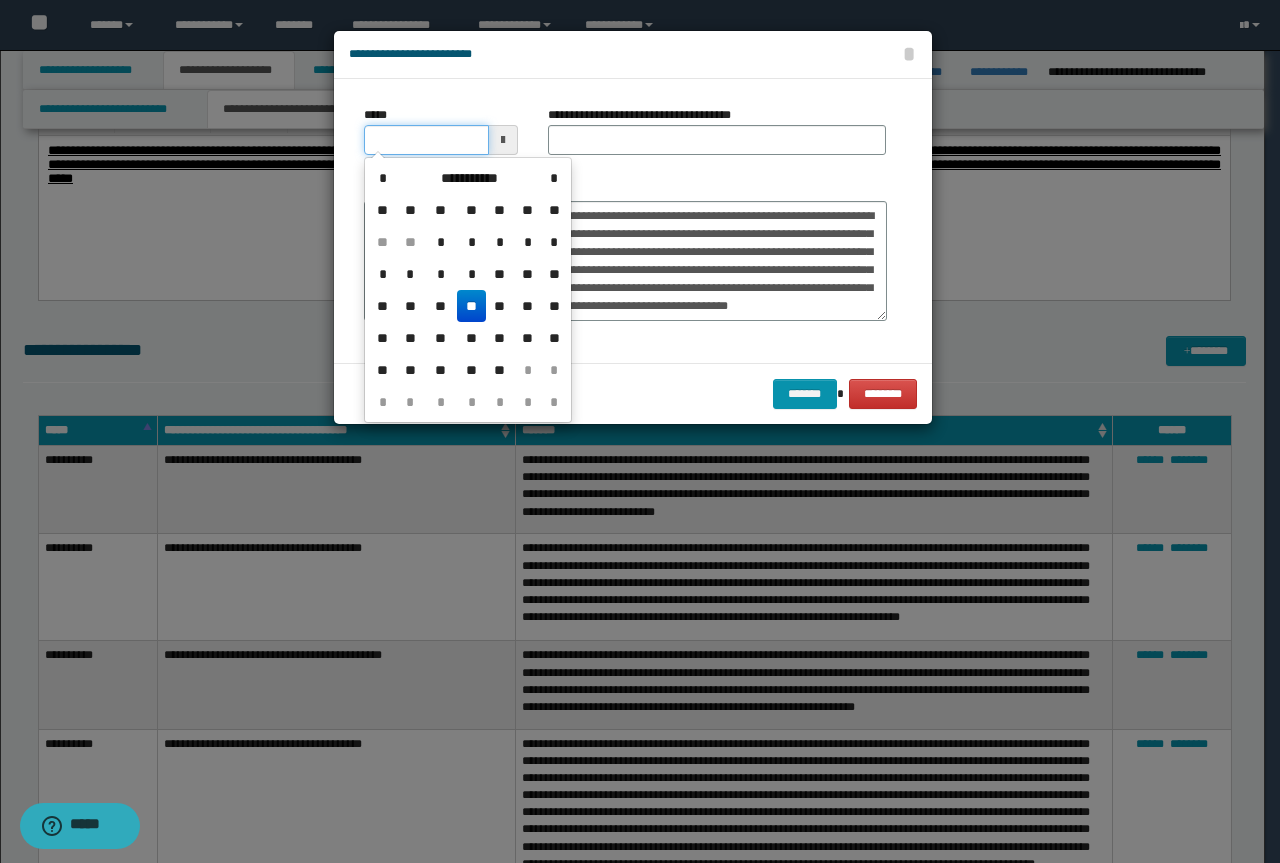 click on "*****" at bounding box center [426, 140] 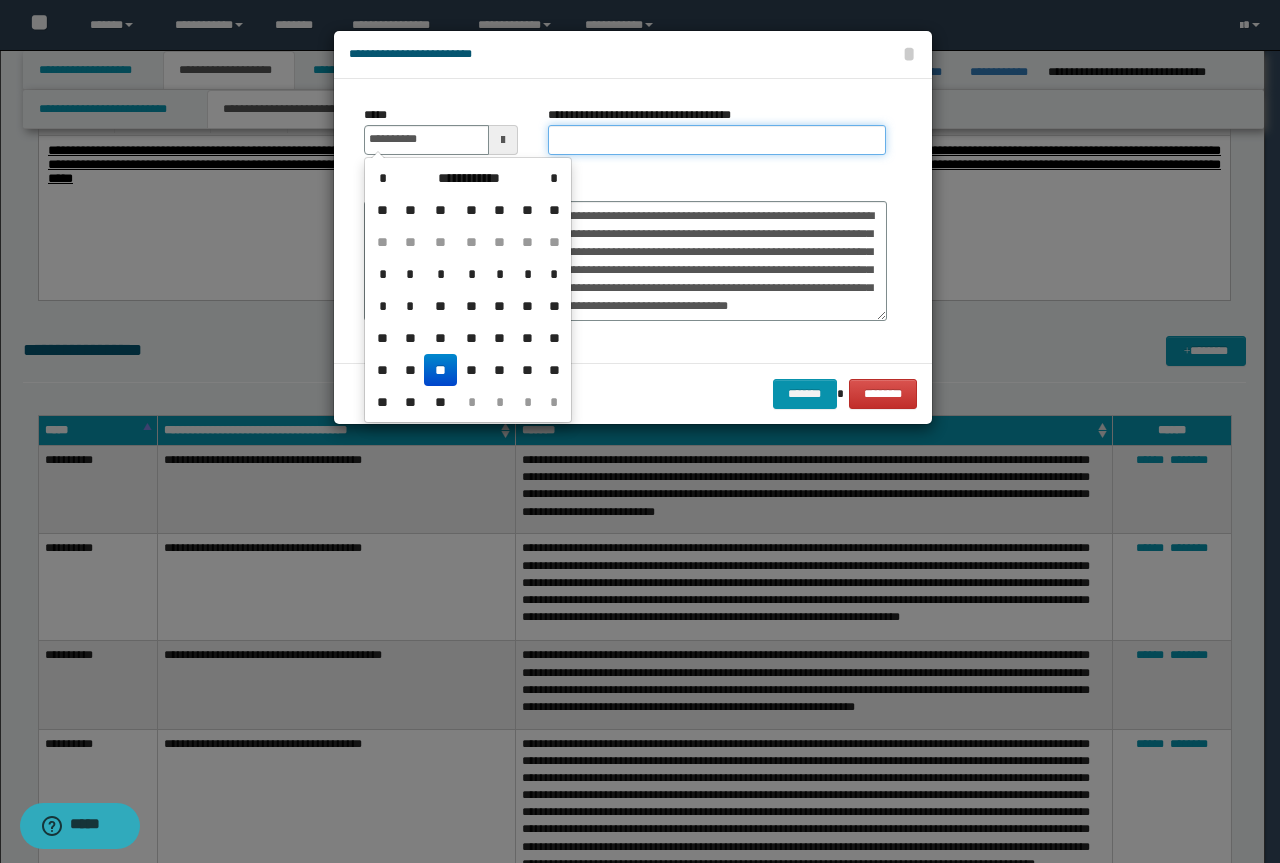 type on "**********" 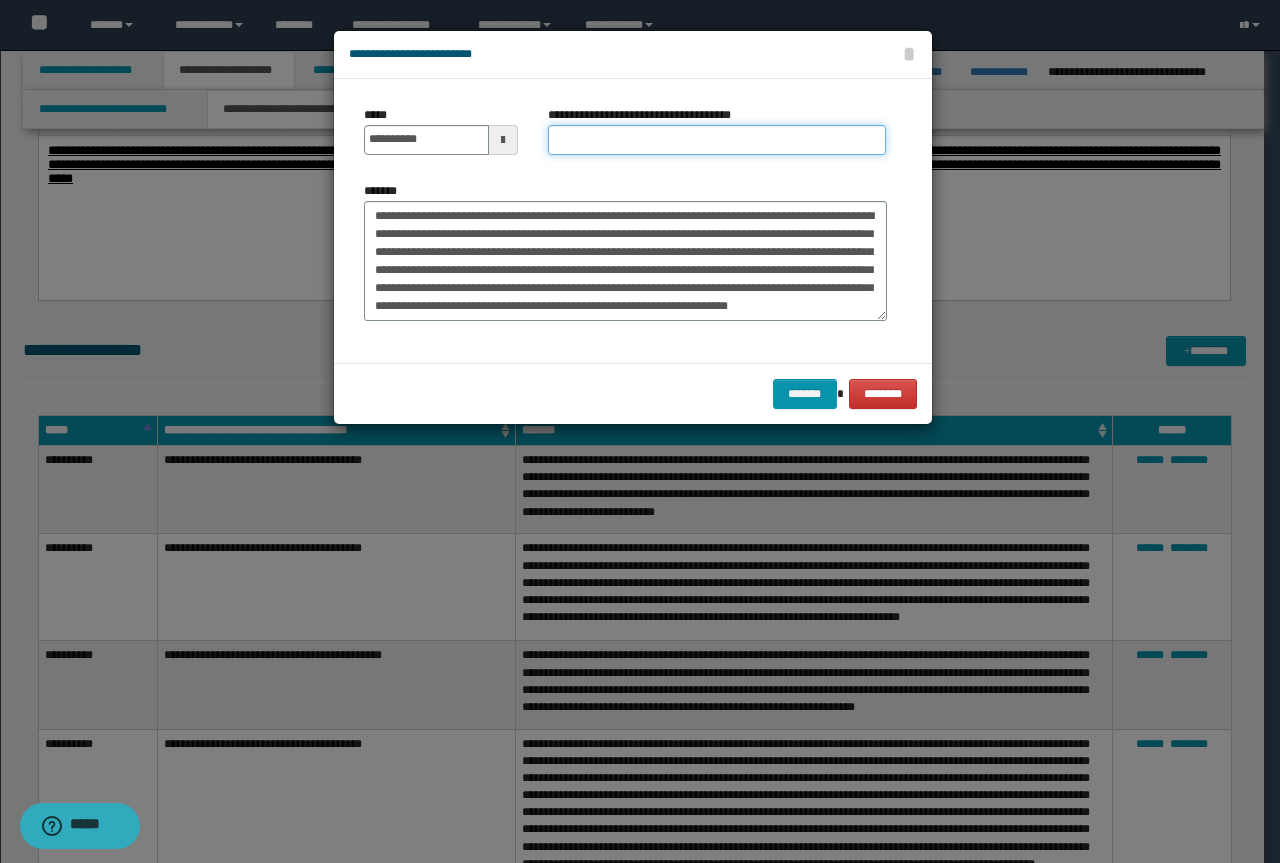 paste on "**********" 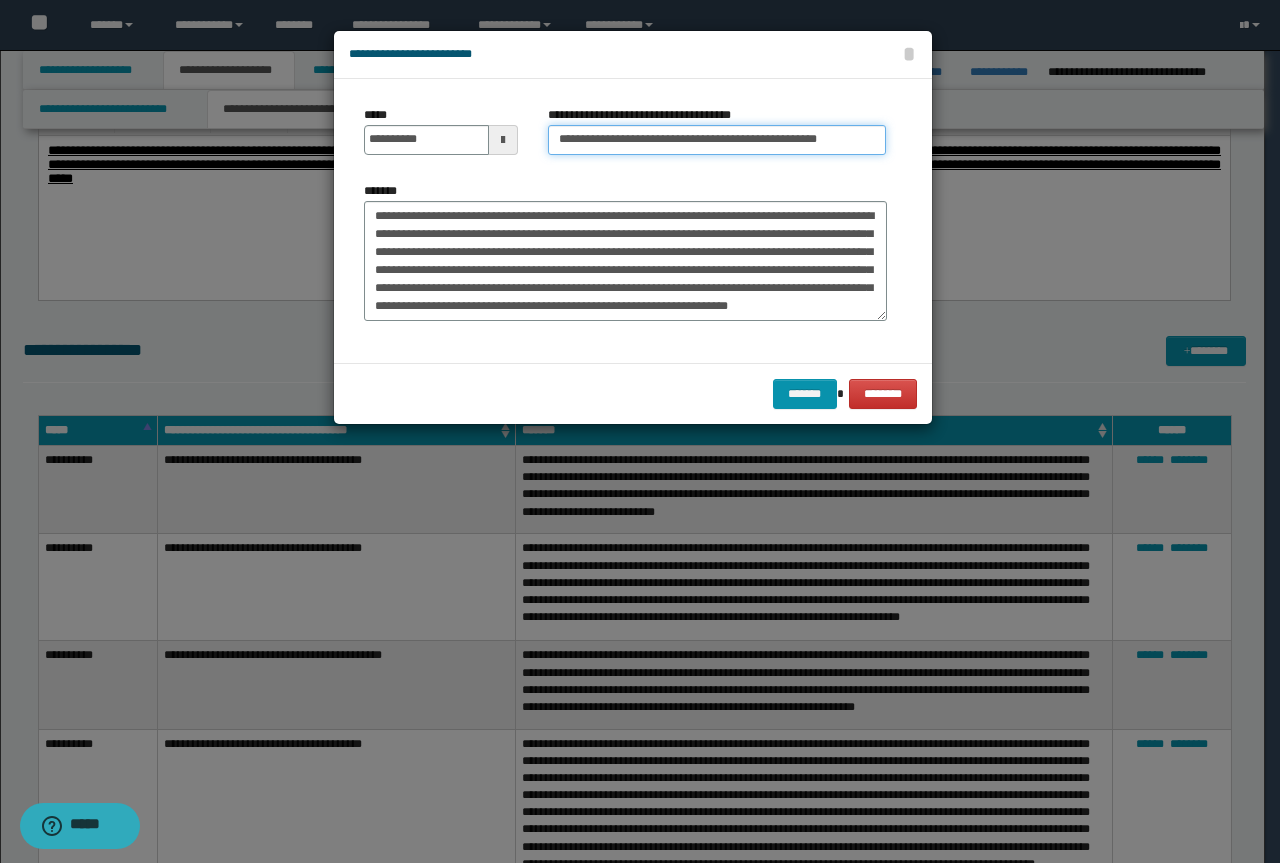 drag, startPoint x: 628, startPoint y: 142, endPoint x: 10, endPoint y: 43, distance: 625.8794 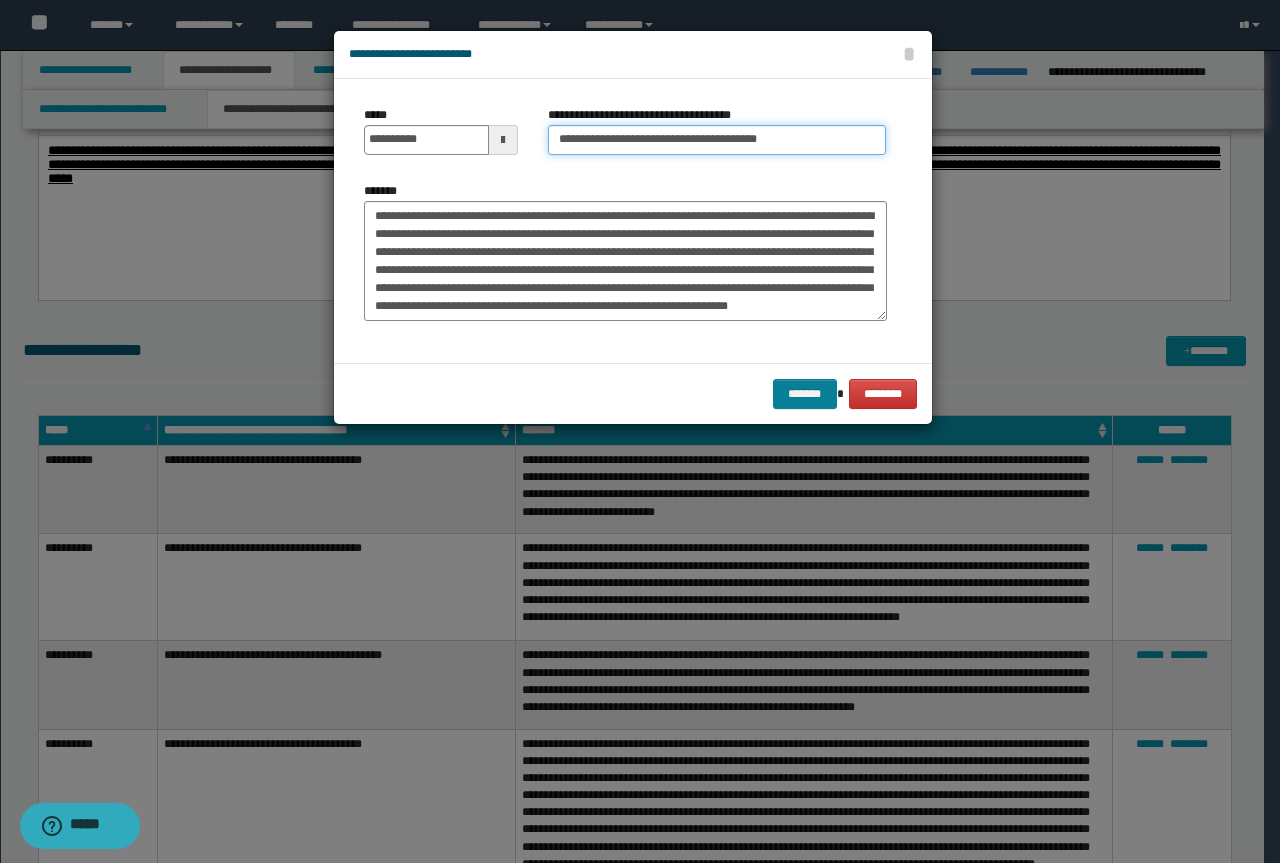 type on "**********" 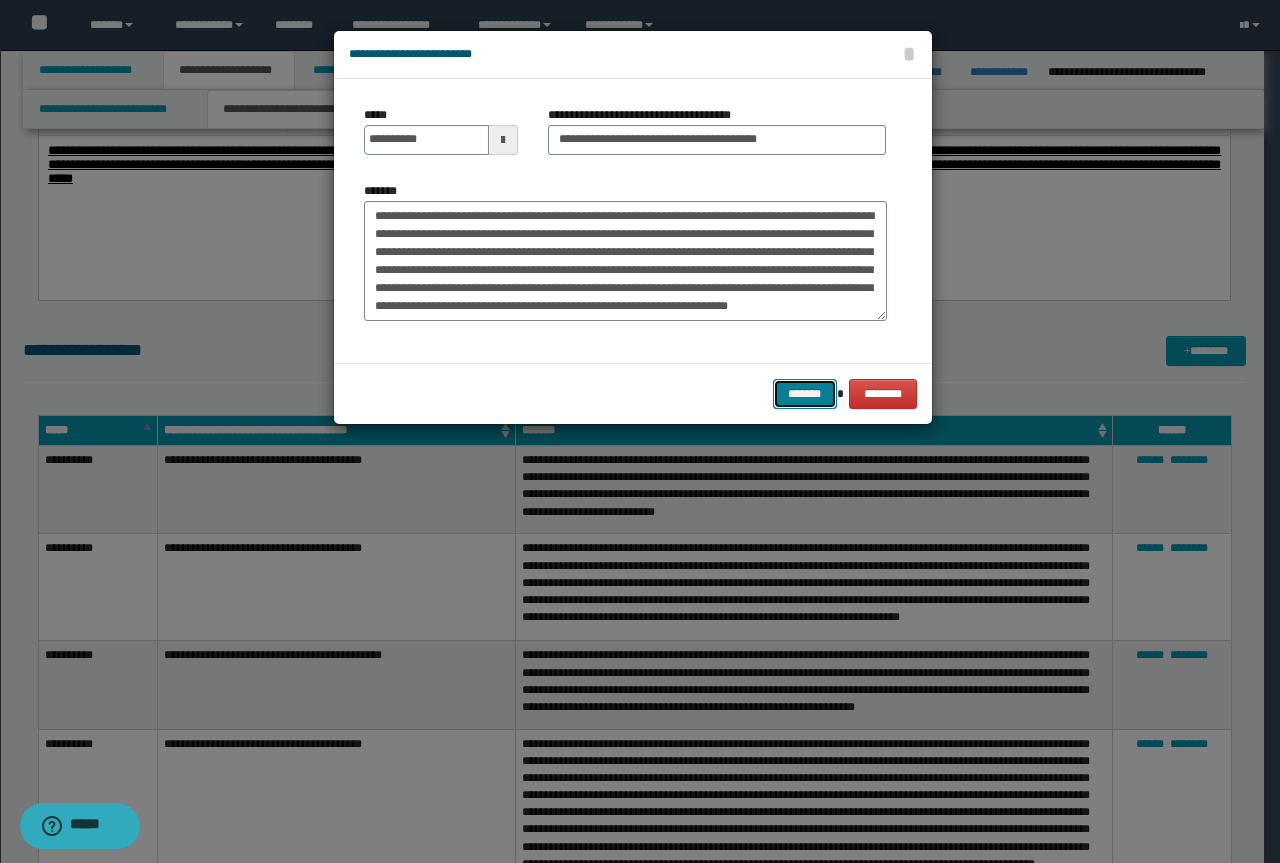 click on "*******" at bounding box center (805, 394) 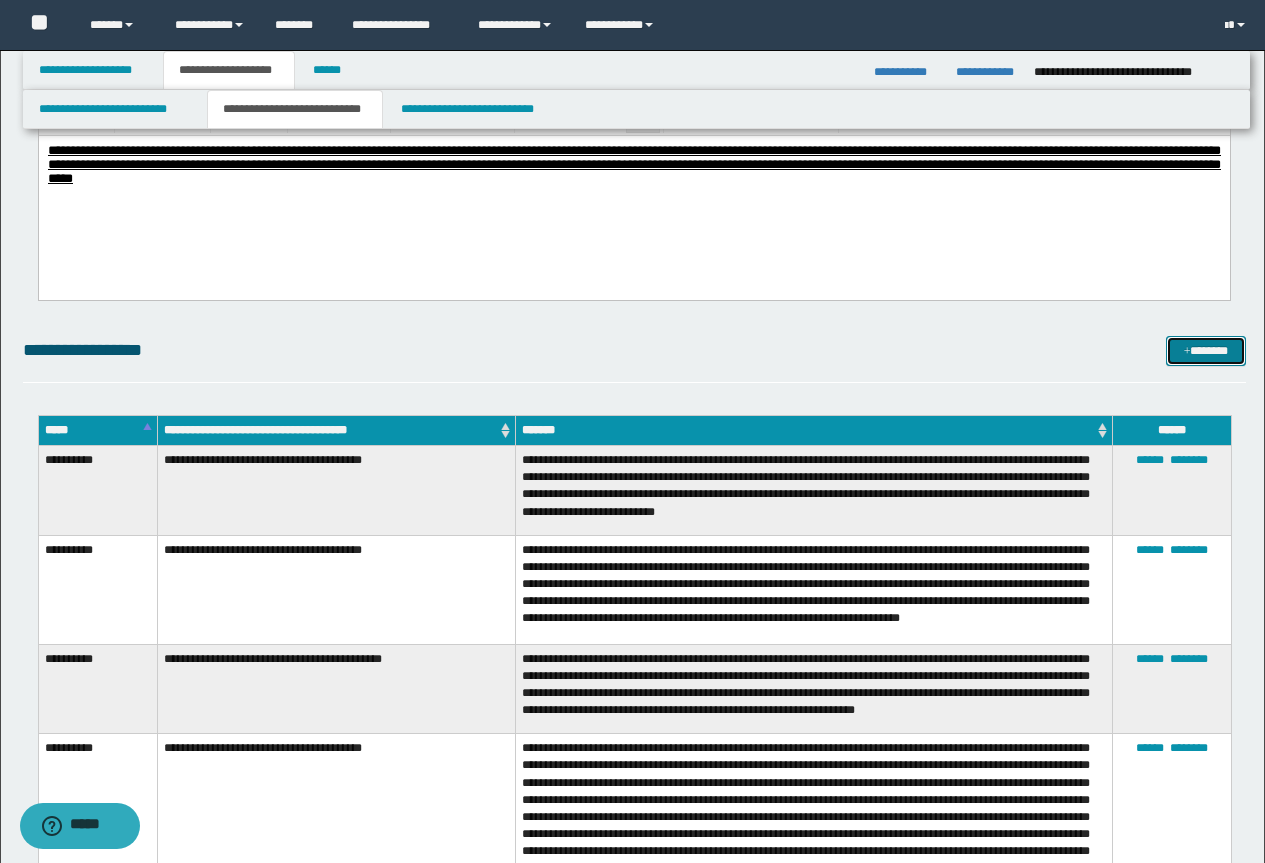 click on "*******" at bounding box center [1206, 351] 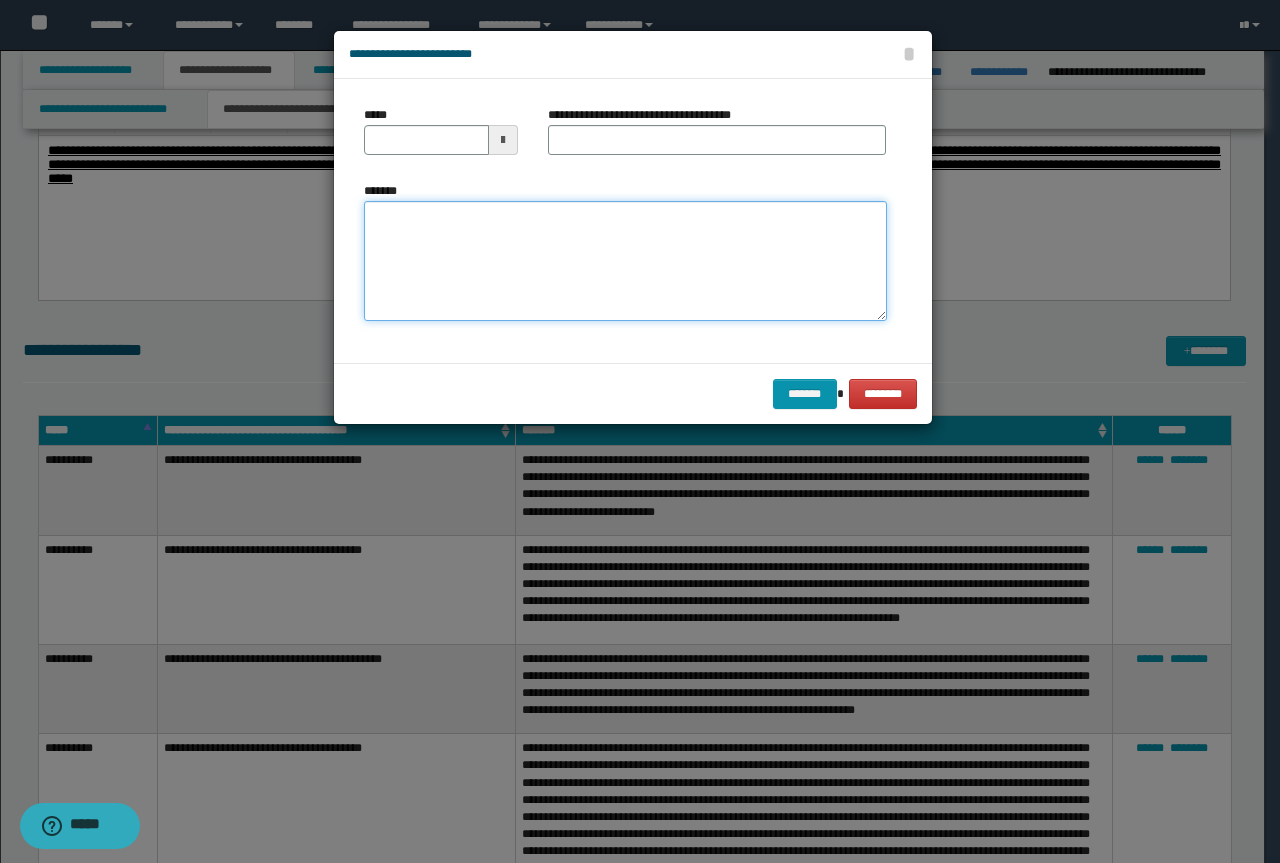 click on "*******" at bounding box center [625, 261] 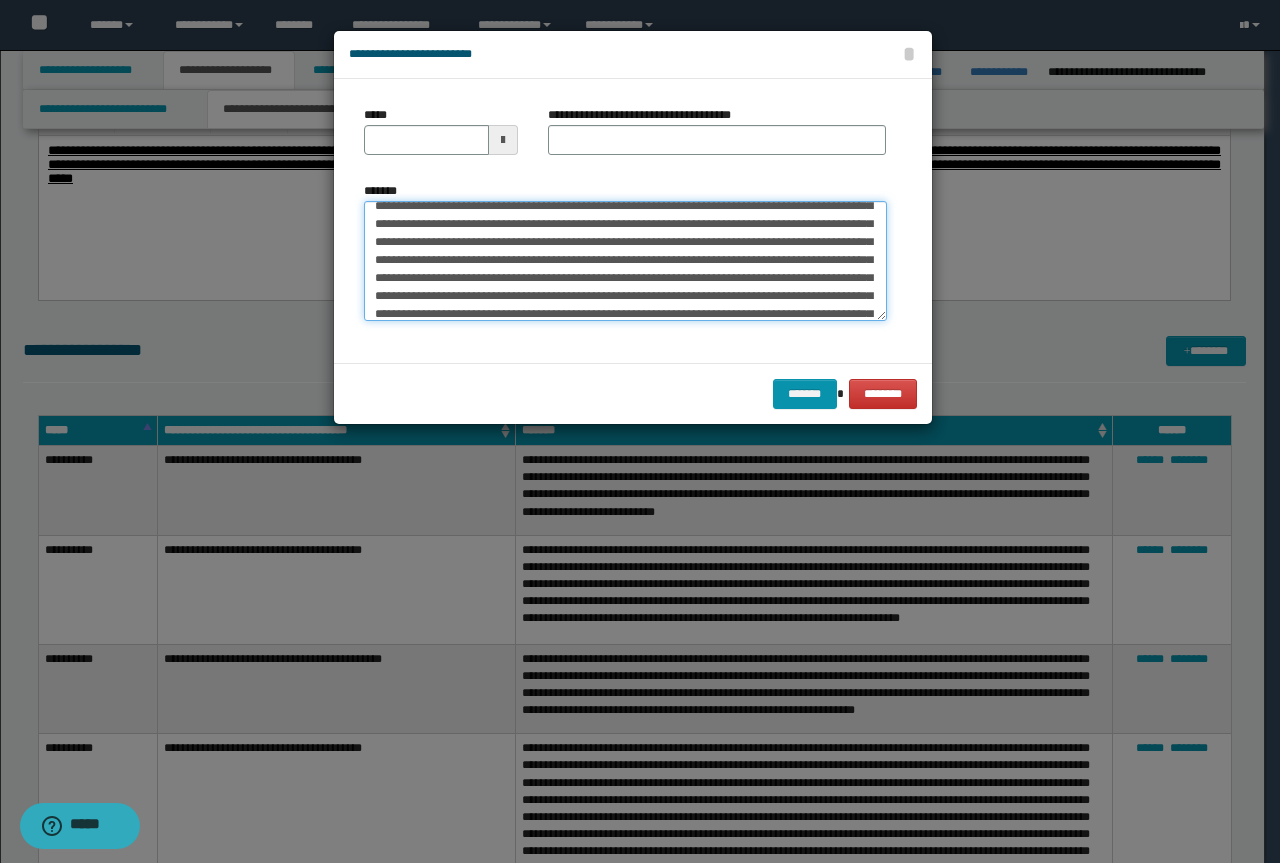 scroll, scrollTop: 0, scrollLeft: 0, axis: both 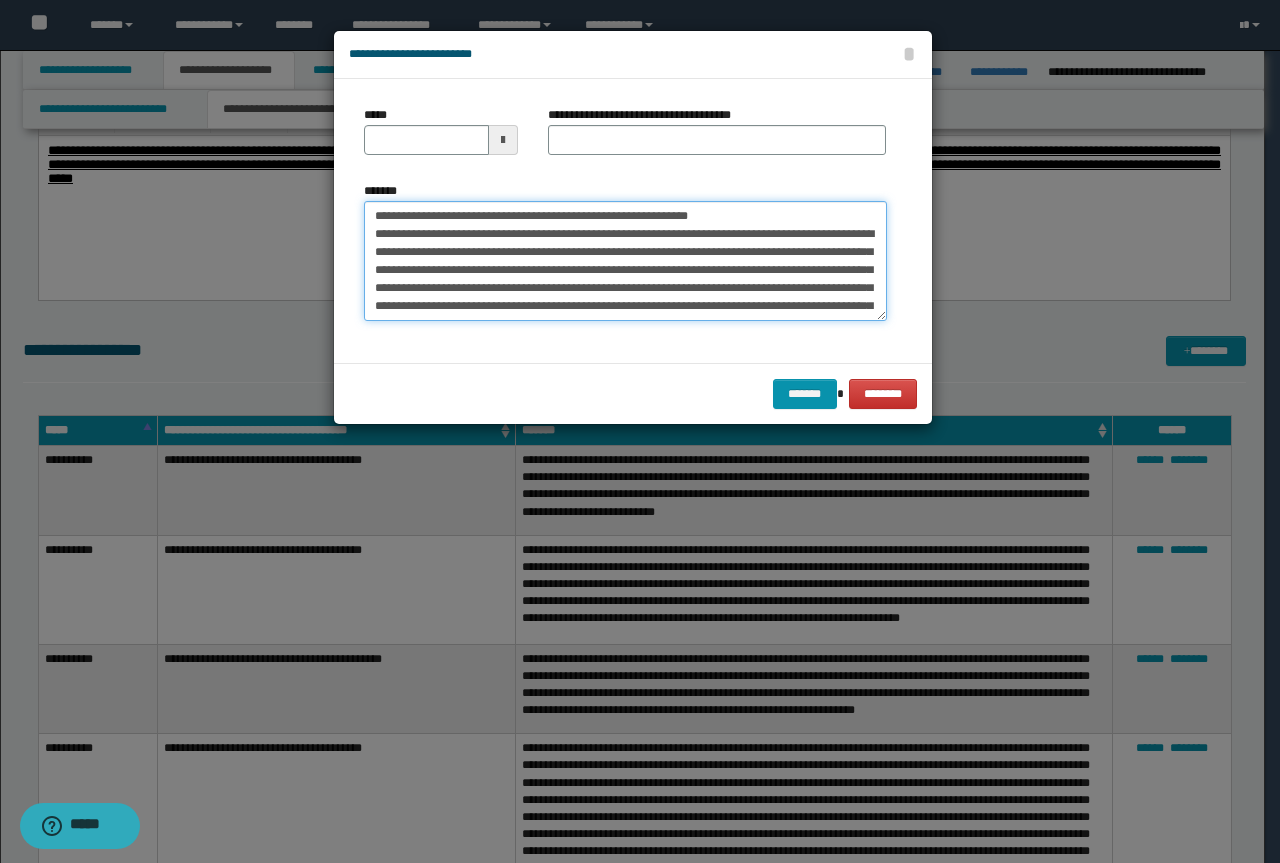 drag, startPoint x: 729, startPoint y: 219, endPoint x: 417, endPoint y: 218, distance: 312.00162 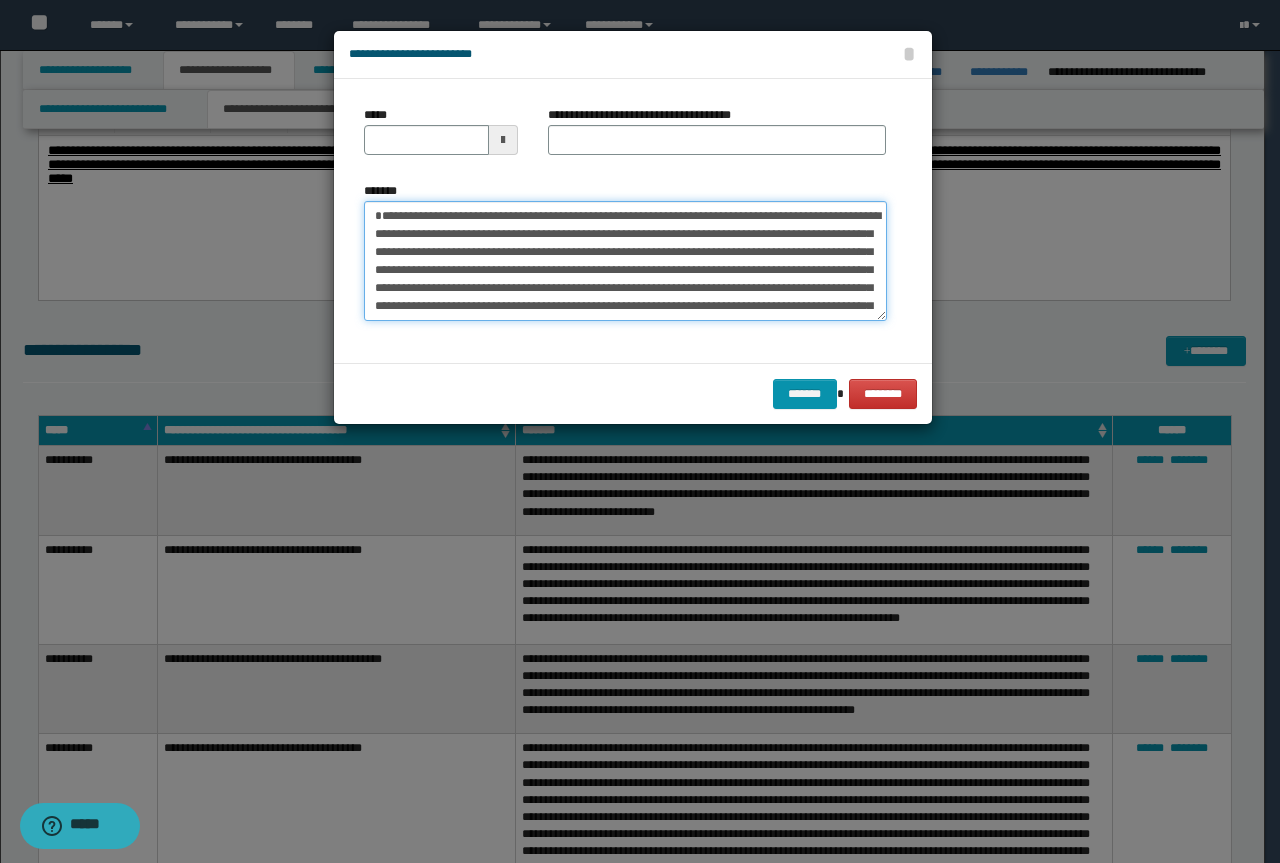 type on "**********" 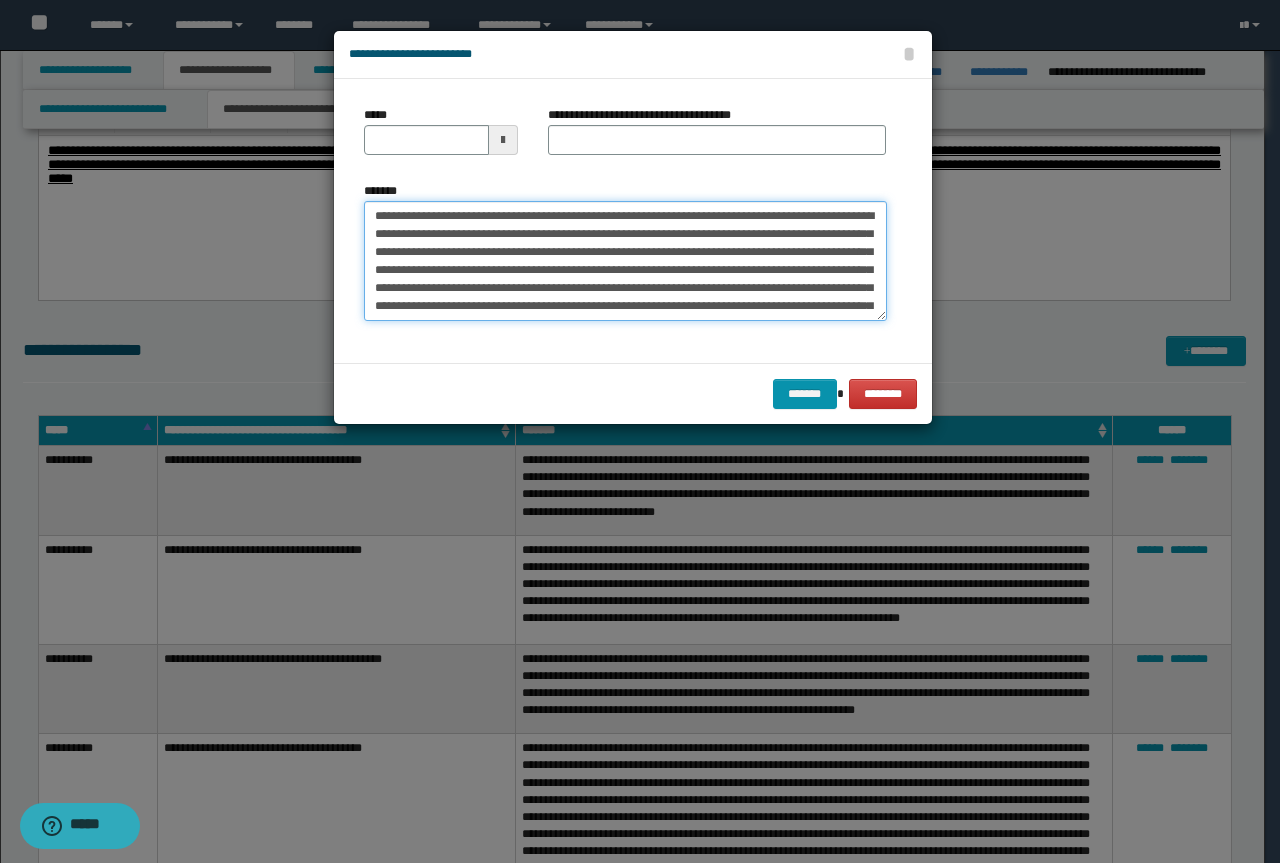 type 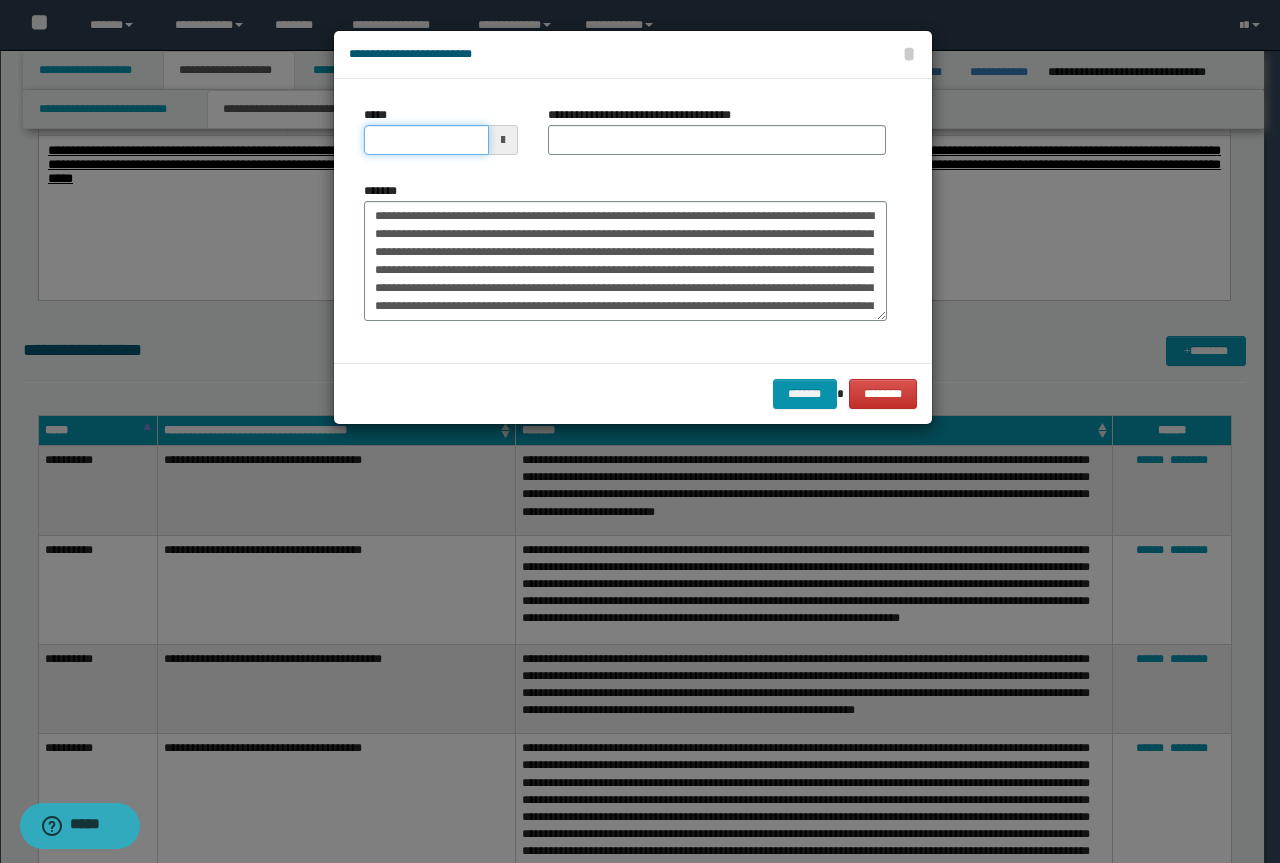 click on "*****" at bounding box center (426, 140) 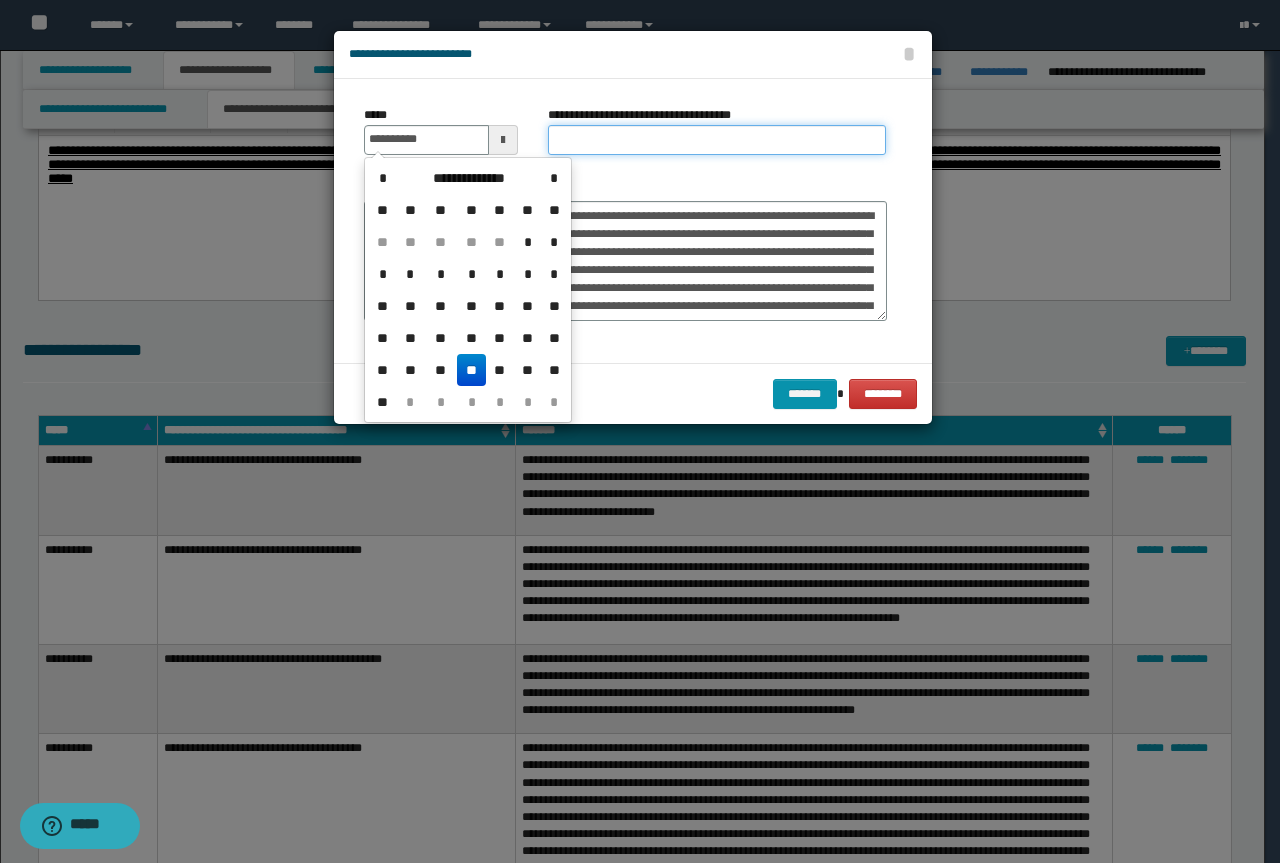 type on "**********" 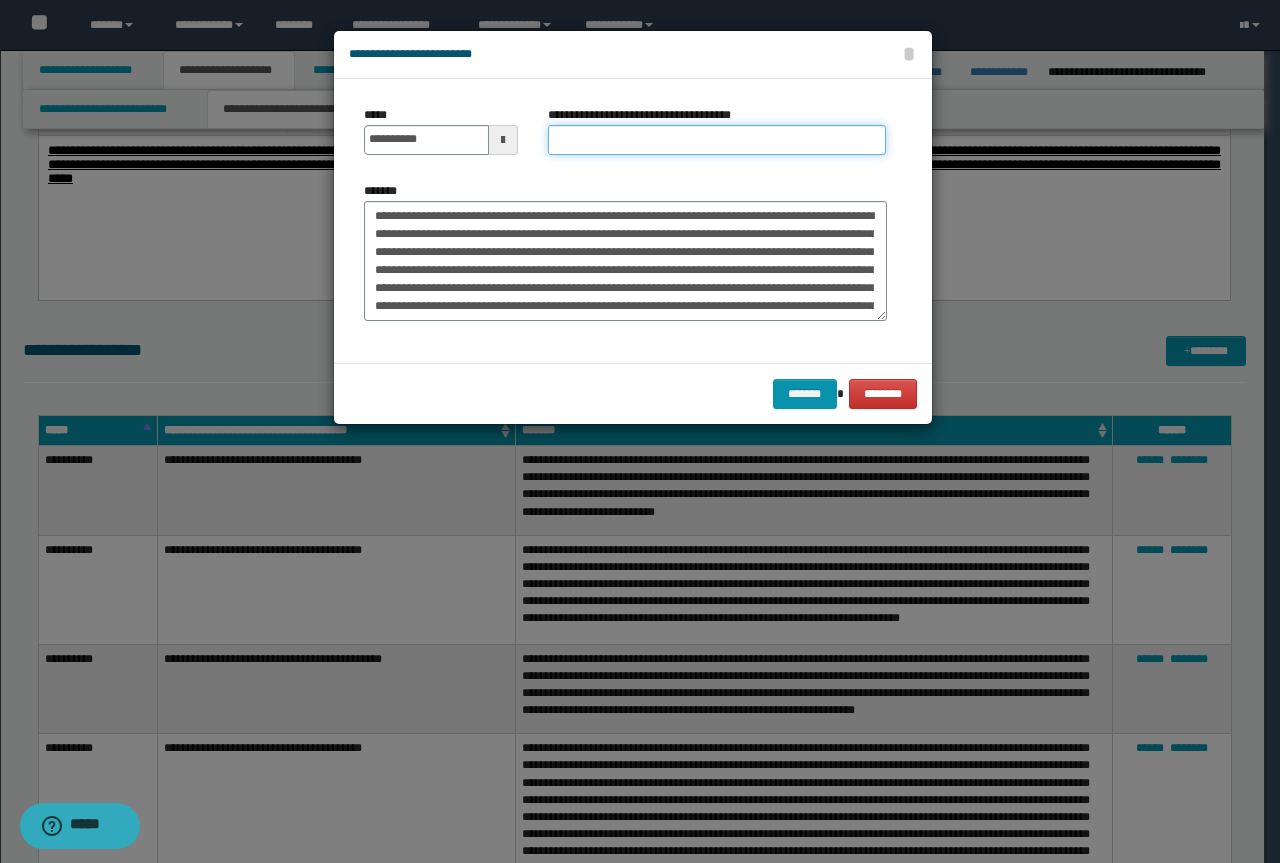paste on "**********" 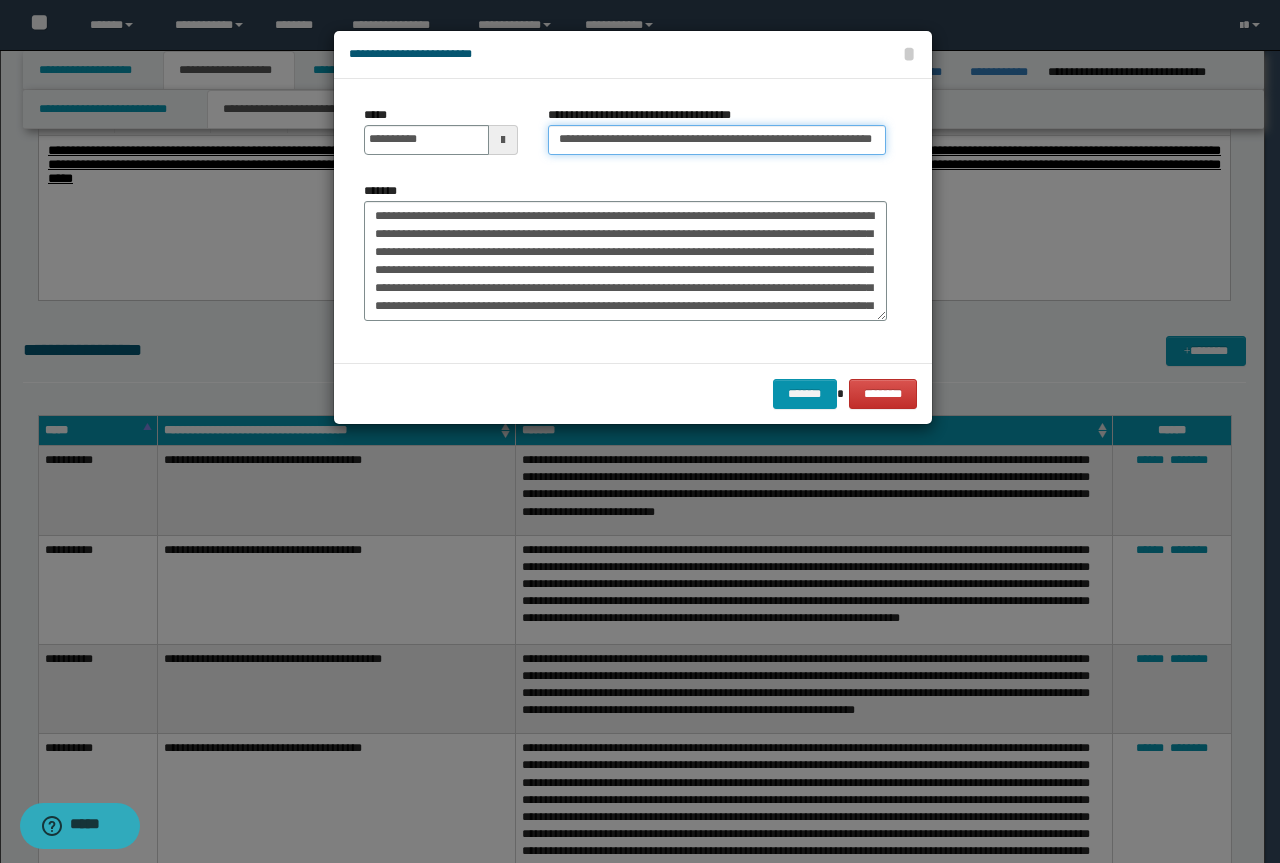 scroll, scrollTop: 0, scrollLeft: 0, axis: both 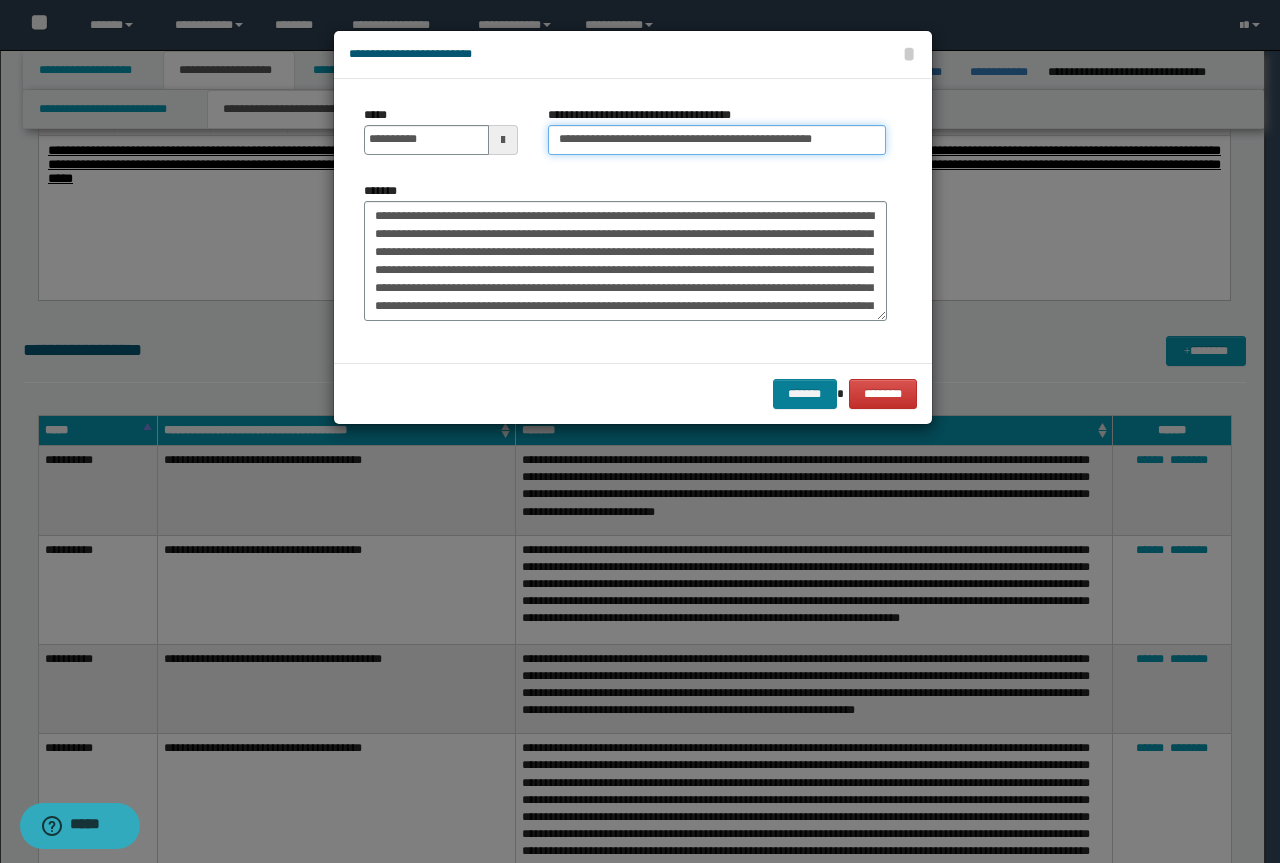 type on "**********" 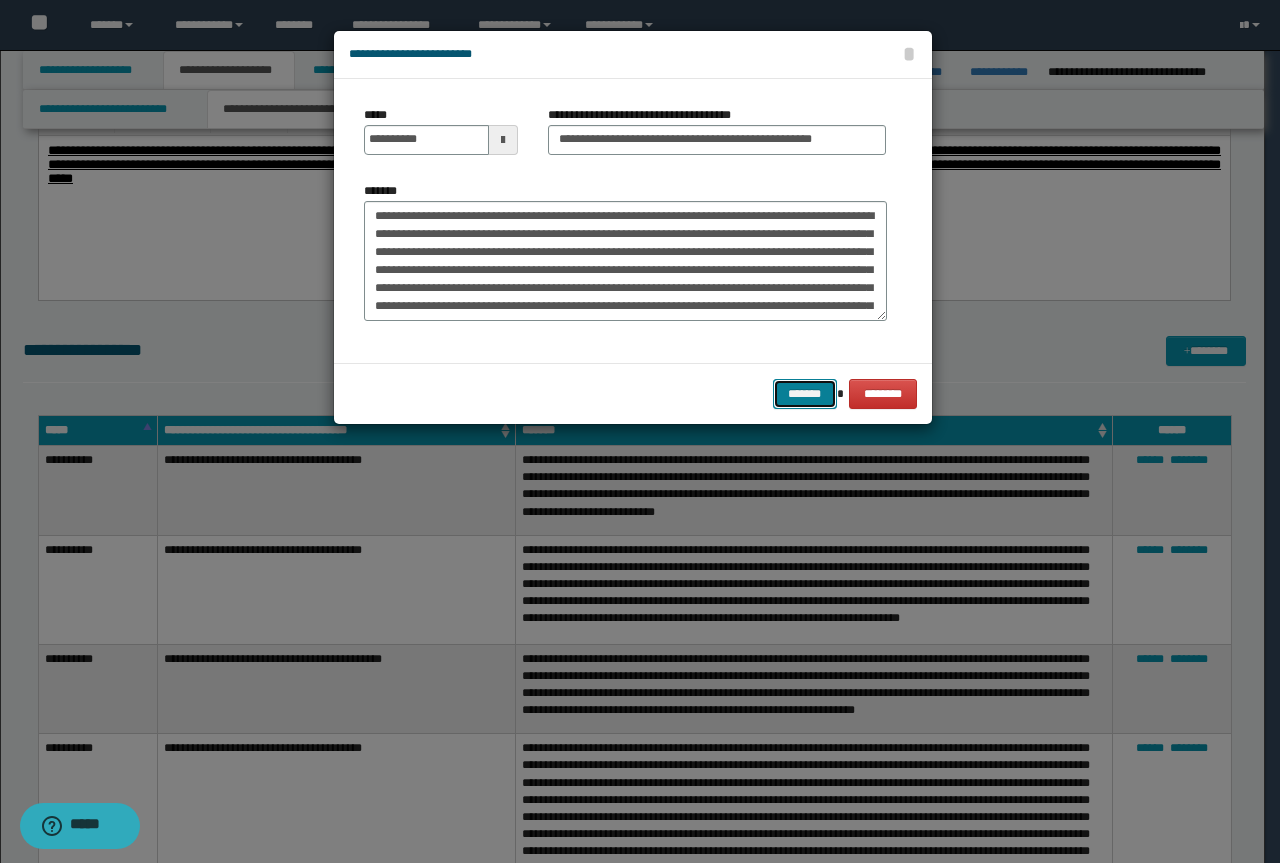 click on "*******" at bounding box center [805, 394] 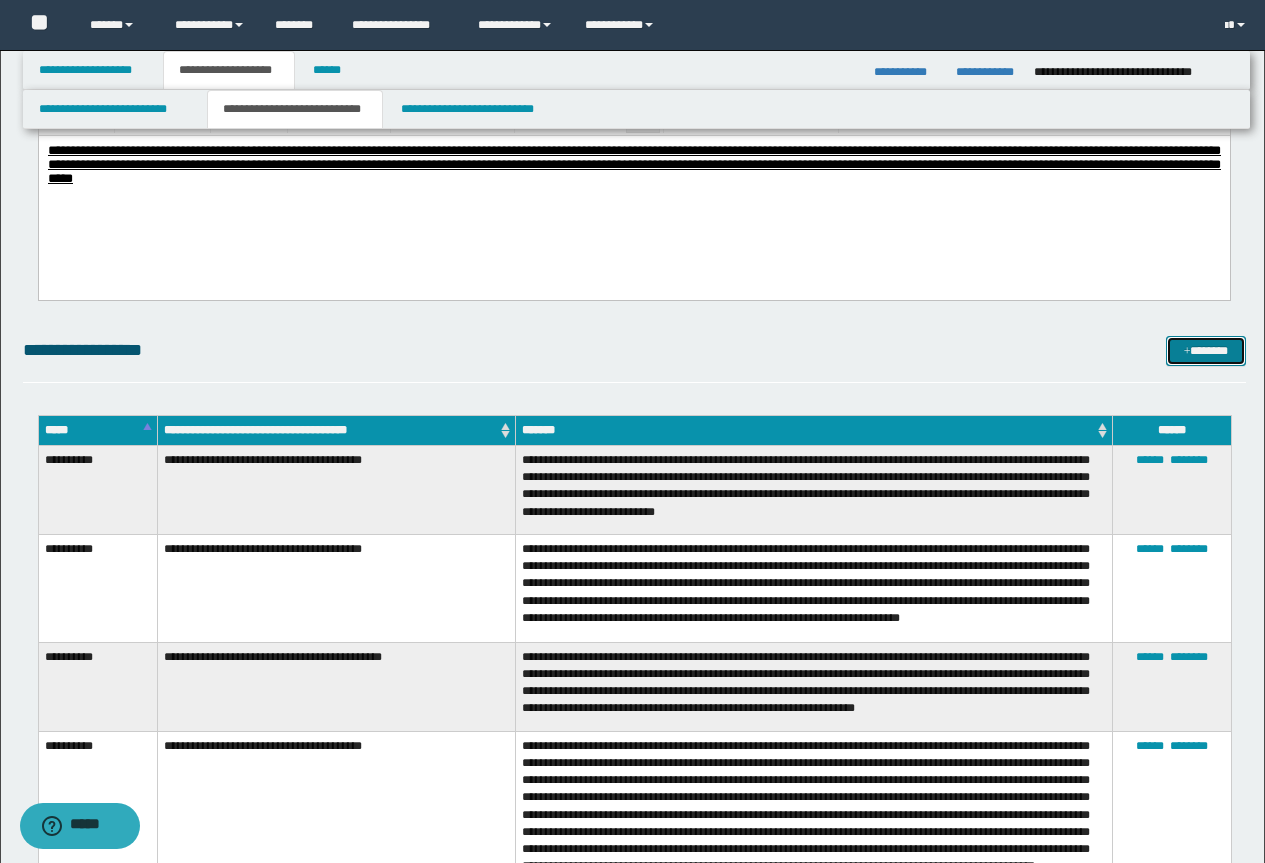 click on "*******" at bounding box center [1206, 351] 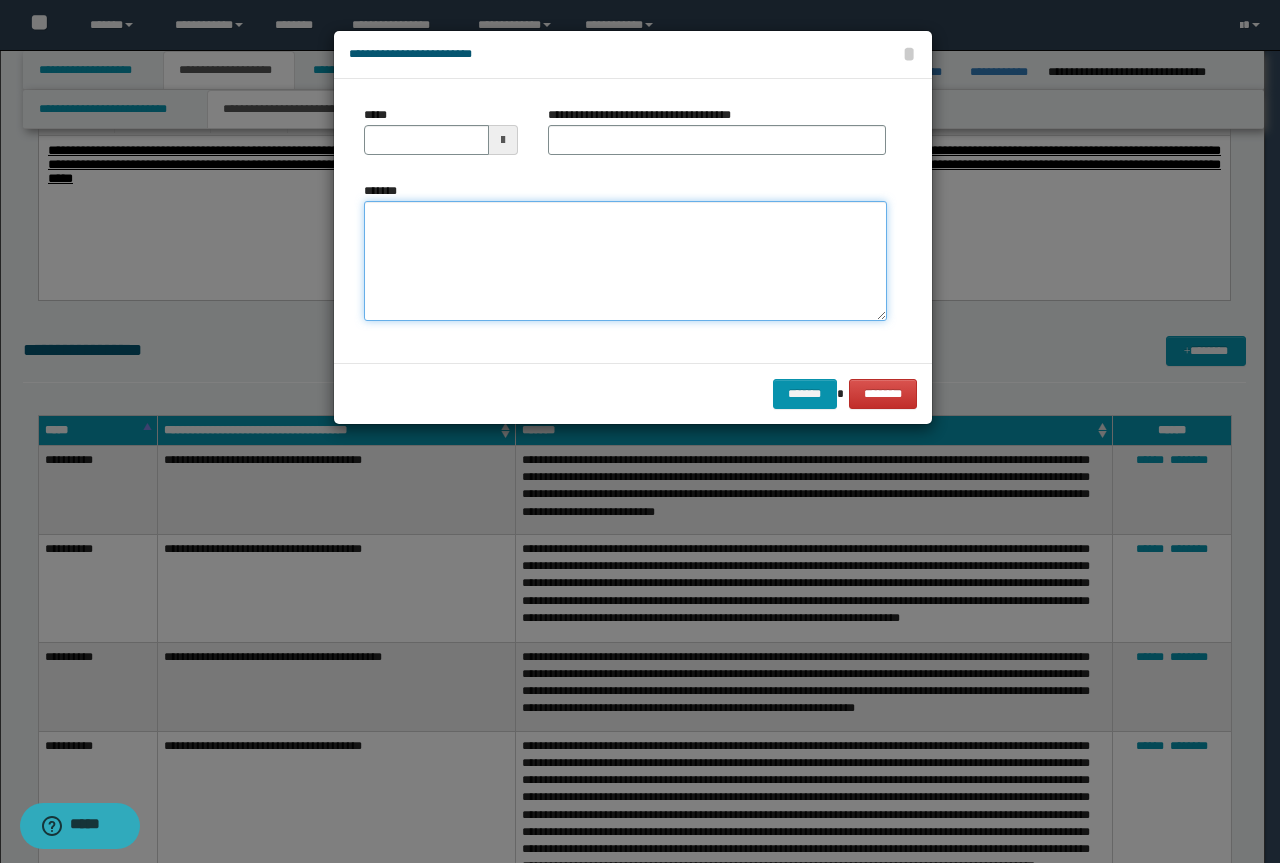 click on "*******" at bounding box center (625, 261) 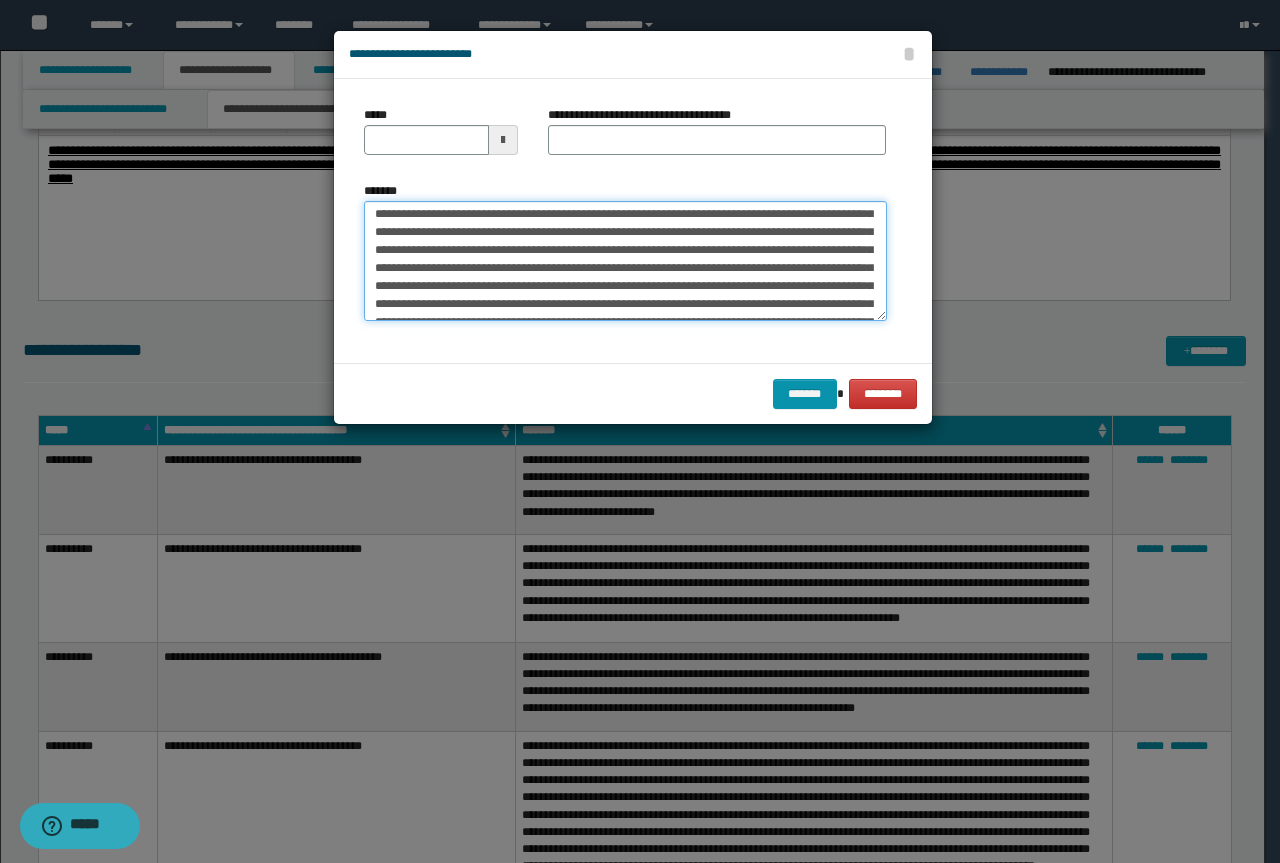 scroll, scrollTop: 0, scrollLeft: 0, axis: both 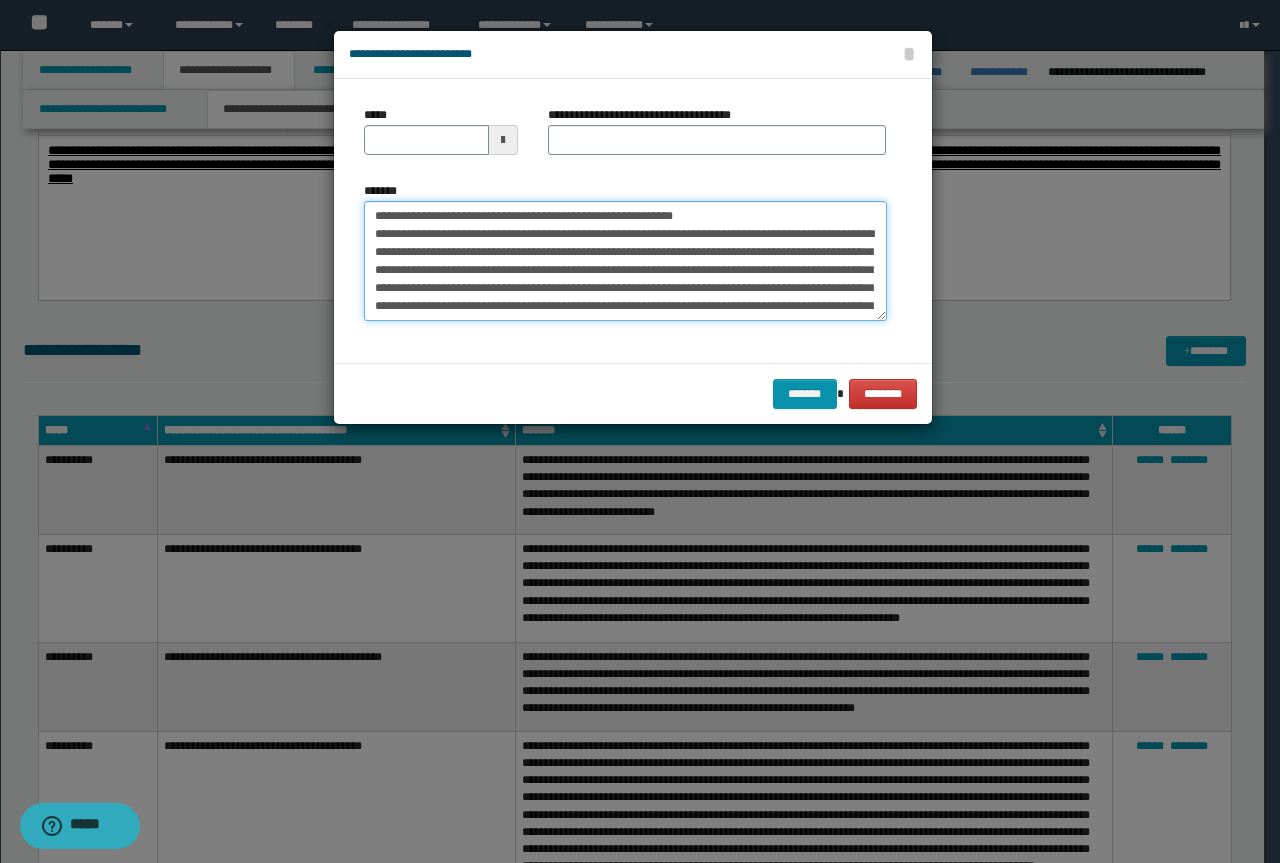 drag, startPoint x: 739, startPoint y: 221, endPoint x: 266, endPoint y: 179, distance: 474.86102 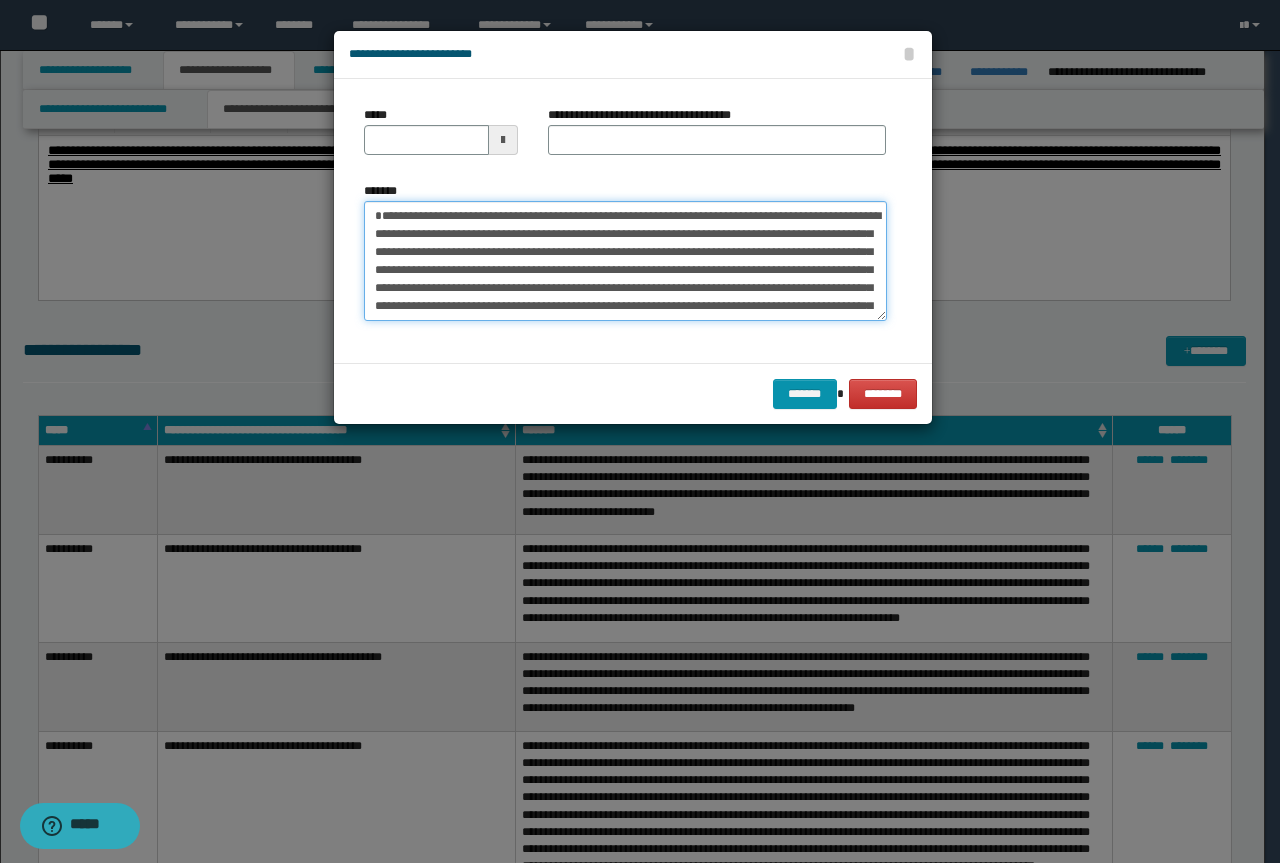 type on "**********" 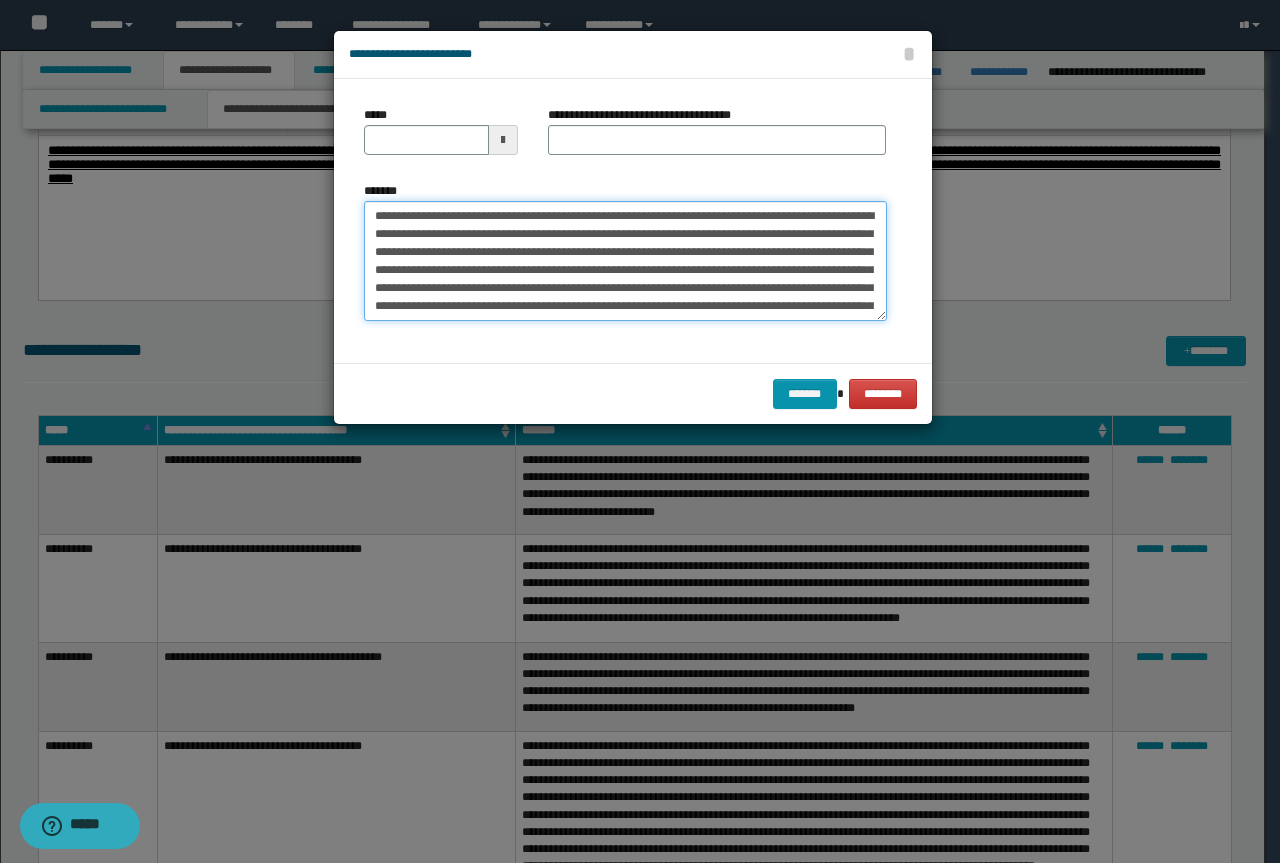 type 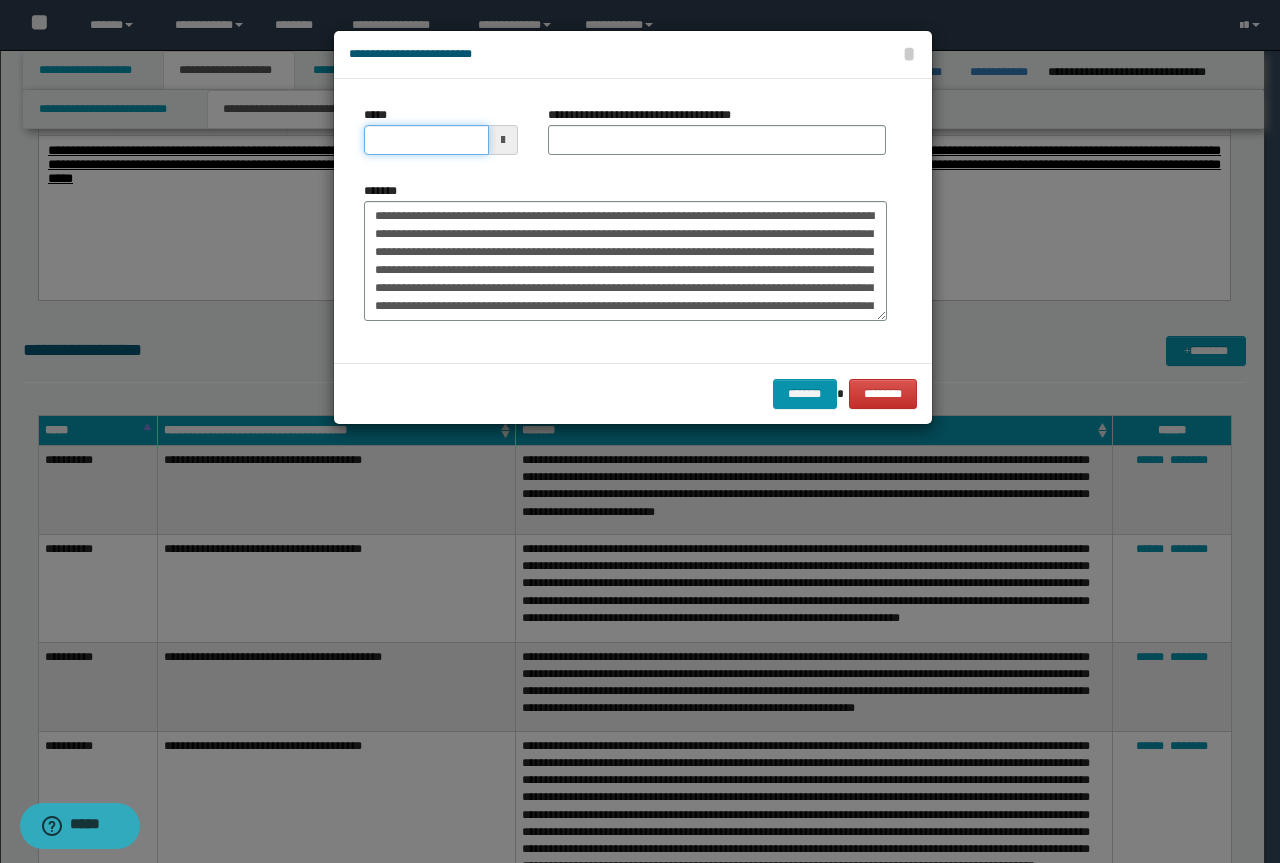 click on "*****" at bounding box center [426, 140] 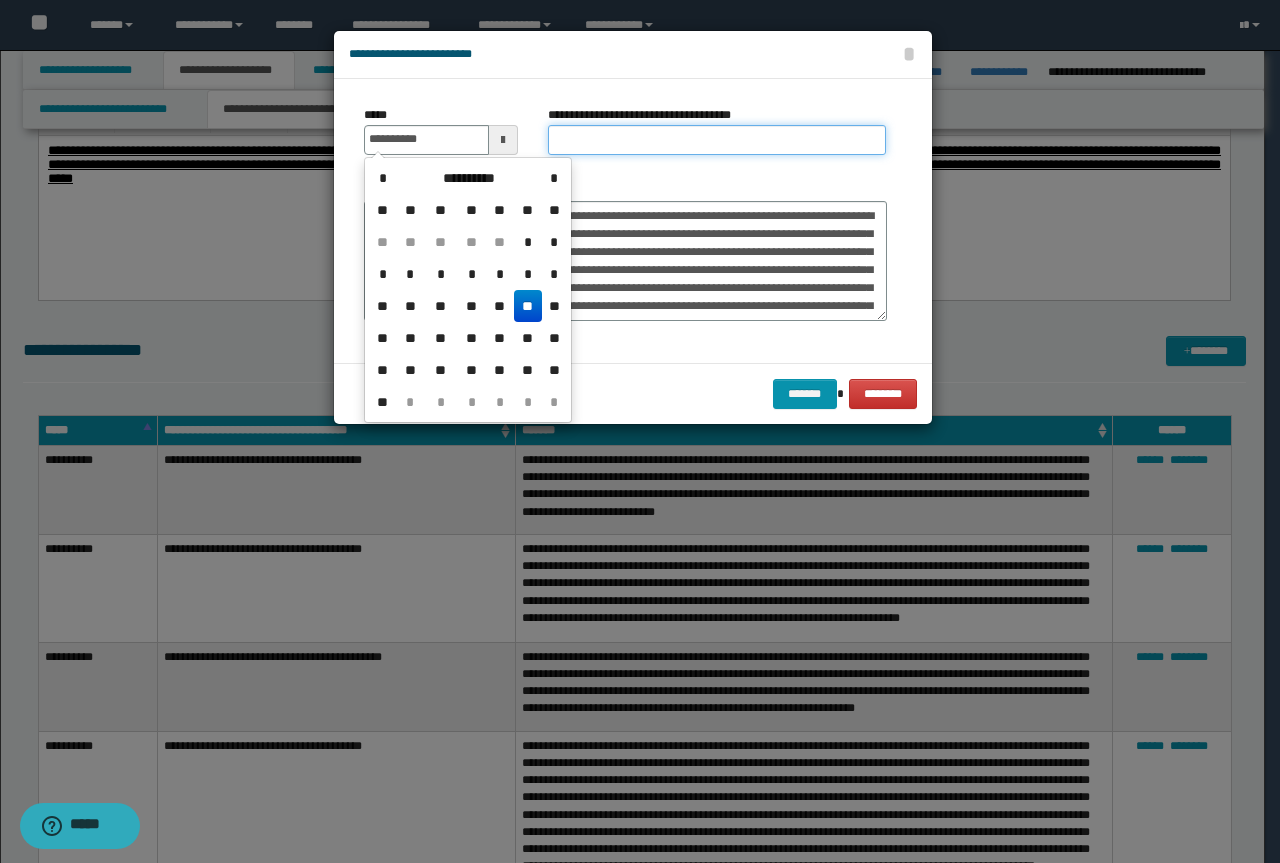 type on "**********" 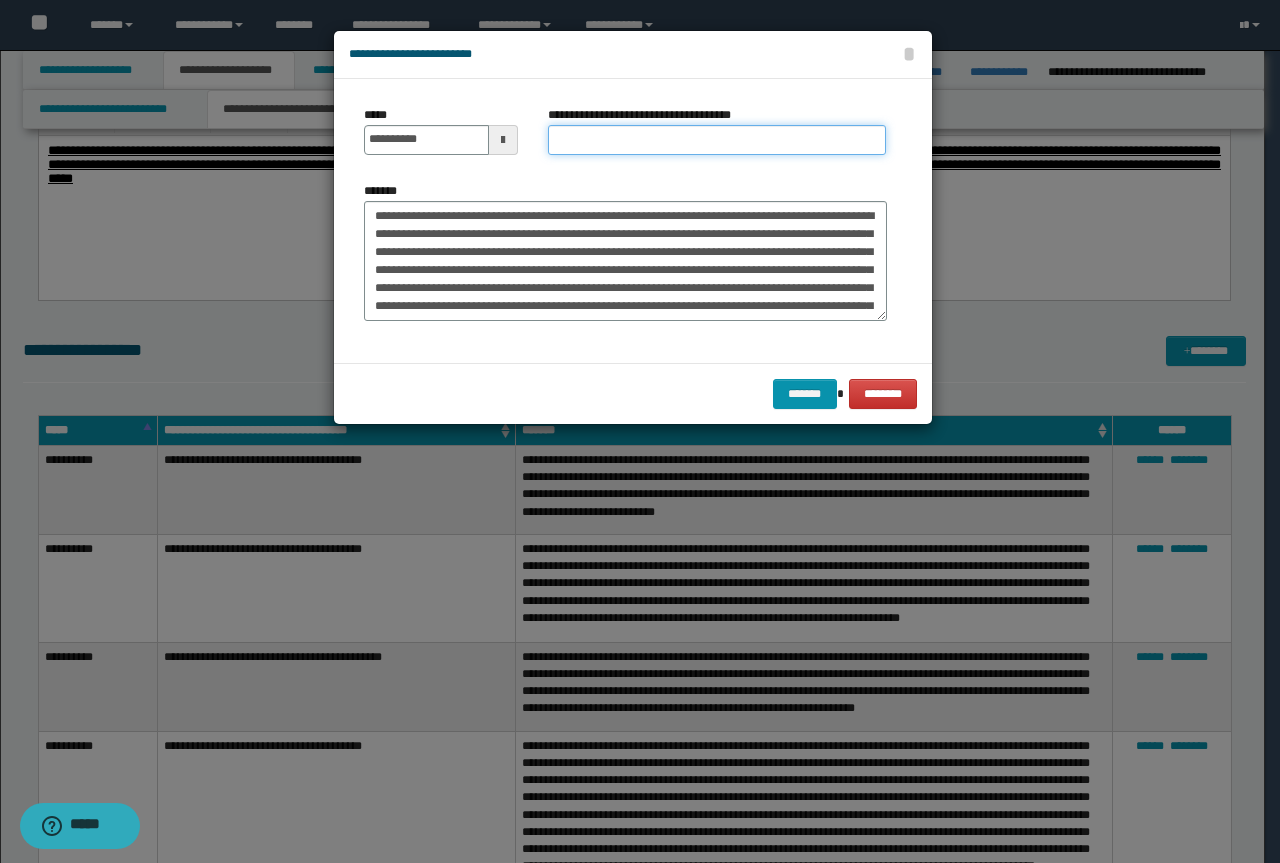 paste on "**********" 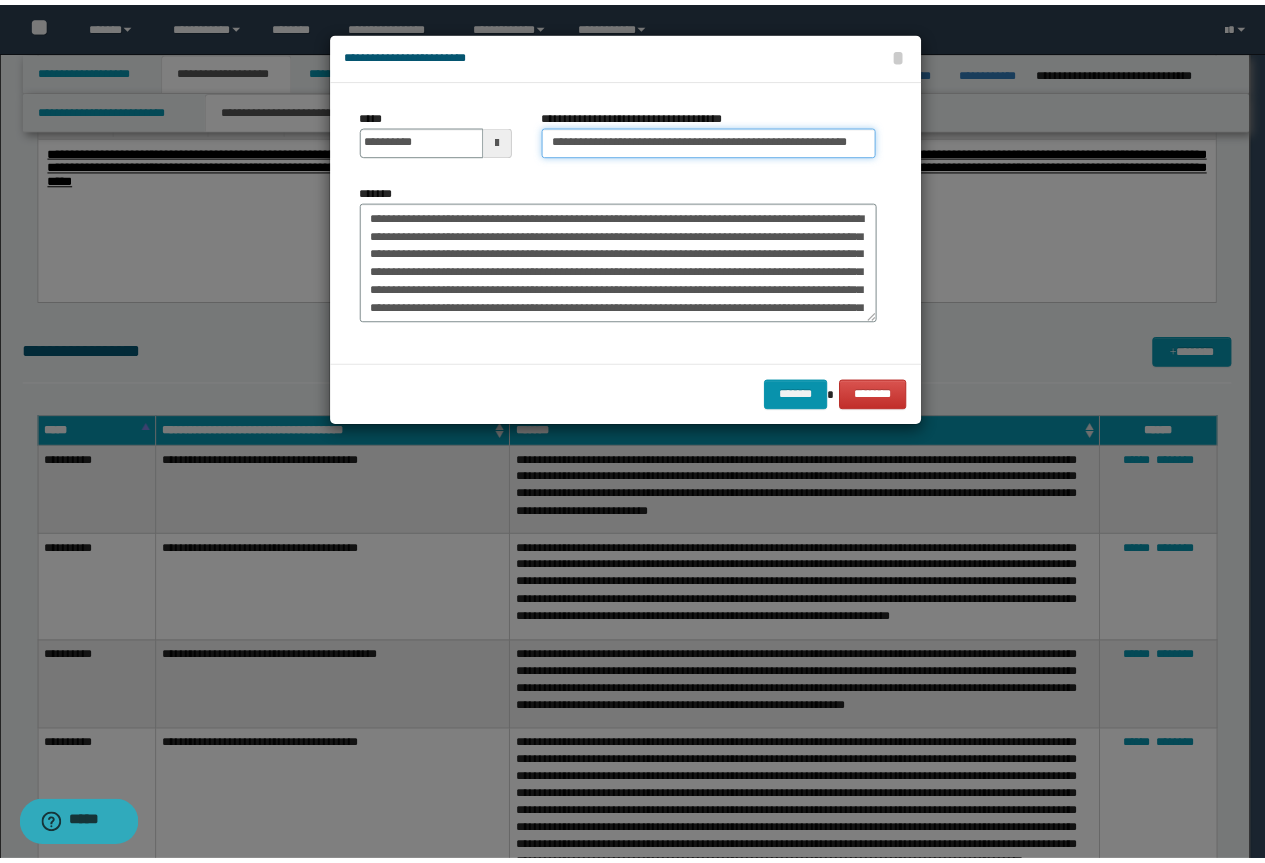 scroll, scrollTop: 0, scrollLeft: 0, axis: both 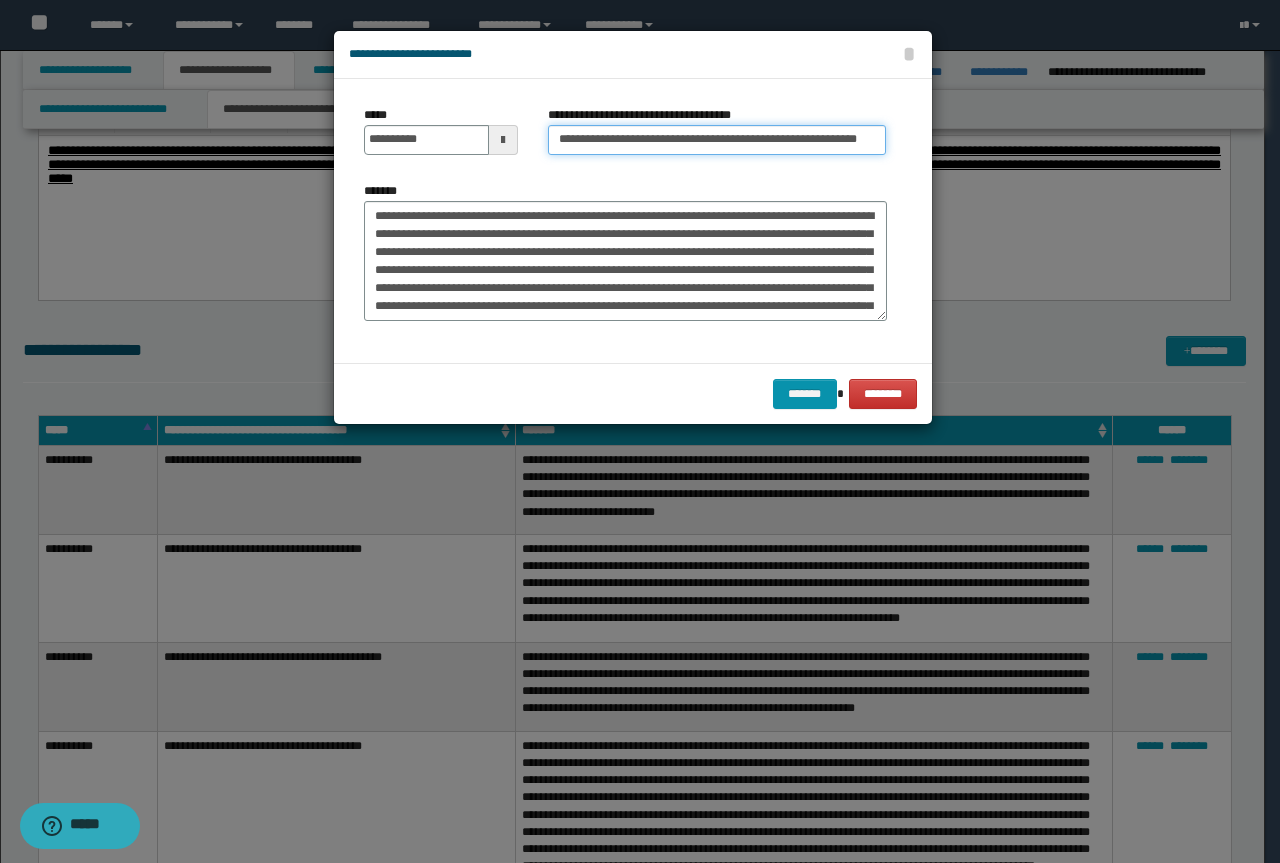drag, startPoint x: 549, startPoint y: 140, endPoint x: 47, endPoint y: 115, distance: 502.62213 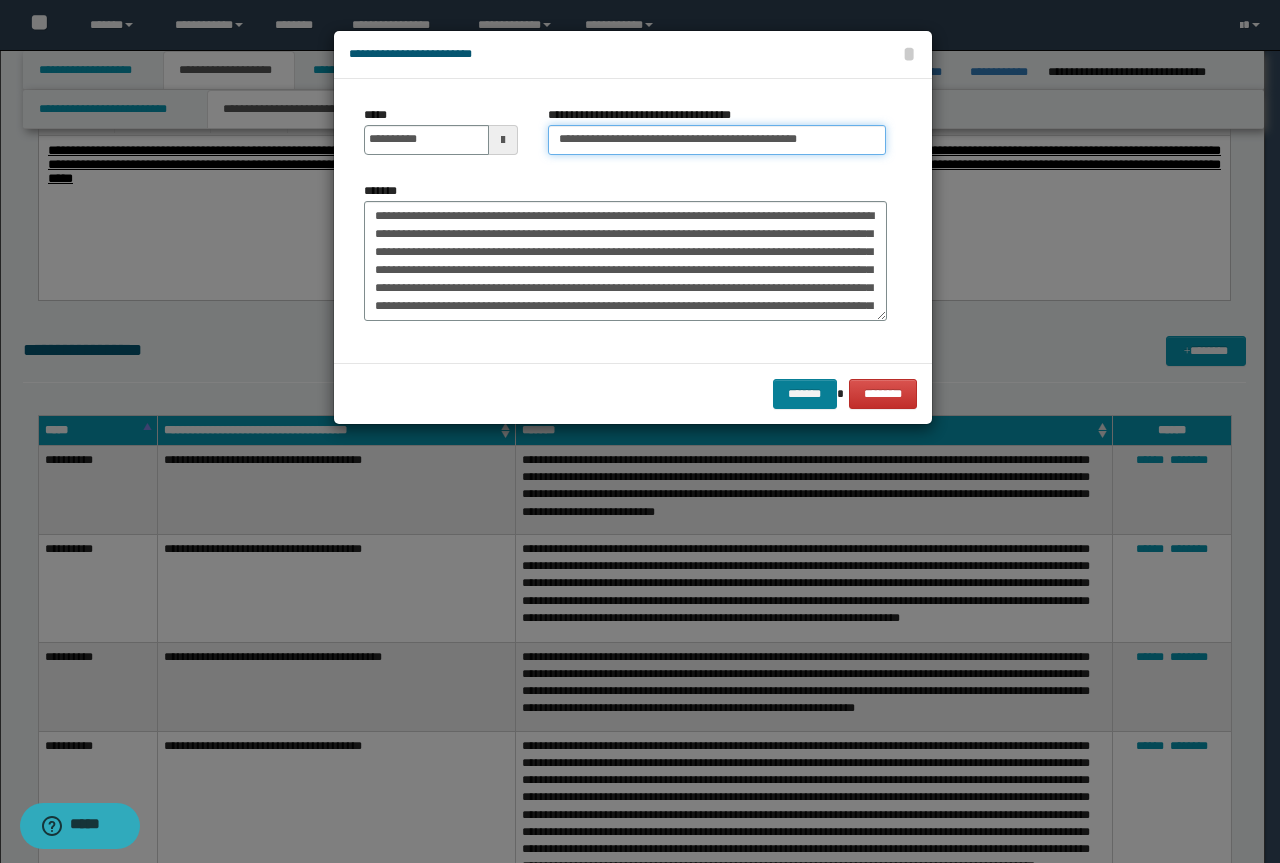type on "**********" 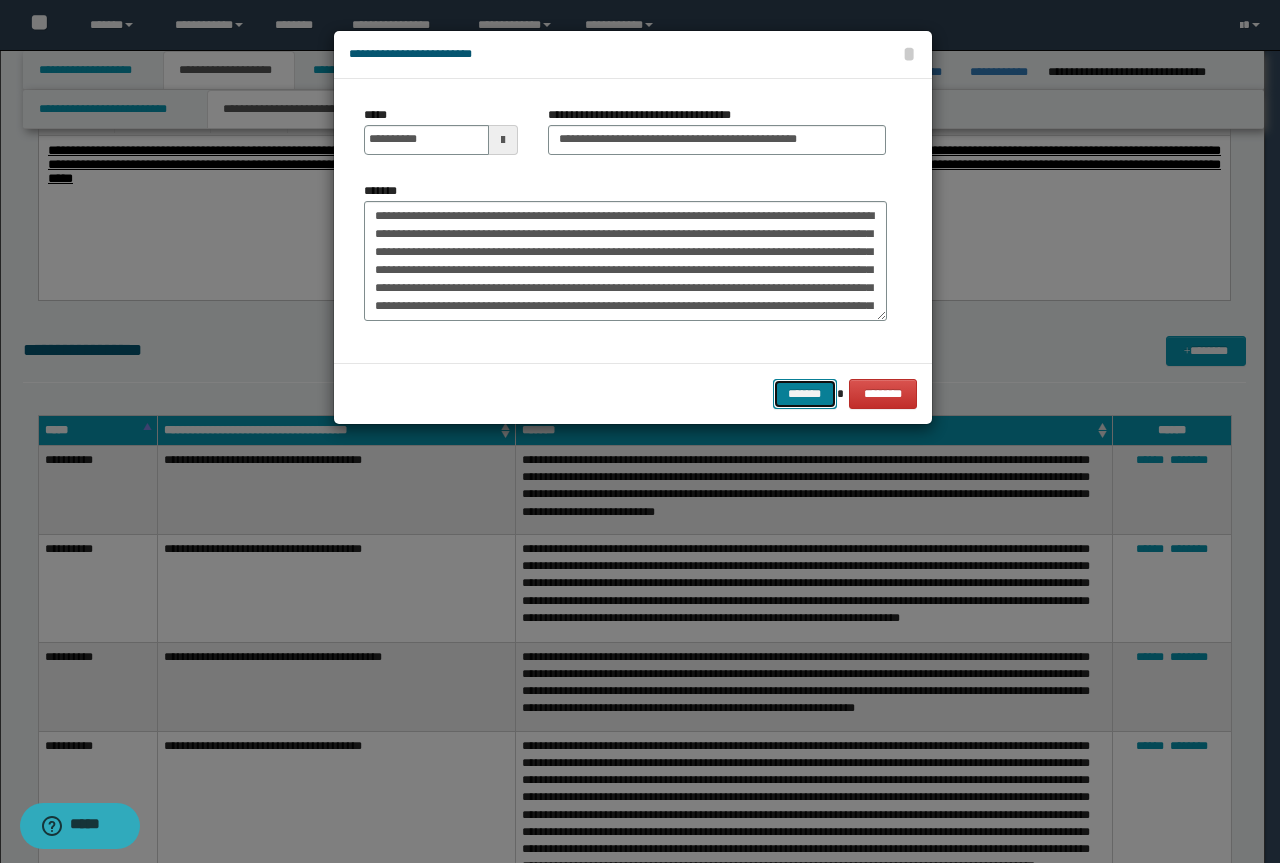 click on "*******" at bounding box center [805, 394] 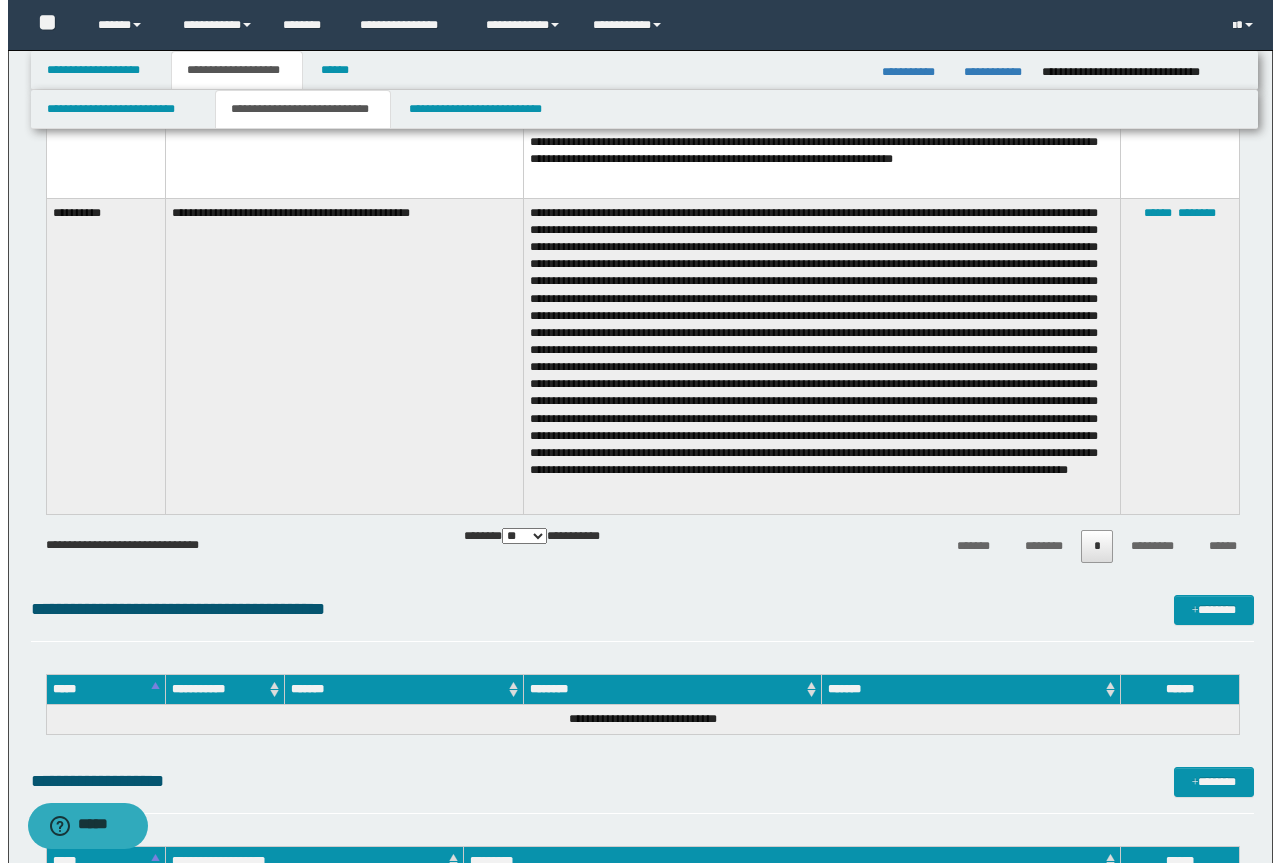 scroll, scrollTop: 2900, scrollLeft: 0, axis: vertical 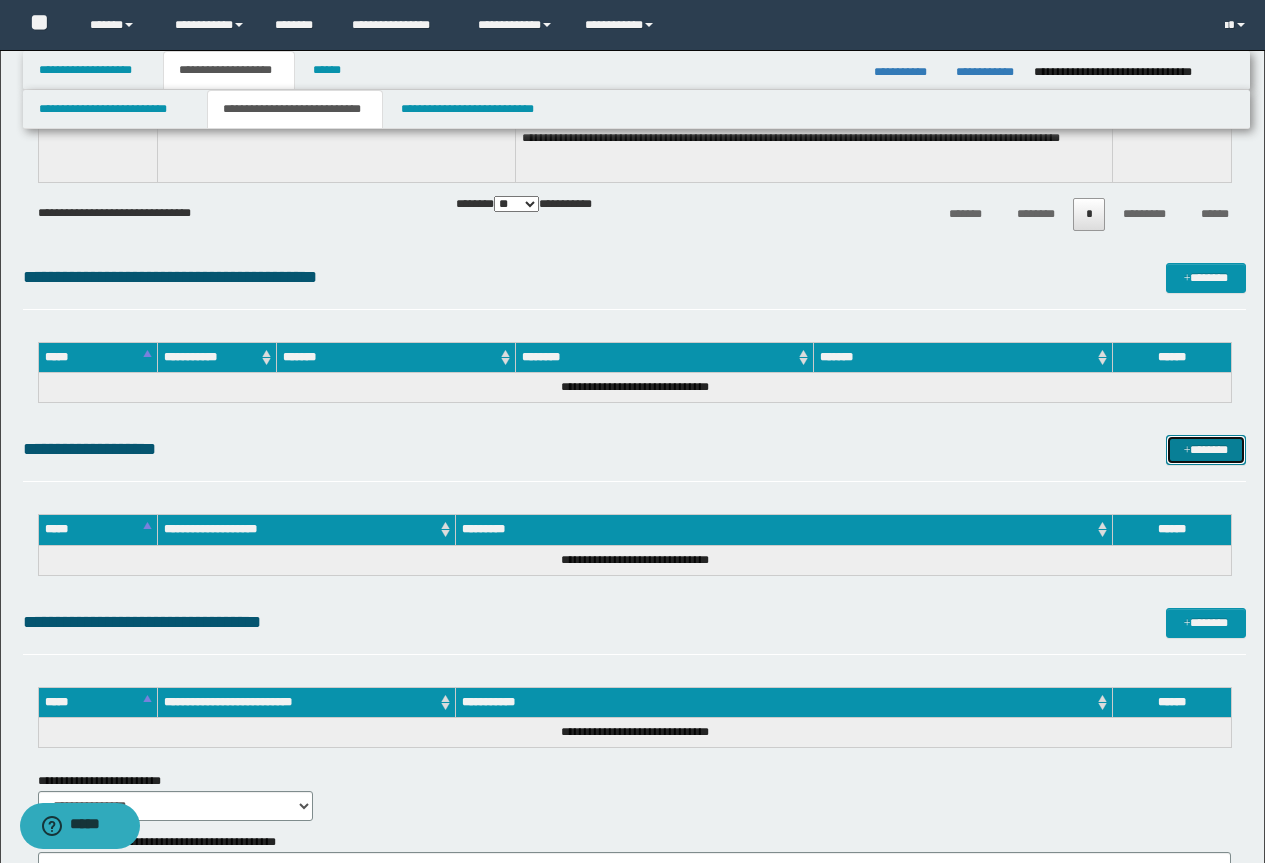 click on "*******" at bounding box center (1206, 450) 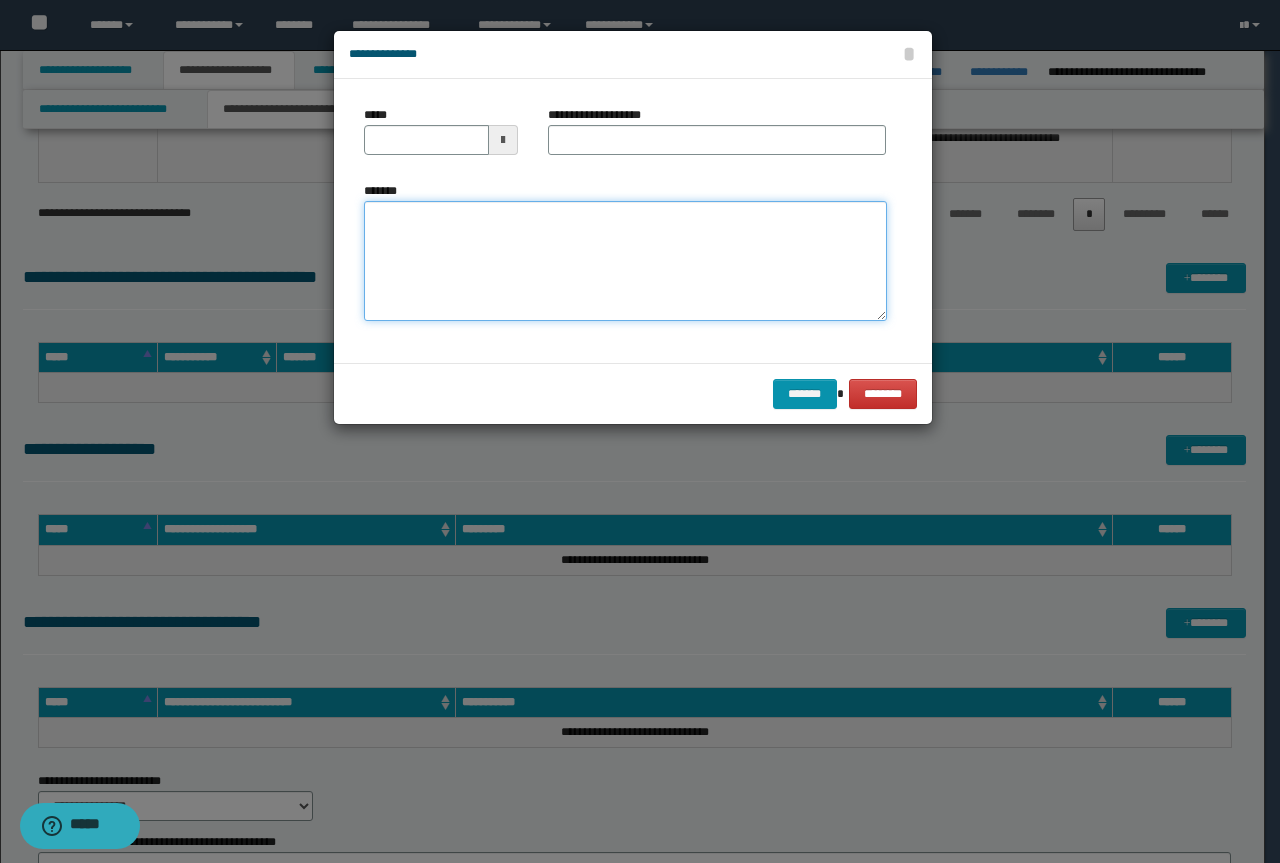 click on "*******" at bounding box center [625, 261] 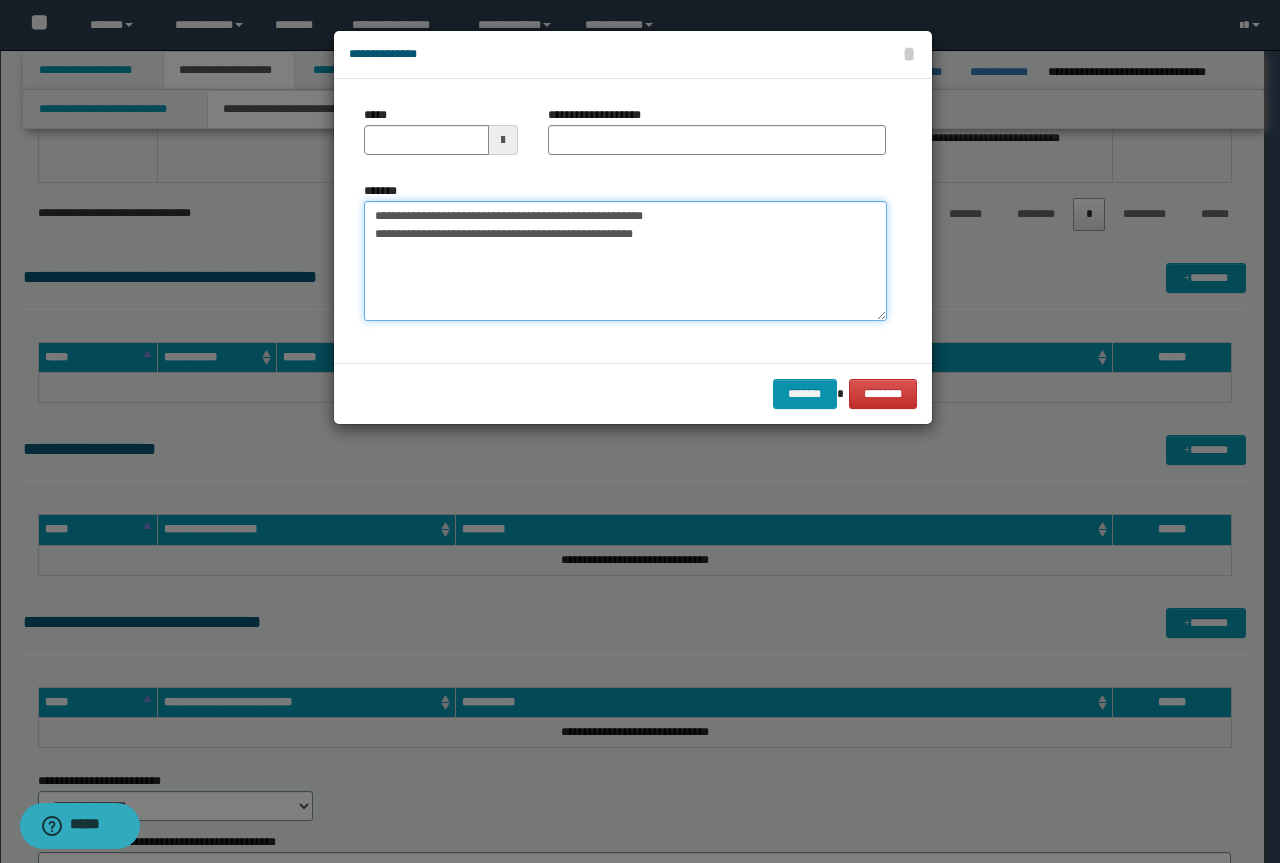 drag, startPoint x: 702, startPoint y: 214, endPoint x: 249, endPoint y: 173, distance: 454.85162 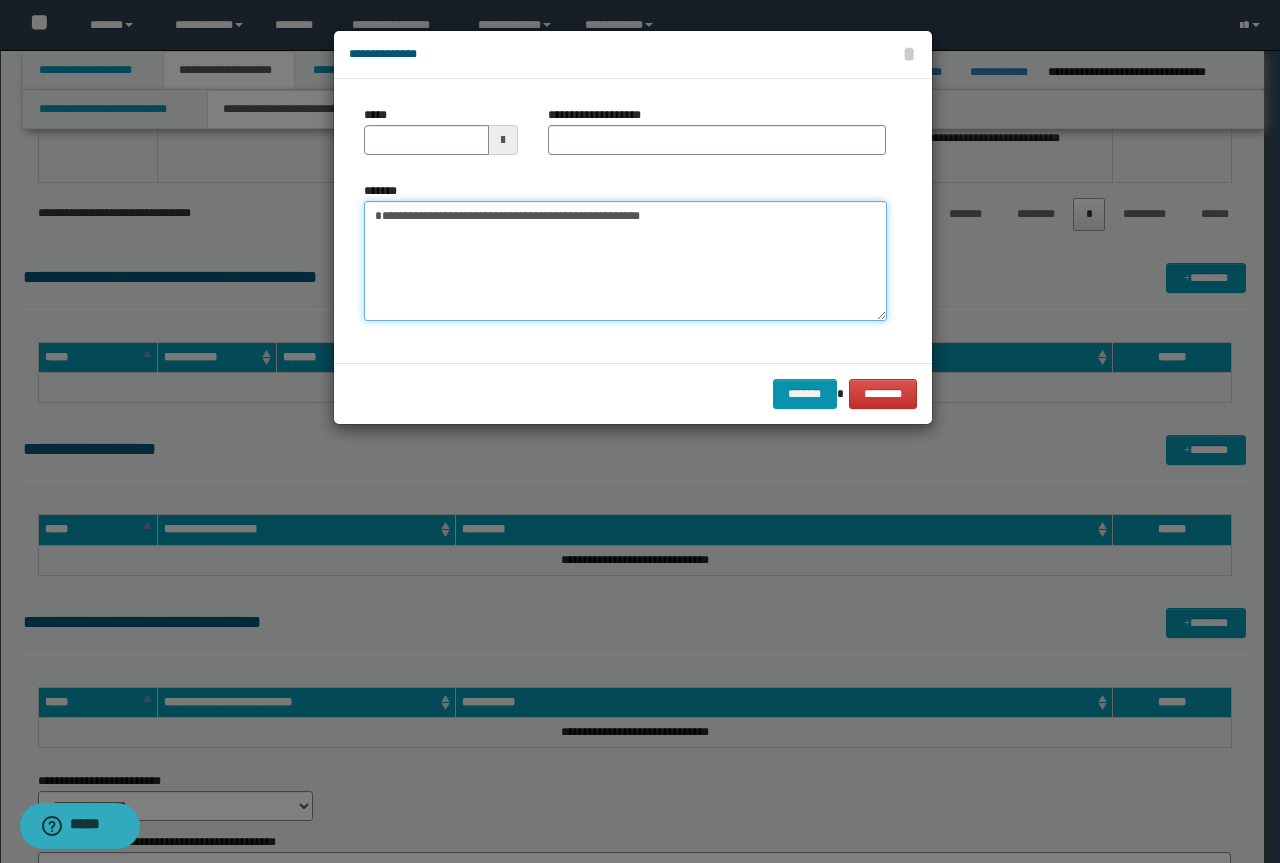 type on "**********" 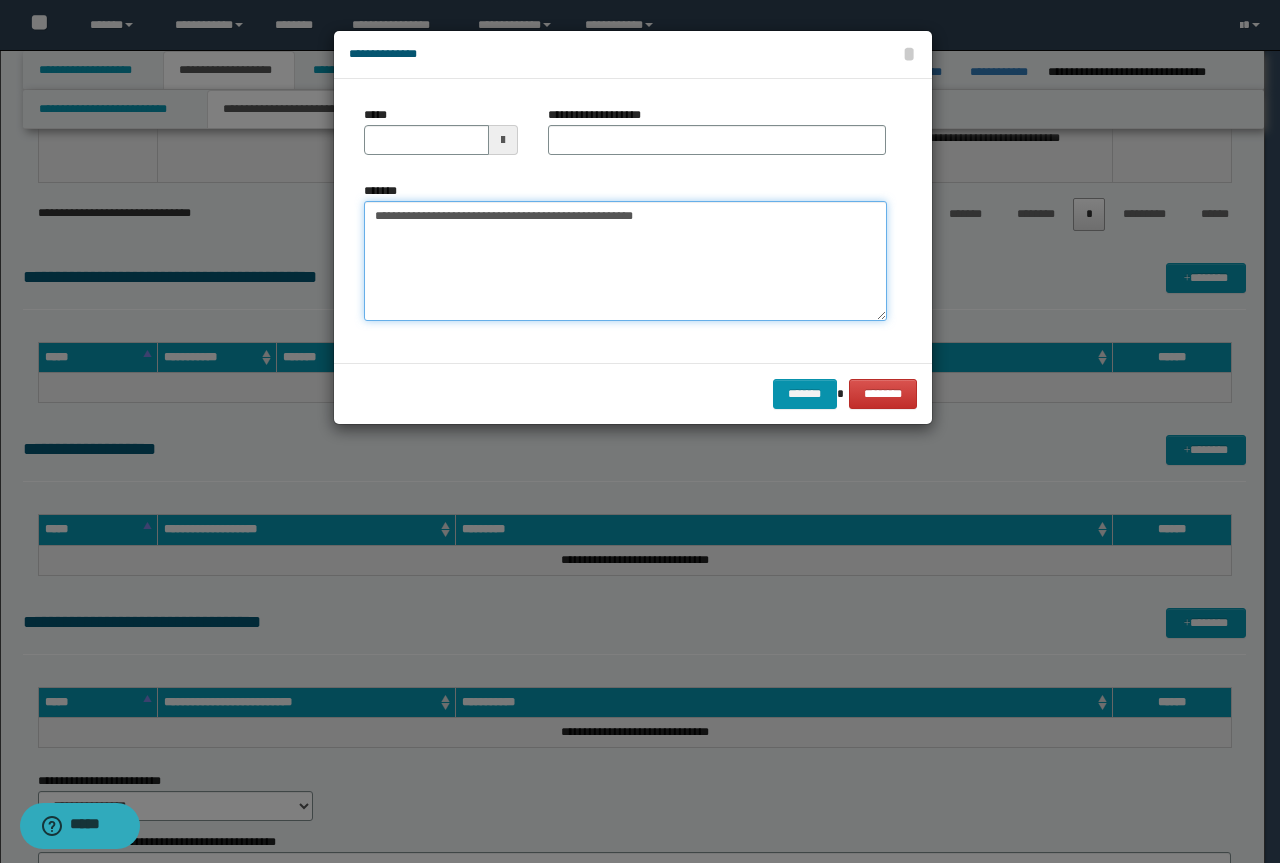type 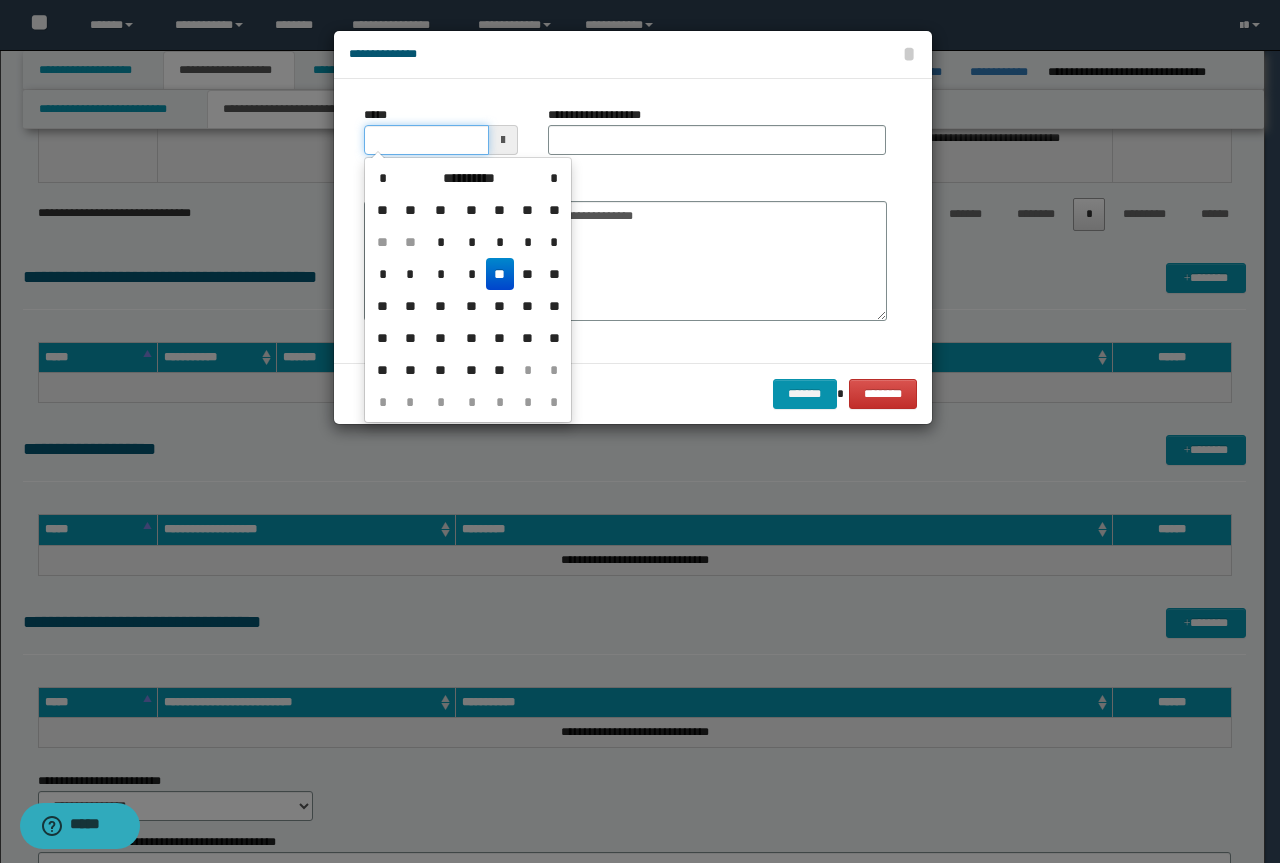 click on "*****" at bounding box center [426, 140] 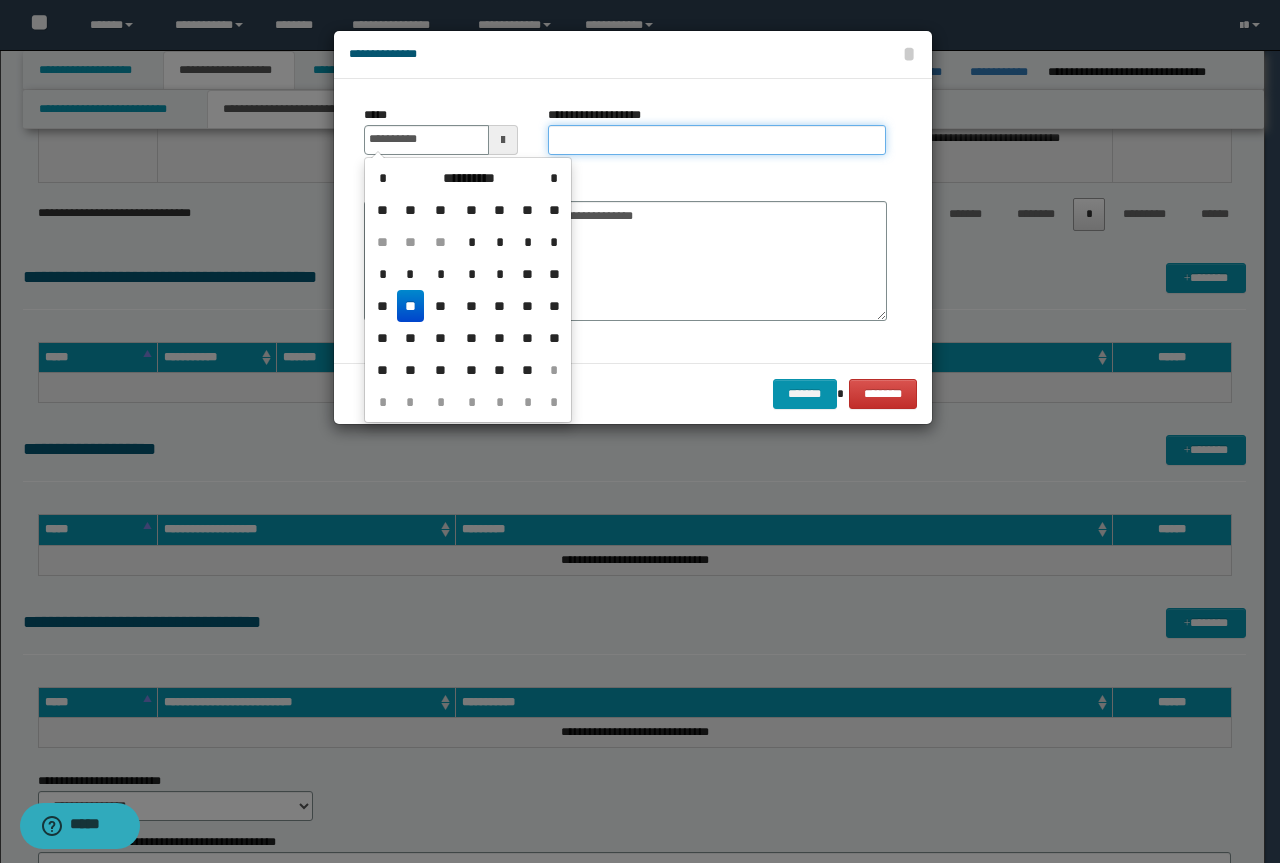 type on "**********" 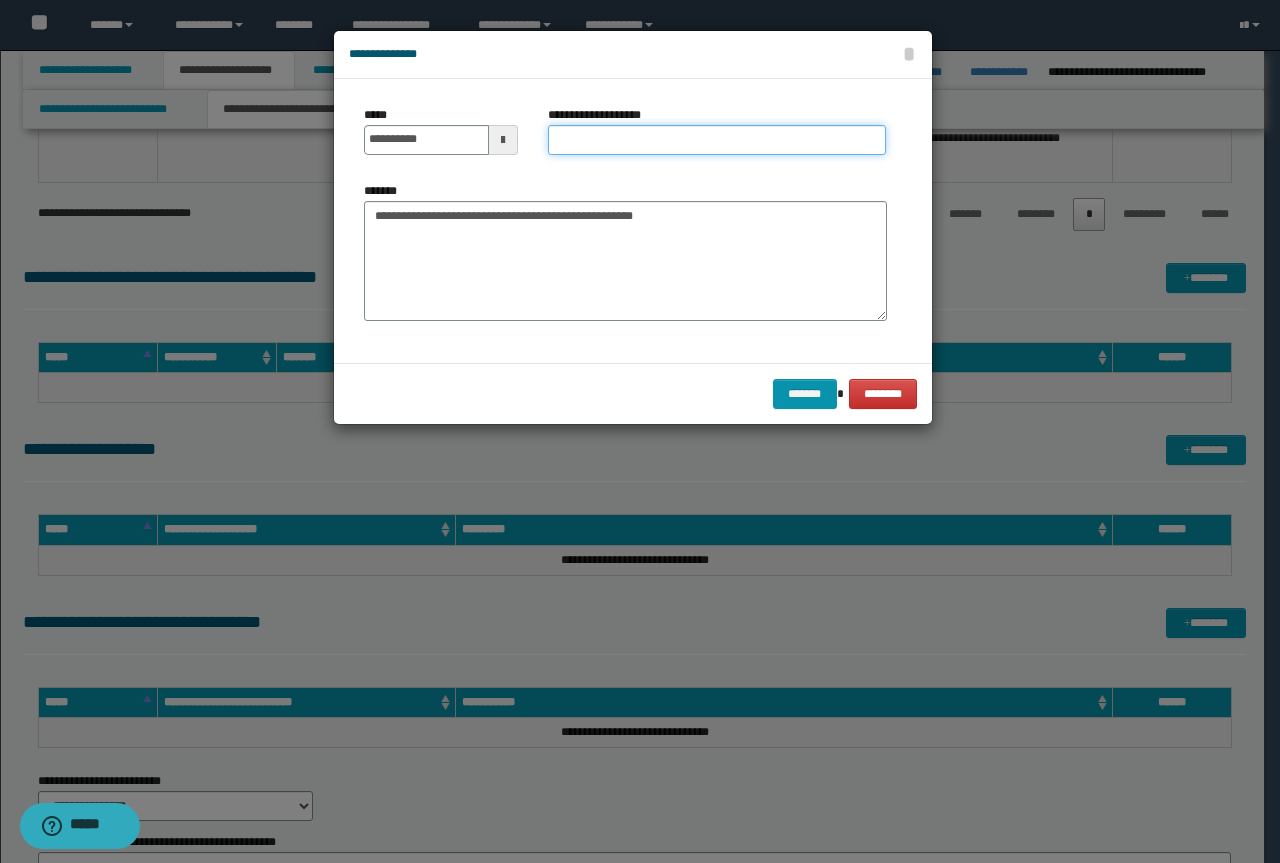 click on "**********" at bounding box center [717, 140] 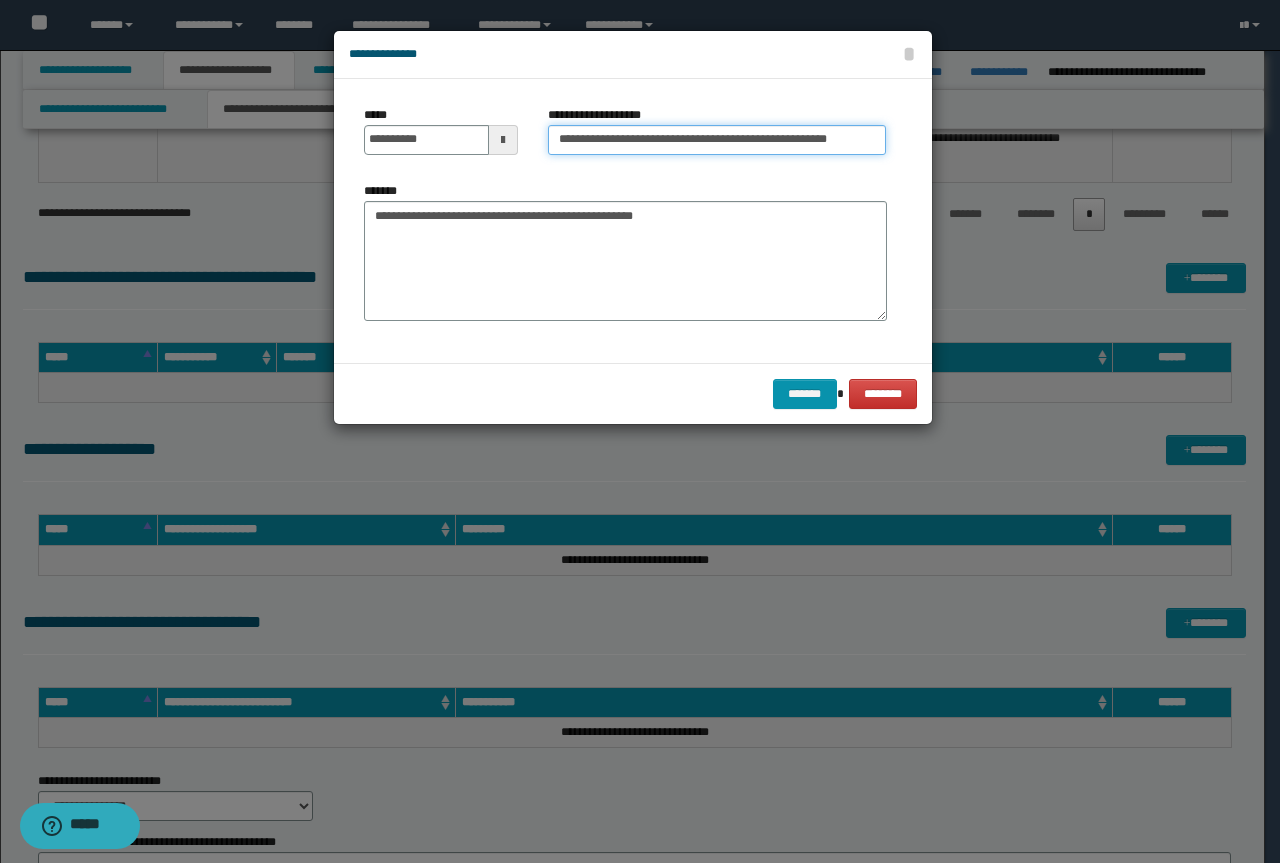 drag, startPoint x: 622, startPoint y: 142, endPoint x: 0, endPoint y: 101, distance: 623.3498 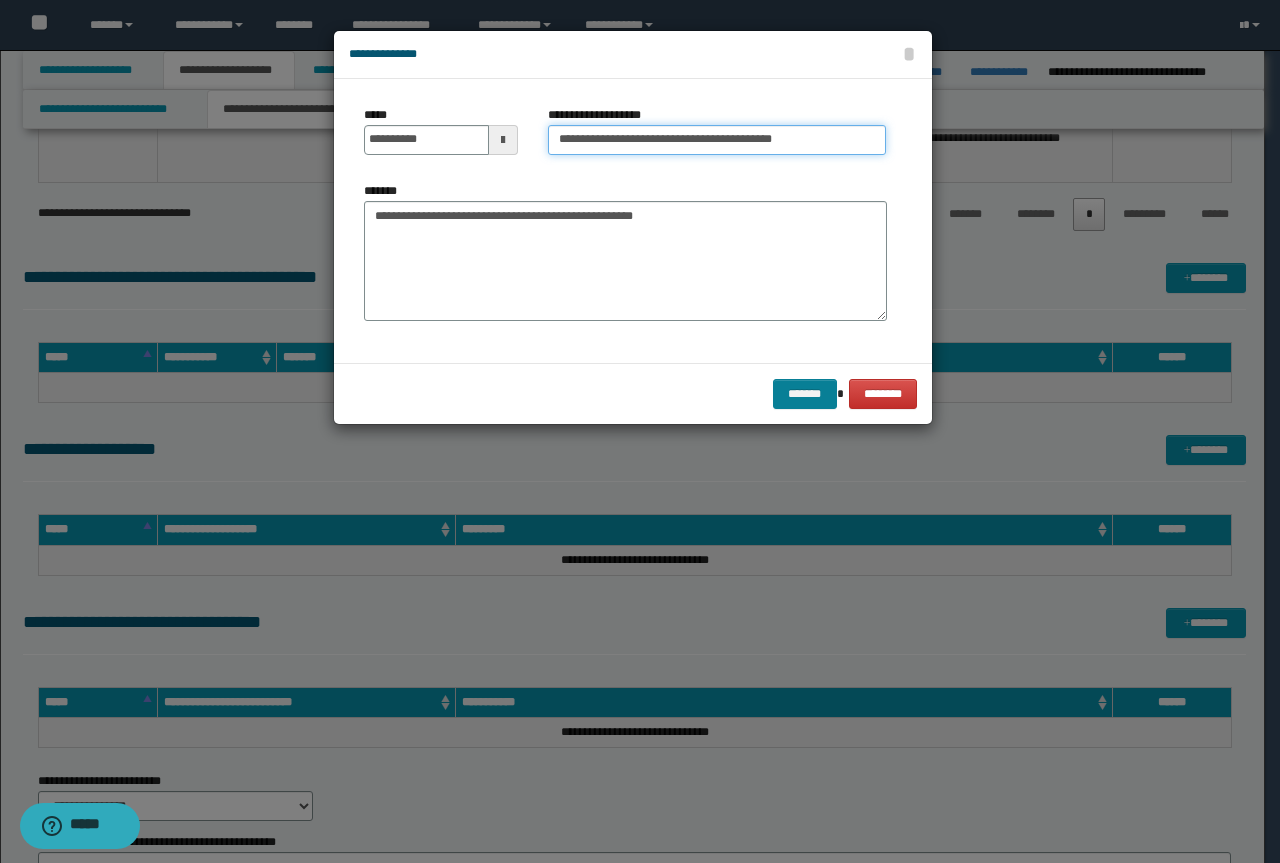 type on "**********" 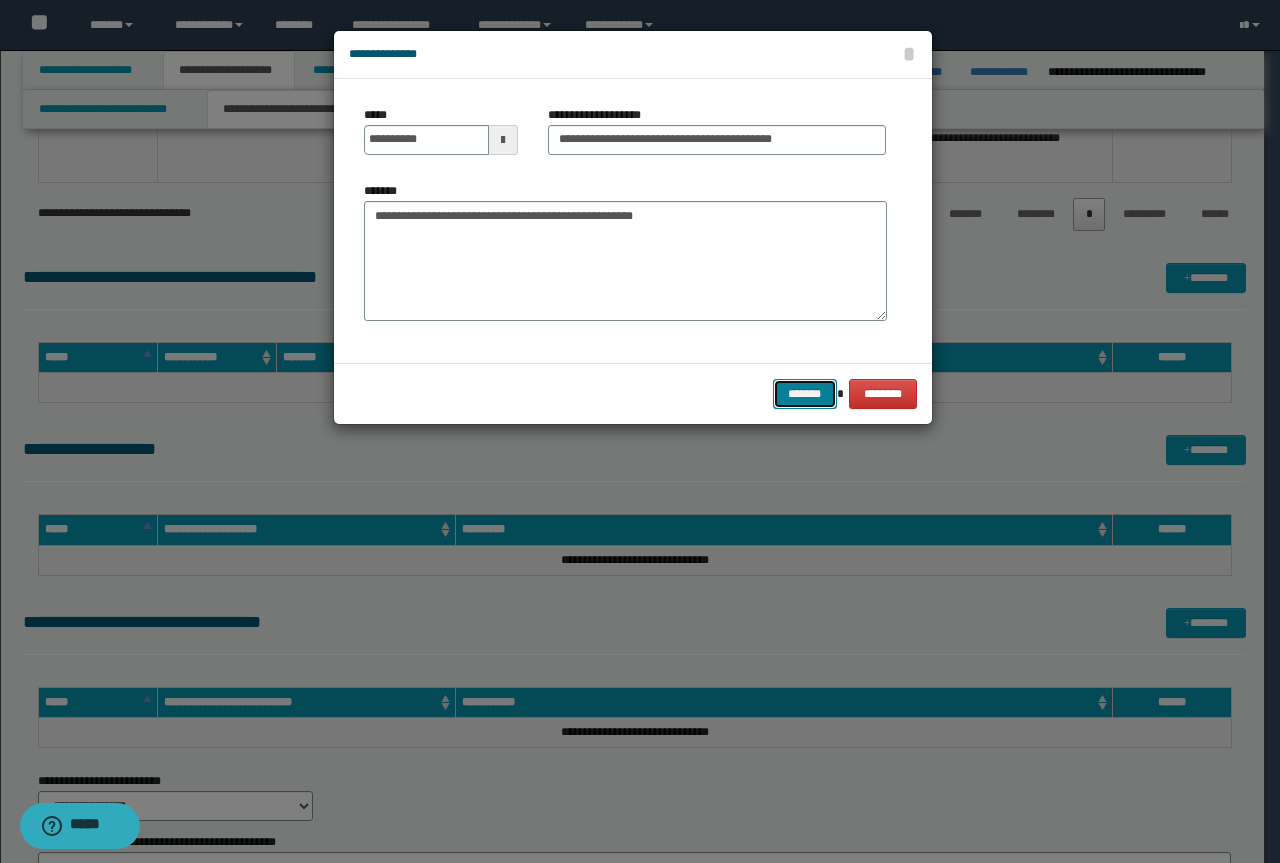 click on "*******" at bounding box center [805, 394] 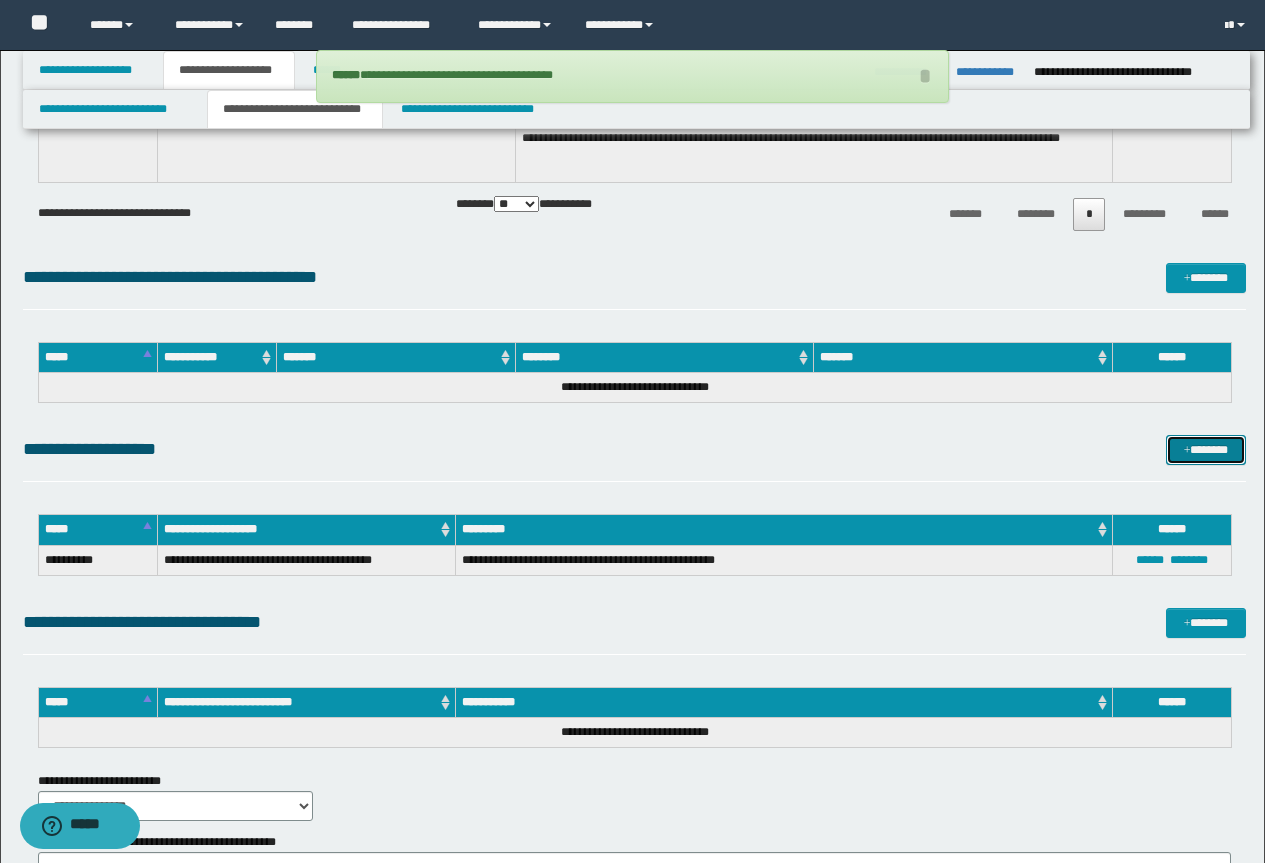 click on "*******" at bounding box center (1206, 450) 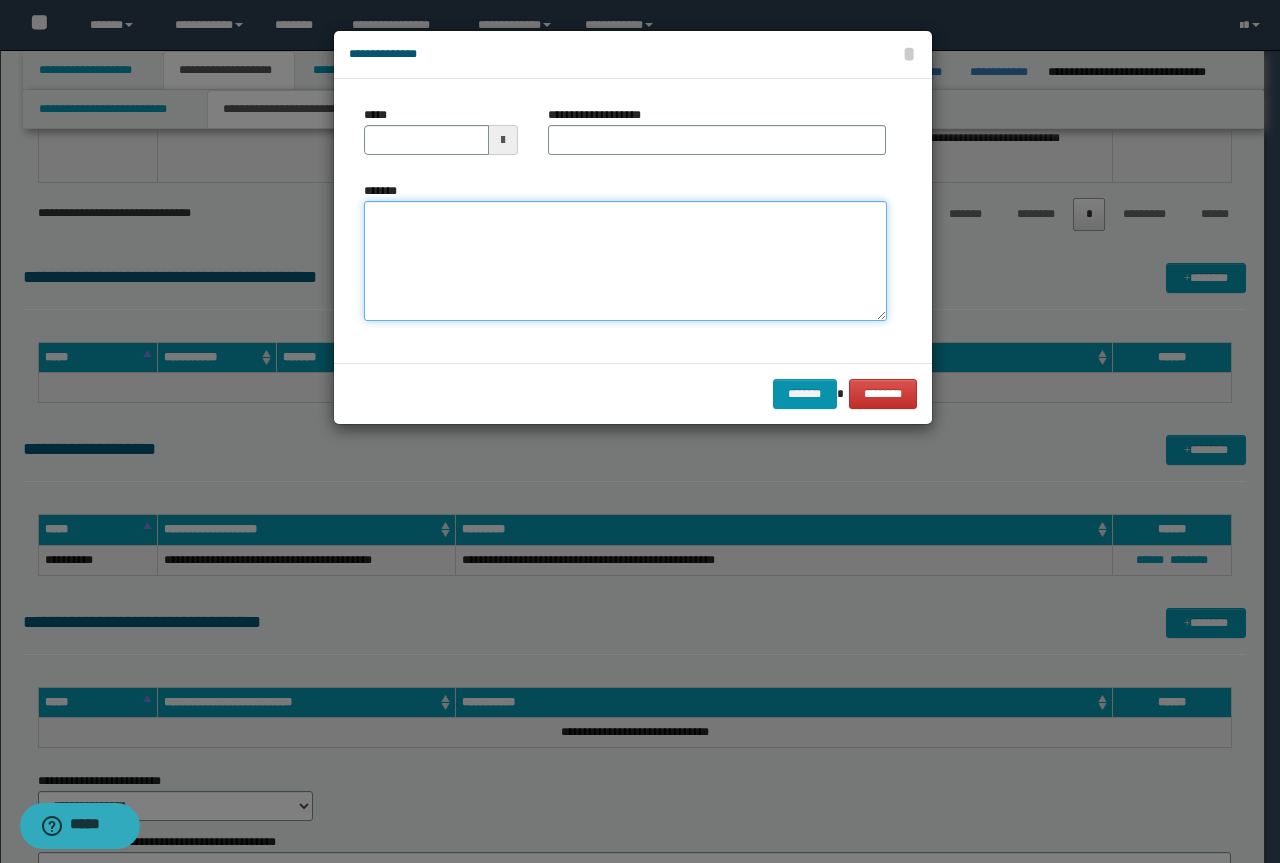 click on "*******" at bounding box center [625, 261] 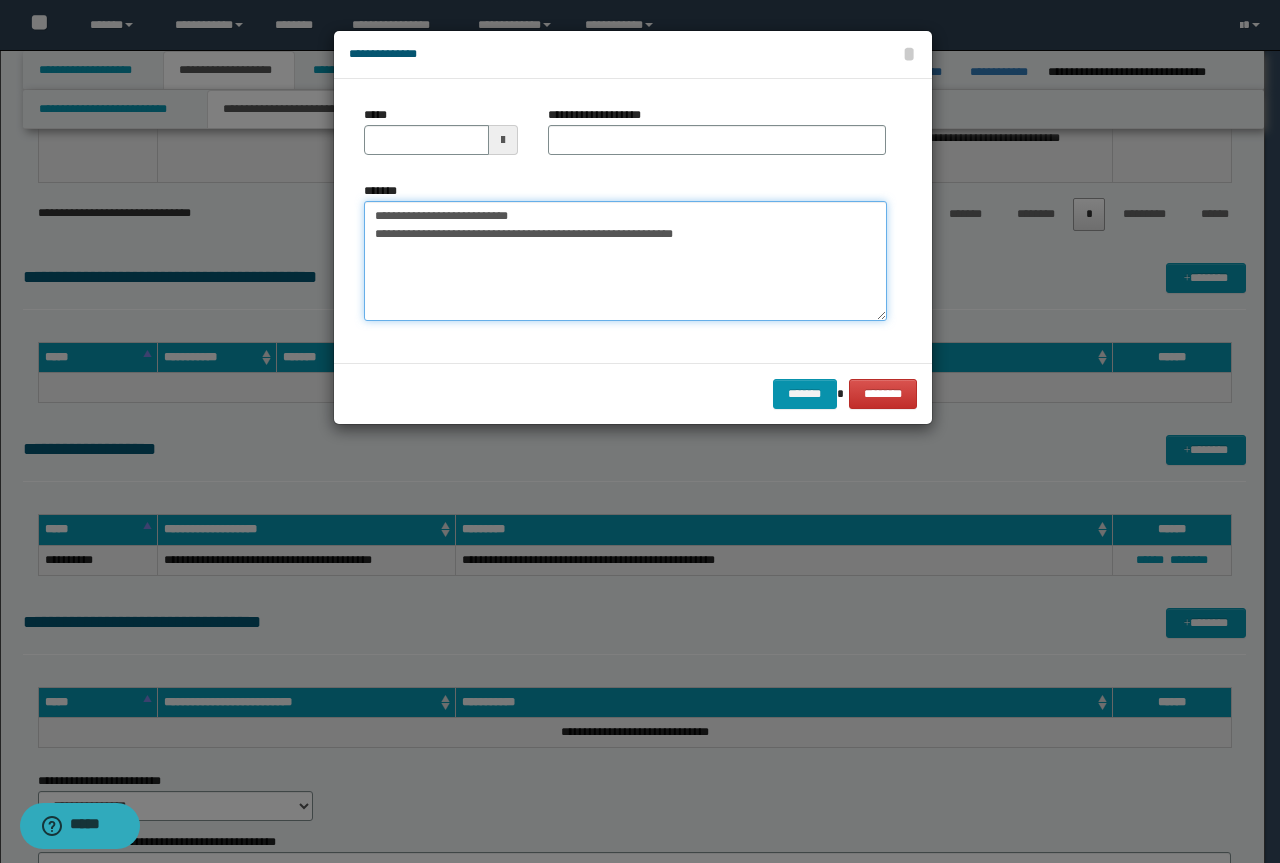 drag, startPoint x: 547, startPoint y: 213, endPoint x: 134, endPoint y: 172, distance: 415.03012 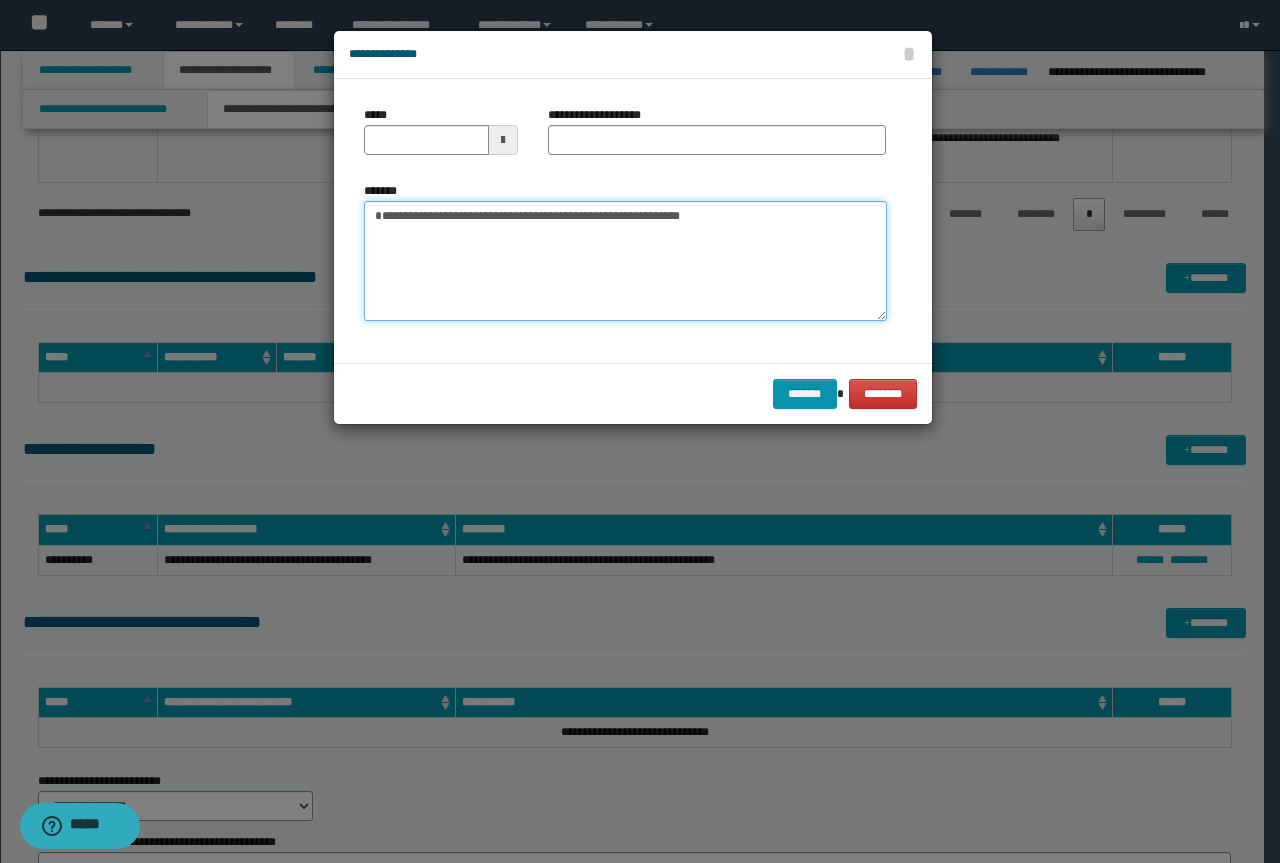 type on "**********" 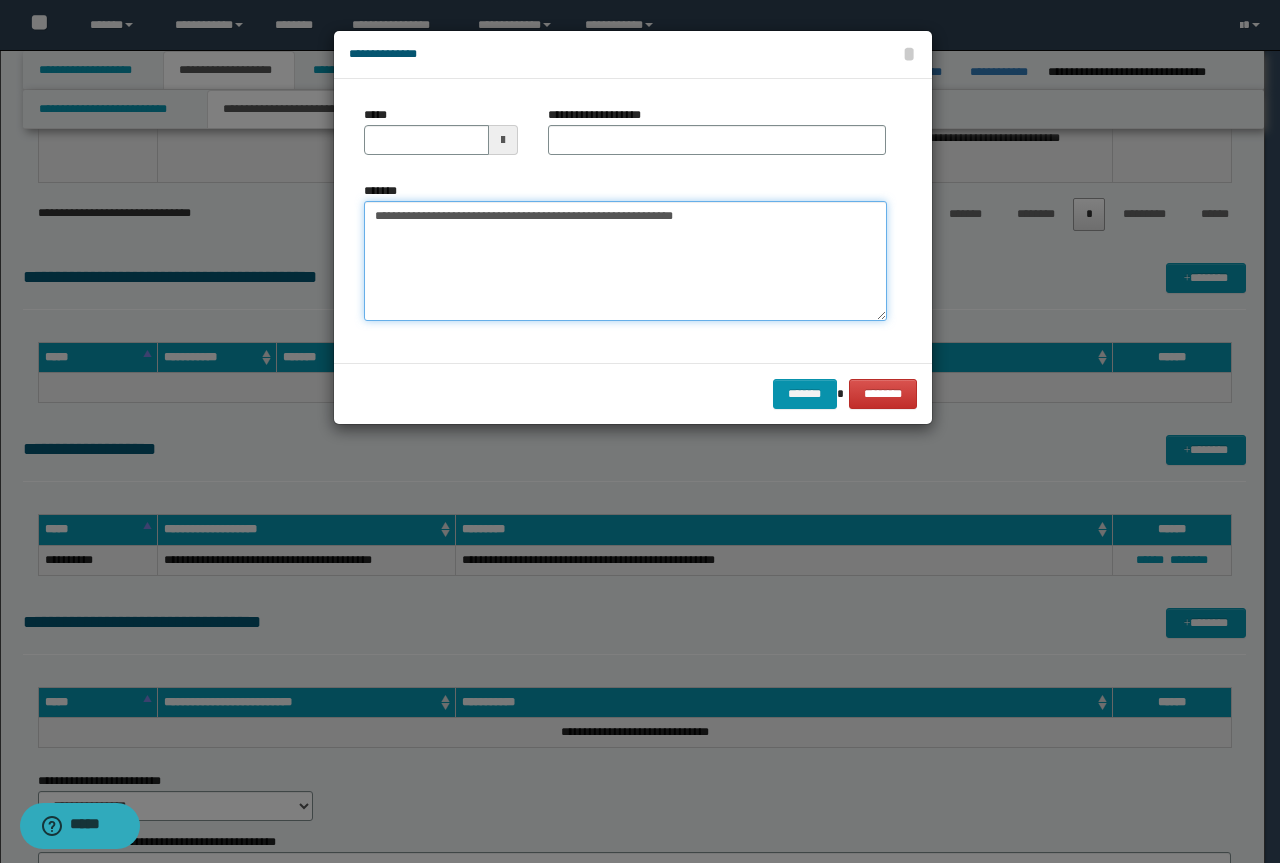 type 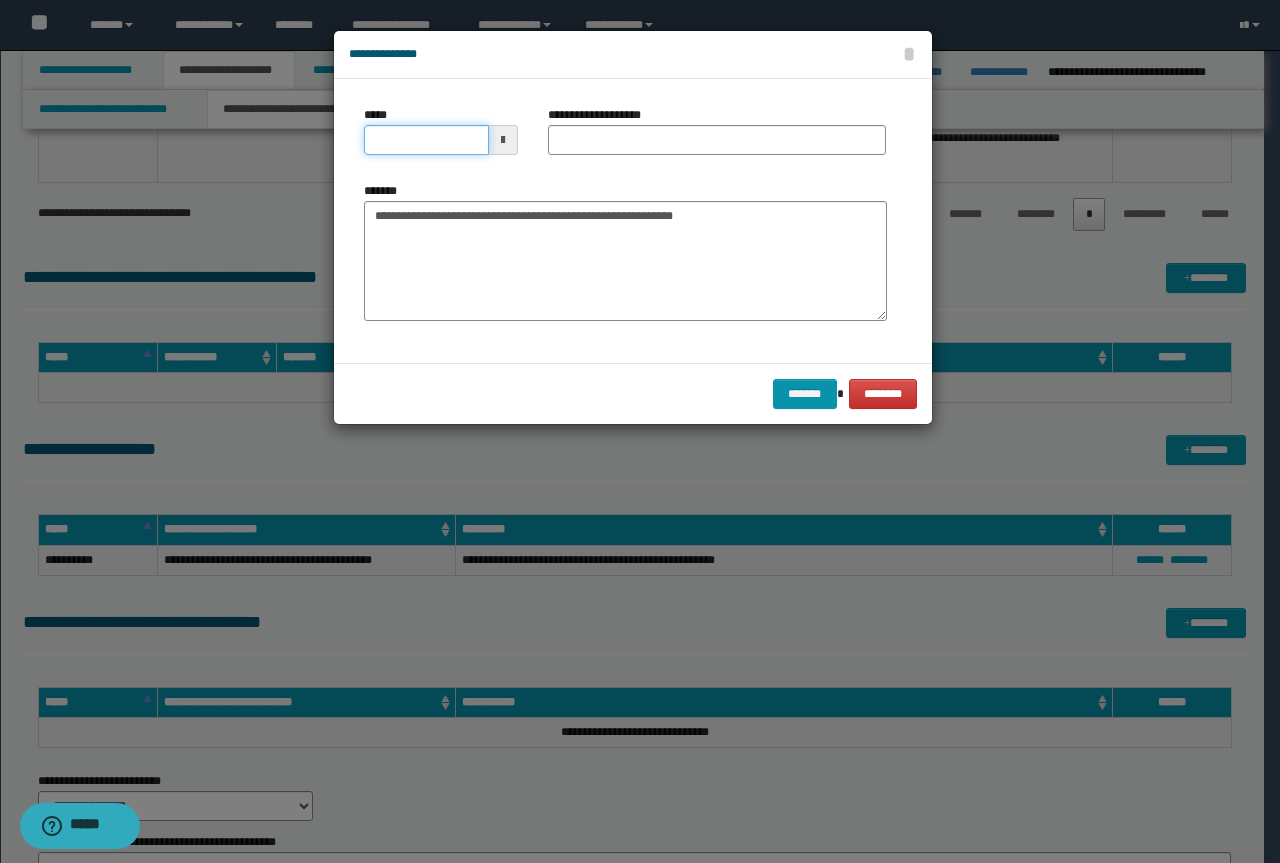 click on "*****" at bounding box center [426, 140] 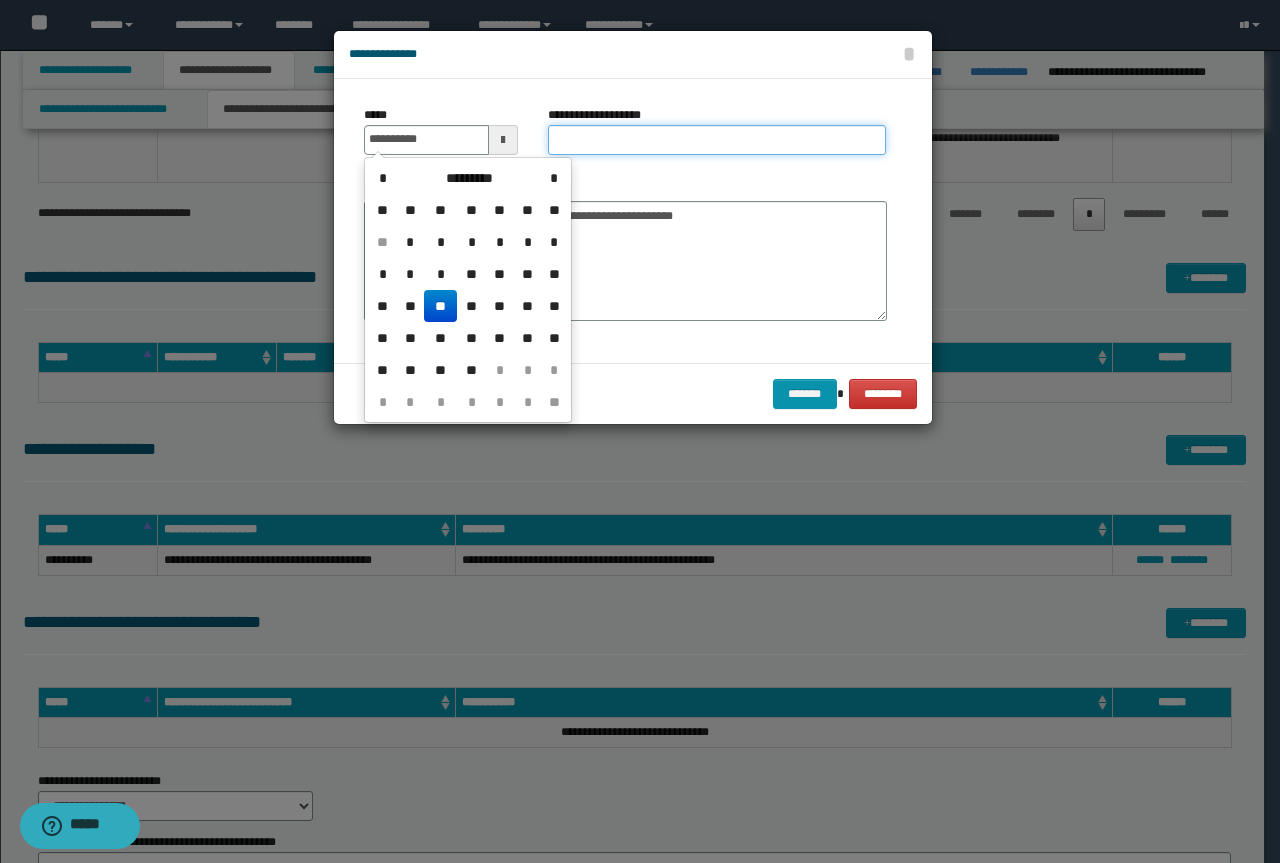 type on "**********" 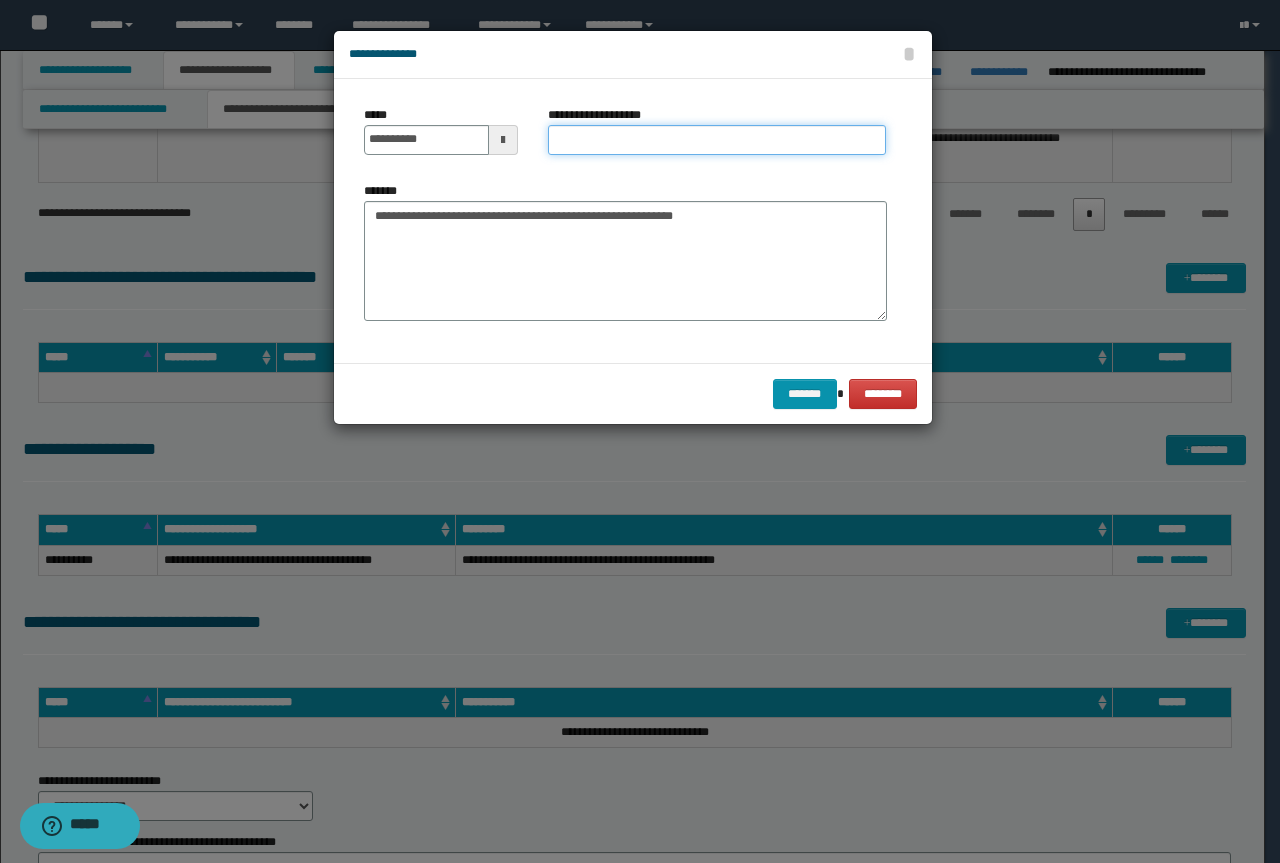 click on "**********" at bounding box center [717, 140] 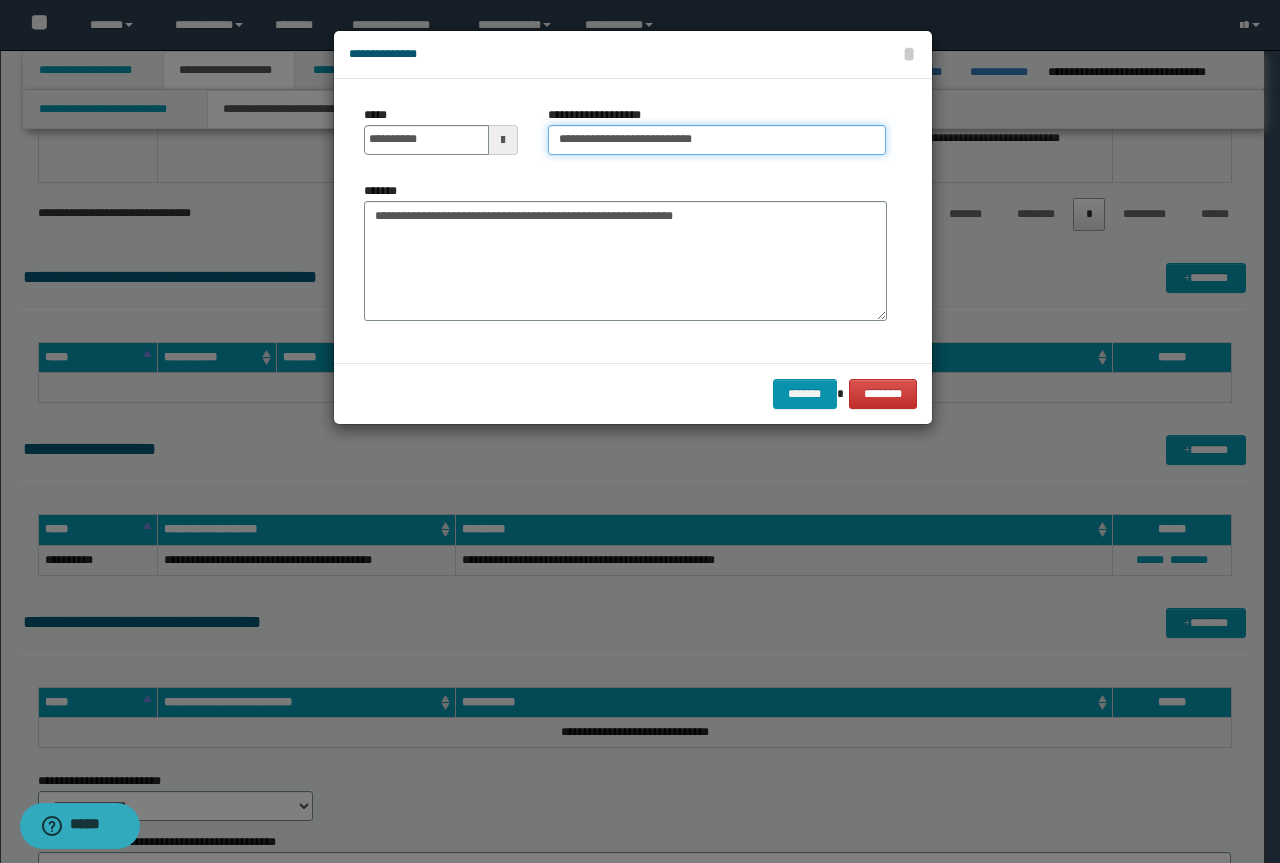 drag, startPoint x: 625, startPoint y: 140, endPoint x: 0, endPoint y: 79, distance: 627.9697 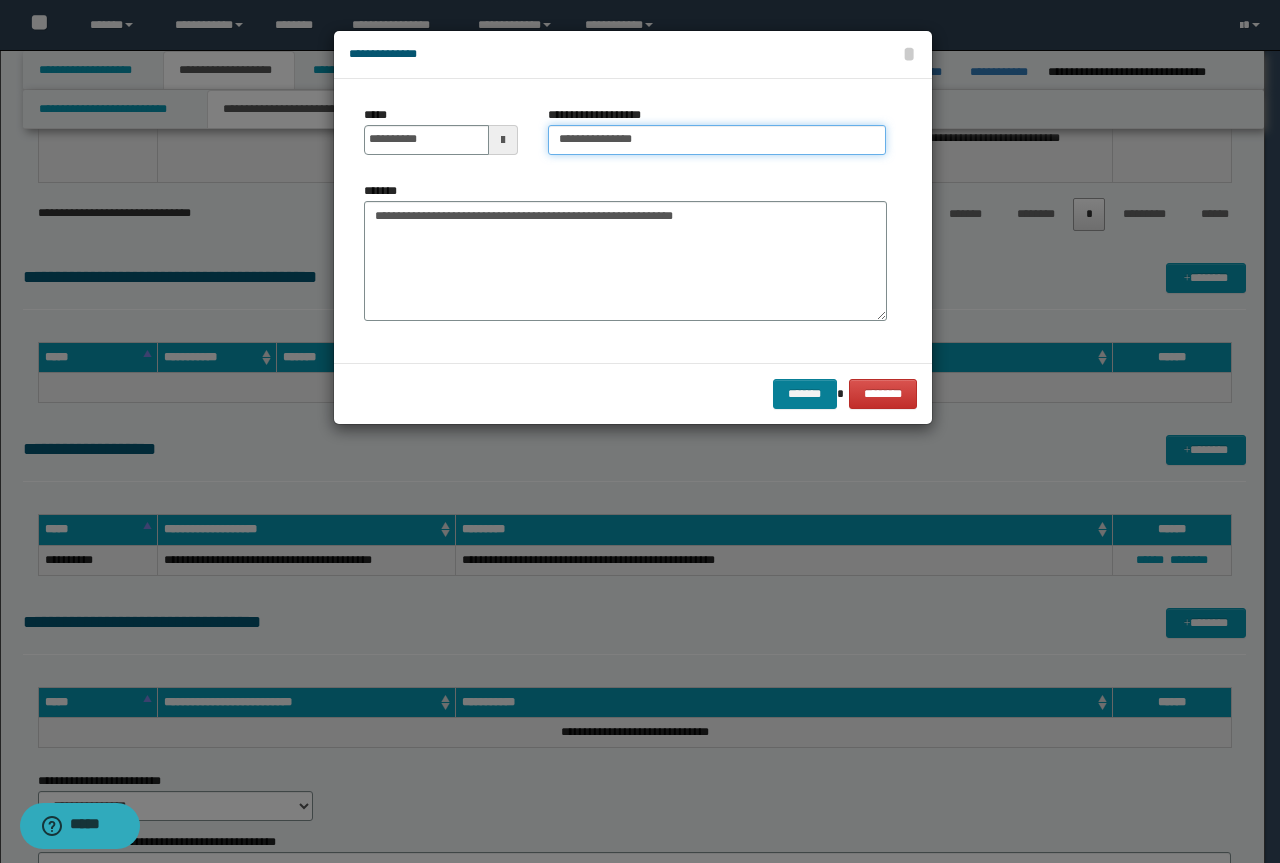 type on "**********" 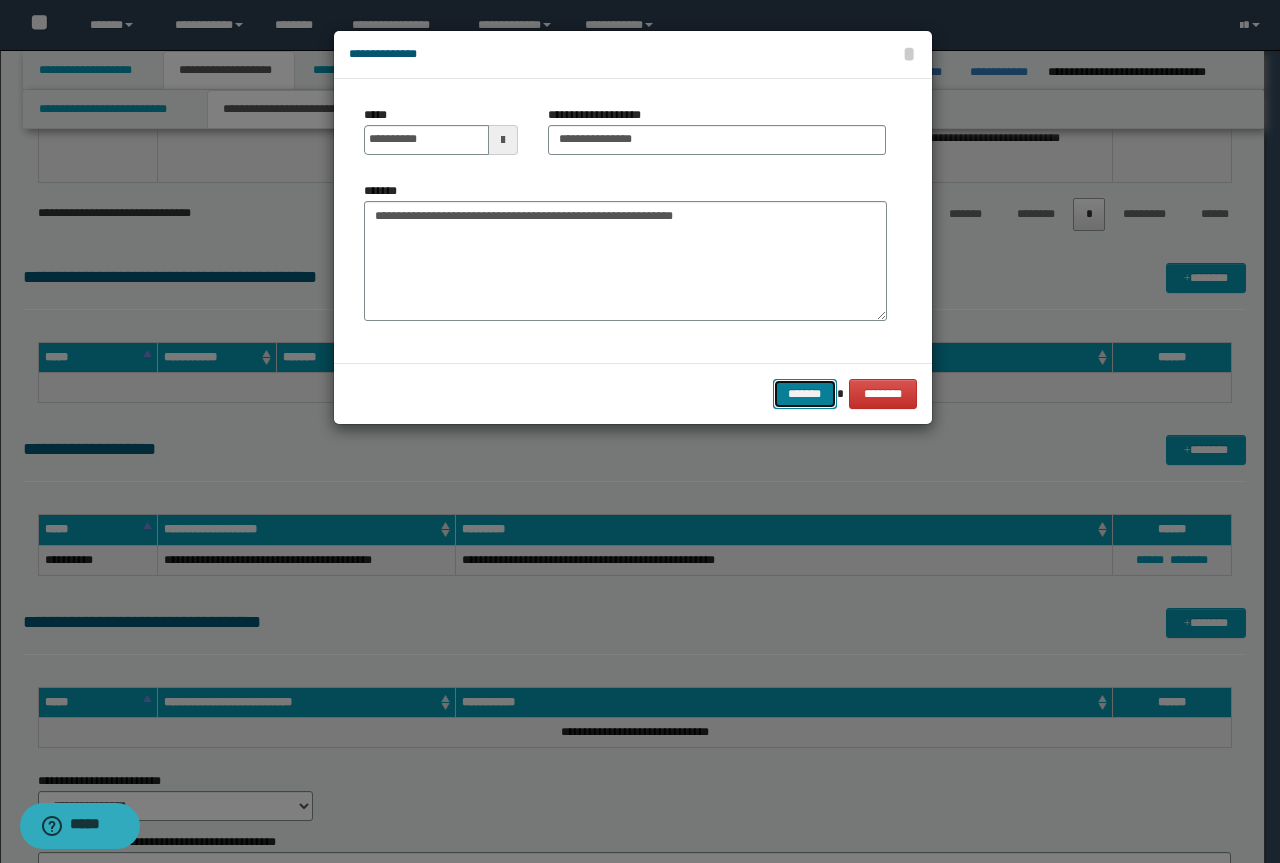 click on "*******" at bounding box center (805, 394) 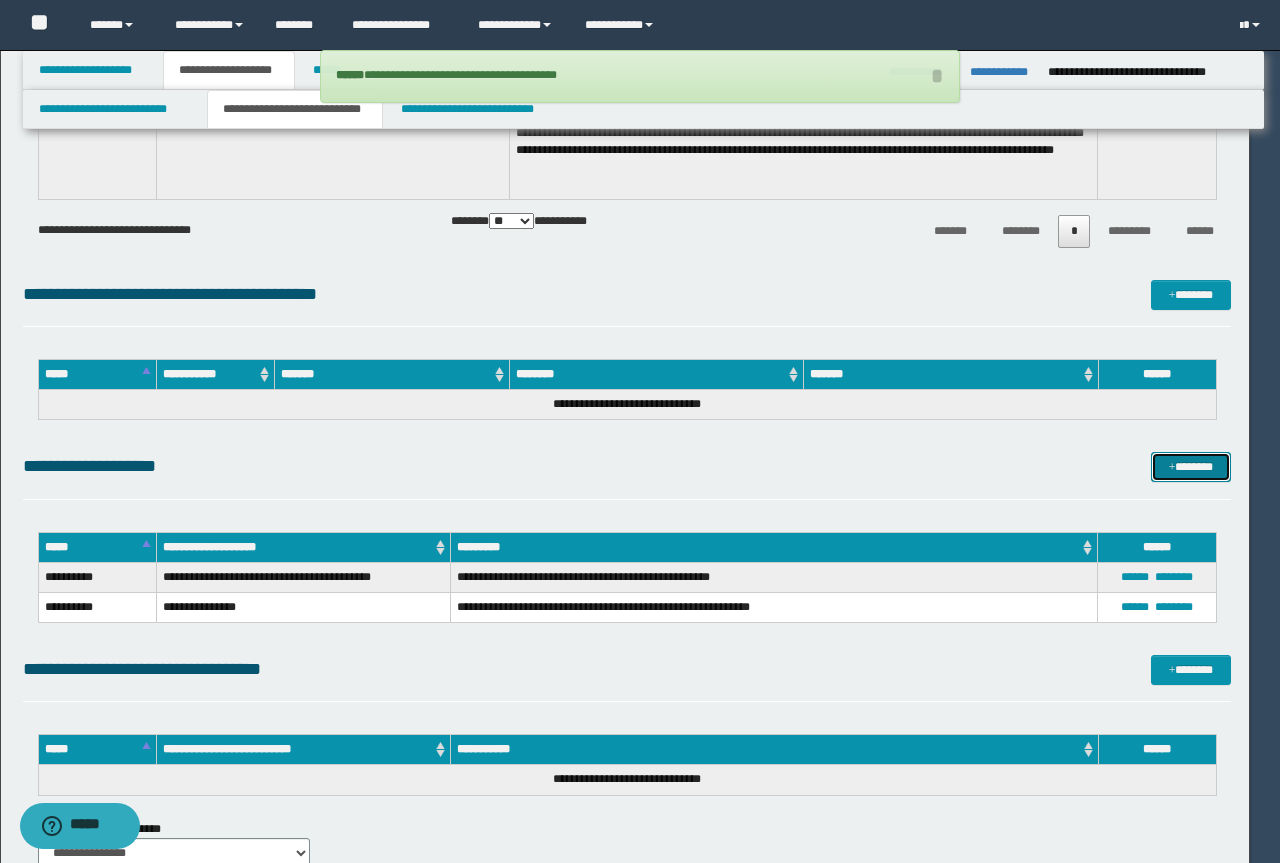 type 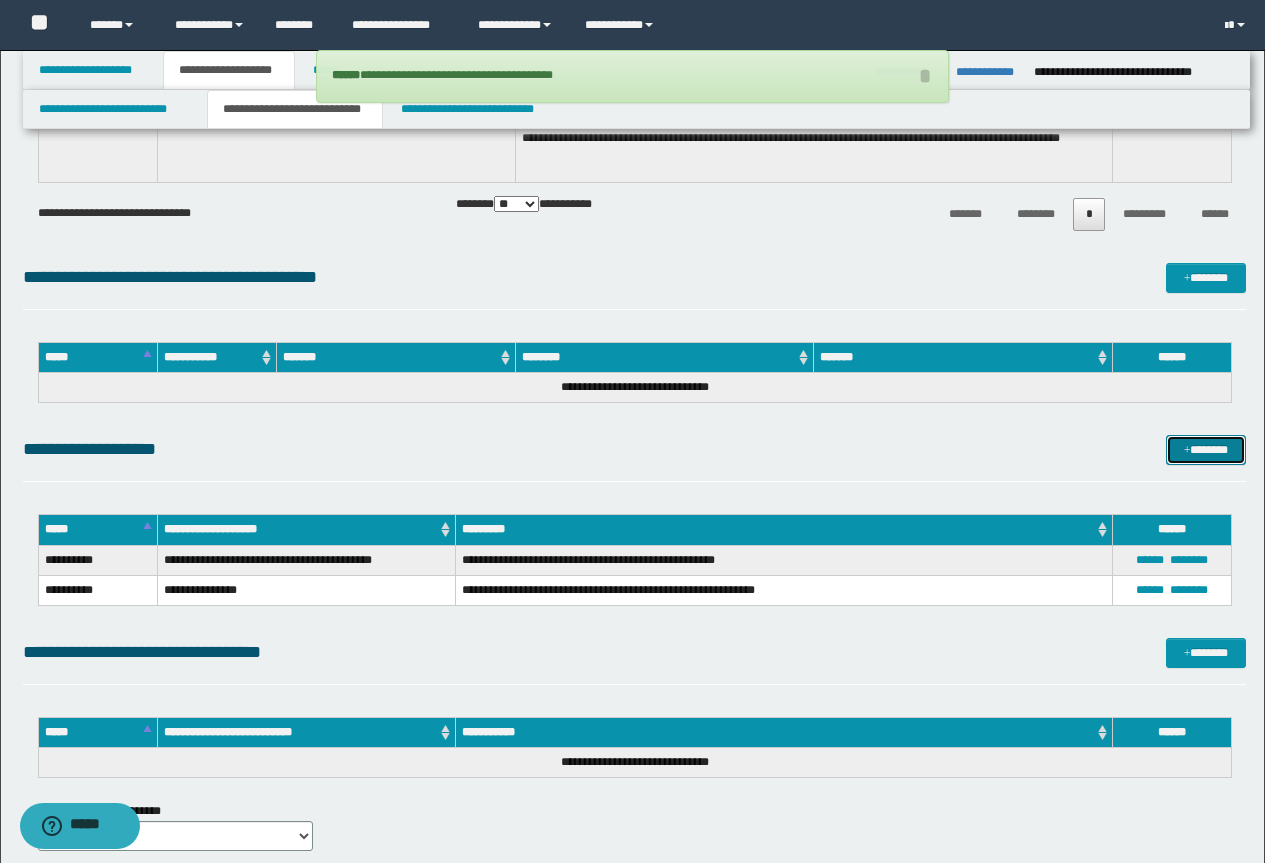 click on "*******" at bounding box center [1206, 450] 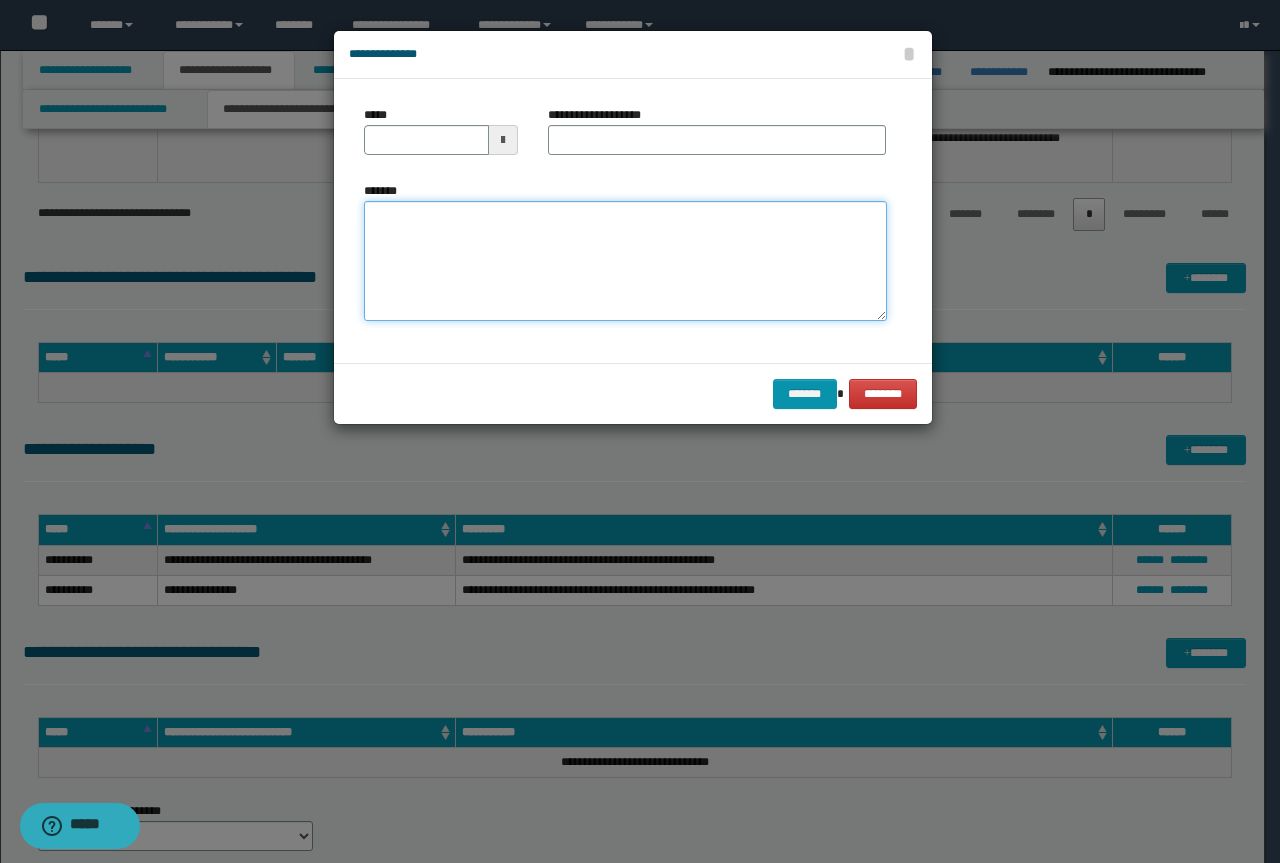 click on "*******" at bounding box center (625, 261) 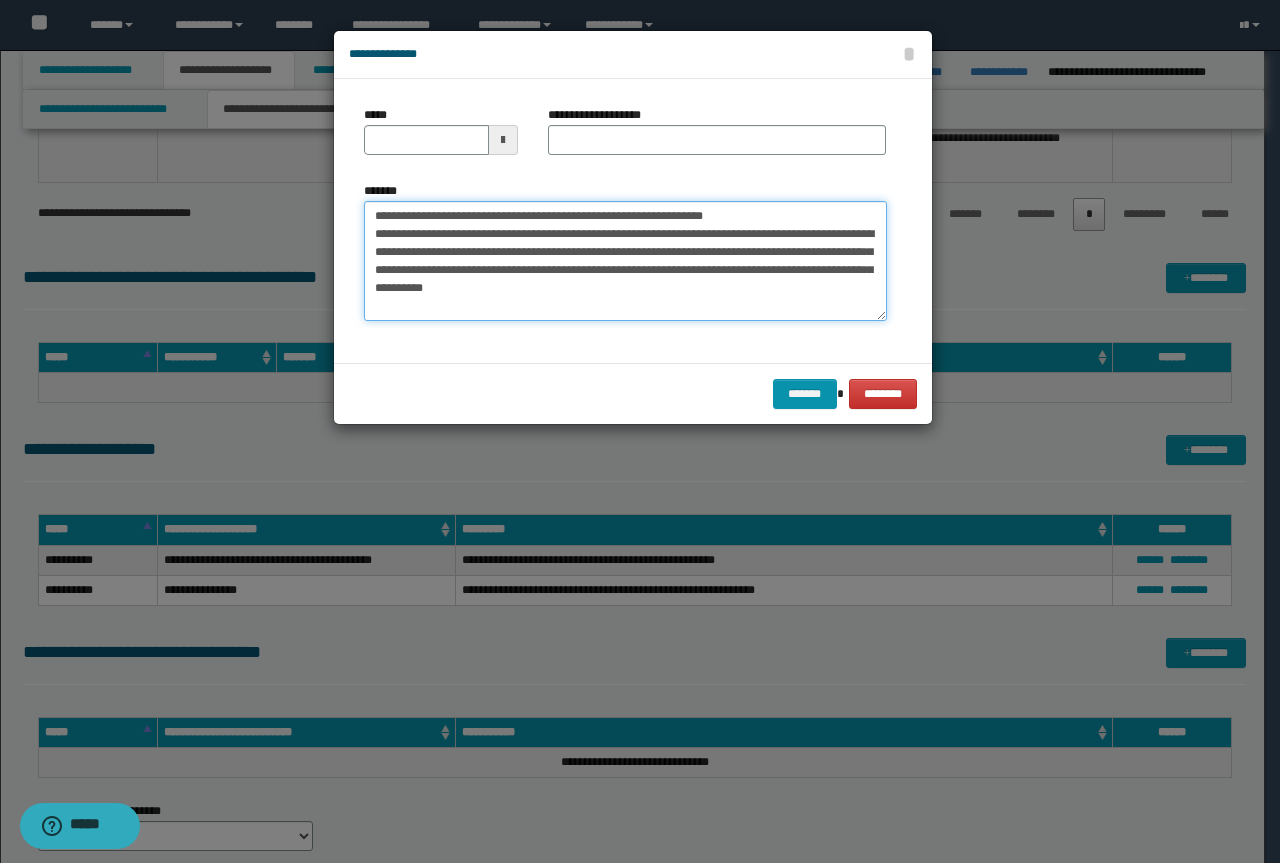 drag, startPoint x: 761, startPoint y: 215, endPoint x: 308, endPoint y: 176, distance: 454.67572 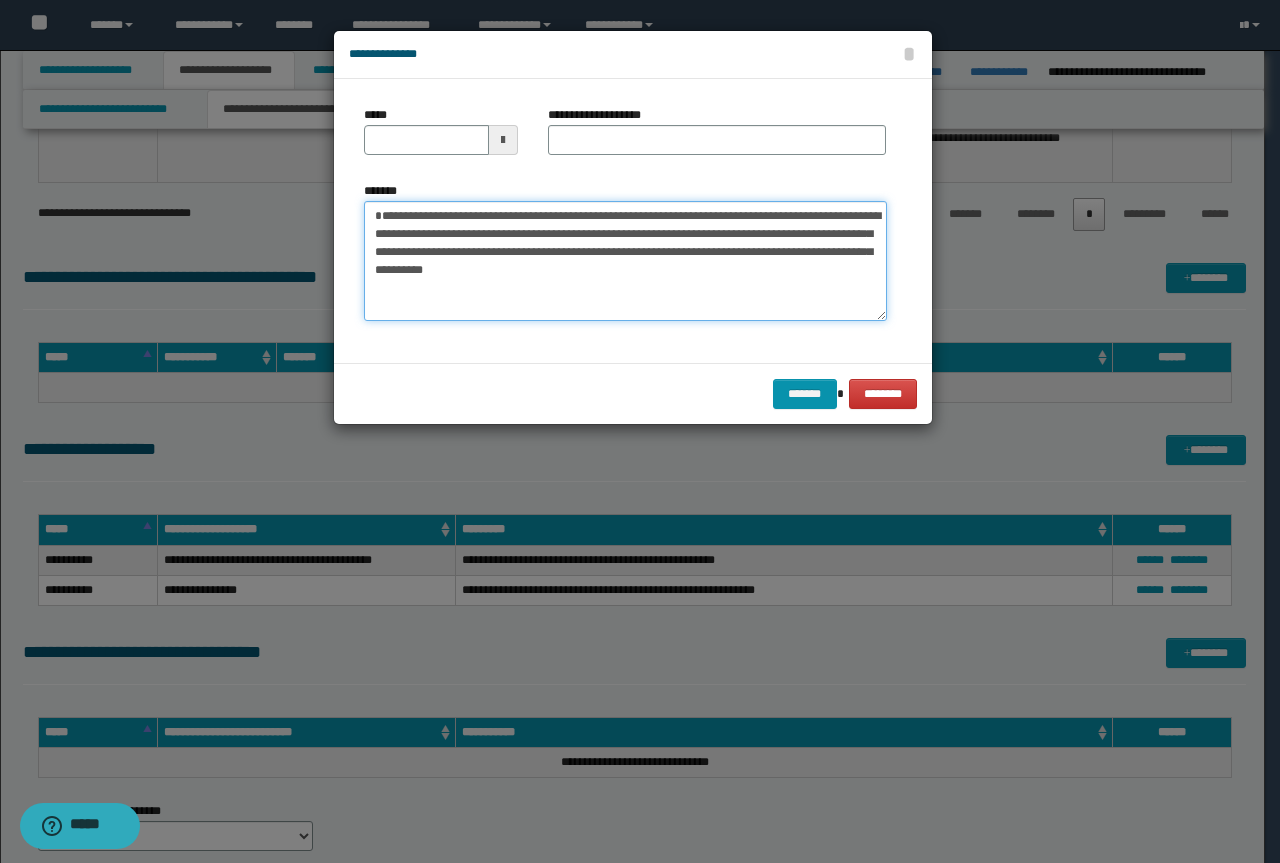 type on "**********" 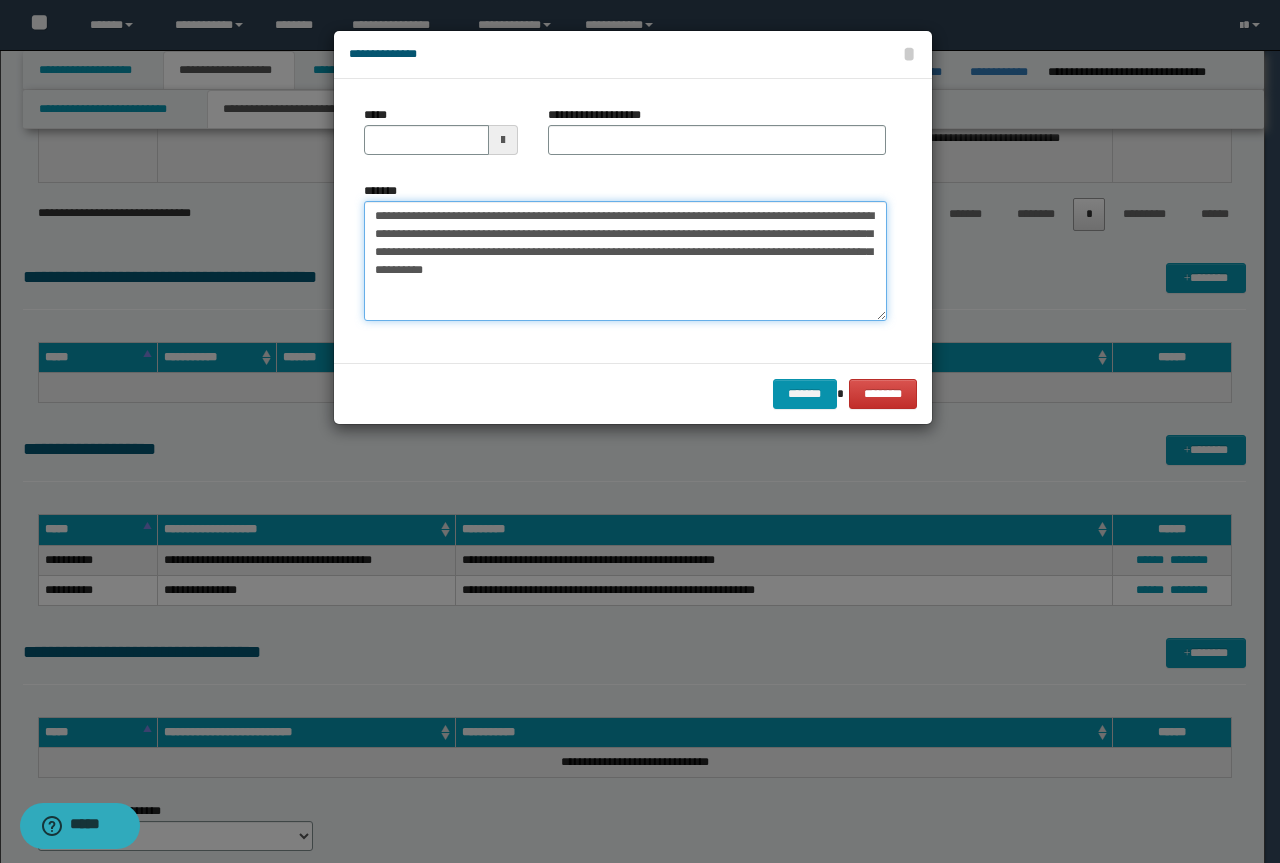type 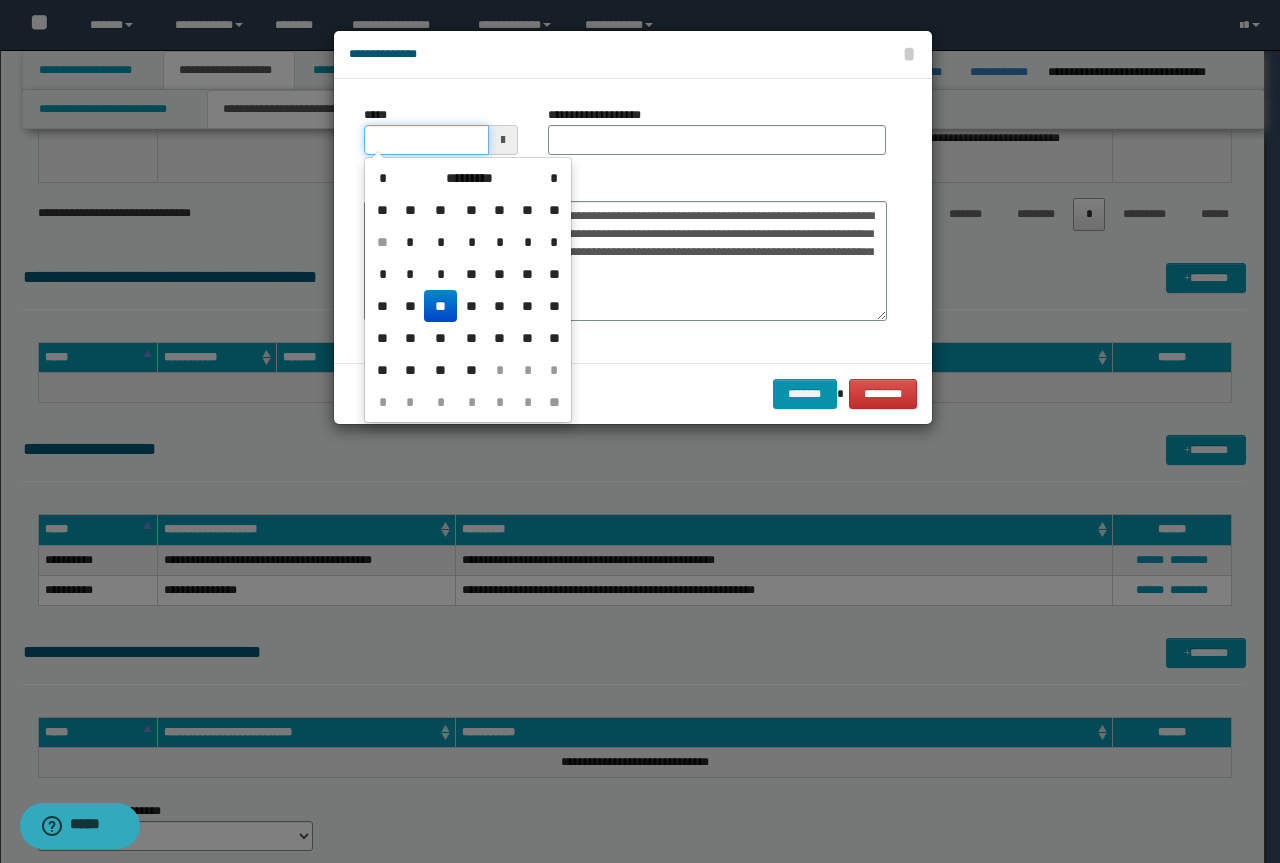 click on "*****" at bounding box center (426, 140) 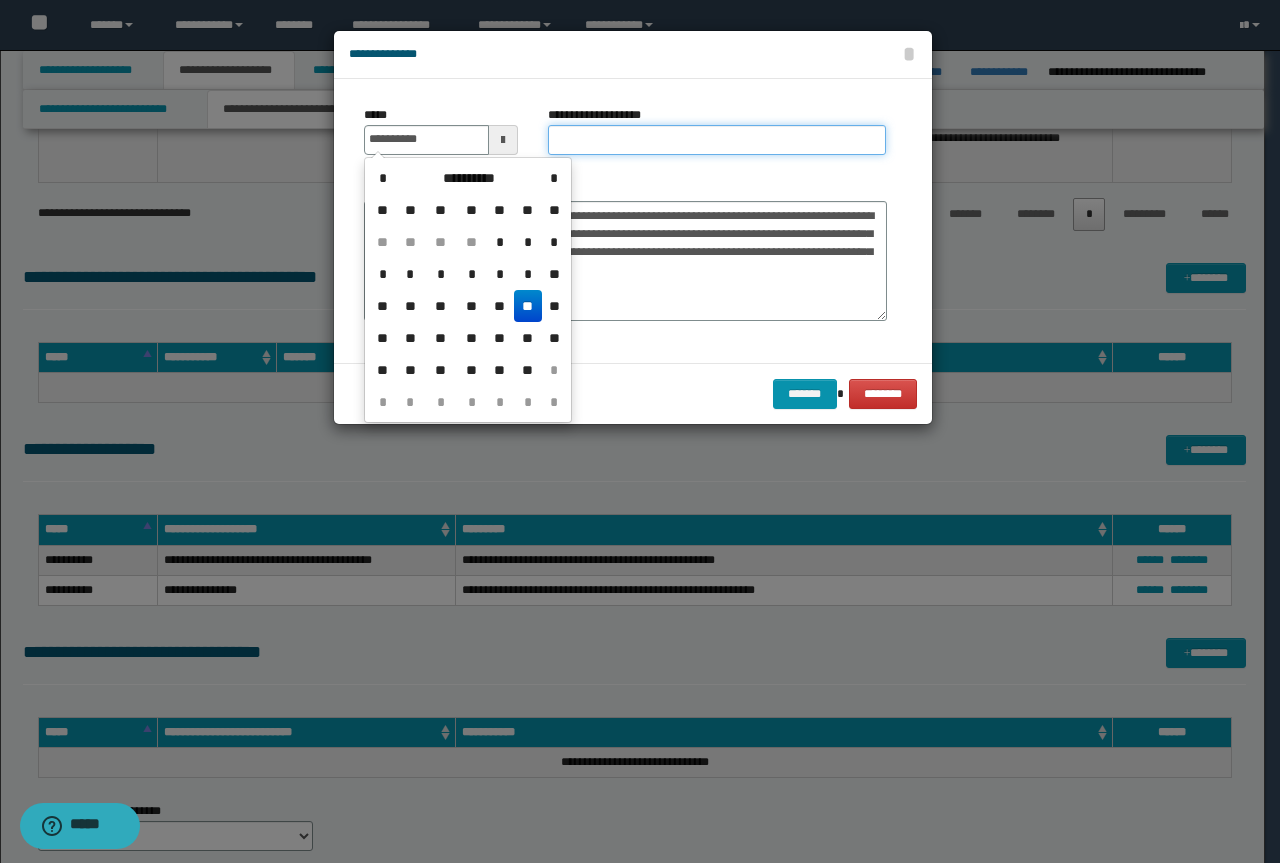 type on "**********" 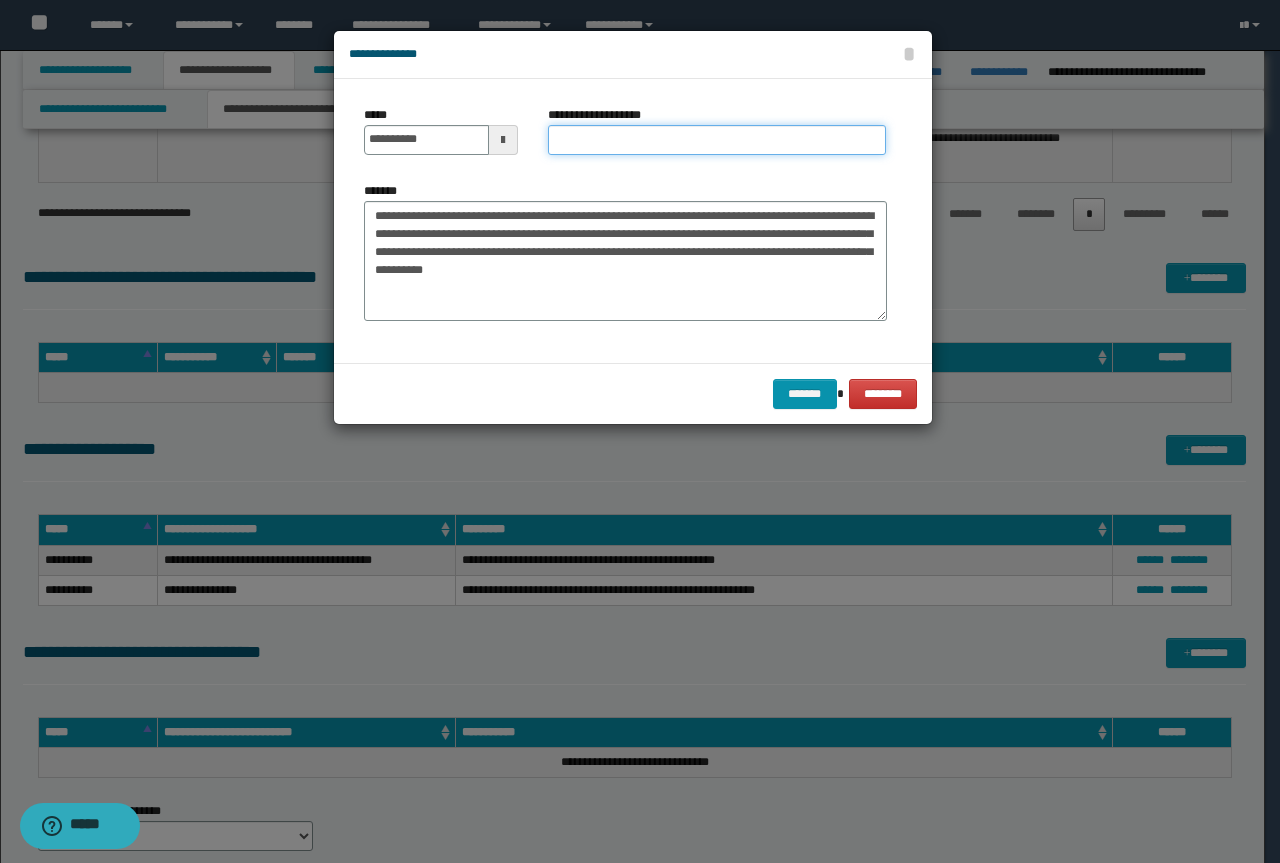 paste on "**********" 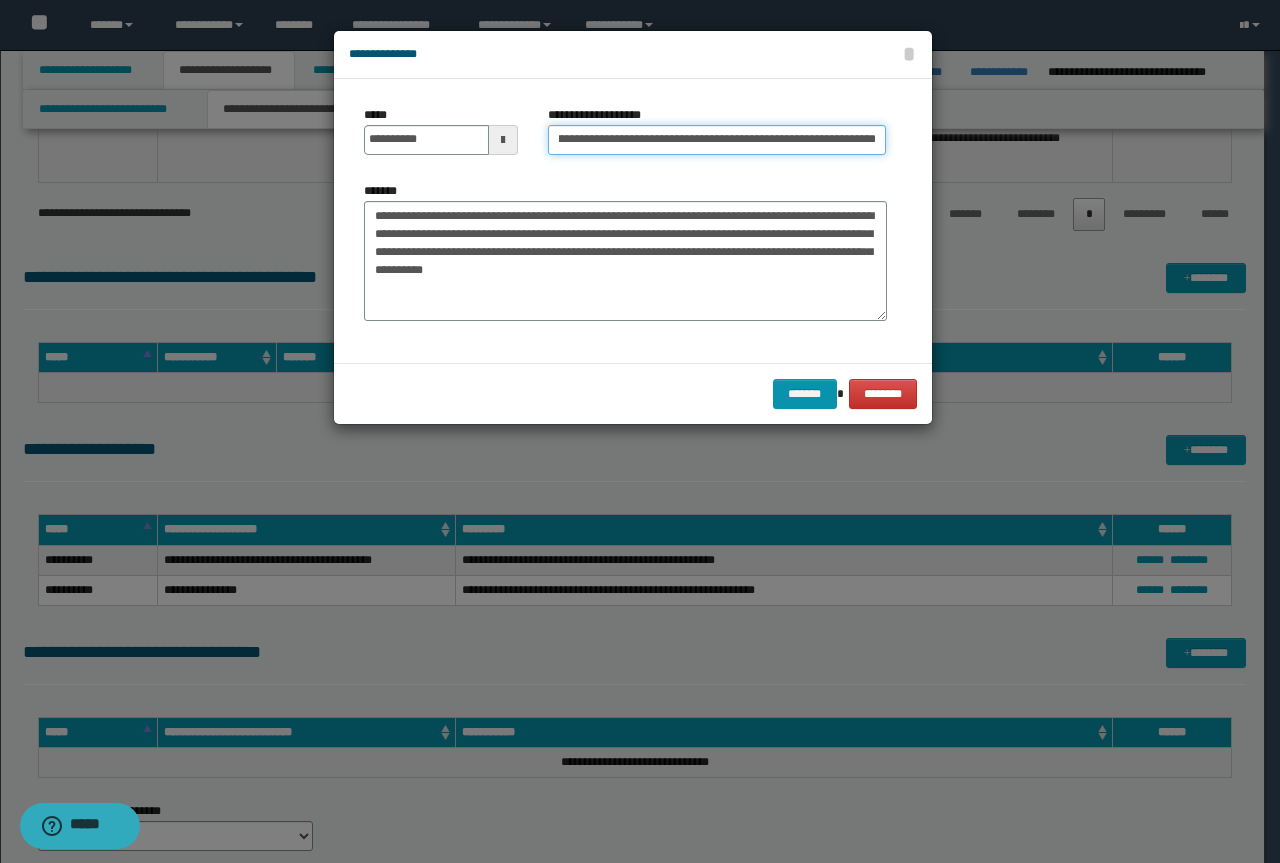 scroll, scrollTop: 0, scrollLeft: 0, axis: both 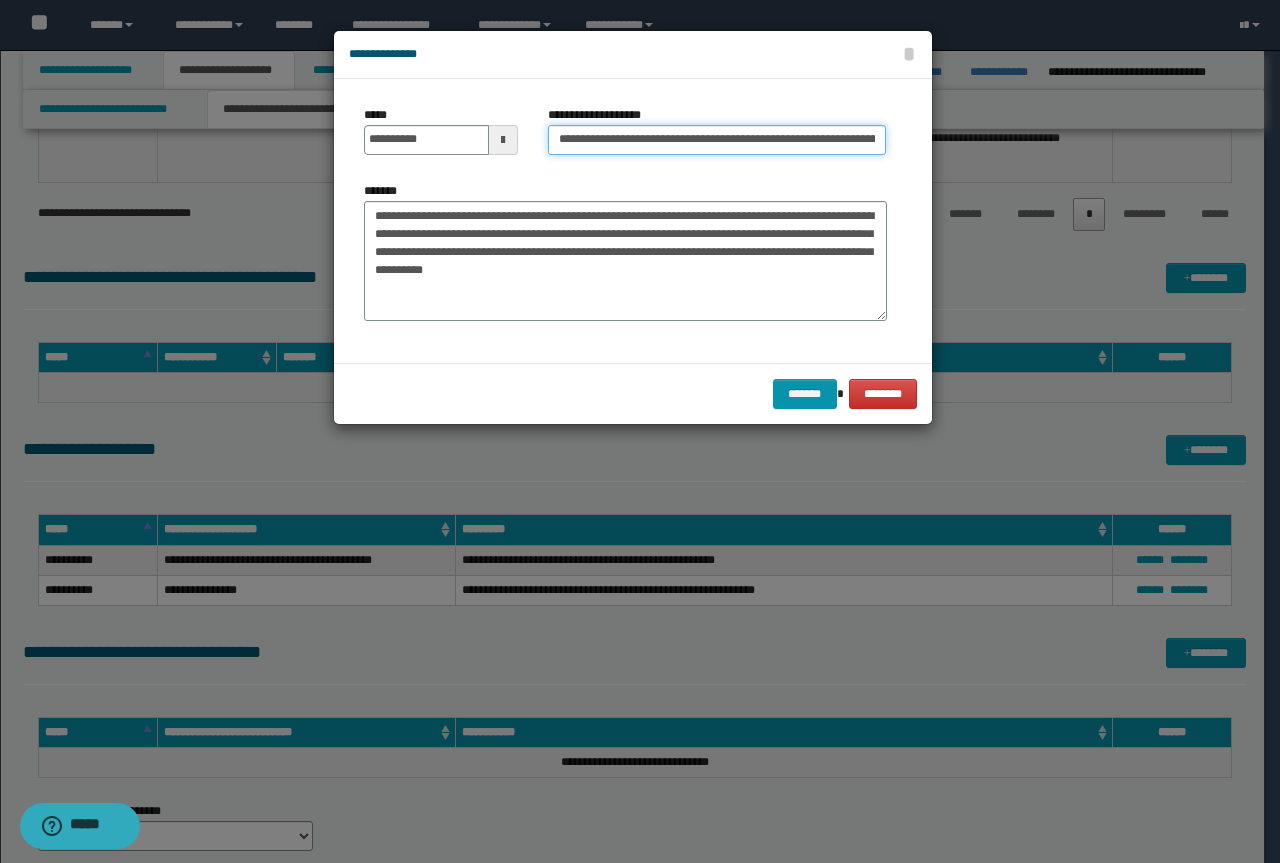 drag, startPoint x: 623, startPoint y: 139, endPoint x: 0, endPoint y: 104, distance: 623.98236 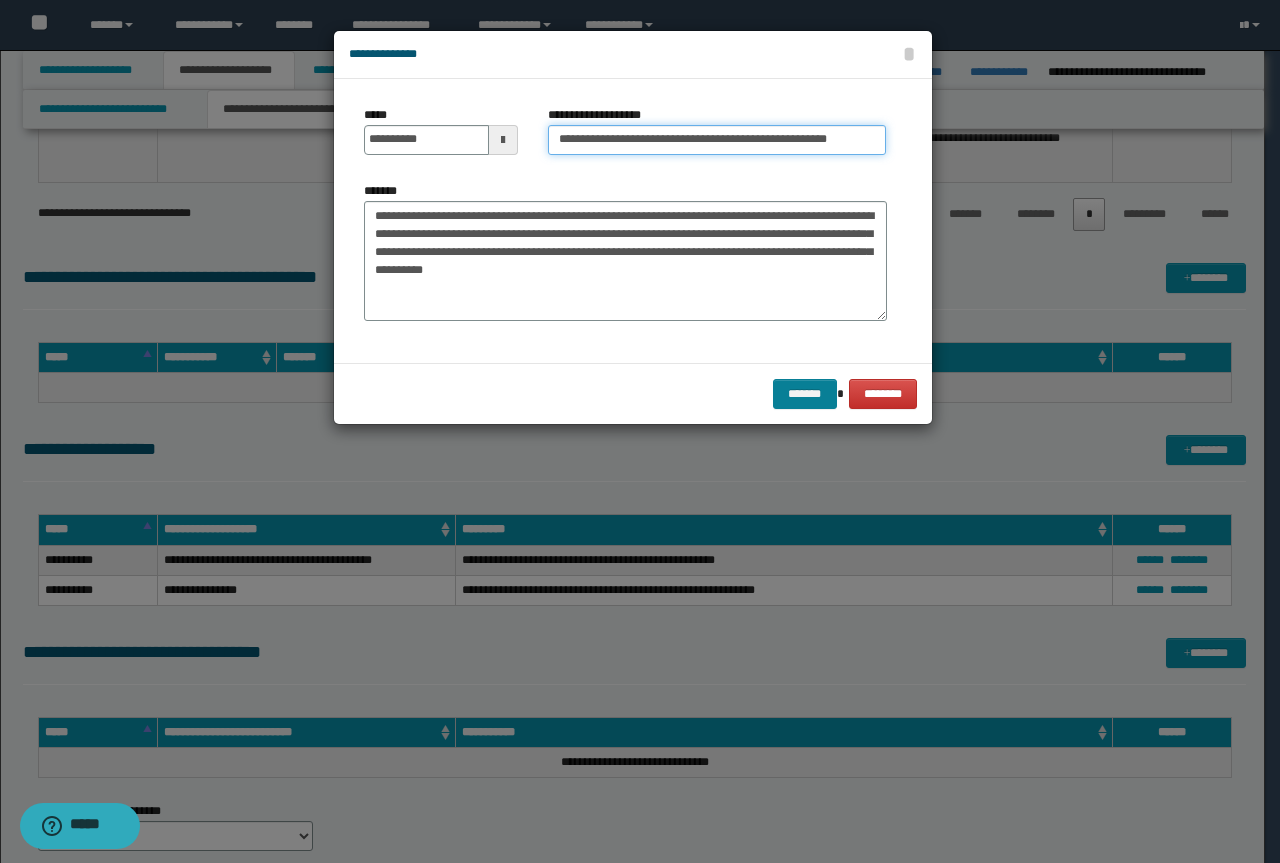 type on "**********" 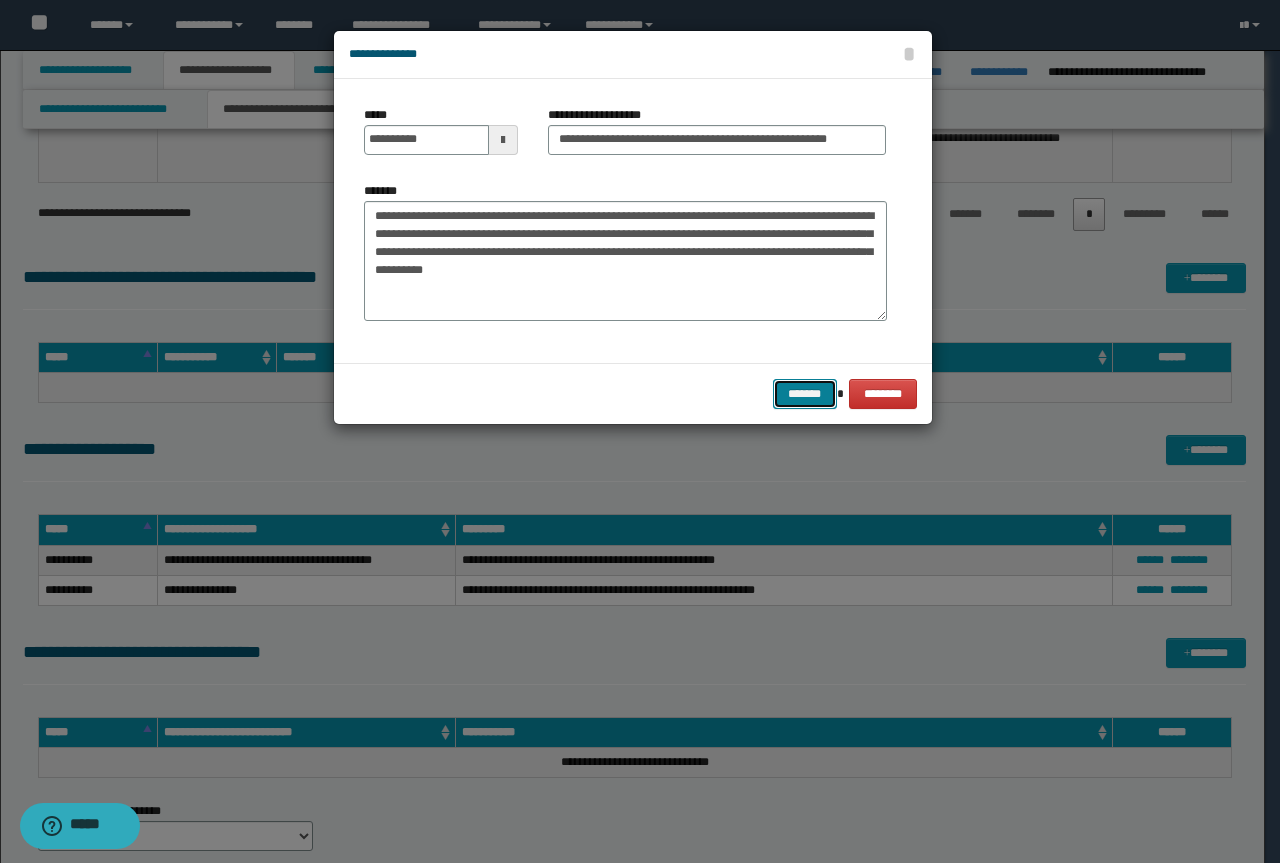 click on "*******" at bounding box center [805, 394] 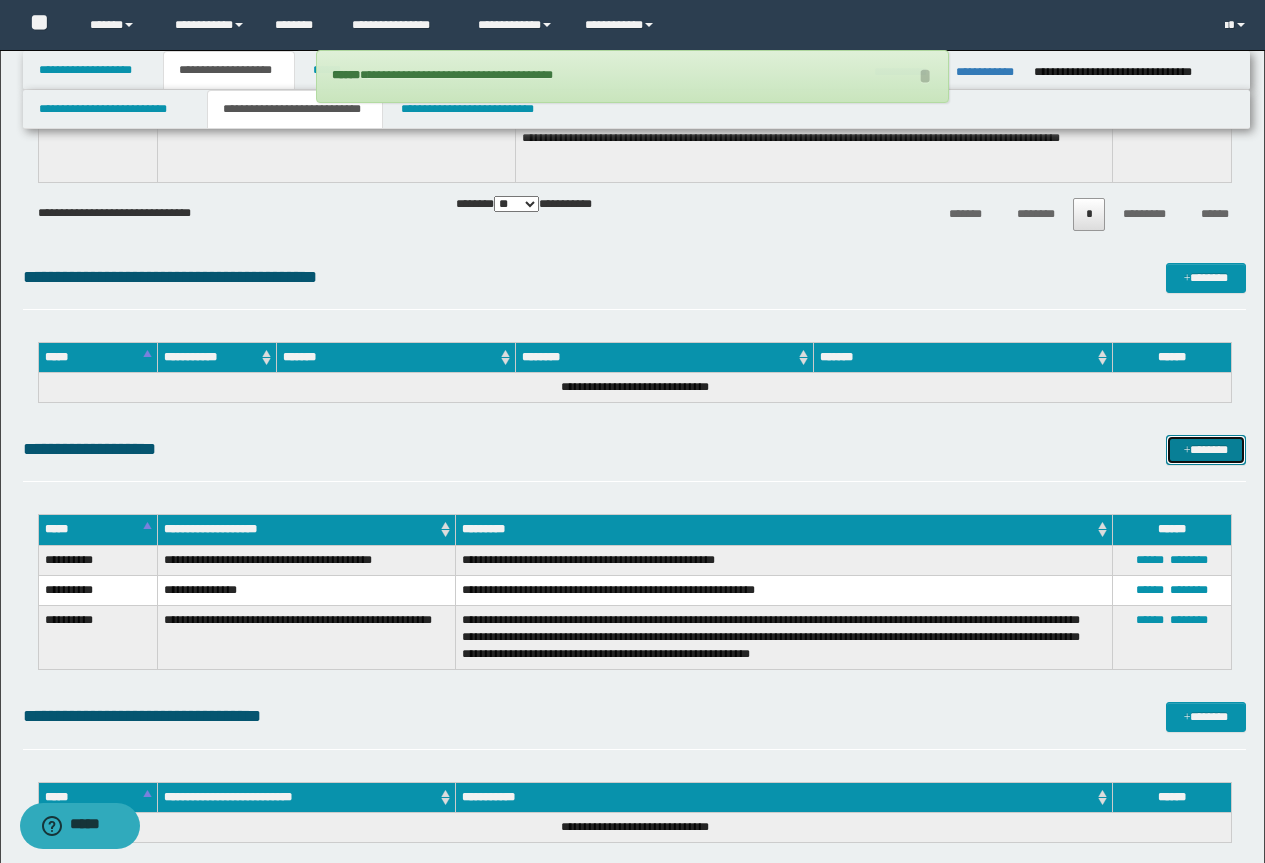 click on "*******" at bounding box center (1206, 450) 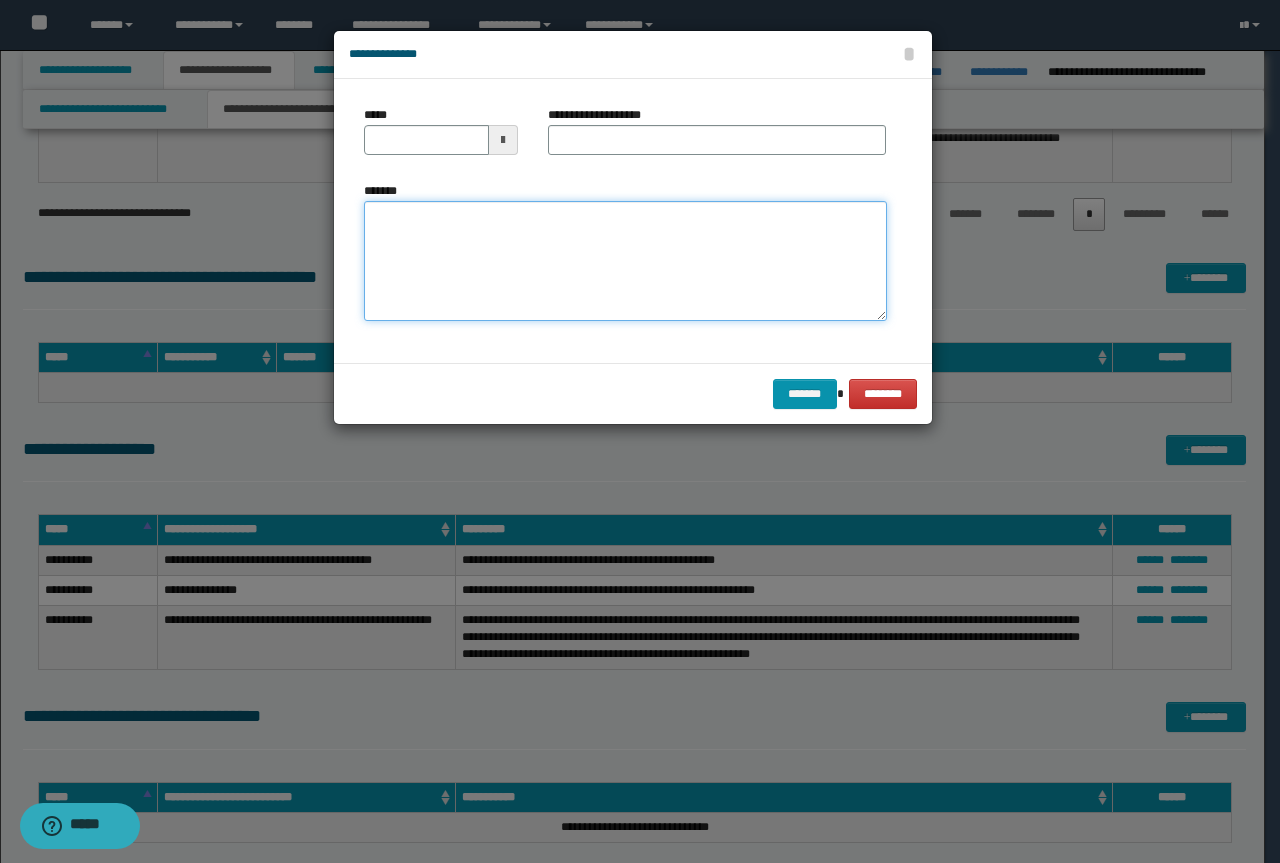 click on "*******" at bounding box center (625, 261) 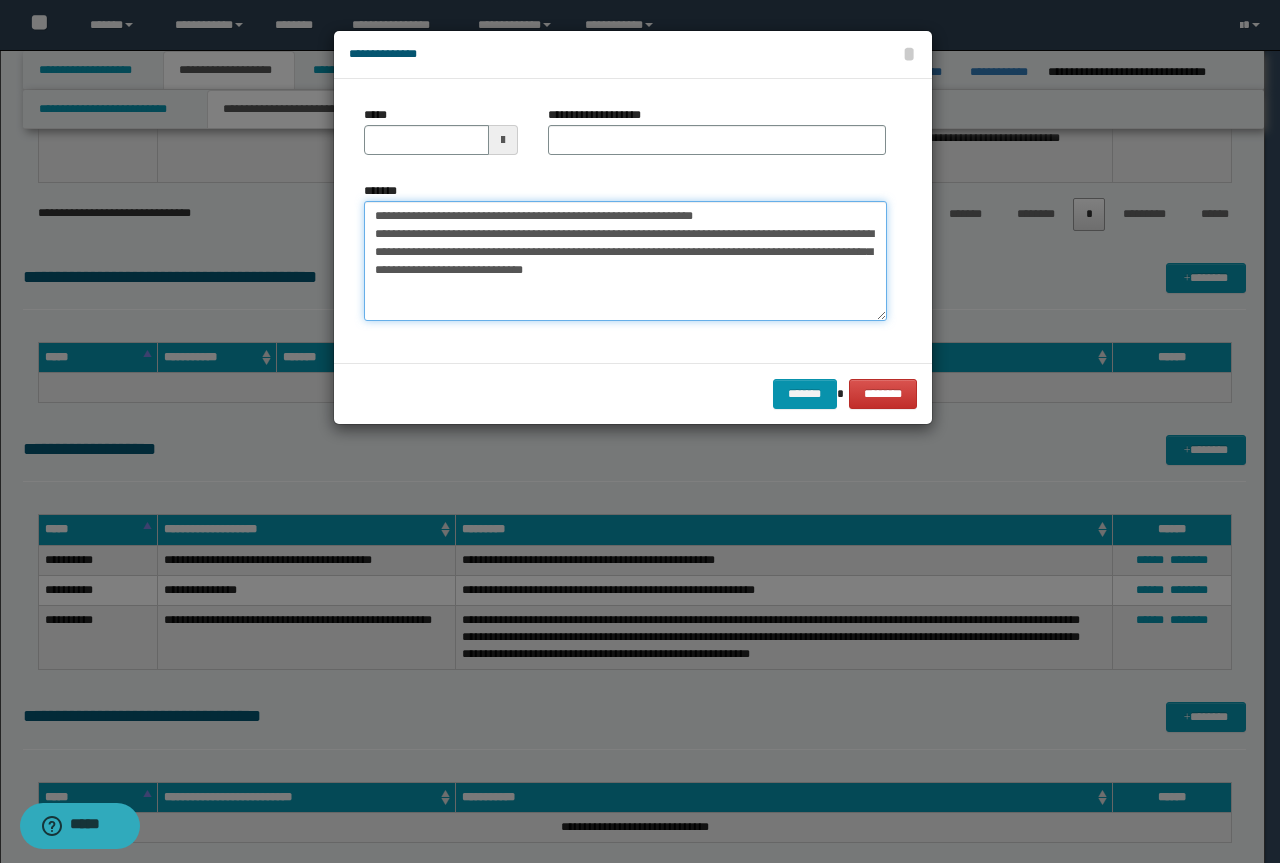 drag, startPoint x: 747, startPoint y: 216, endPoint x: 287, endPoint y: 220, distance: 460.0174 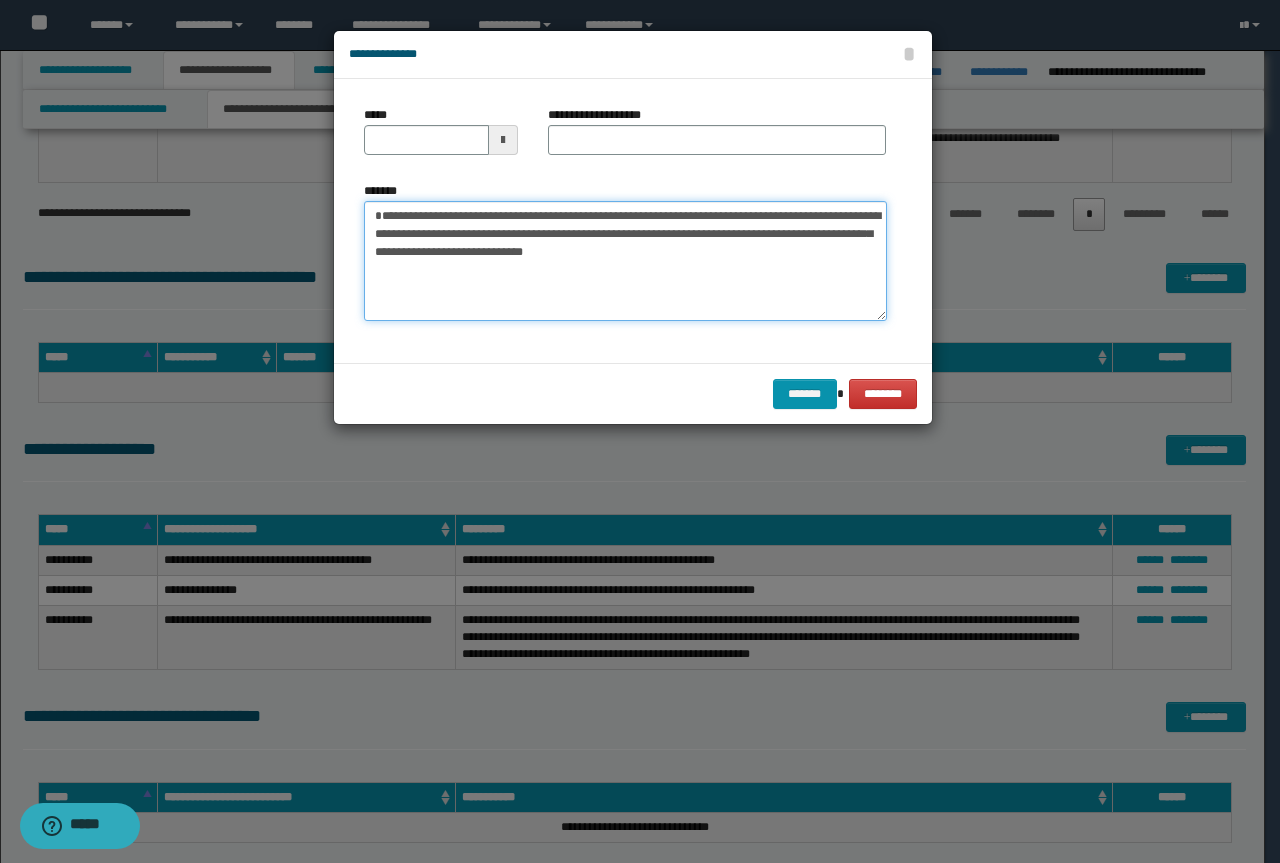 type on "**********" 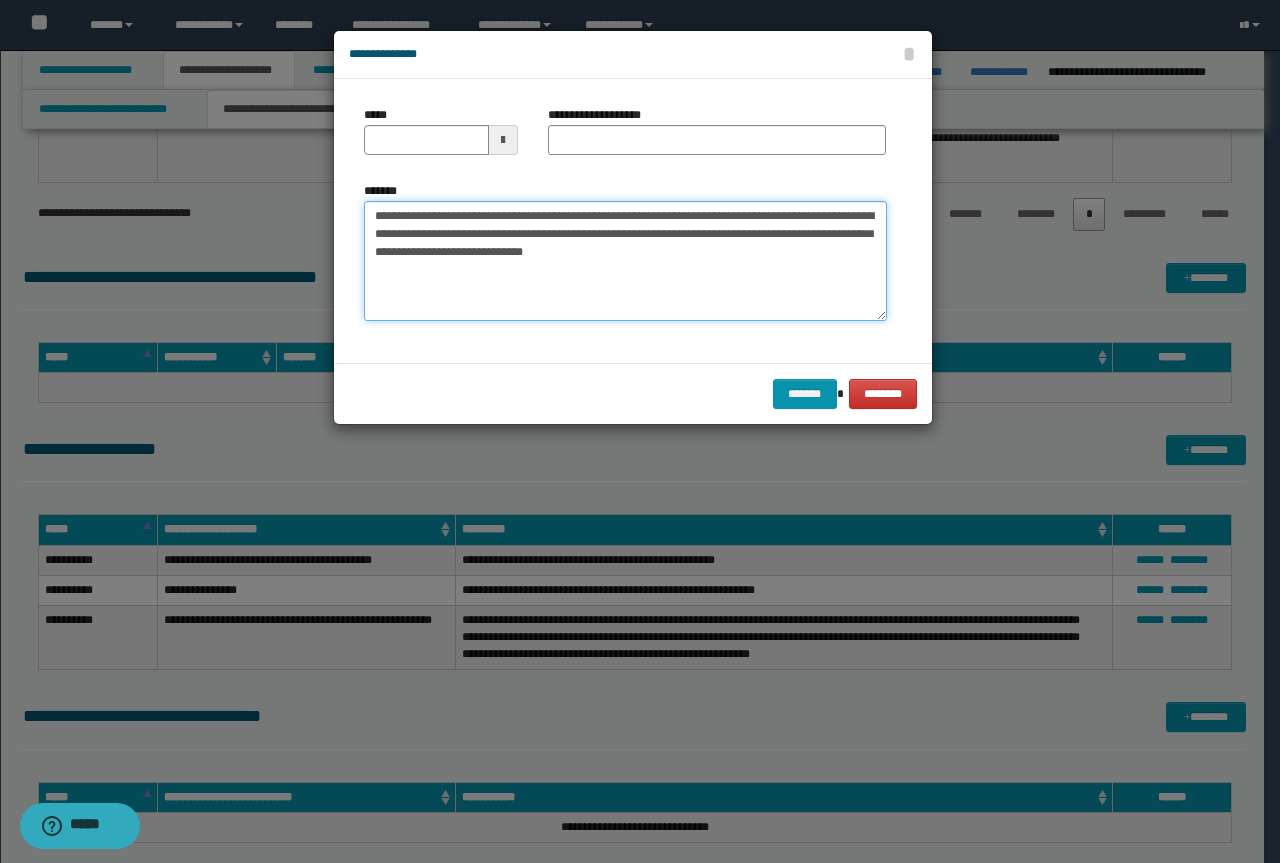 type 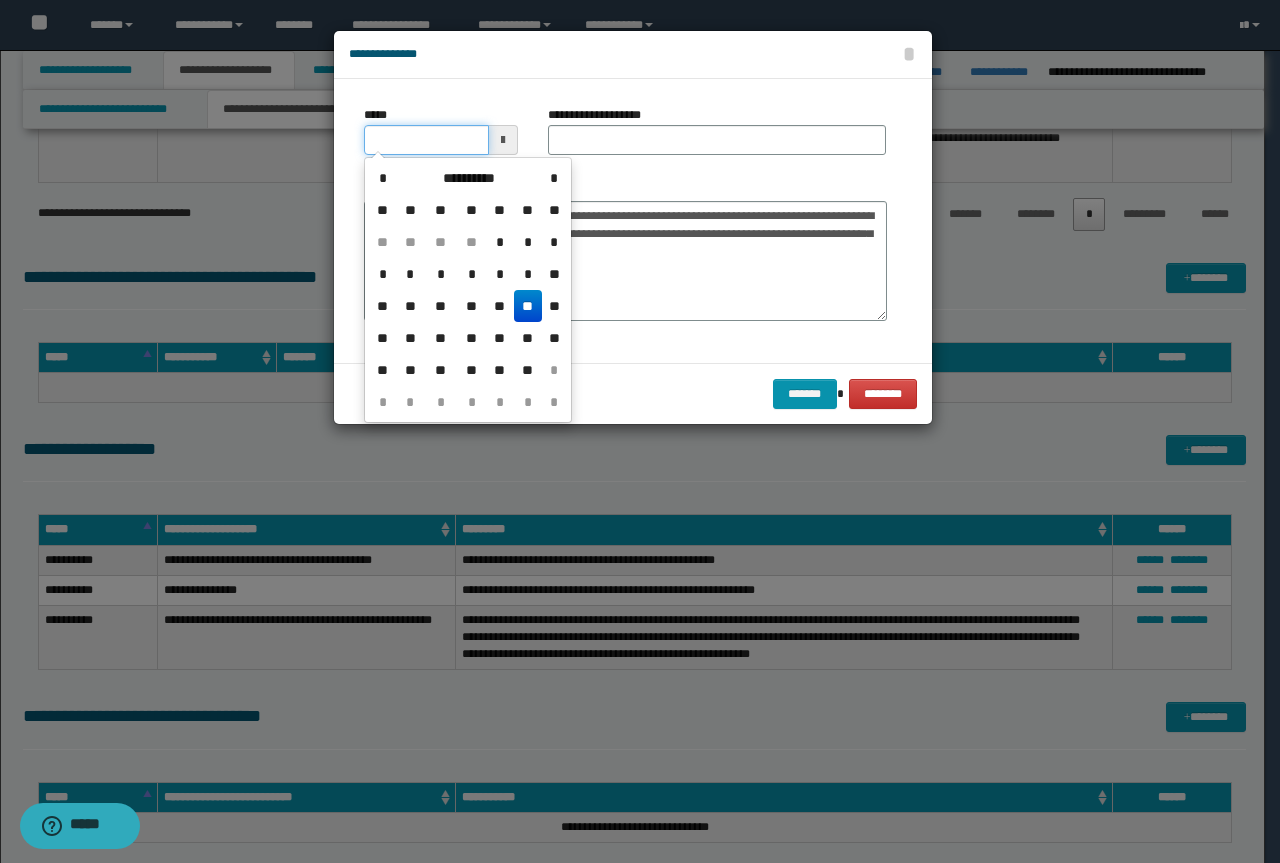 click on "*****" at bounding box center (426, 140) 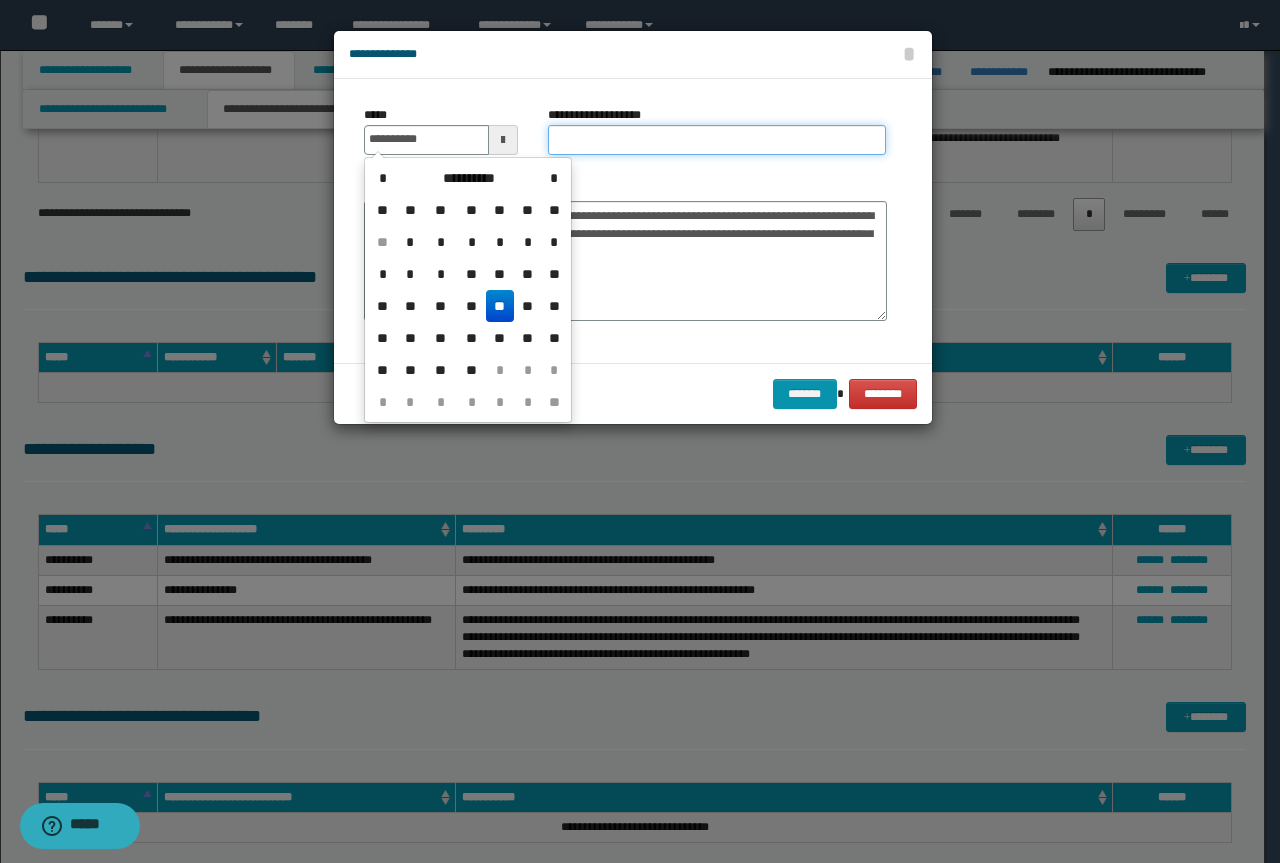 type on "**********" 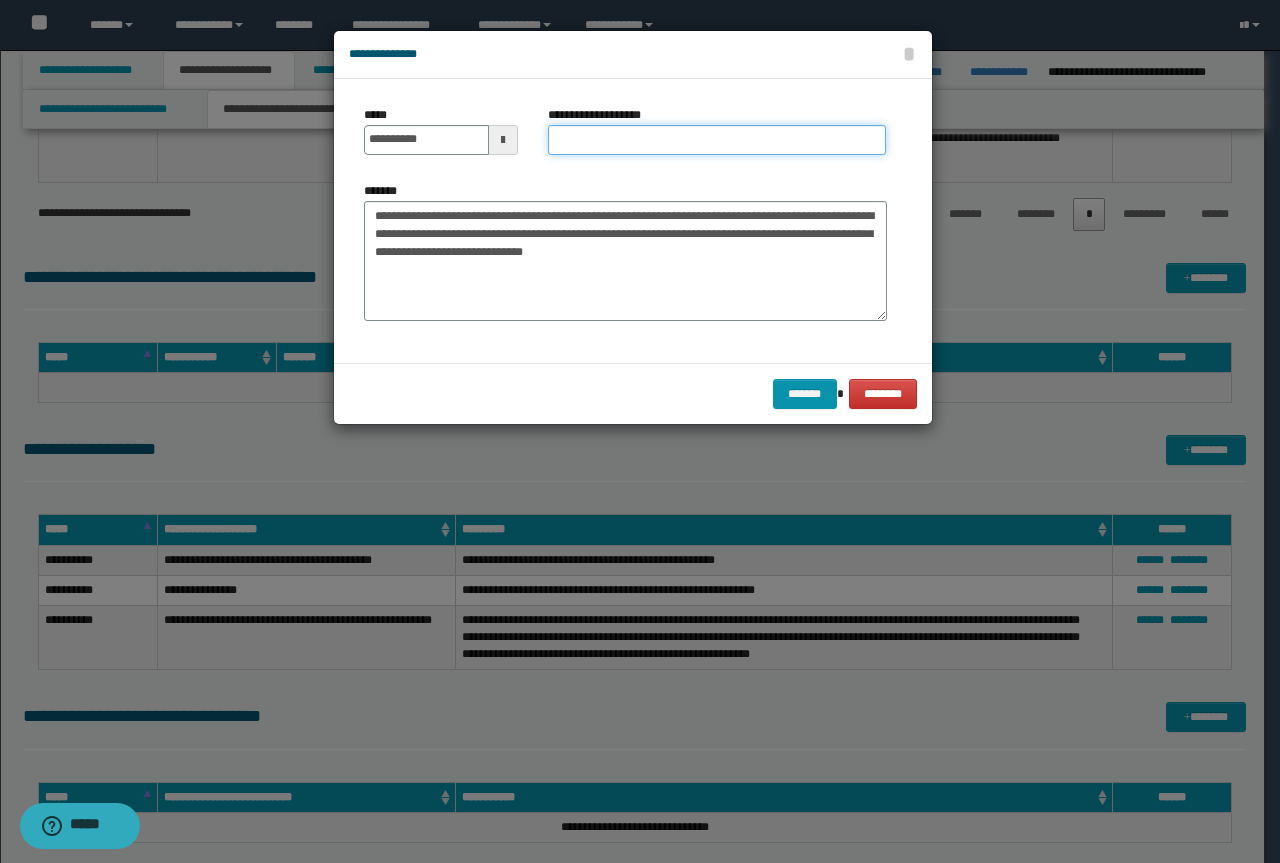 click on "**********" at bounding box center (717, 140) 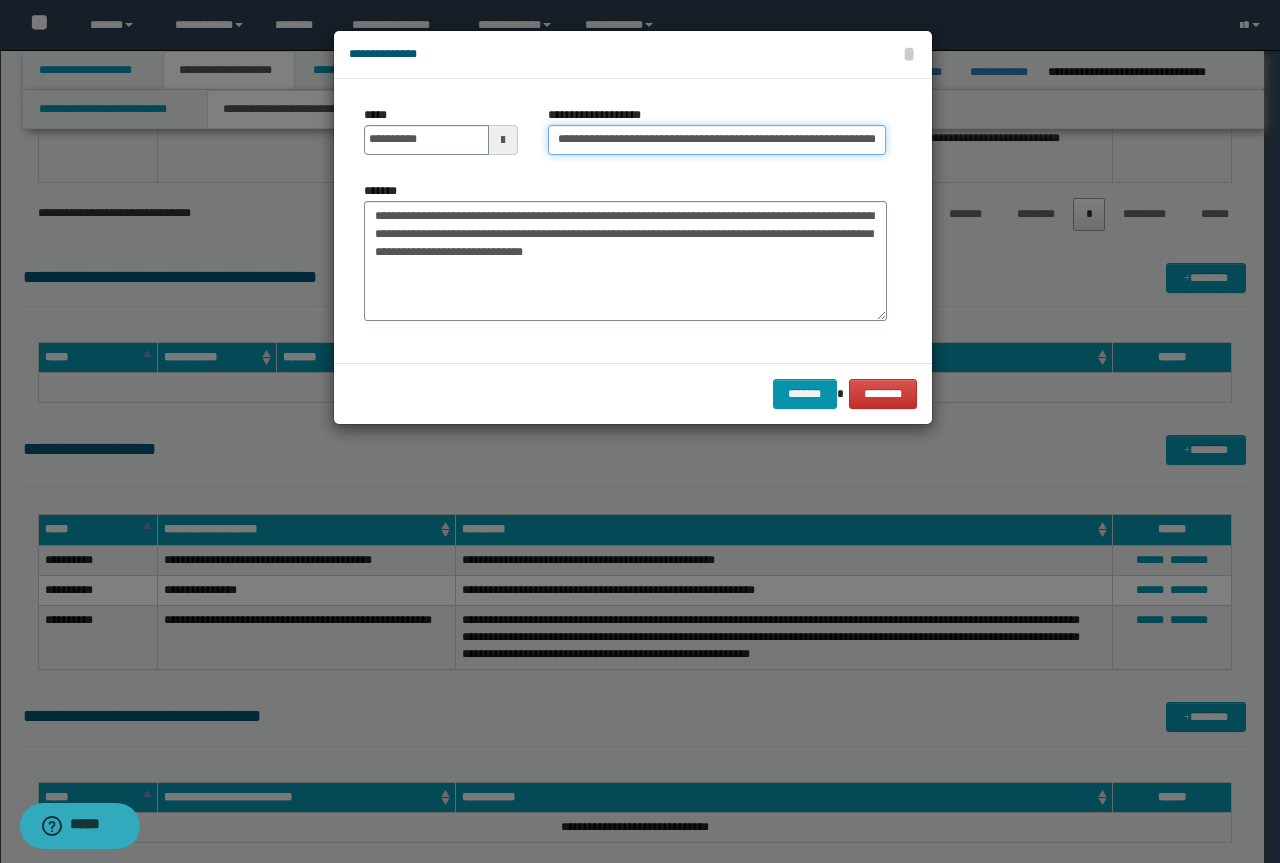scroll, scrollTop: 0, scrollLeft: 0, axis: both 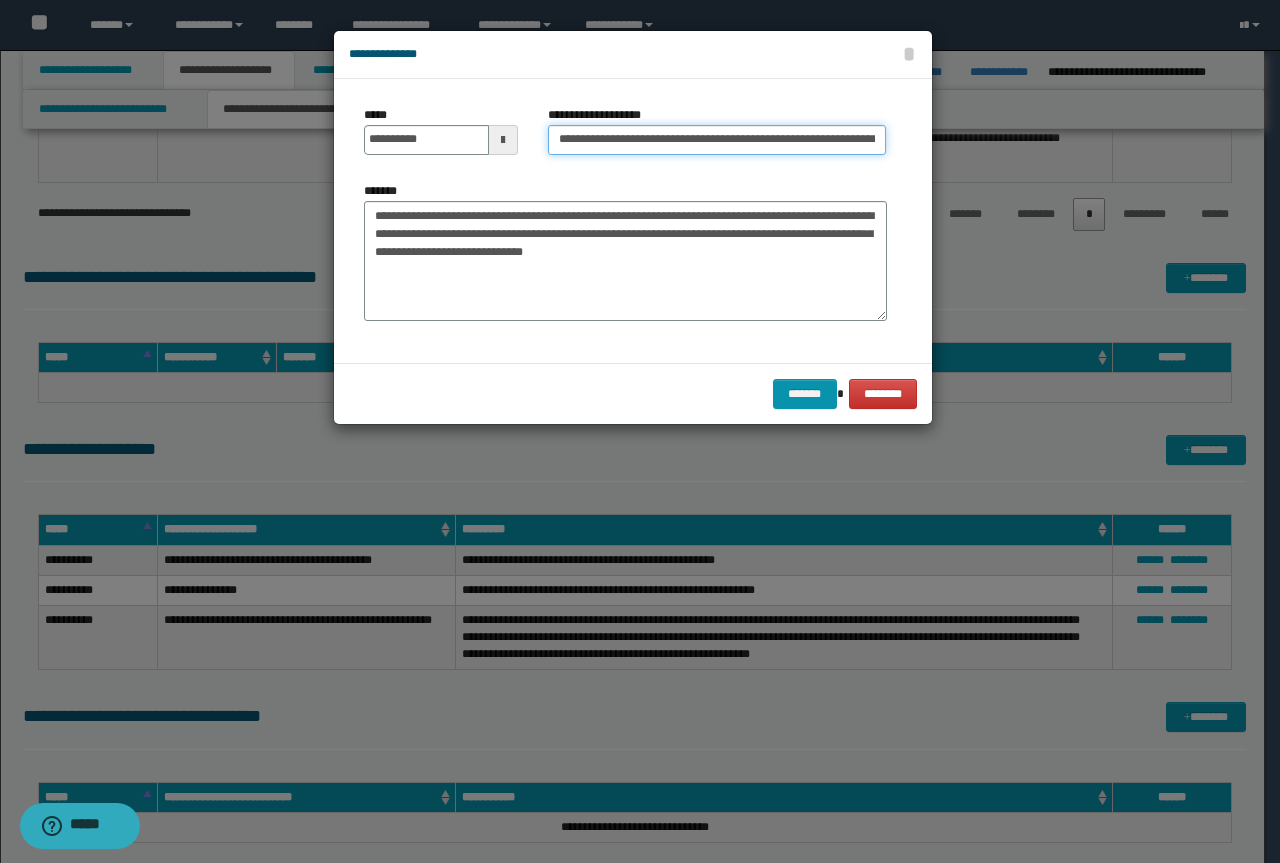 drag, startPoint x: 589, startPoint y: 143, endPoint x: 100, endPoint y: 149, distance: 489.0368 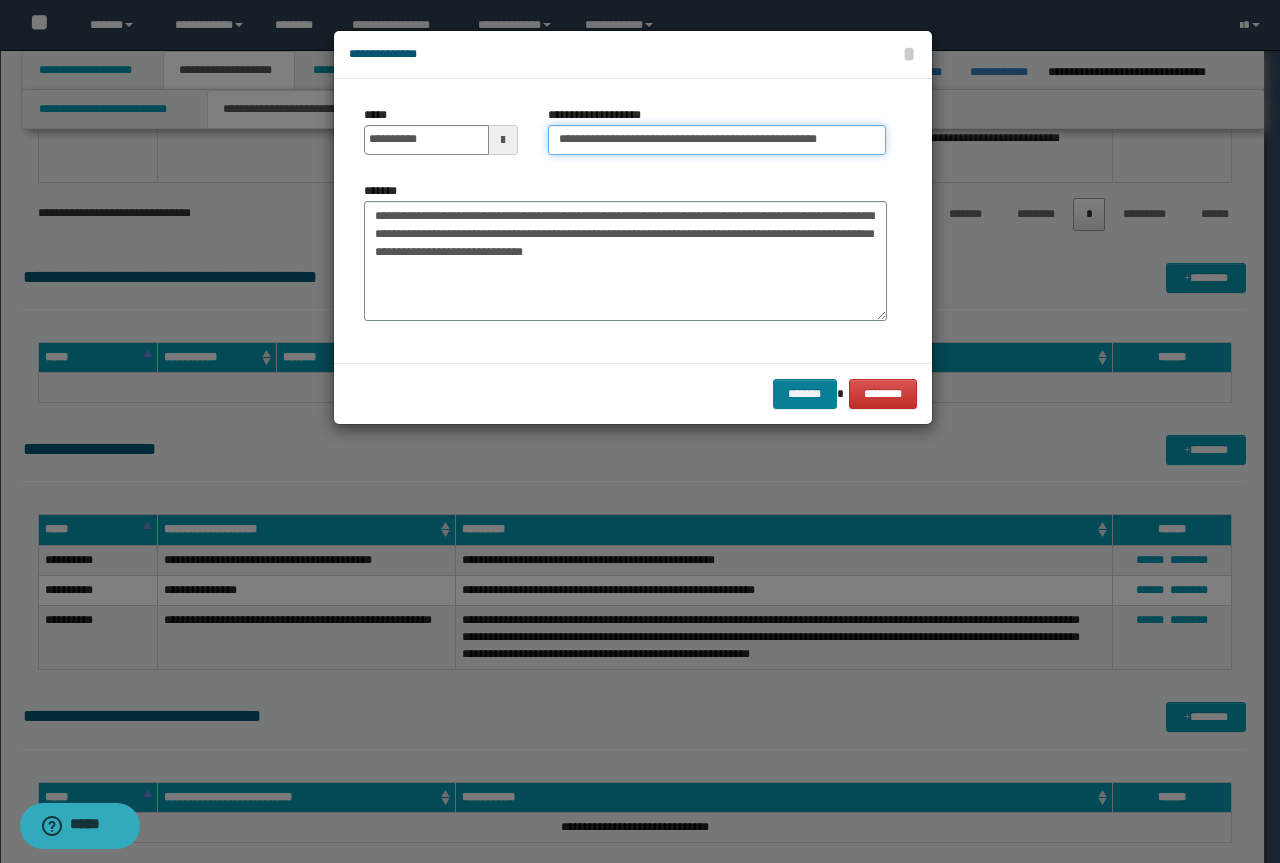 type on "**********" 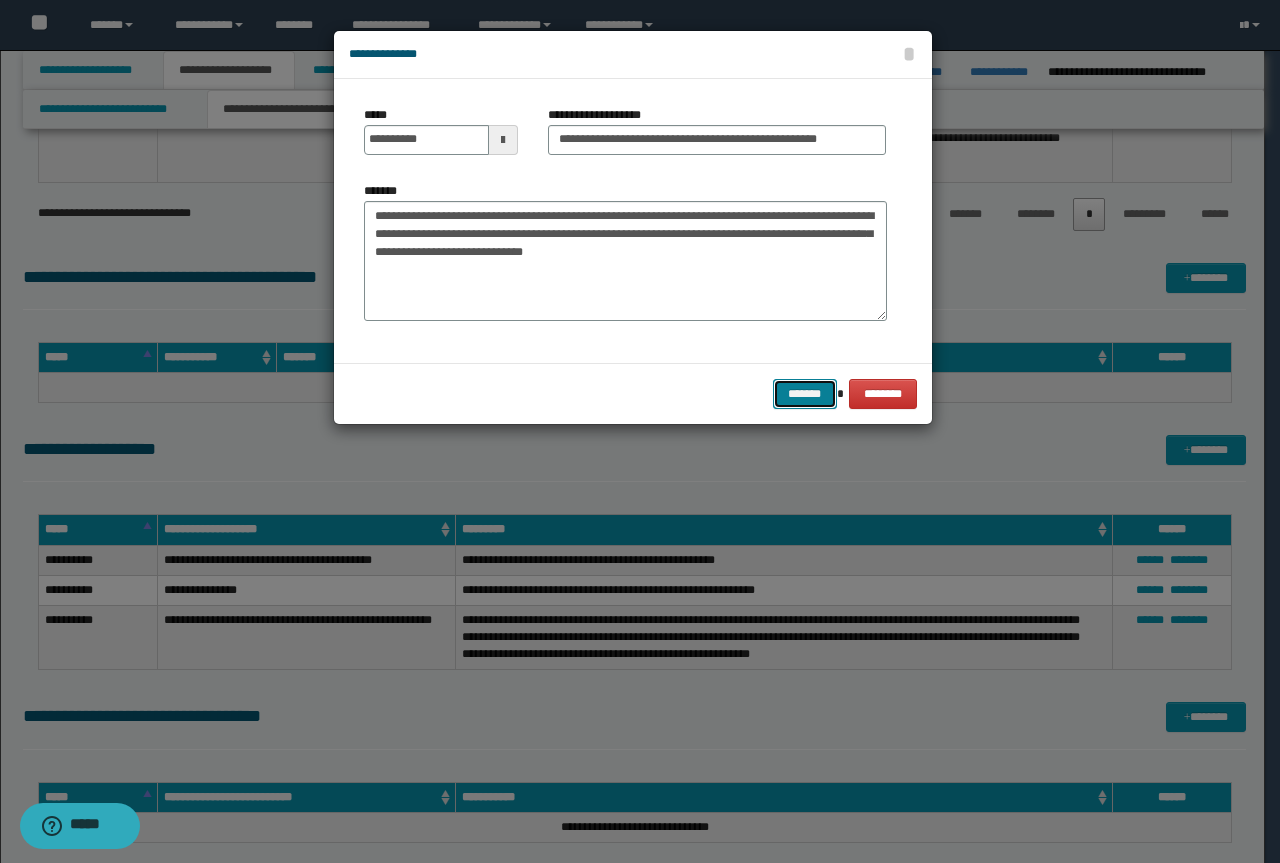 click on "*******" at bounding box center [805, 394] 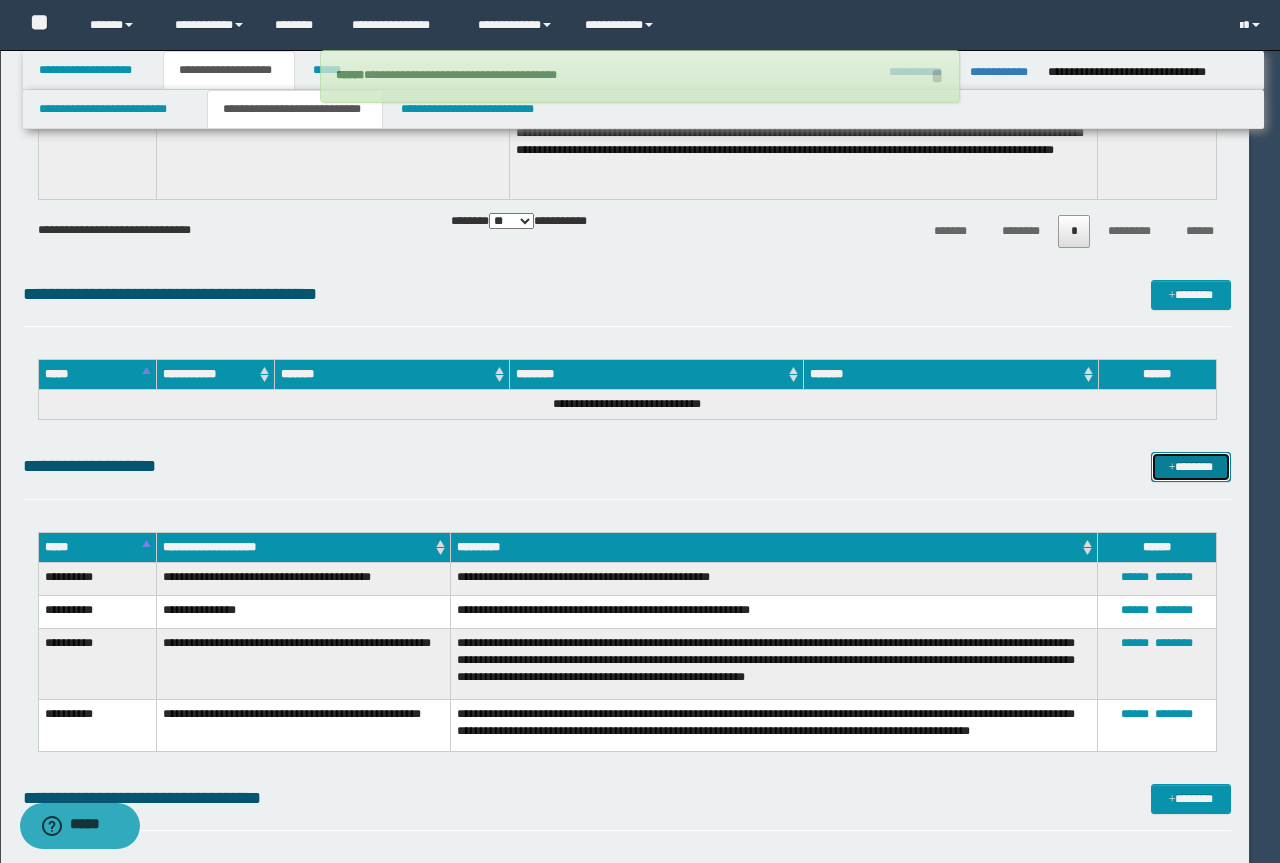 type 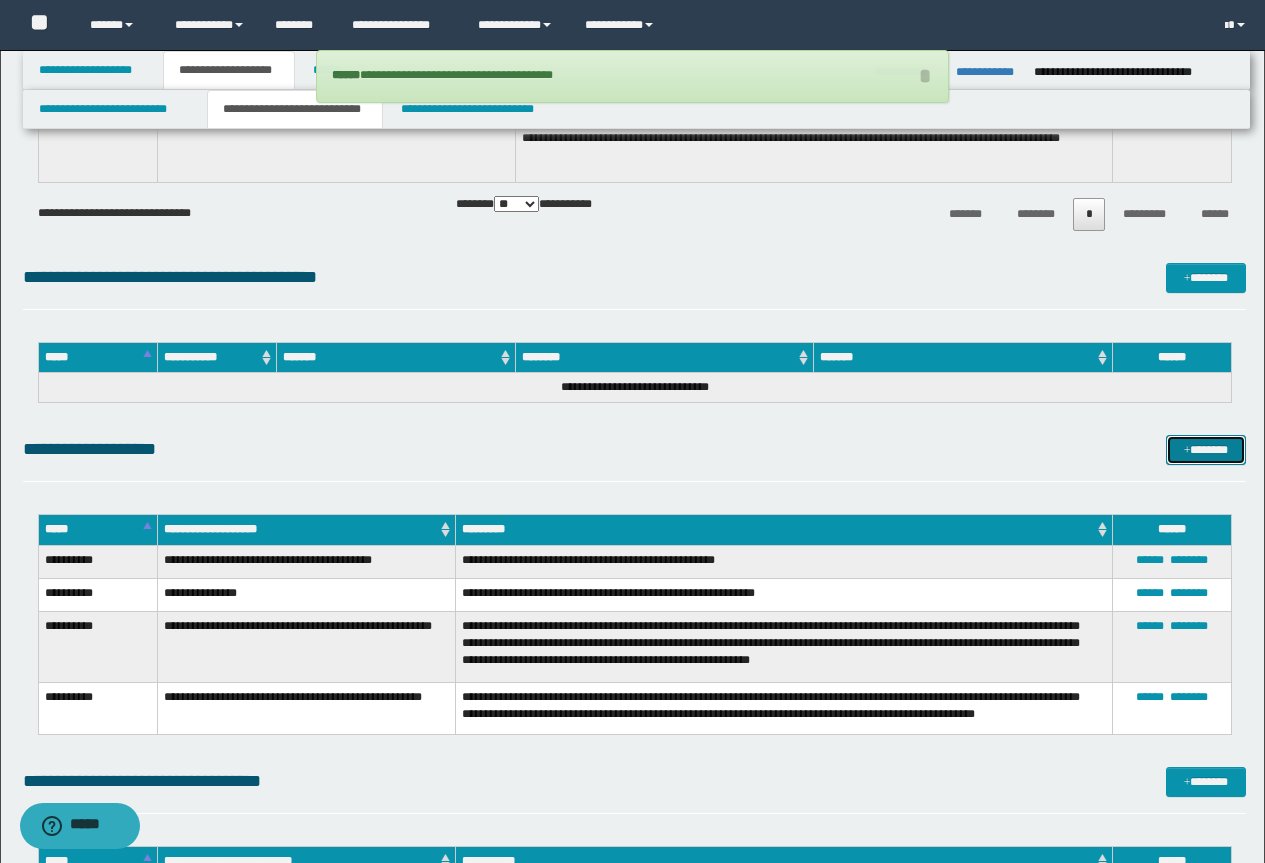click on "*******" at bounding box center (1206, 450) 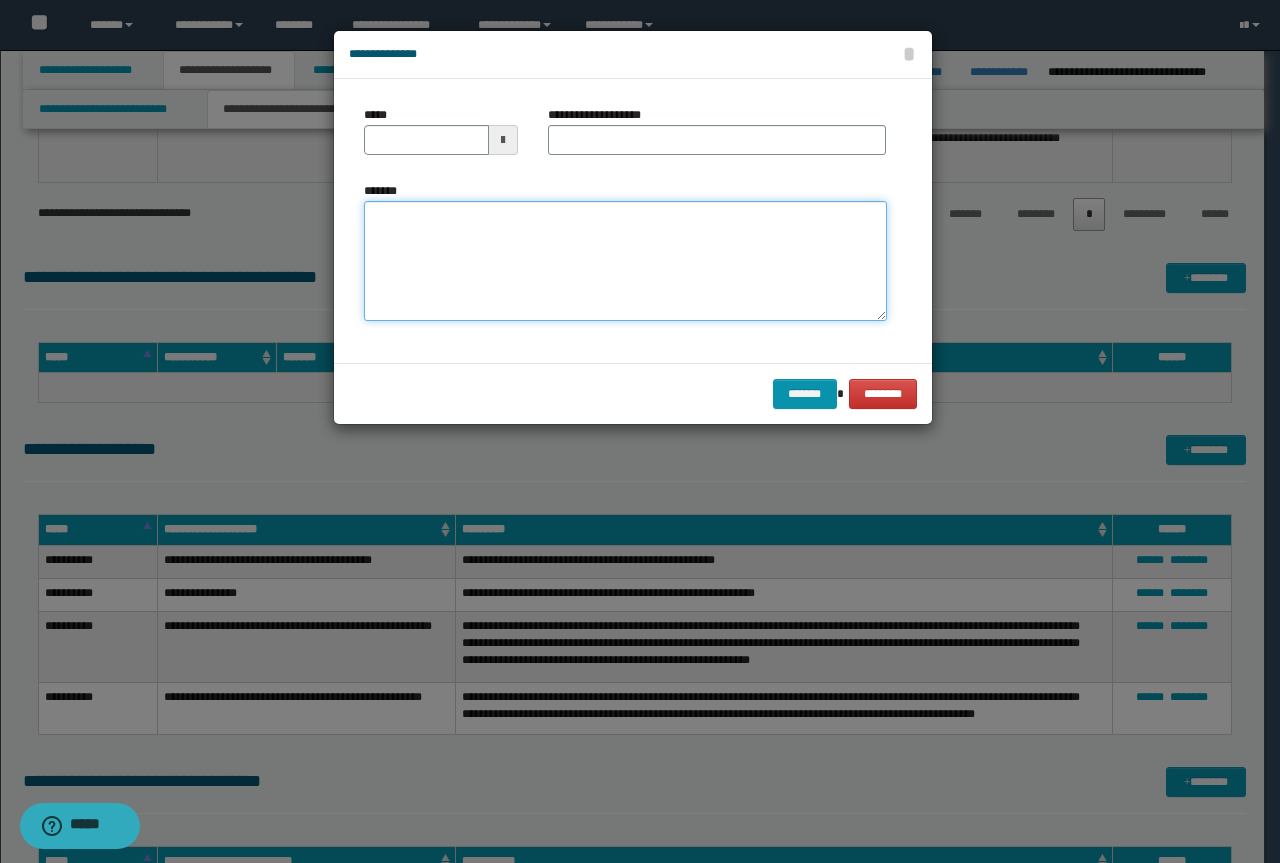 click on "*******" at bounding box center [625, 261] 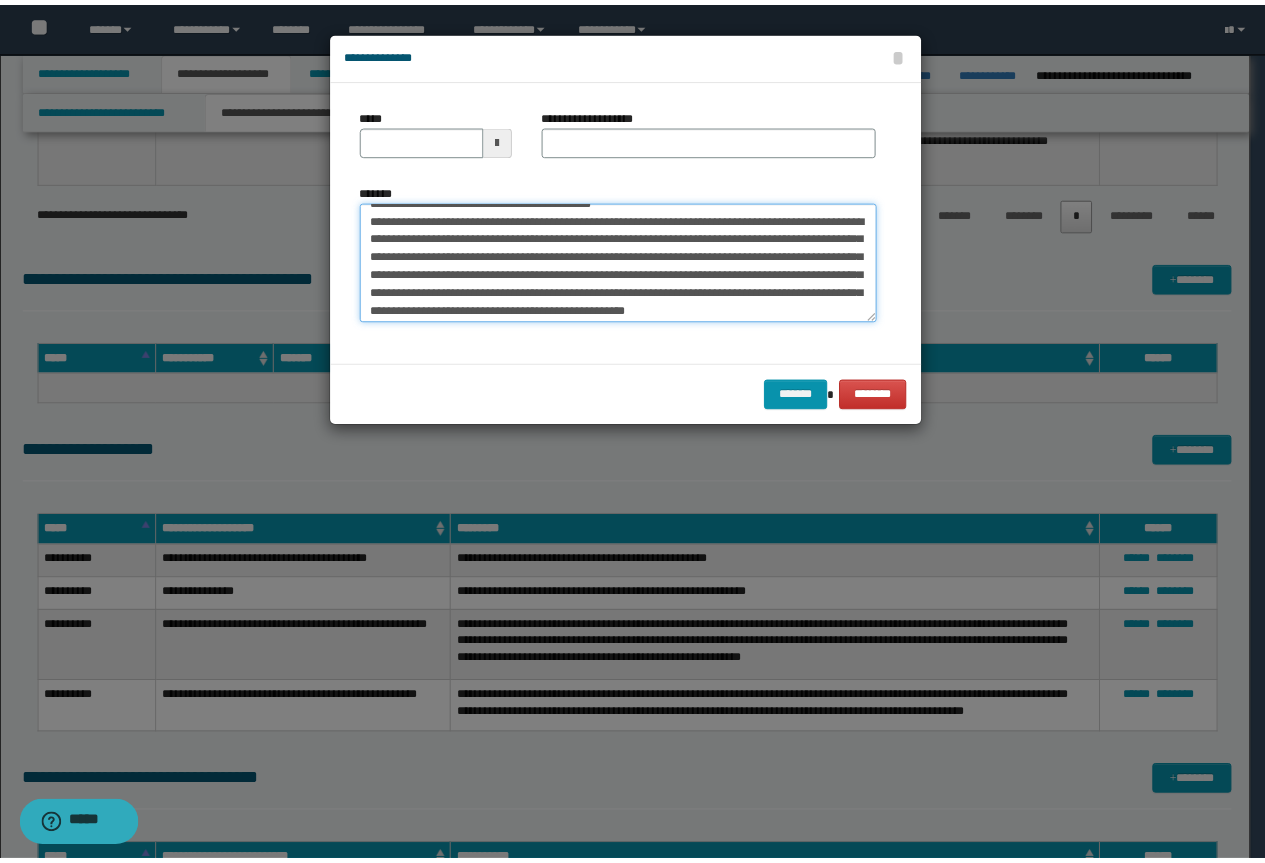 scroll, scrollTop: 0, scrollLeft: 0, axis: both 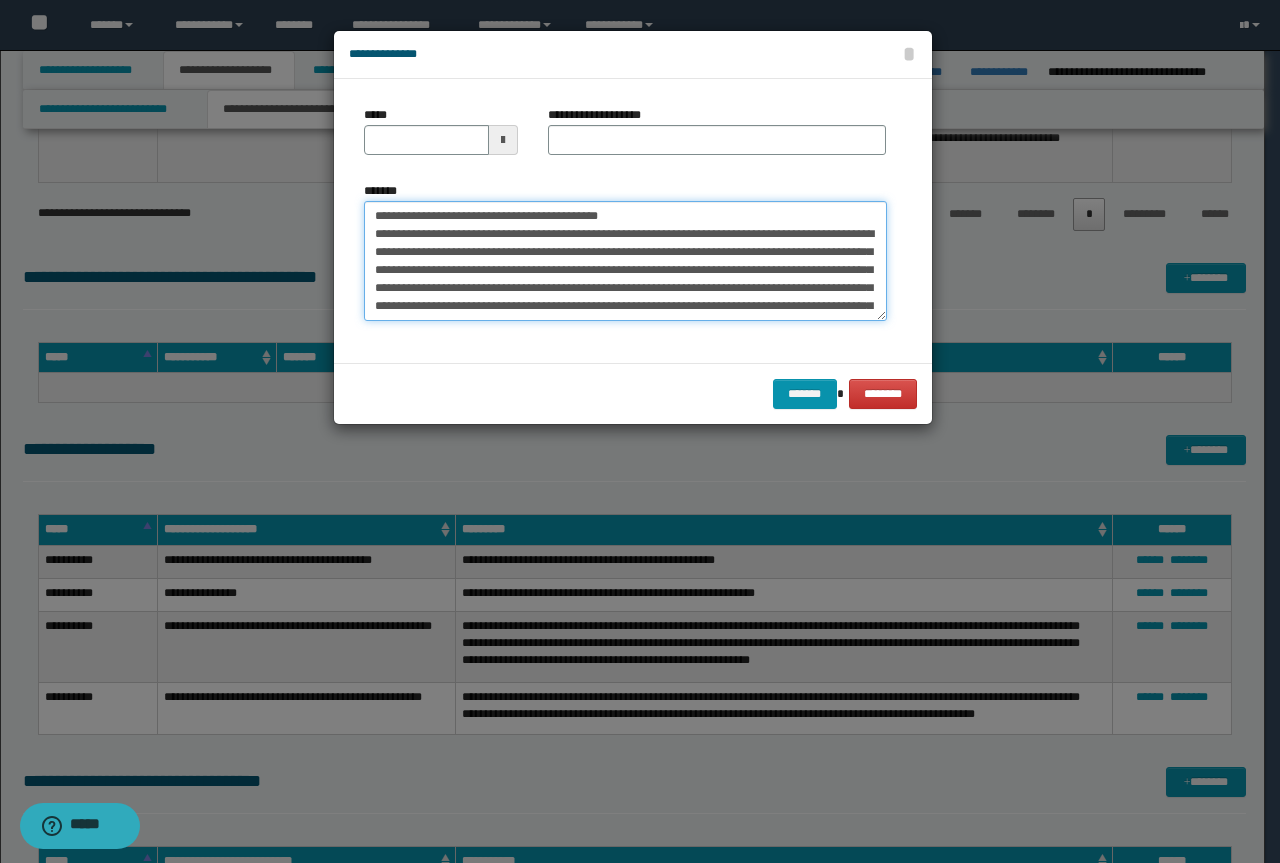 drag, startPoint x: 612, startPoint y: 220, endPoint x: 352, endPoint y: 217, distance: 260.0173 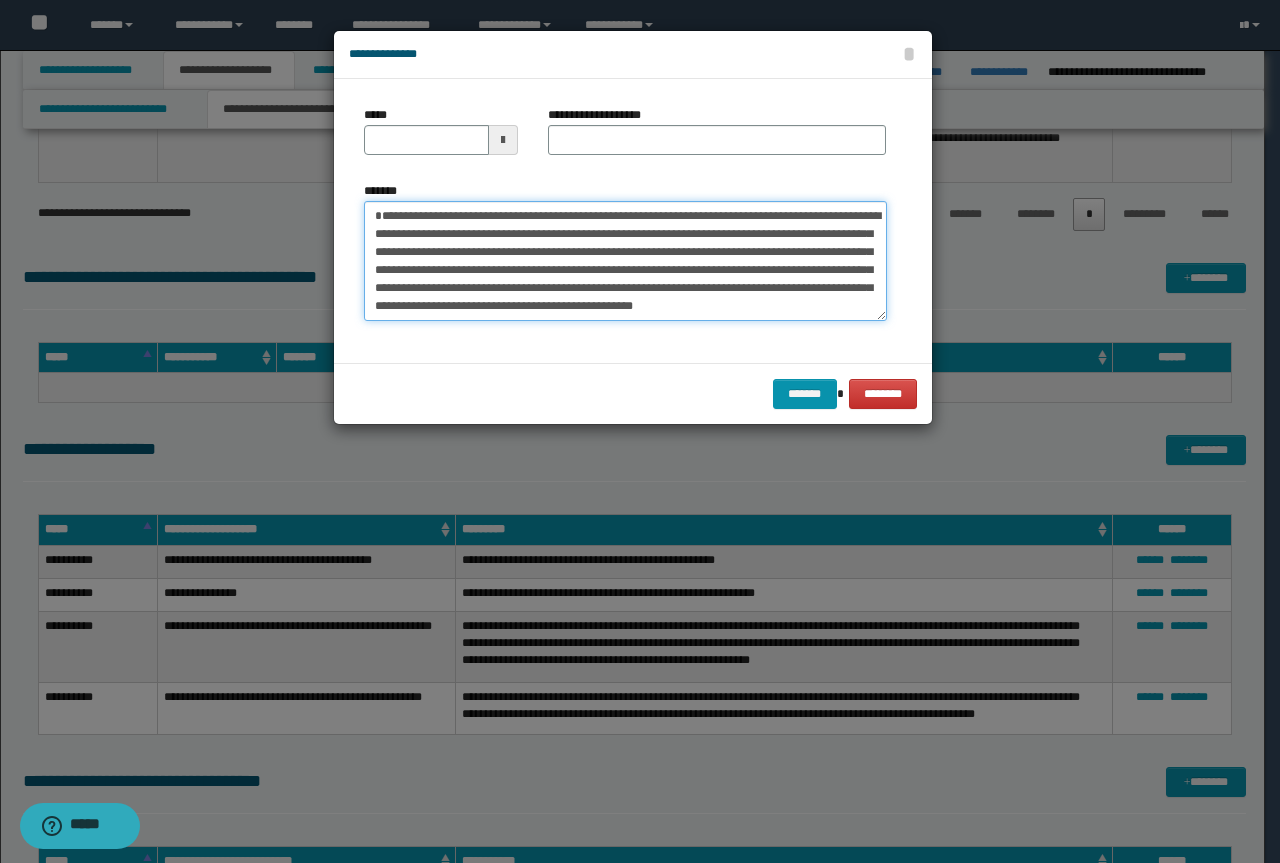 type on "**********" 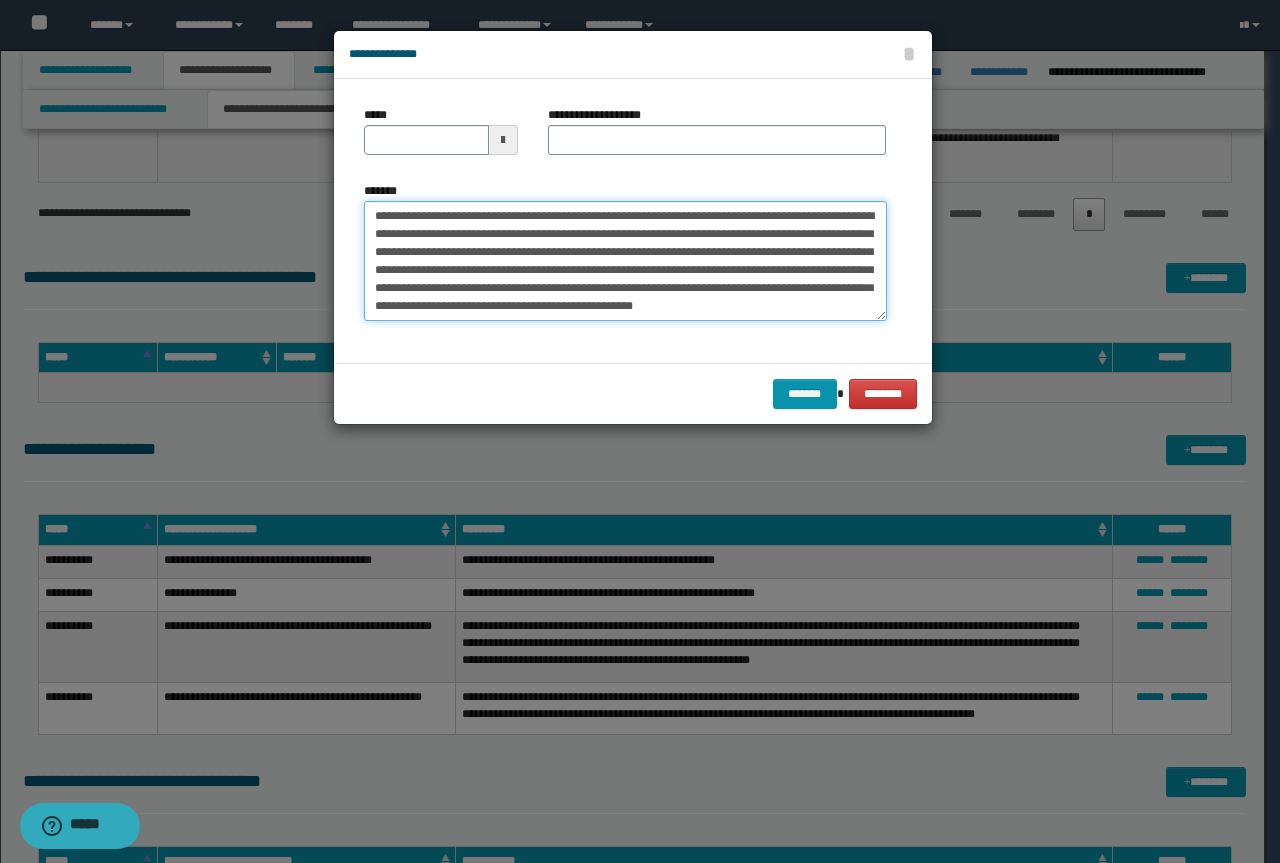 type 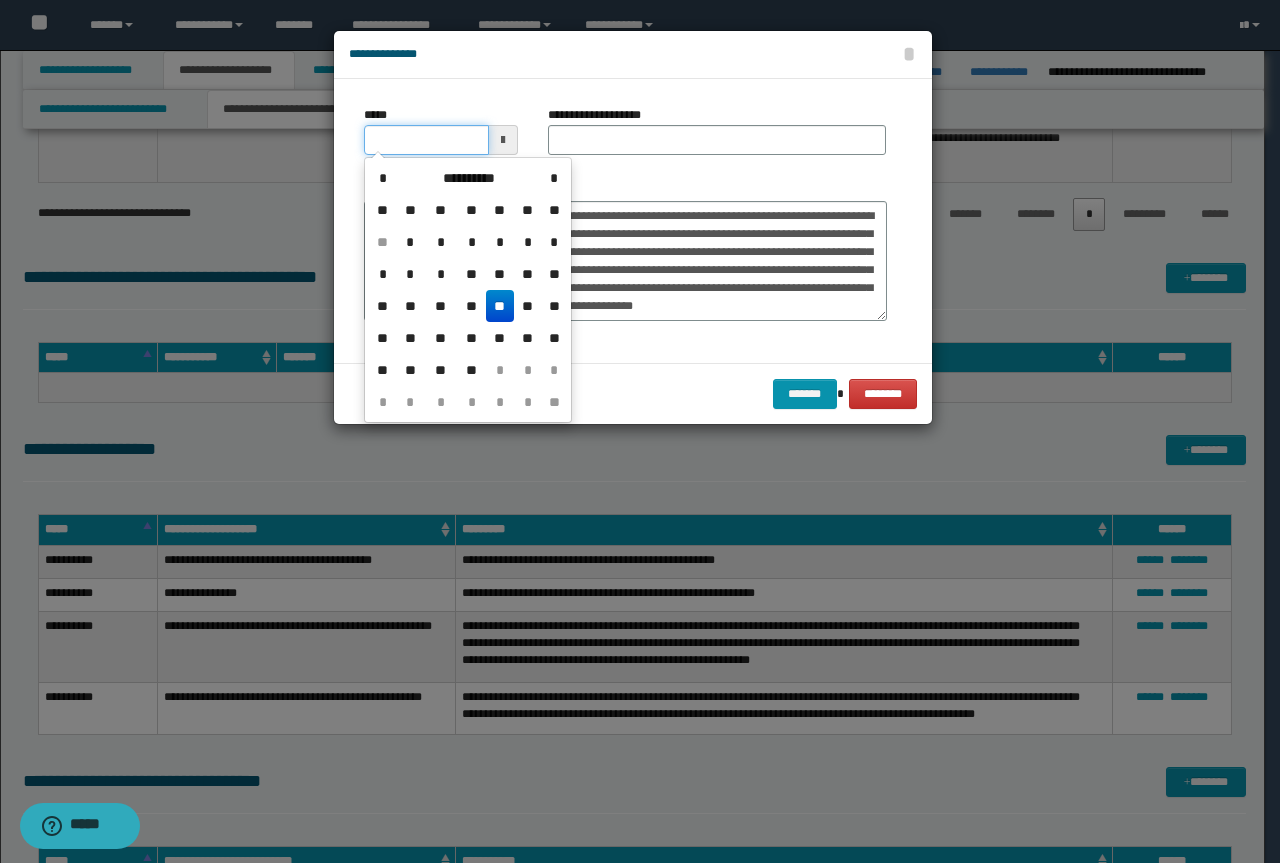 click on "*****" at bounding box center (426, 140) 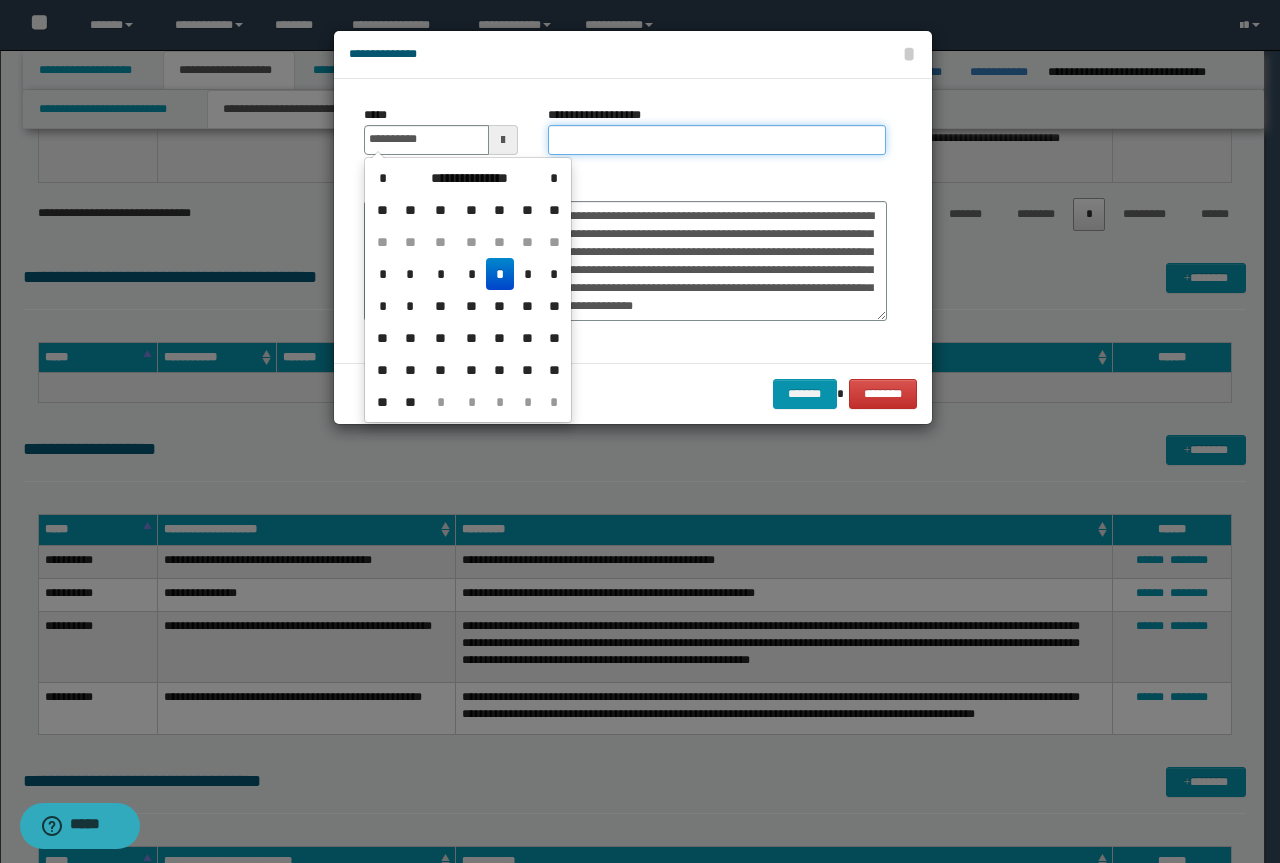 type on "**********" 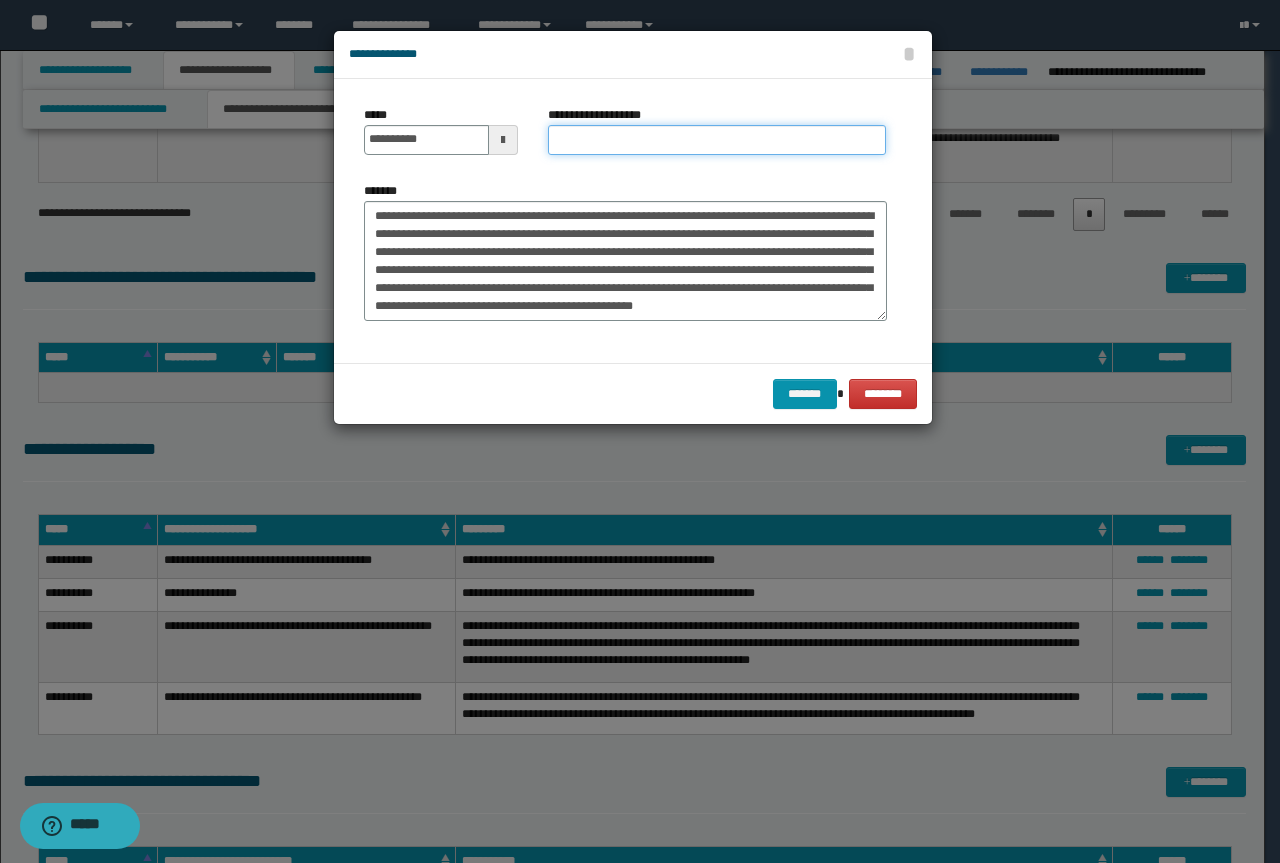 click on "**********" at bounding box center (717, 140) 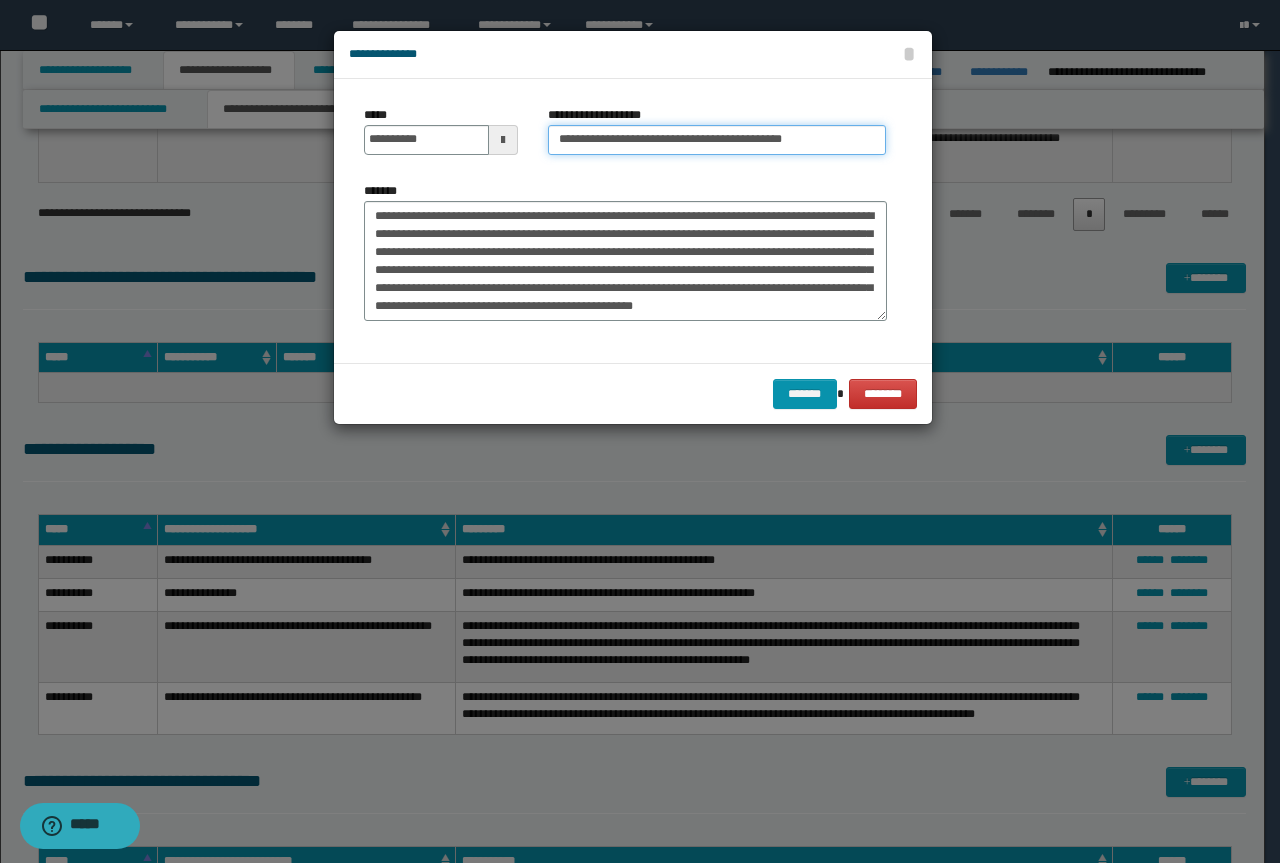 drag, startPoint x: 627, startPoint y: 144, endPoint x: 274, endPoint y: 96, distance: 356.2485 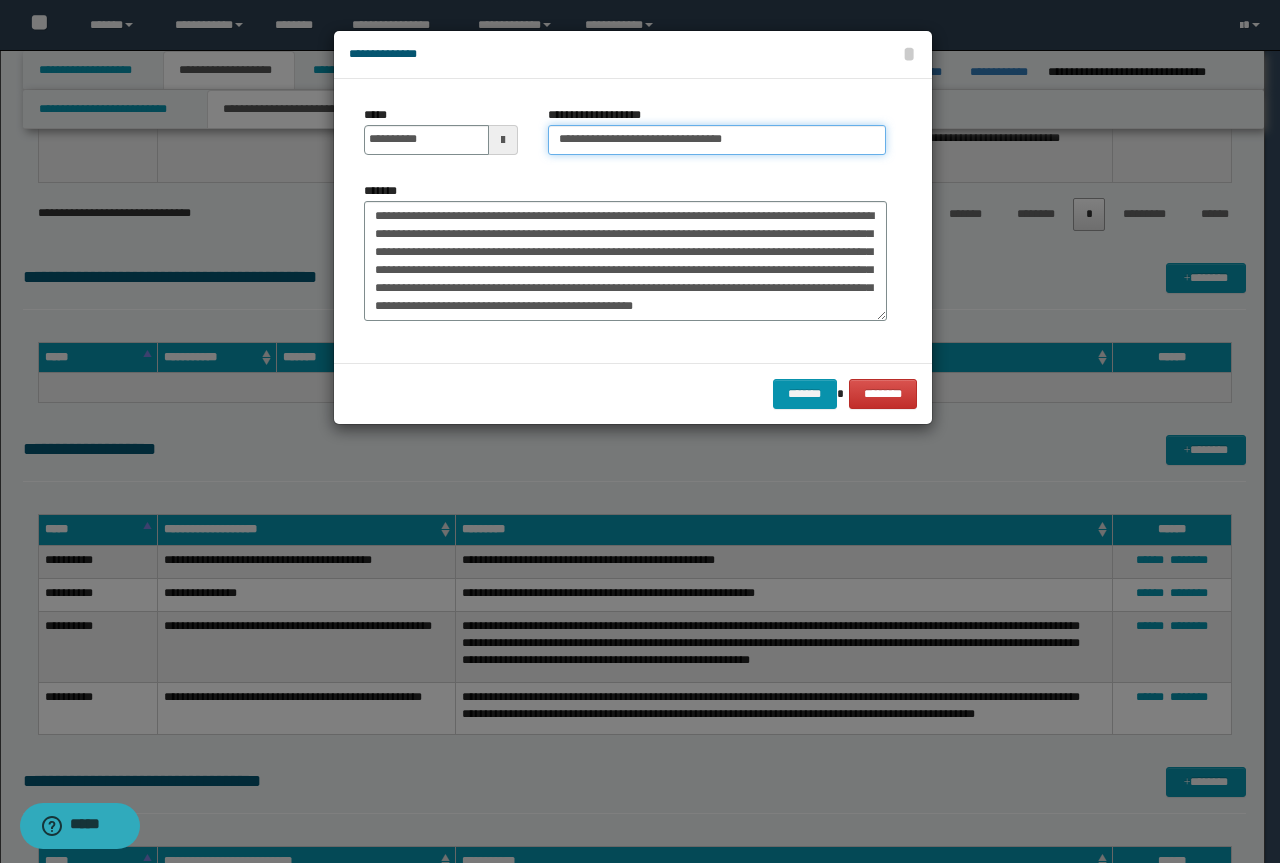type on "**********" 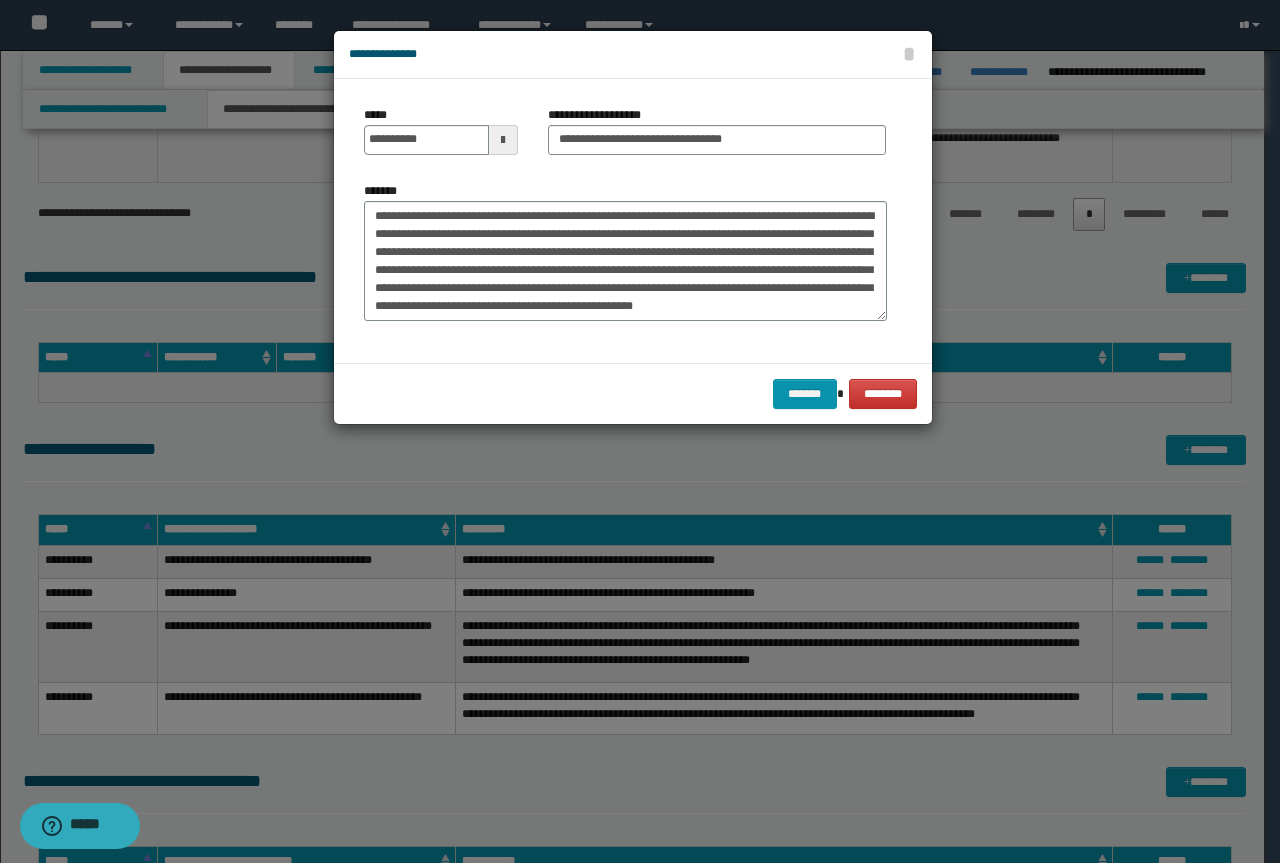 click on "*******
********" at bounding box center (633, 393) 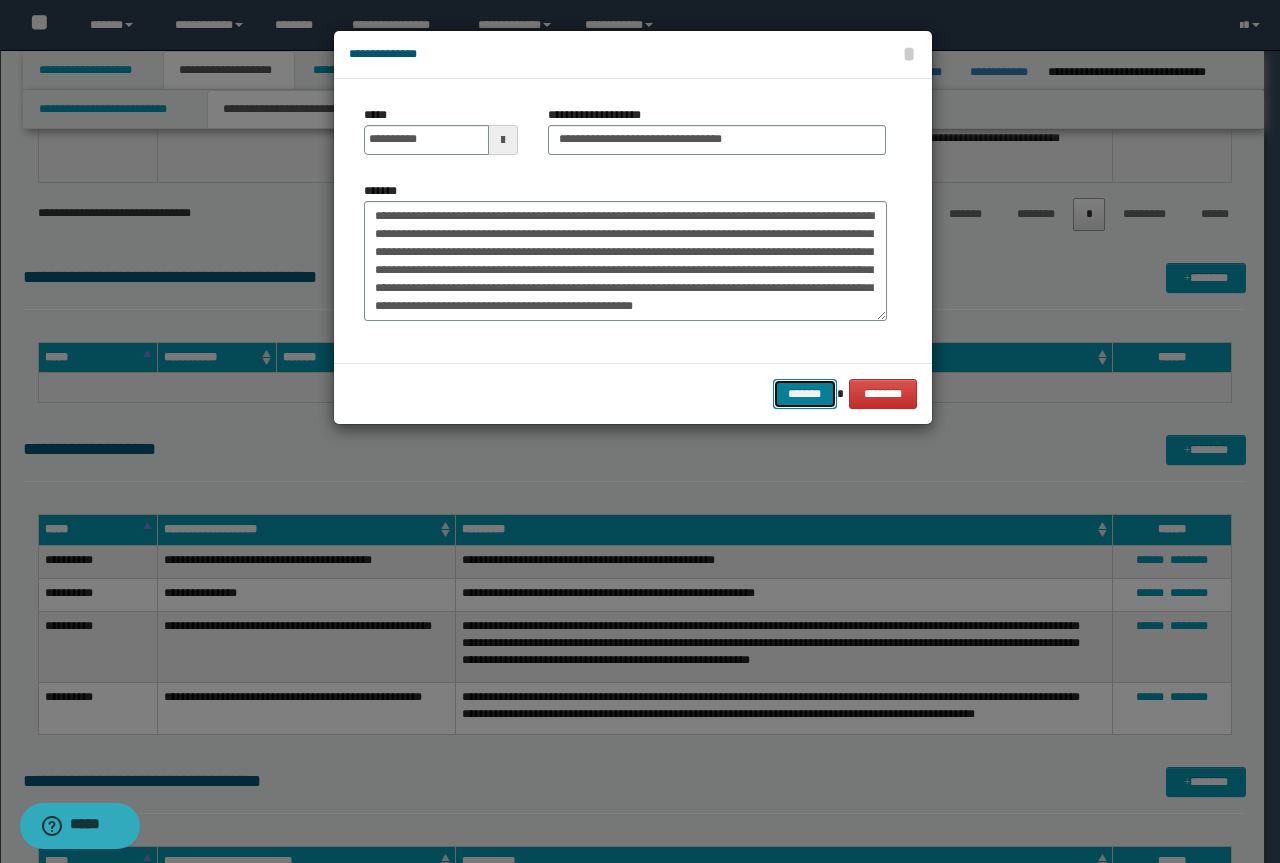 click on "*******" at bounding box center [805, 394] 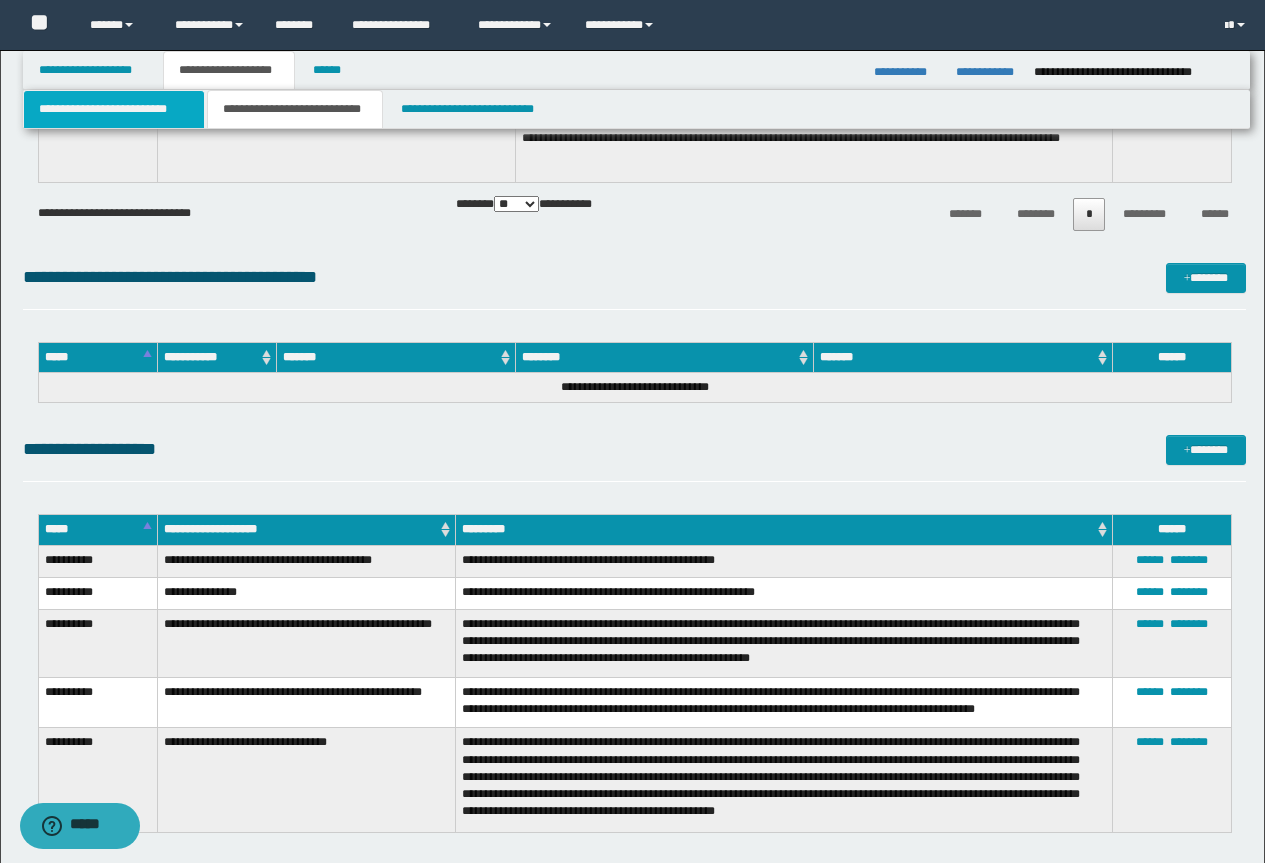 click on "**********" at bounding box center [114, 109] 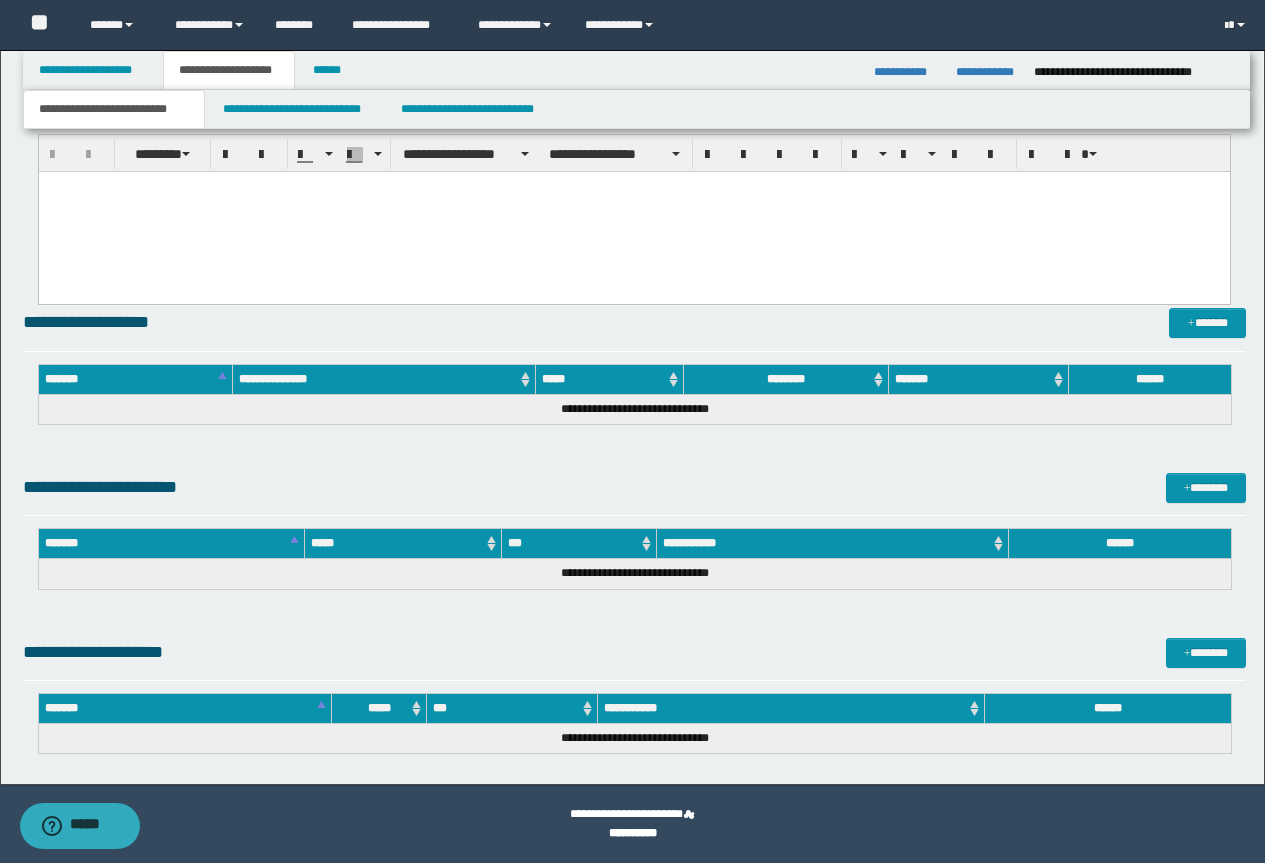 click at bounding box center [633, 212] 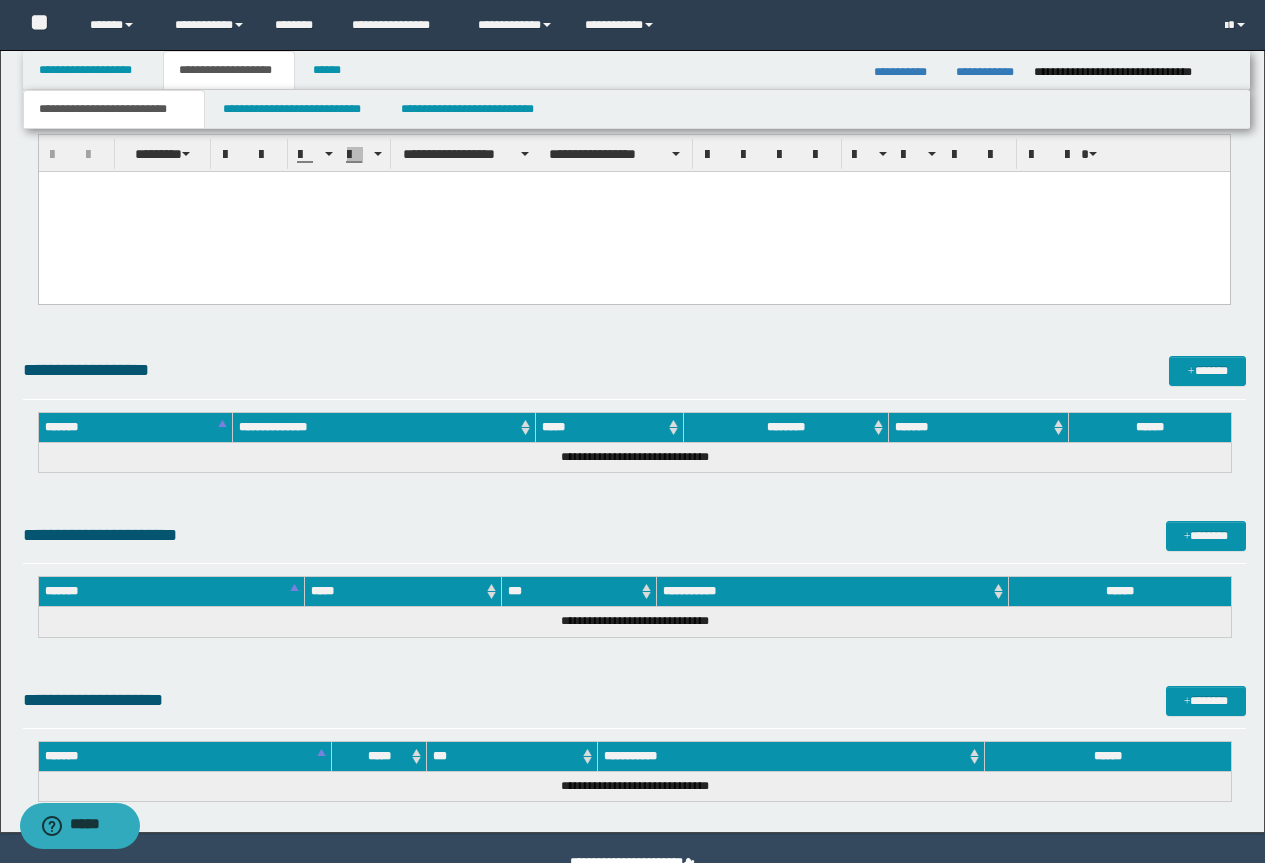 type 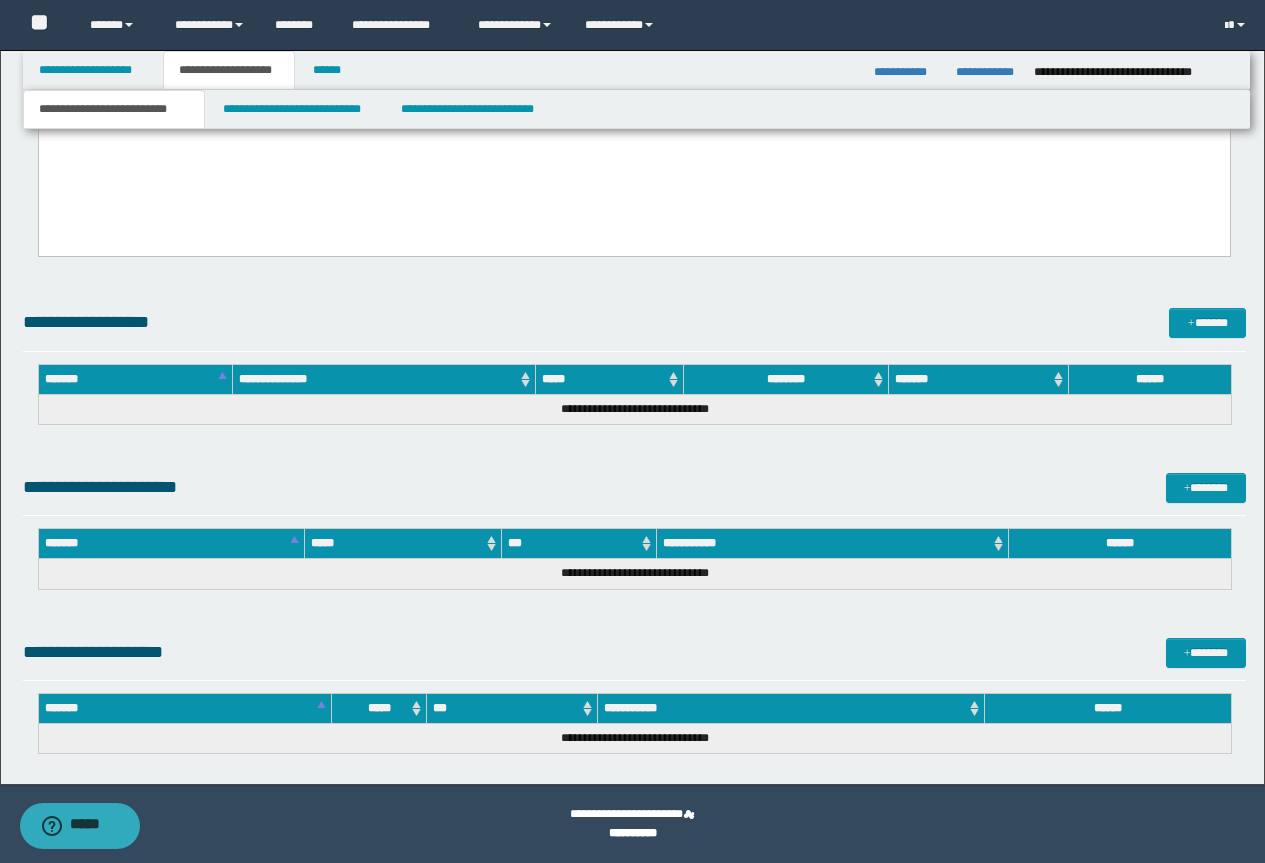 drag, startPoint x: 47, startPoint y: -1581, endPoint x: 534, endPoint y: -1139, distance: 657.6724 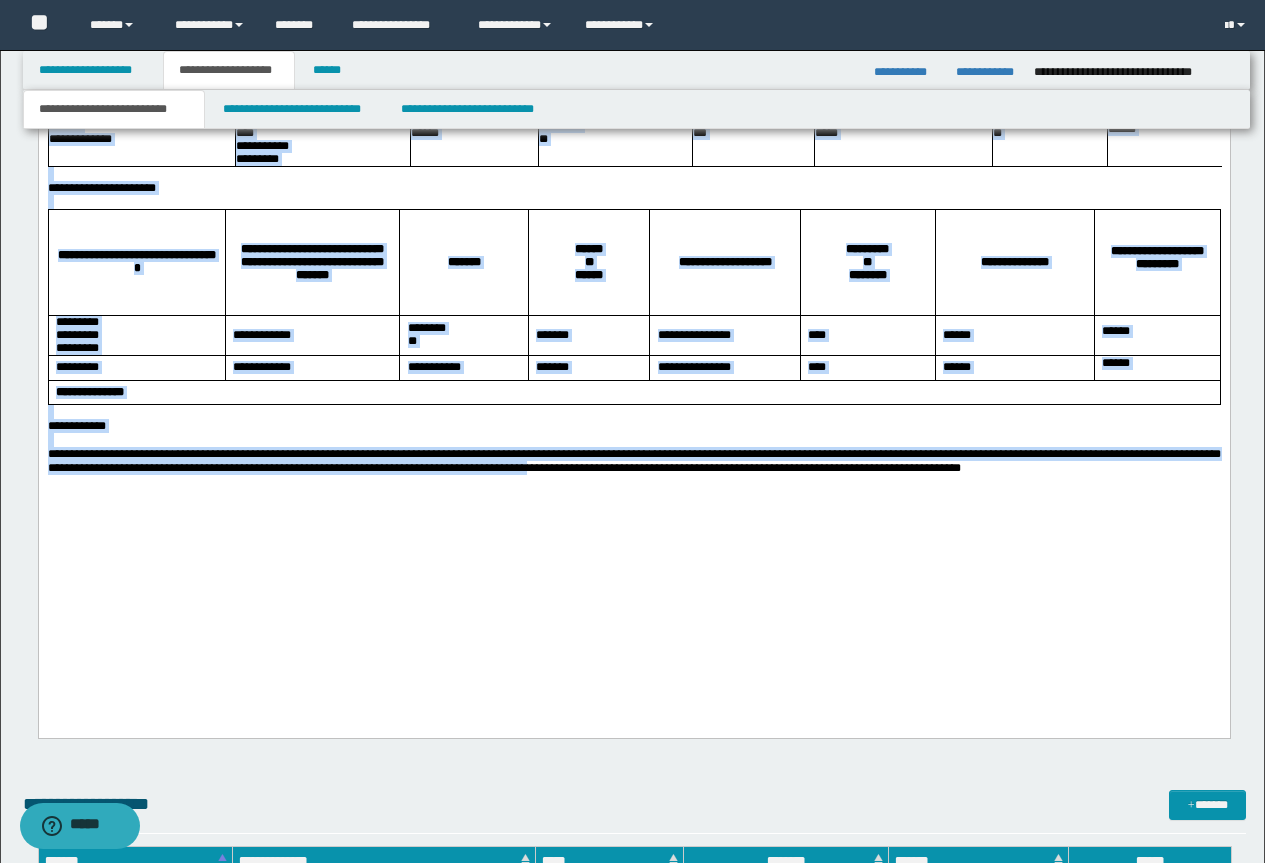 scroll, scrollTop: 2239, scrollLeft: 0, axis: vertical 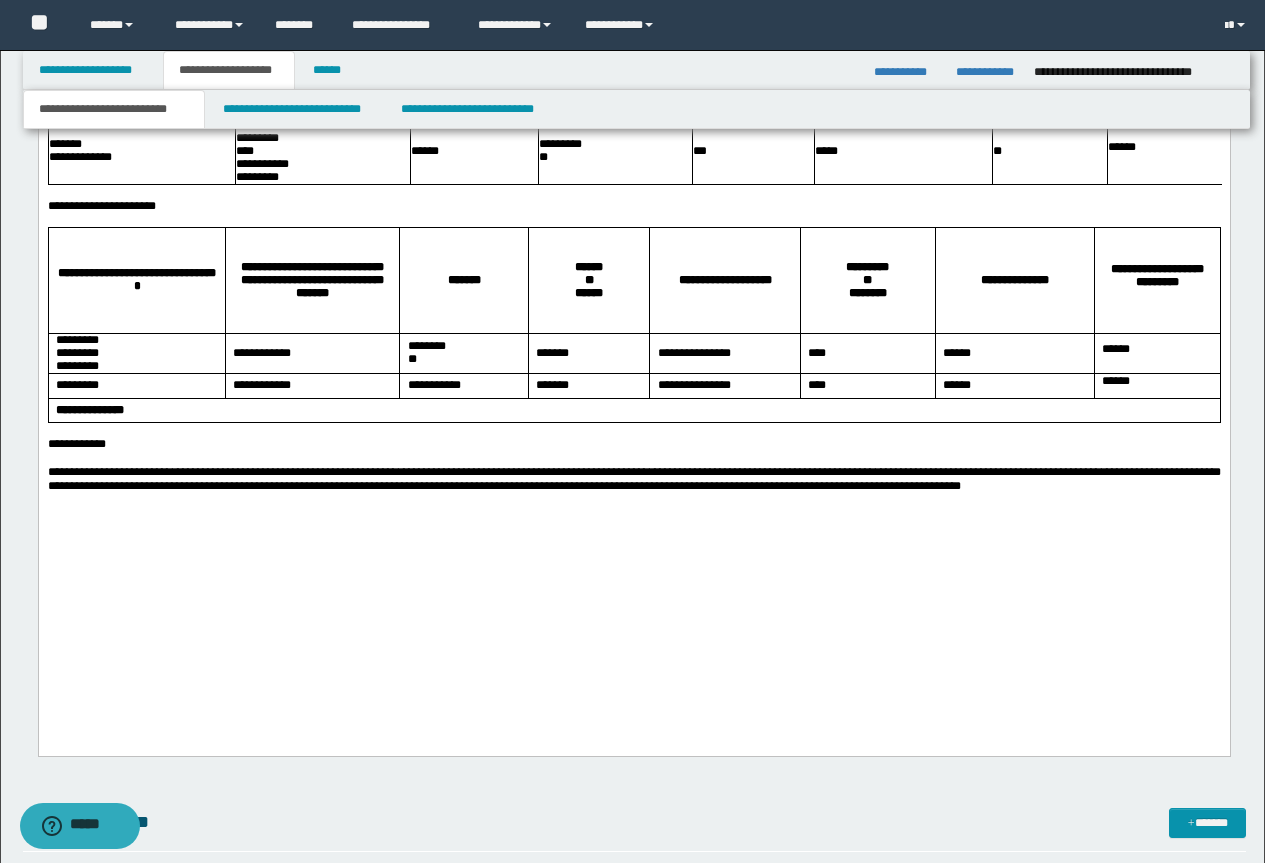 click on "**********" at bounding box center (633, -193) 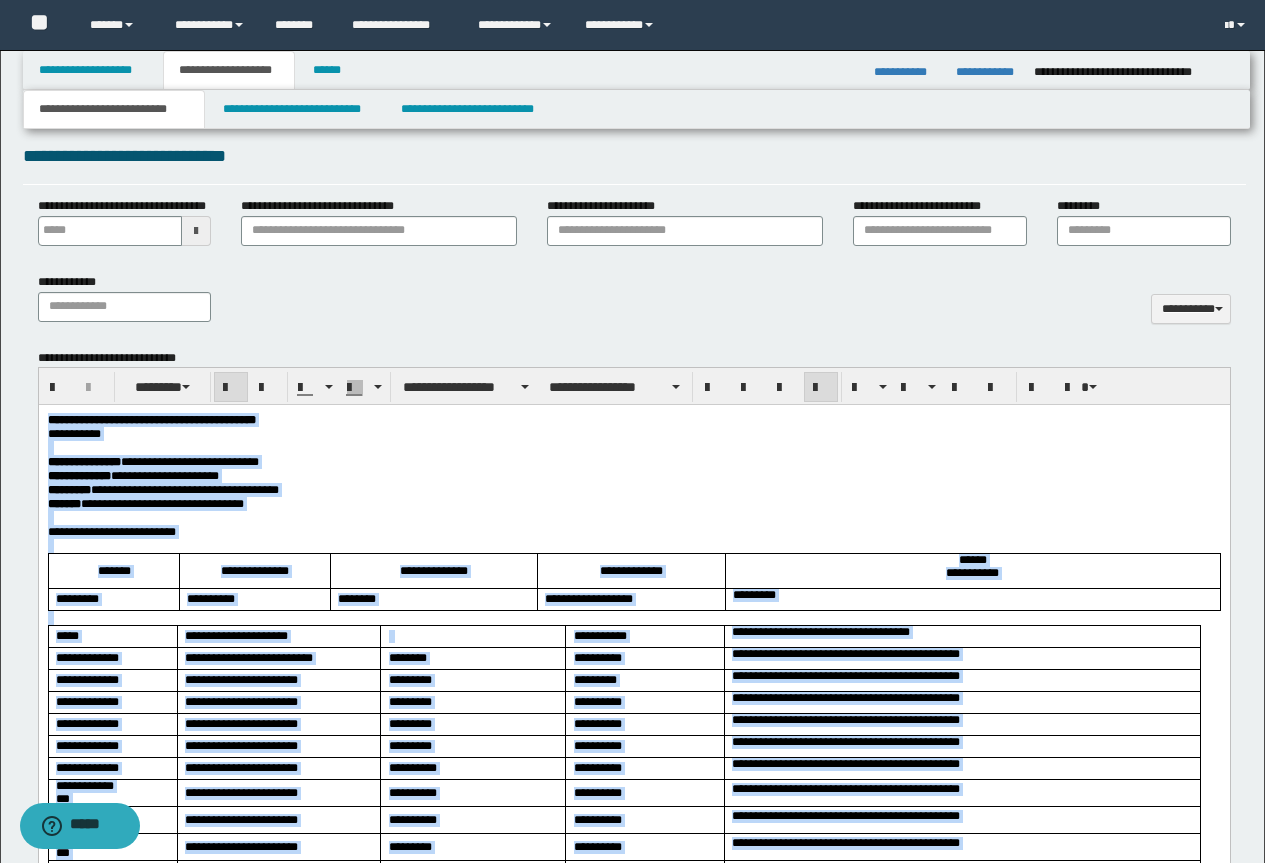 scroll, scrollTop: 739, scrollLeft: 0, axis: vertical 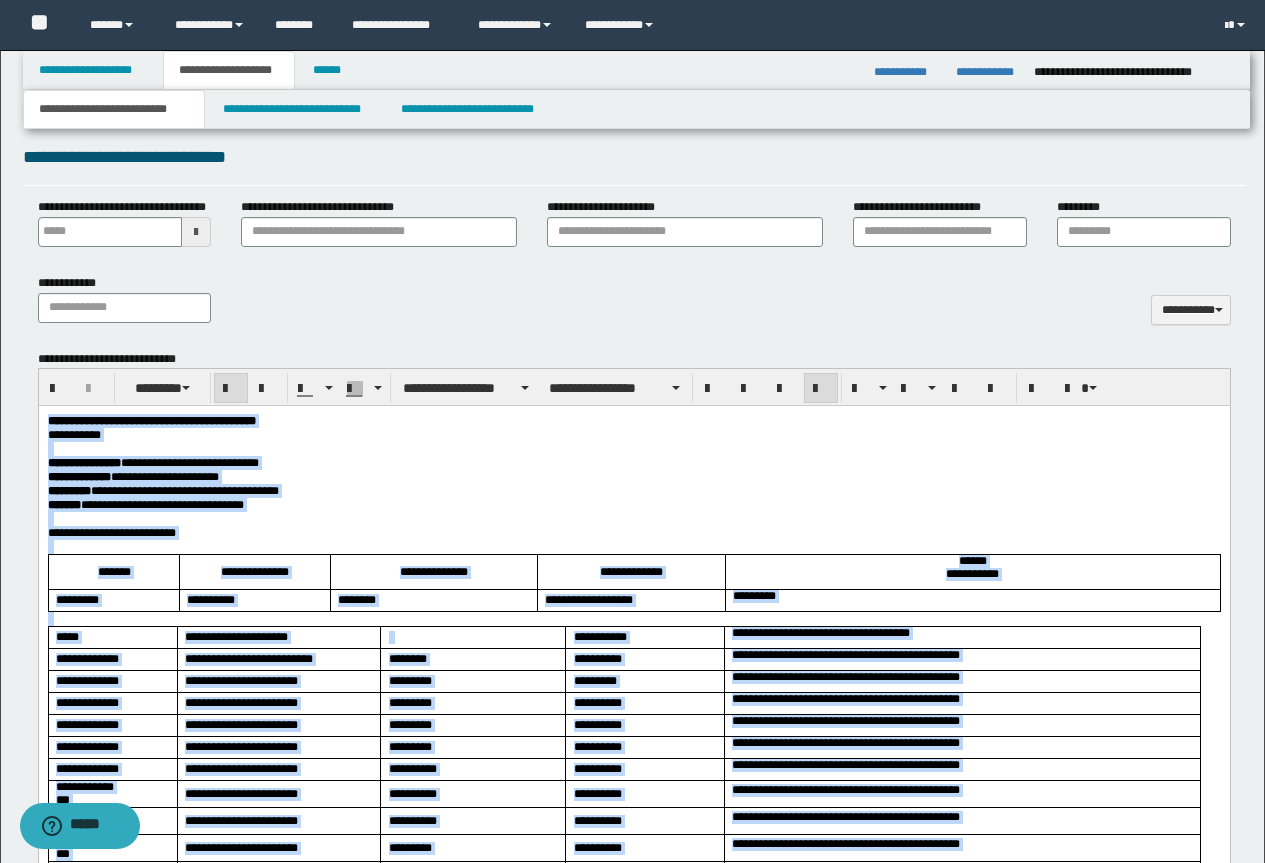 drag, startPoint x: 945, startPoint y: 2132, endPoint x: 235, endPoint y: 761, distance: 1543.9369 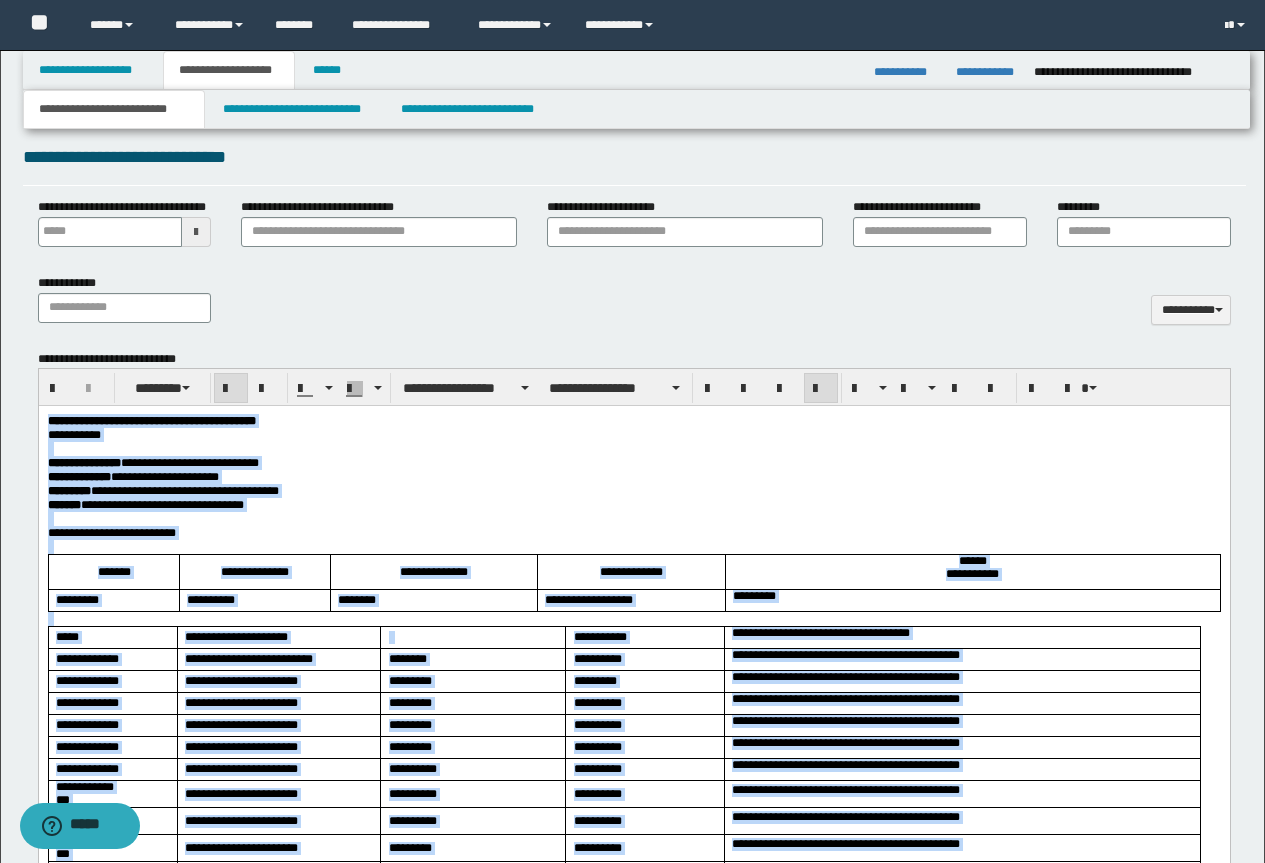 click on "**********" at bounding box center (633, 1306) 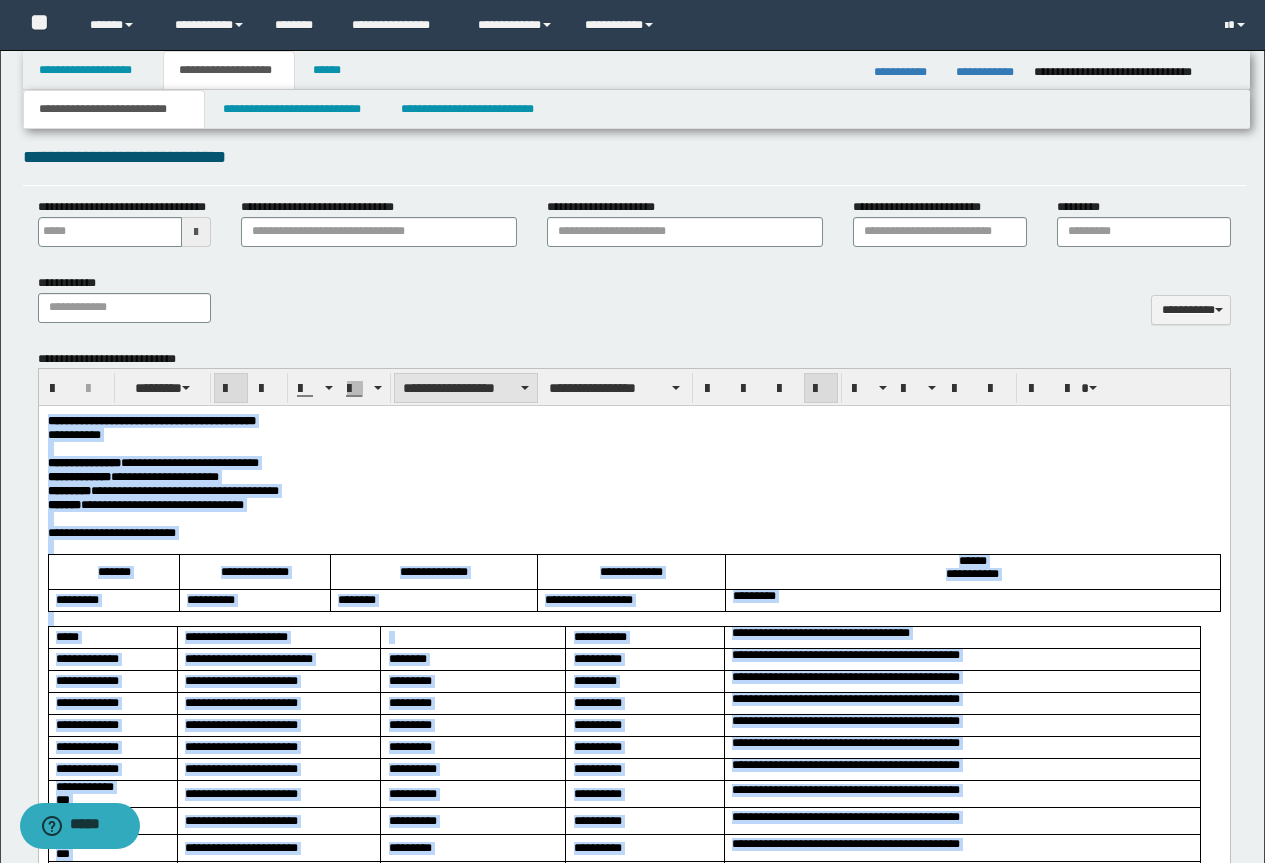 click on "**********" at bounding box center (466, 388) 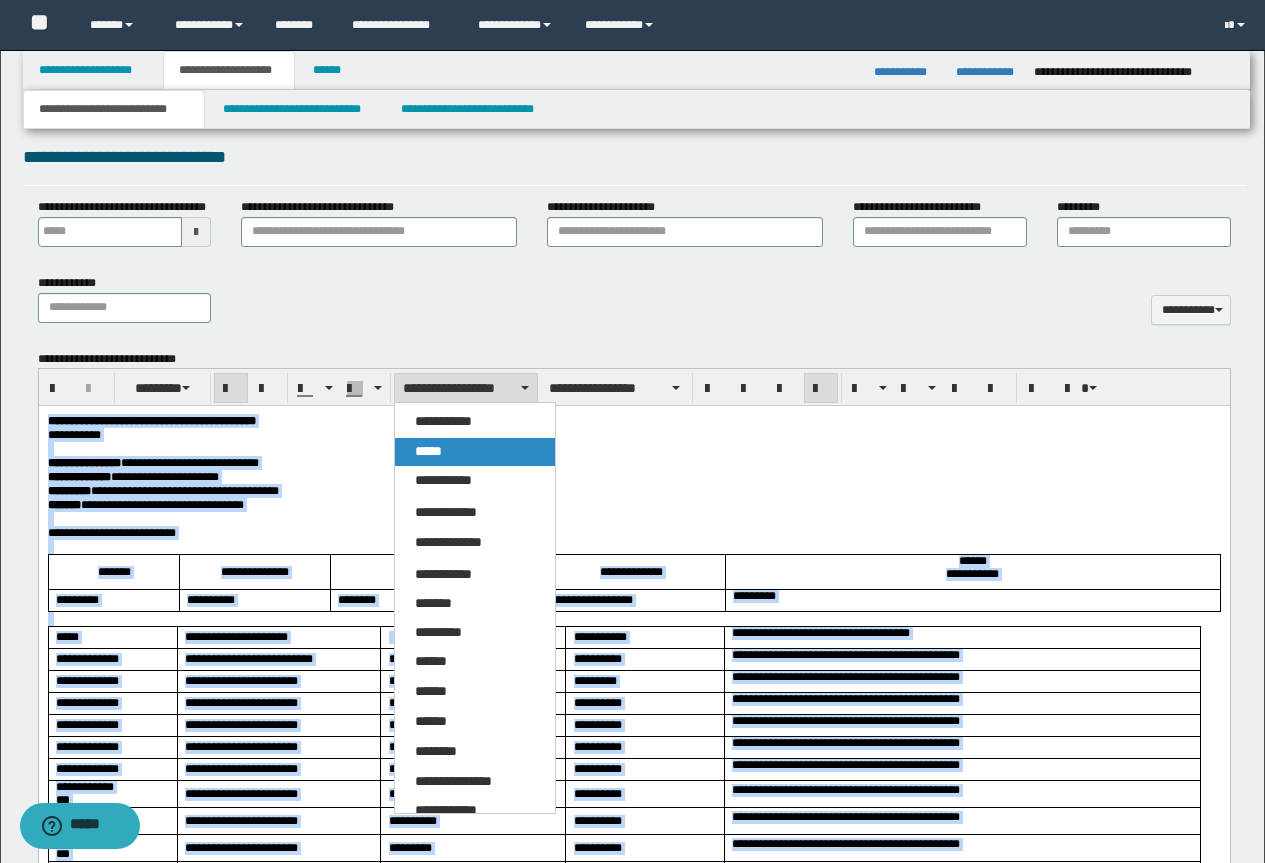drag, startPoint x: 443, startPoint y: 445, endPoint x: 419, endPoint y: 31, distance: 414.69507 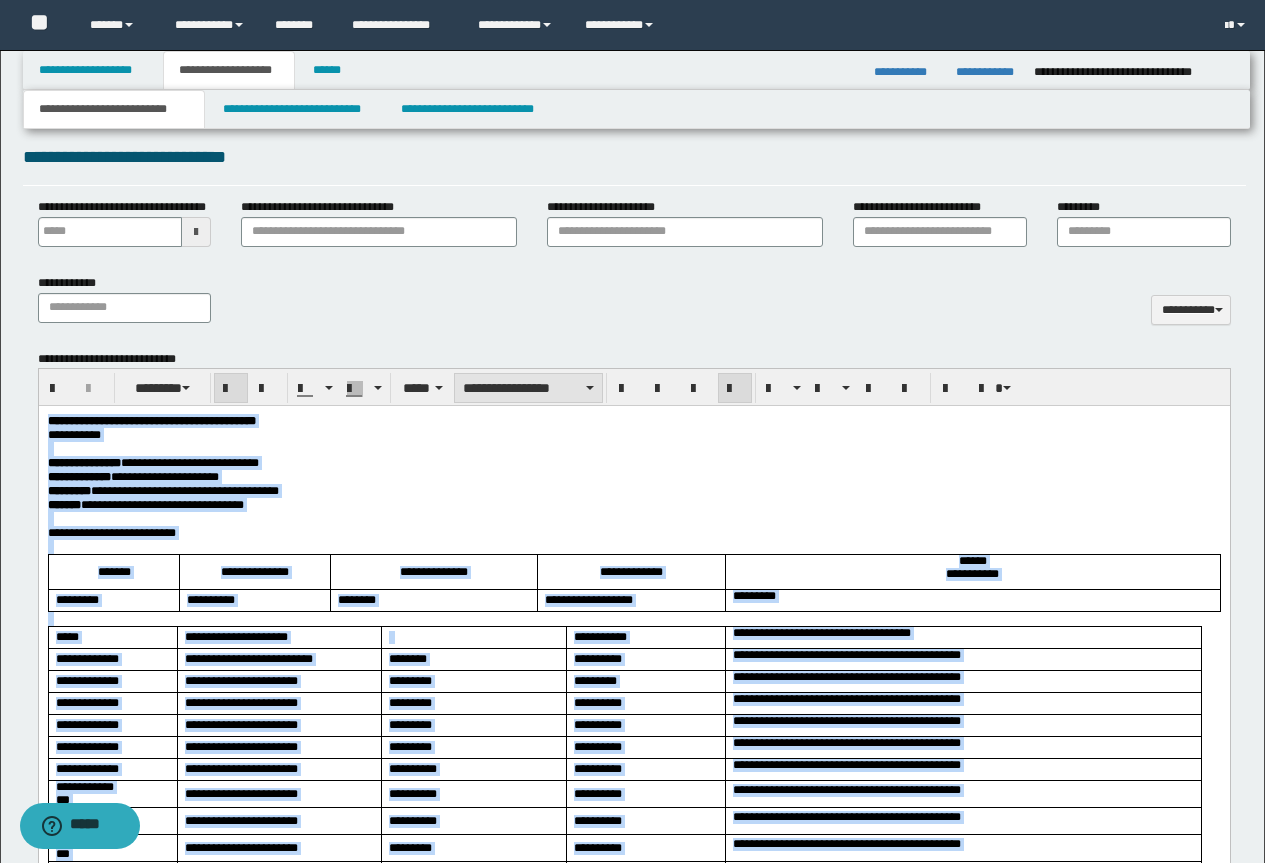click on "**********" at bounding box center [528, 388] 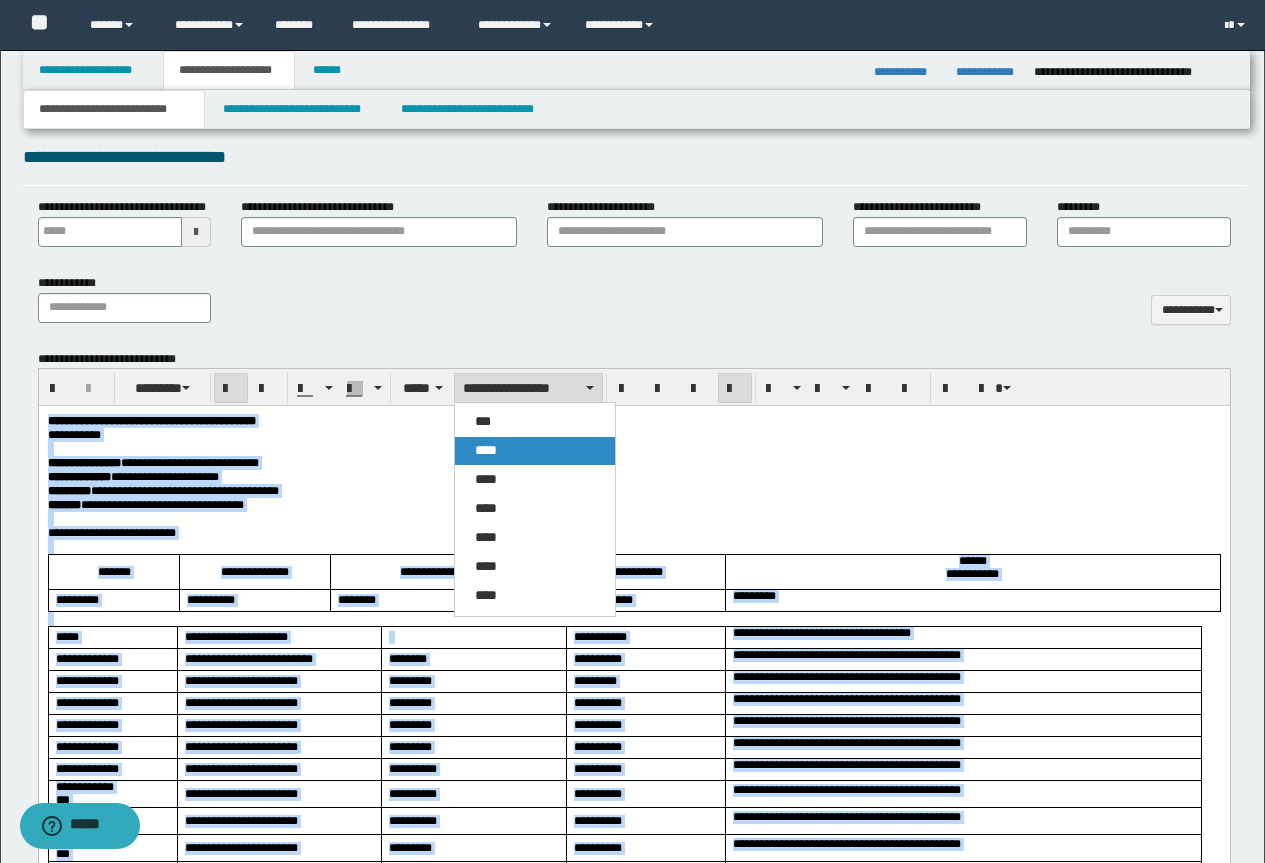 drag, startPoint x: 516, startPoint y: 448, endPoint x: 537, endPoint y: 9, distance: 439.50198 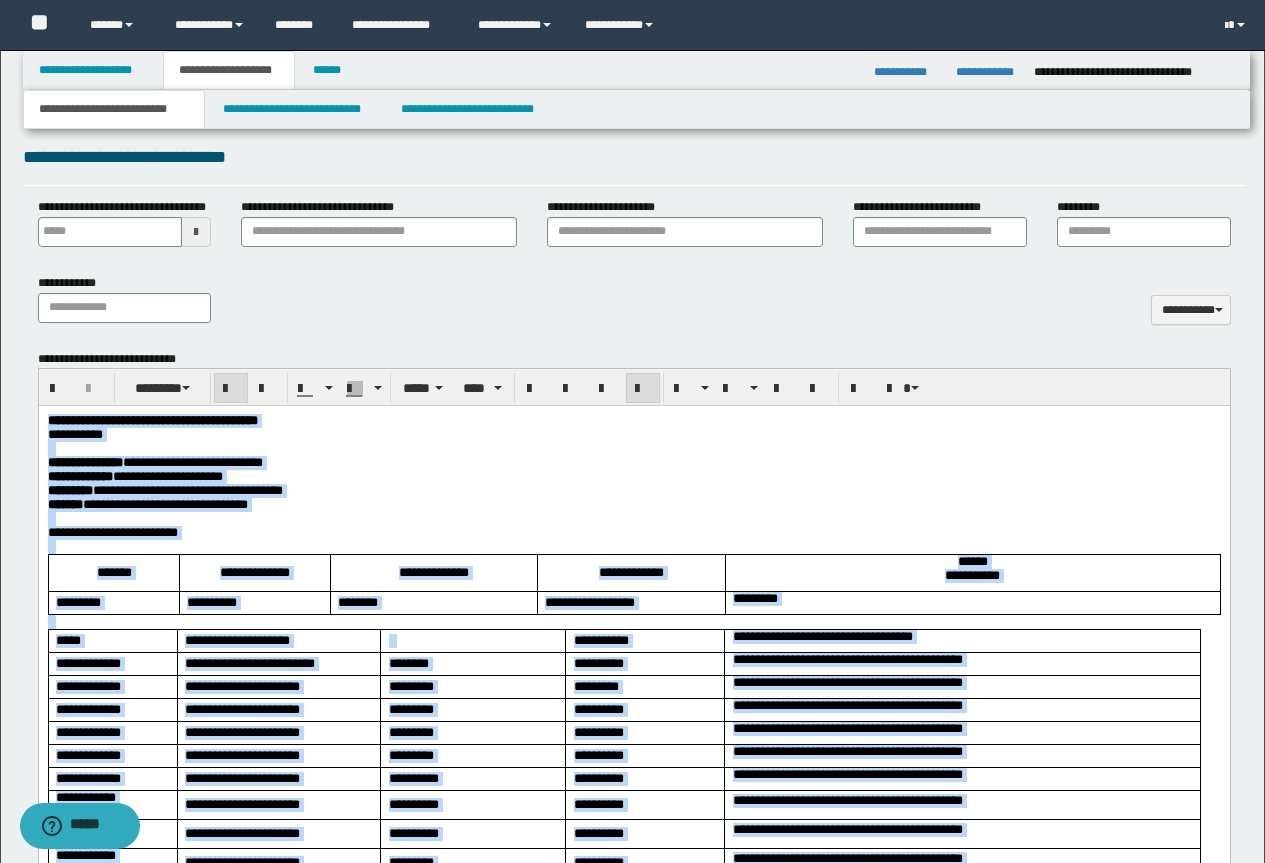 click at bounding box center [643, 389] 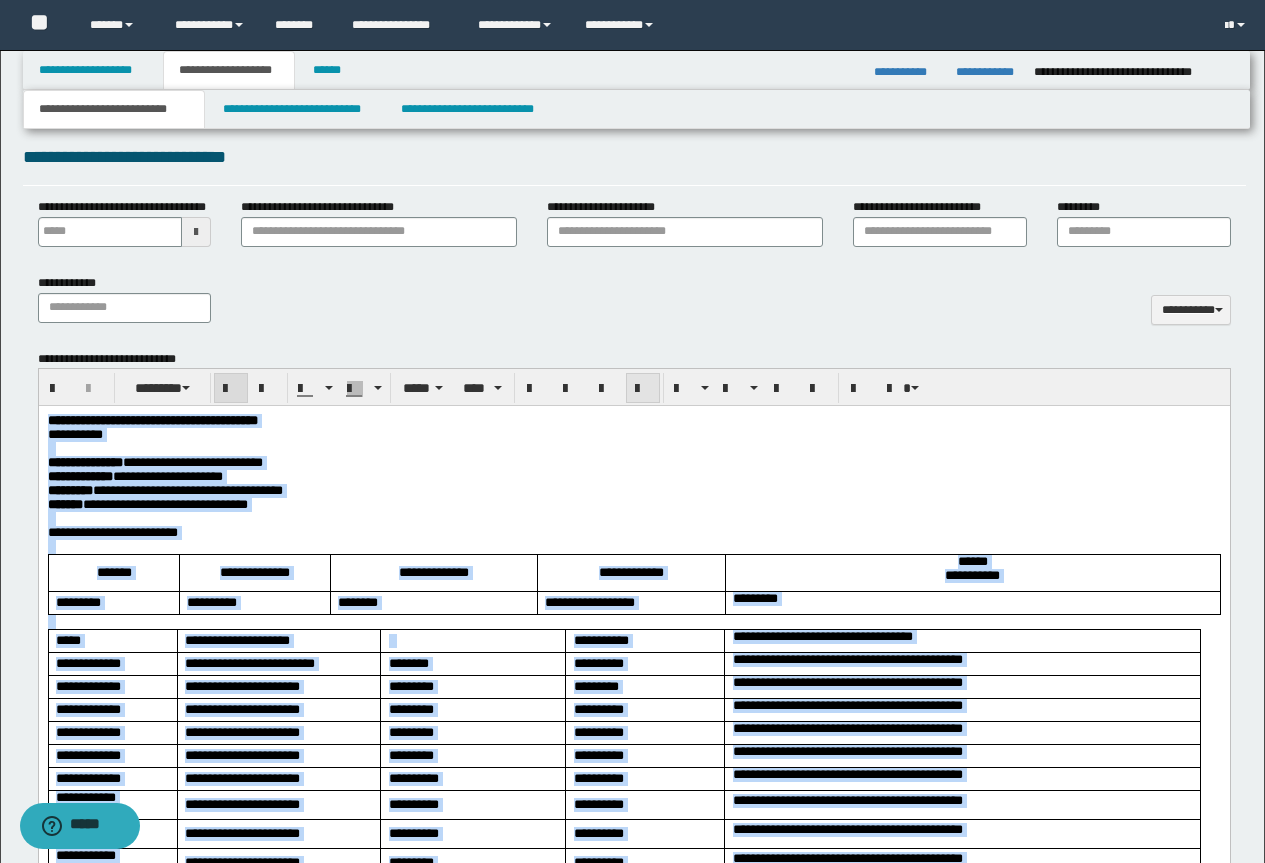 click at bounding box center (643, 389) 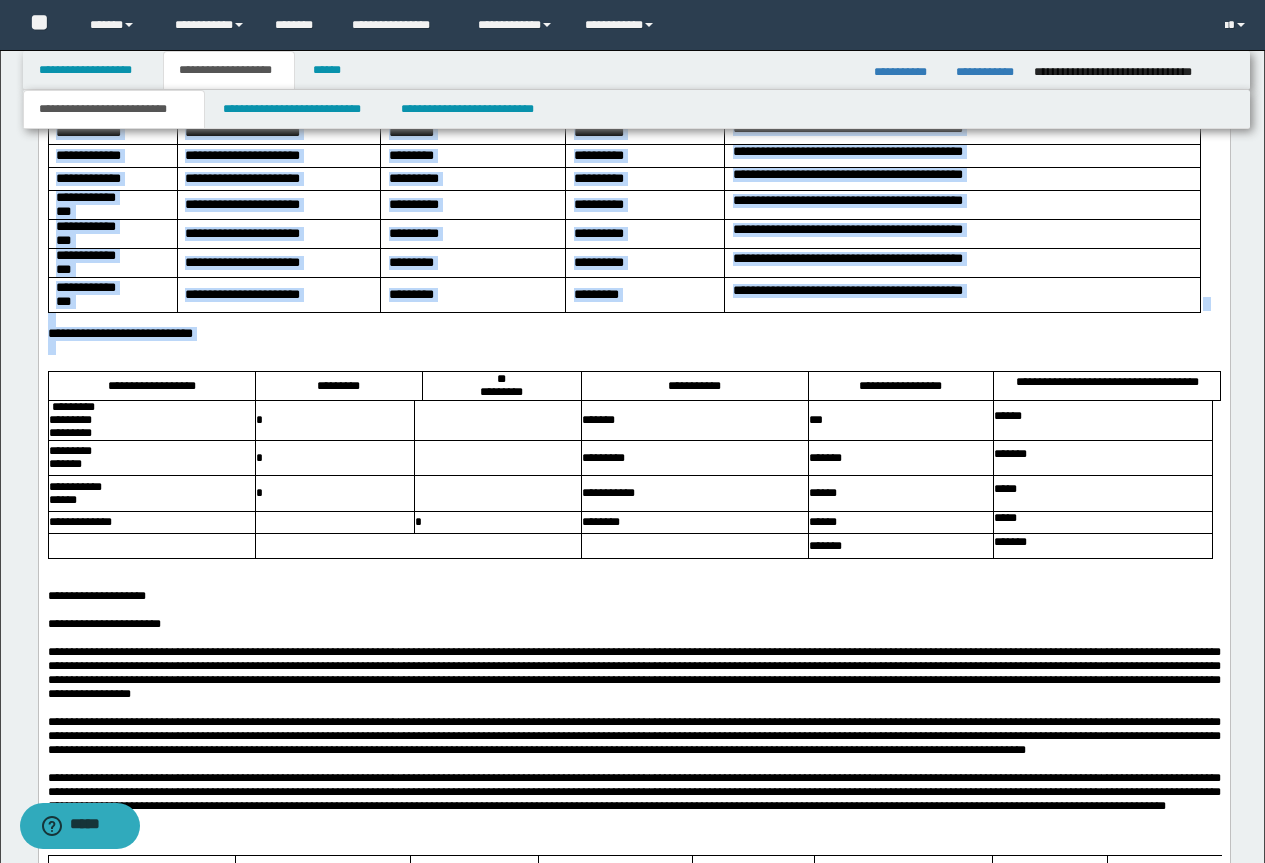 scroll, scrollTop: 939, scrollLeft: 0, axis: vertical 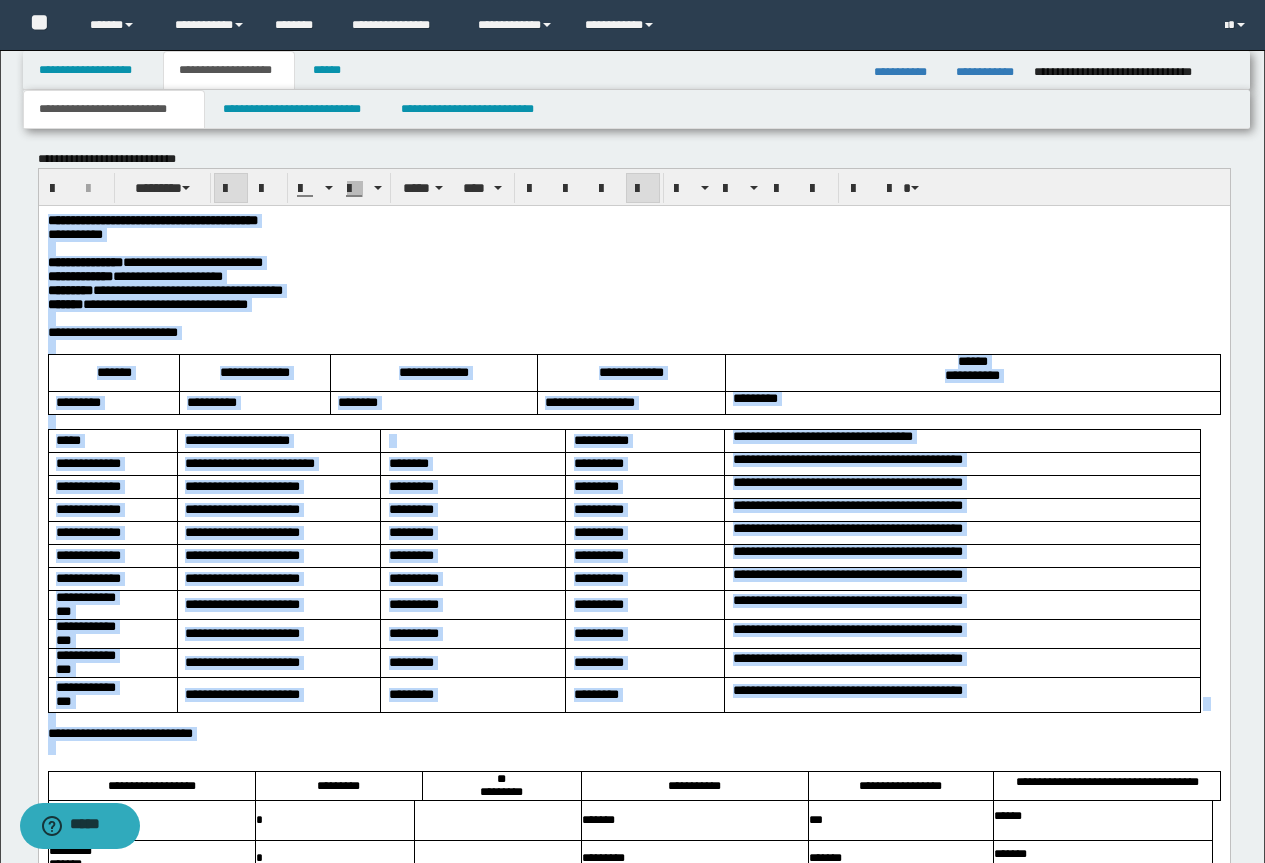 click on "********" at bounding box center [432, 403] 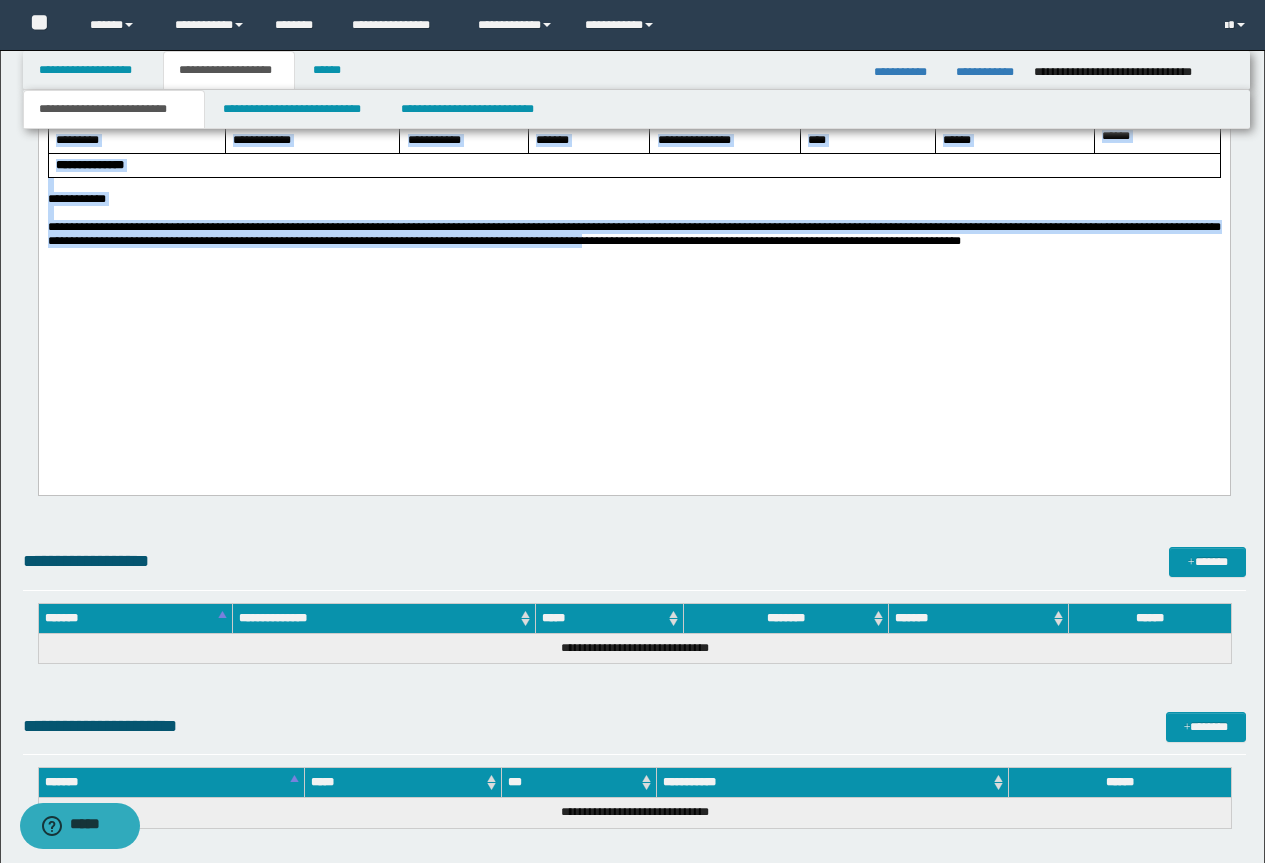scroll, scrollTop: 2539, scrollLeft: 0, axis: vertical 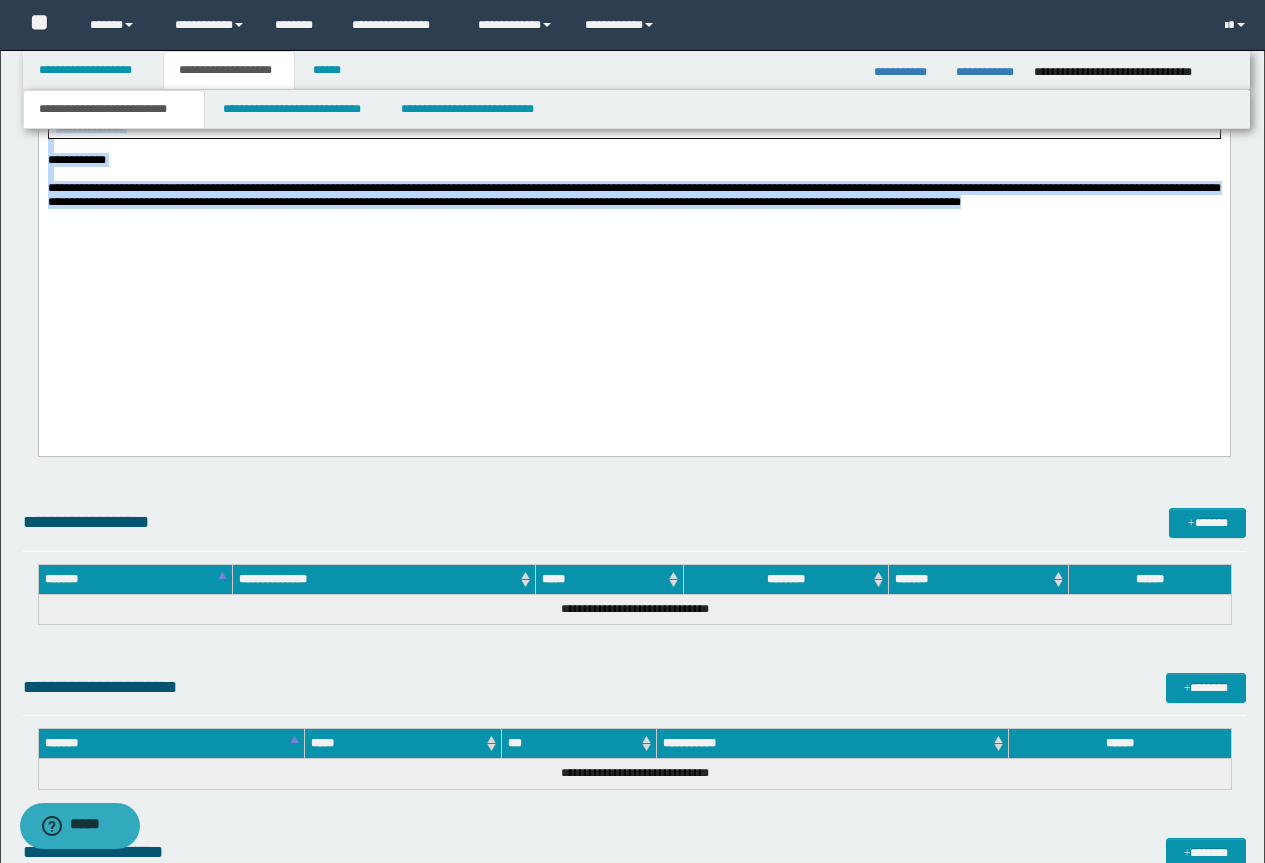 drag, startPoint x: 49, startPoint y: -1377, endPoint x: 984, endPoint y: 370, distance: 1981.4727 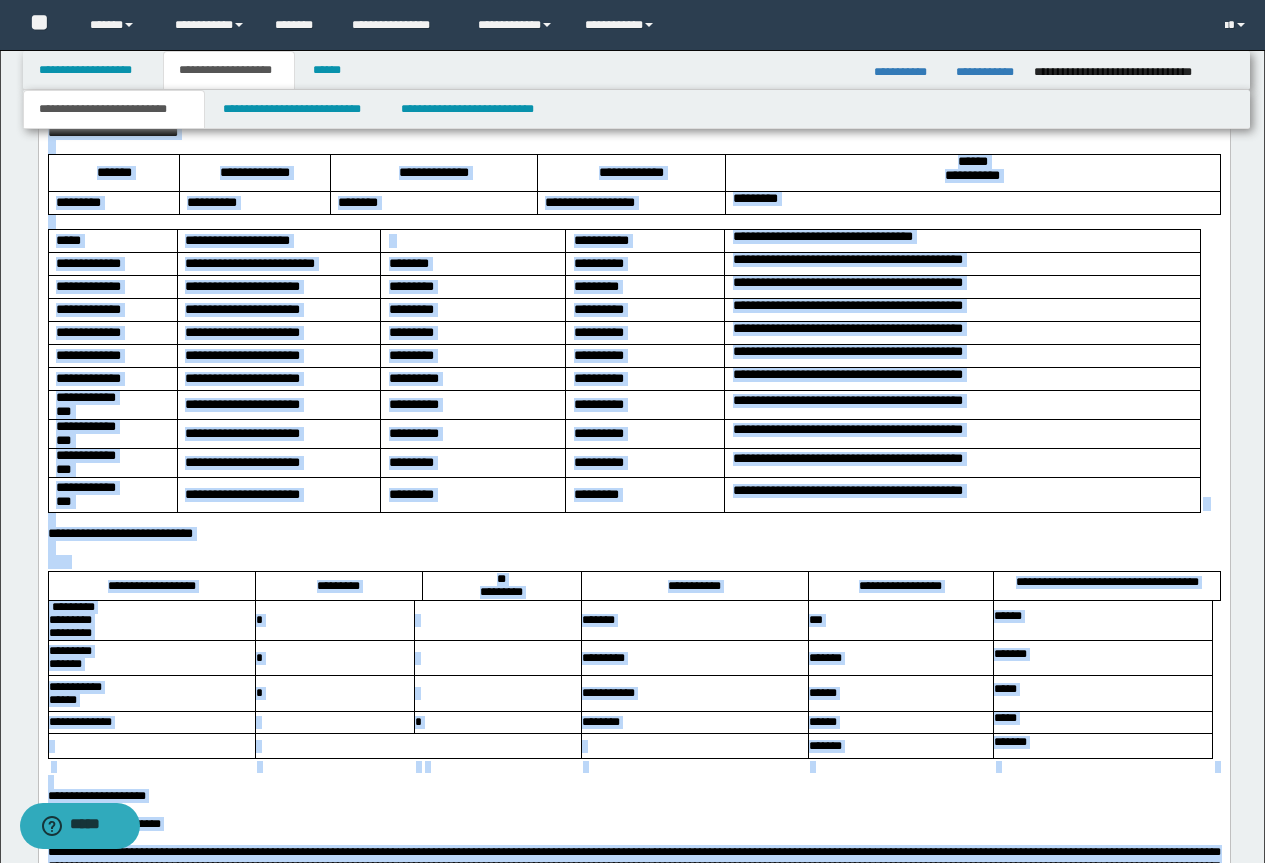 scroll, scrollTop: 739, scrollLeft: 0, axis: vertical 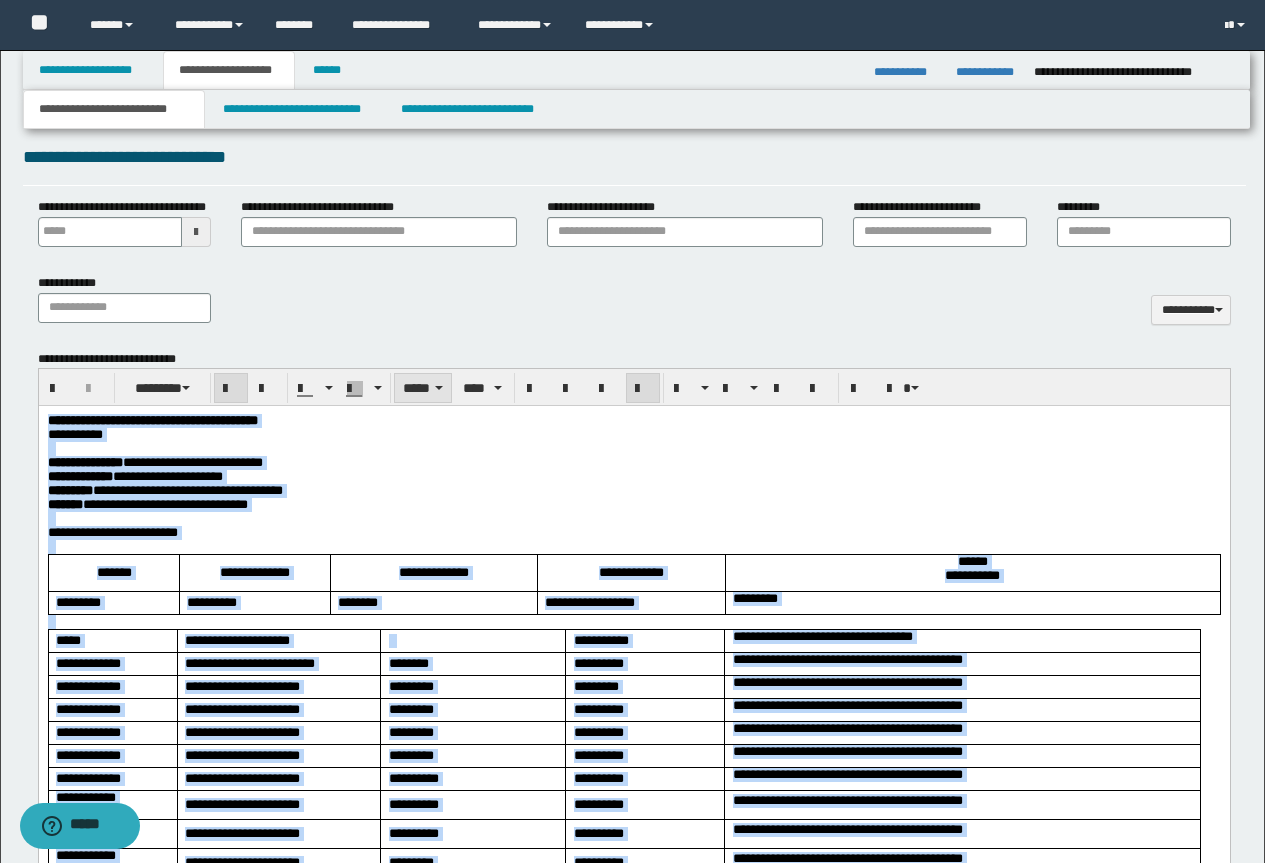 click on "*****" at bounding box center [423, 388] 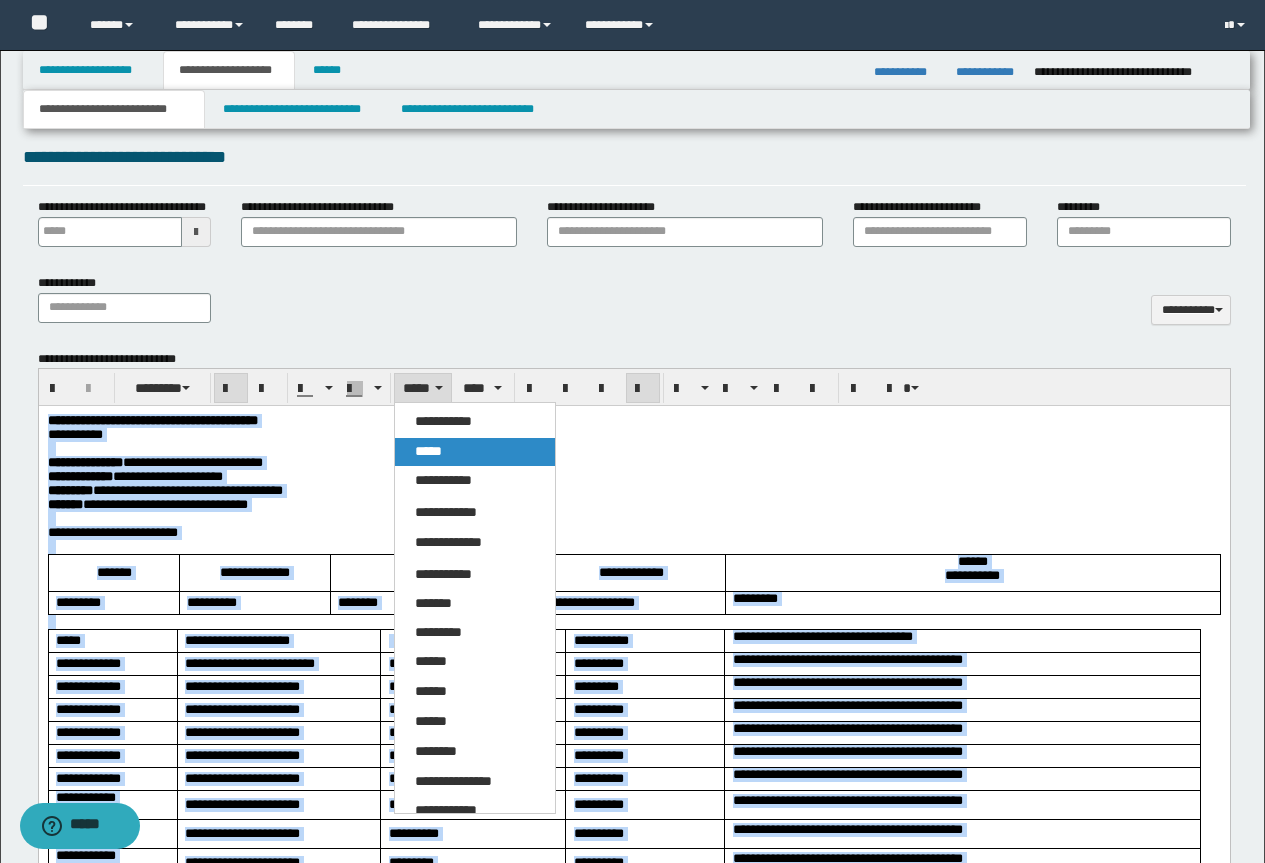 click on "*****" at bounding box center [428, 451] 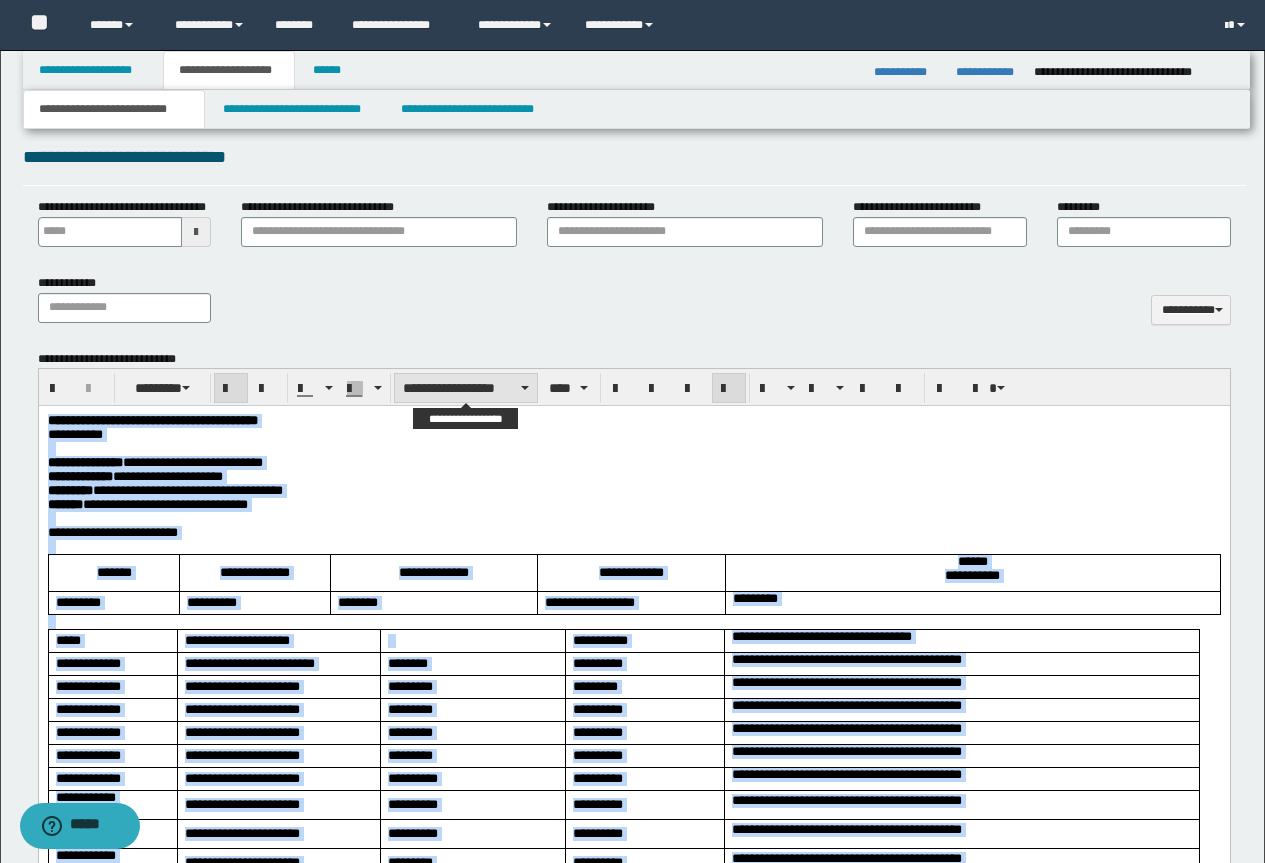 click on "**********" at bounding box center [466, 388] 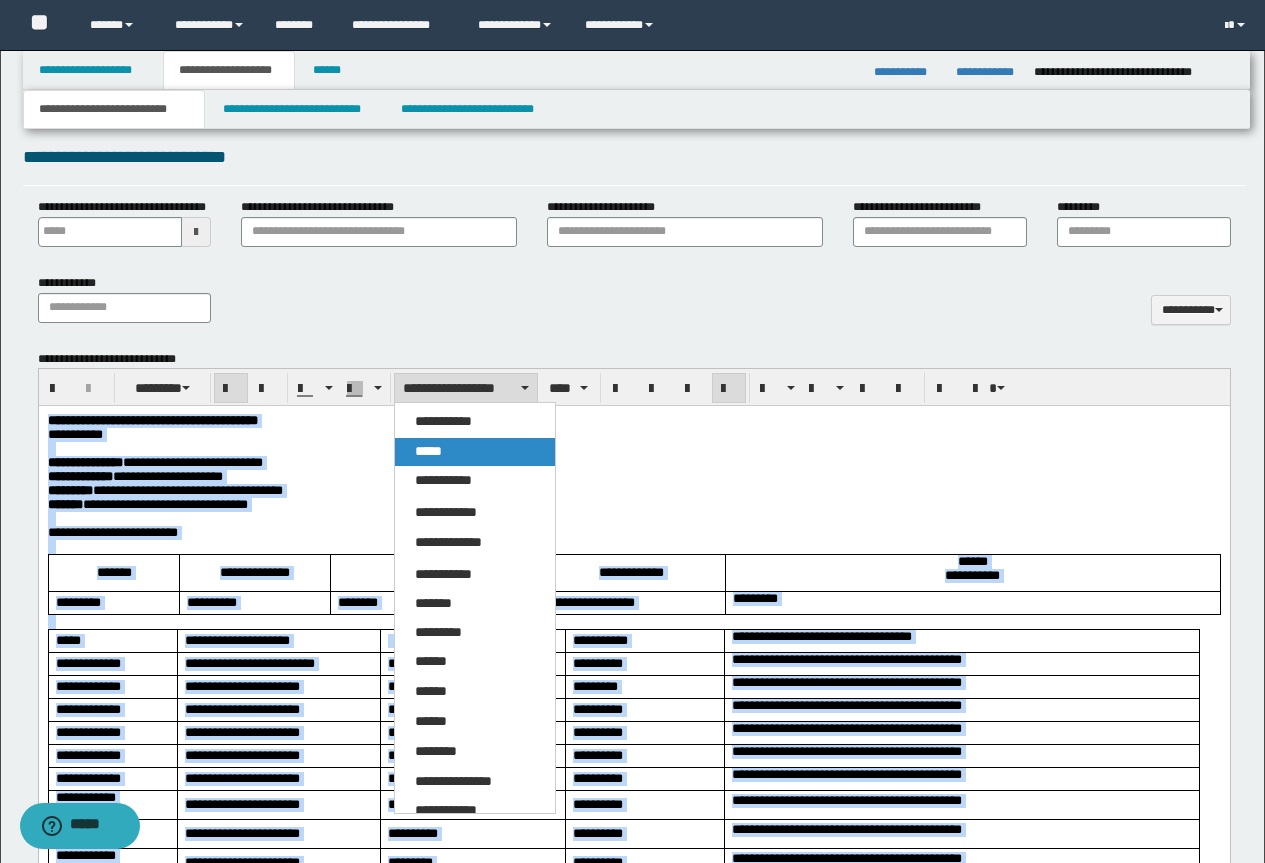 click on "*****" at bounding box center [428, 451] 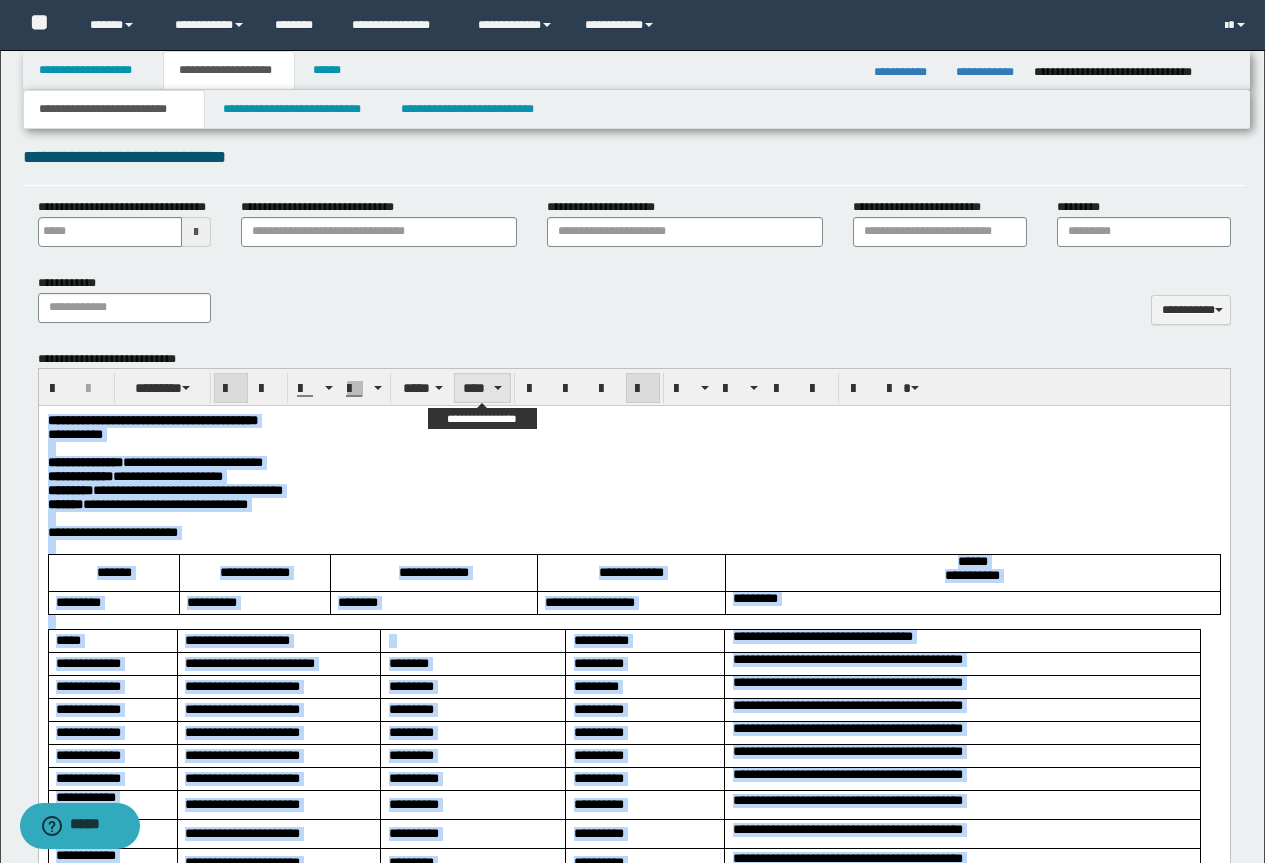 click on "****" at bounding box center (482, 388) 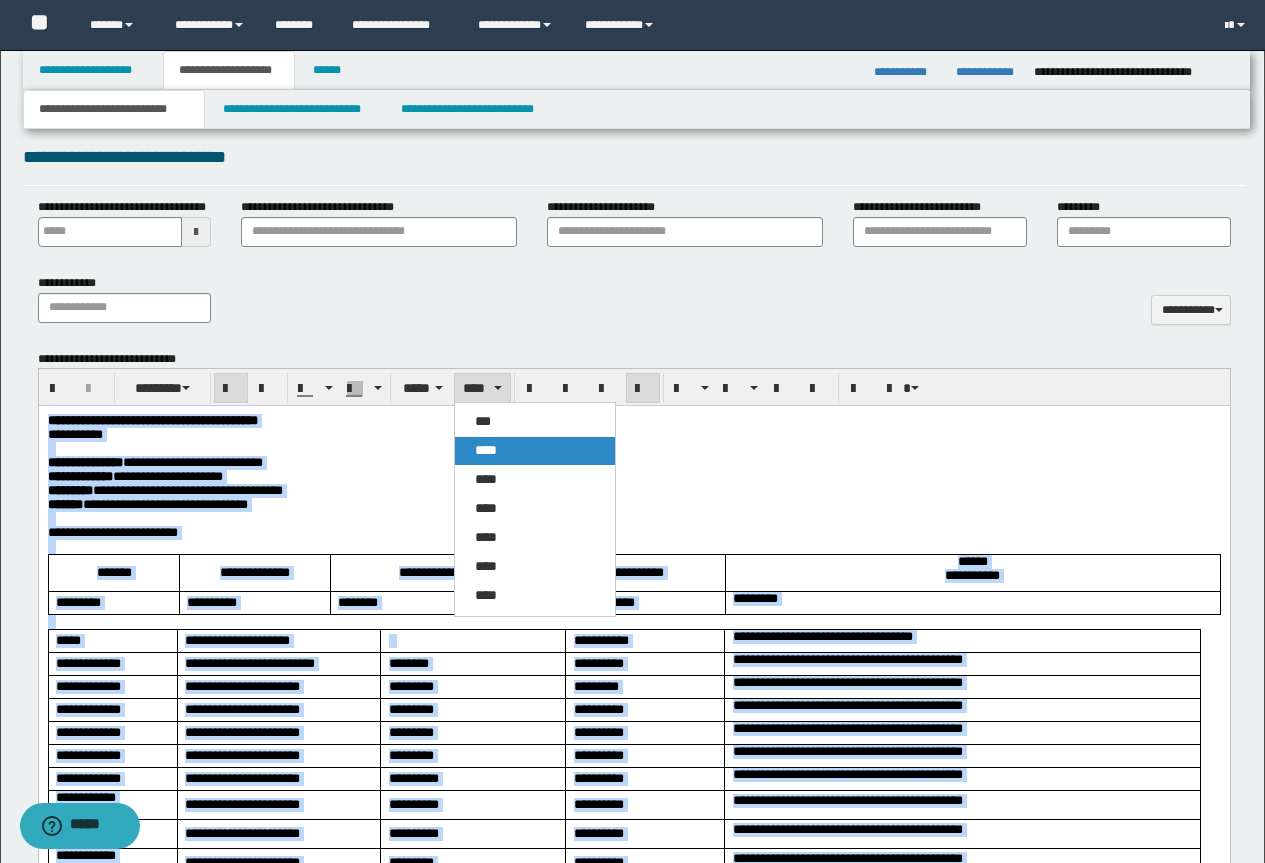 drag, startPoint x: 483, startPoint y: 444, endPoint x: 444, endPoint y: 17, distance: 428.77734 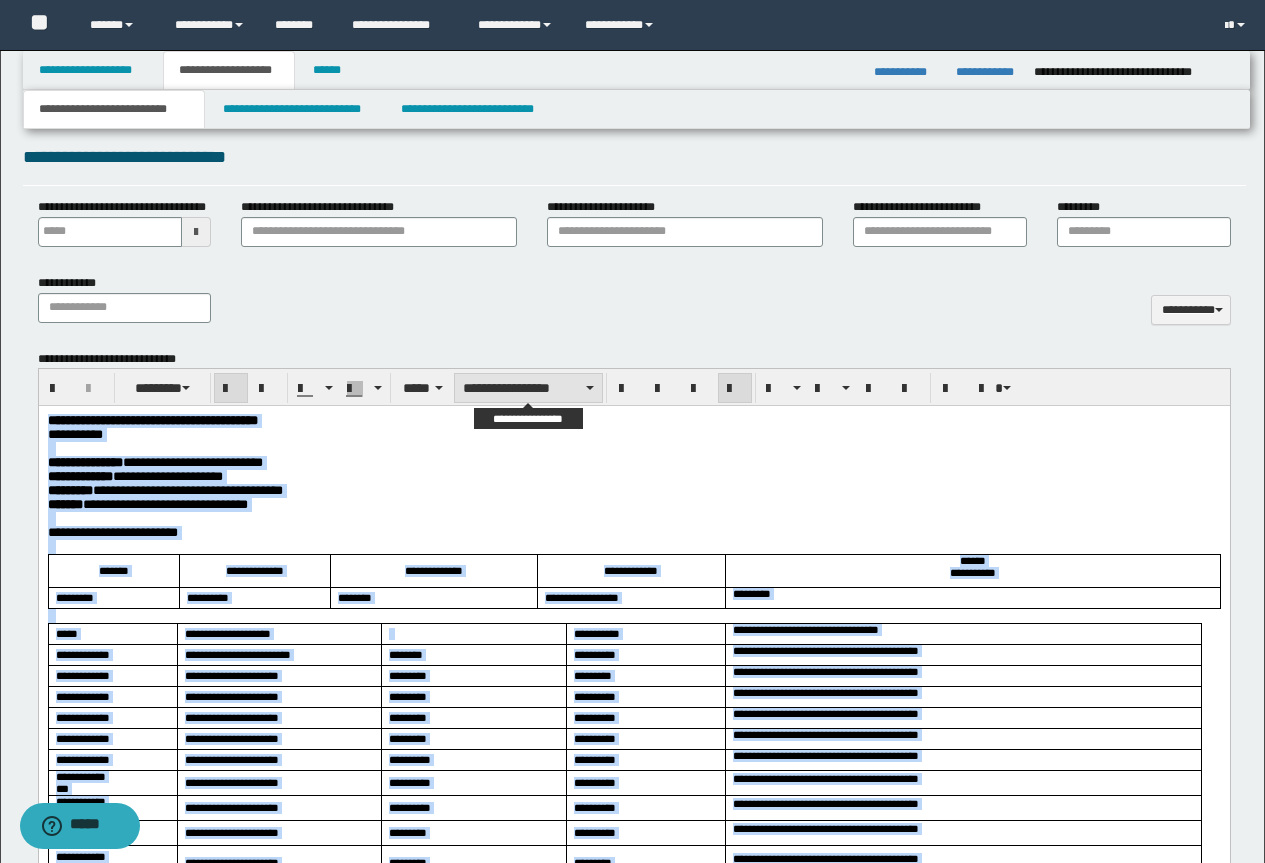 click on "**********" at bounding box center (528, 388) 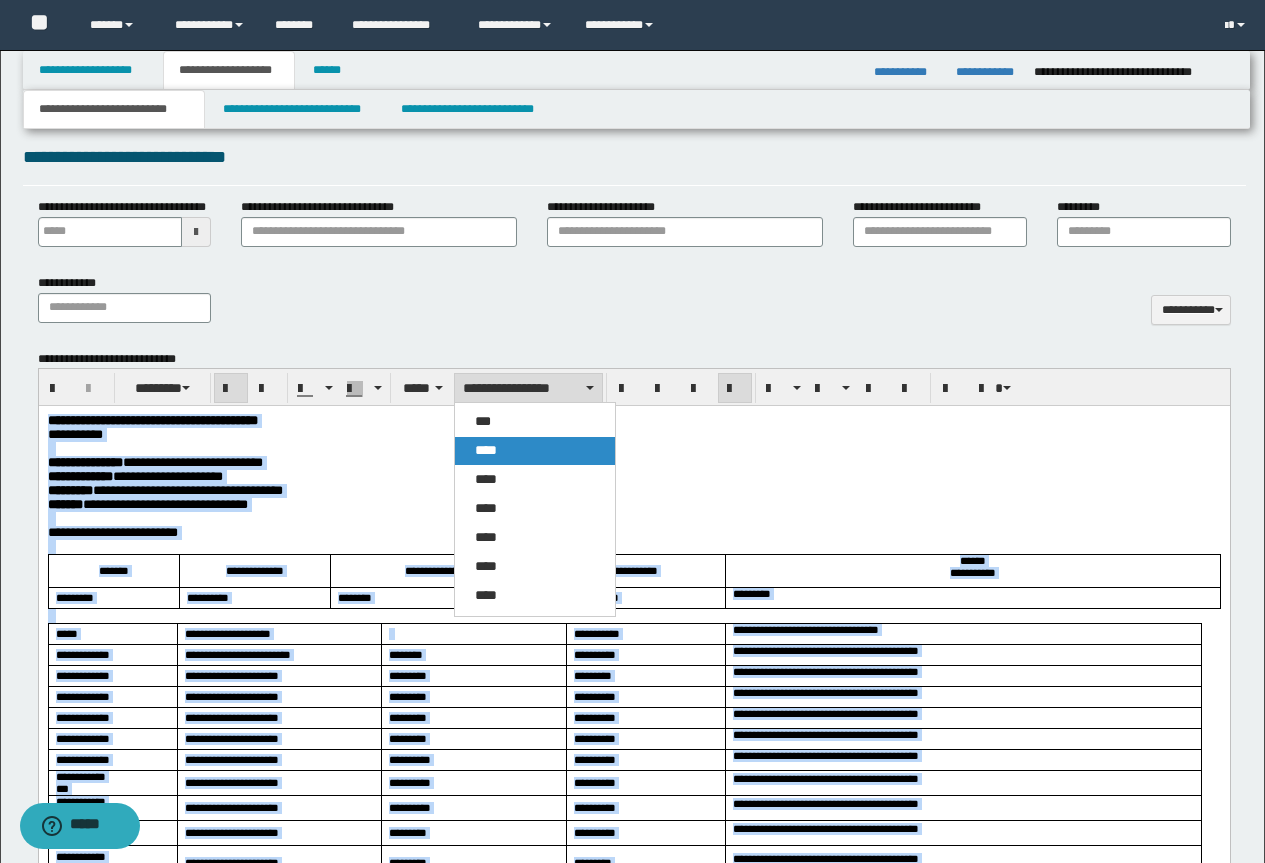 click on "****" at bounding box center [486, 450] 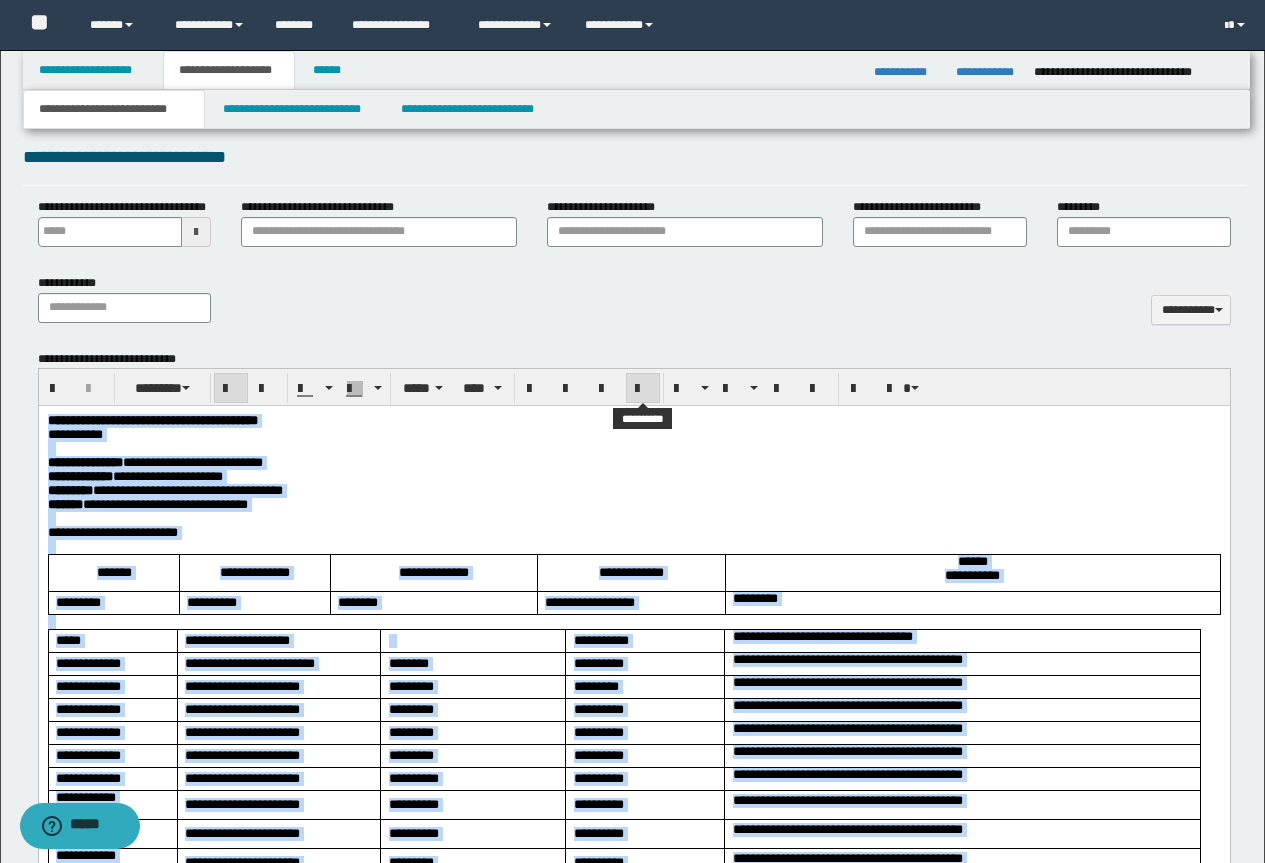 click at bounding box center [643, 389] 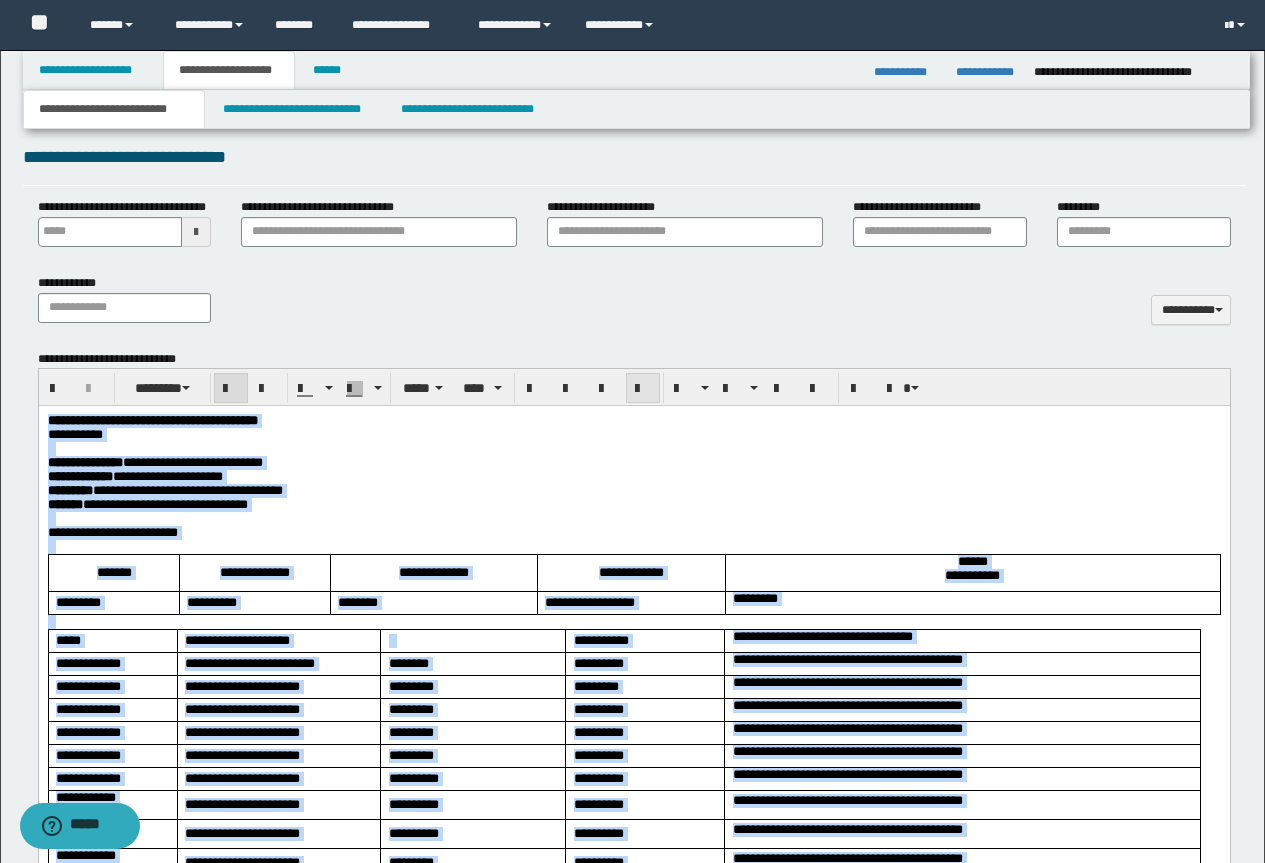 click at bounding box center (643, 389) 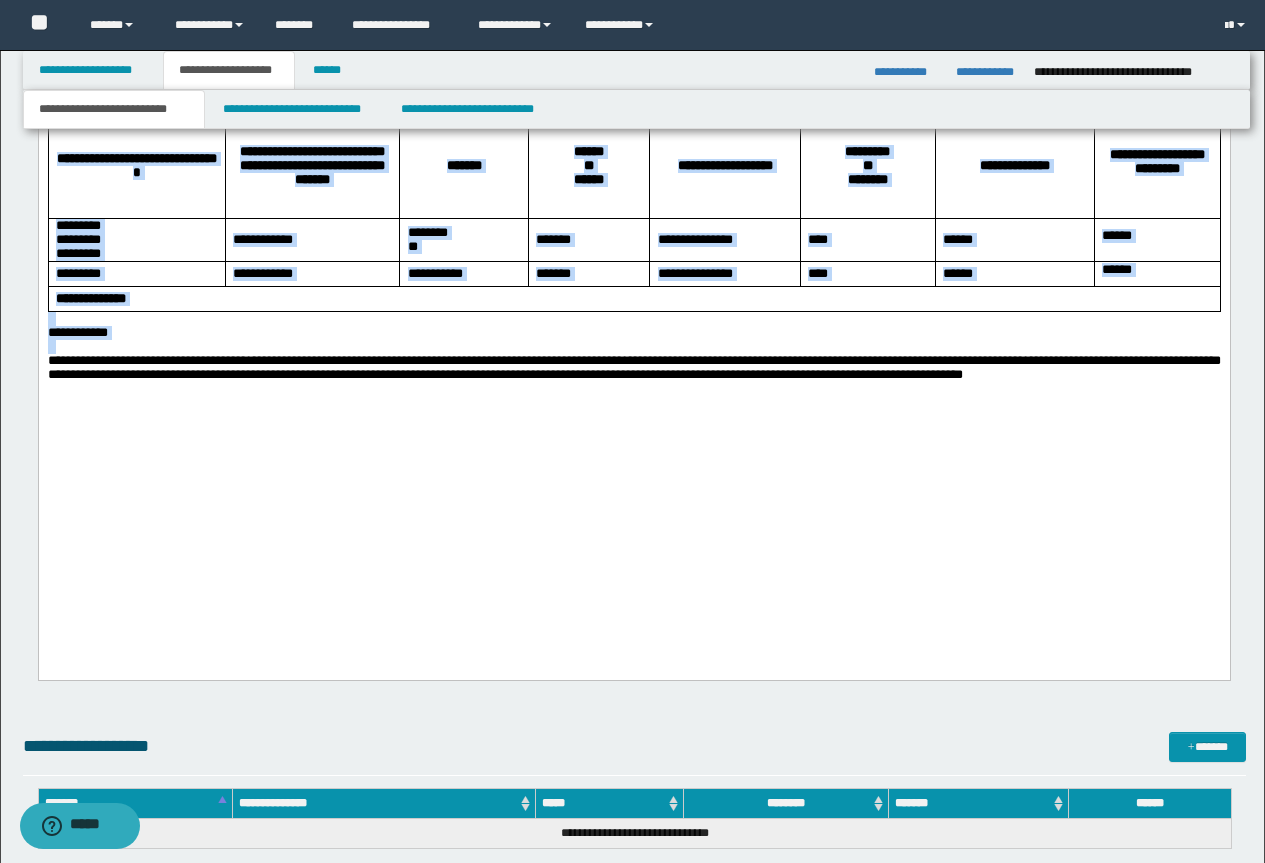 scroll, scrollTop: 2639, scrollLeft: 0, axis: vertical 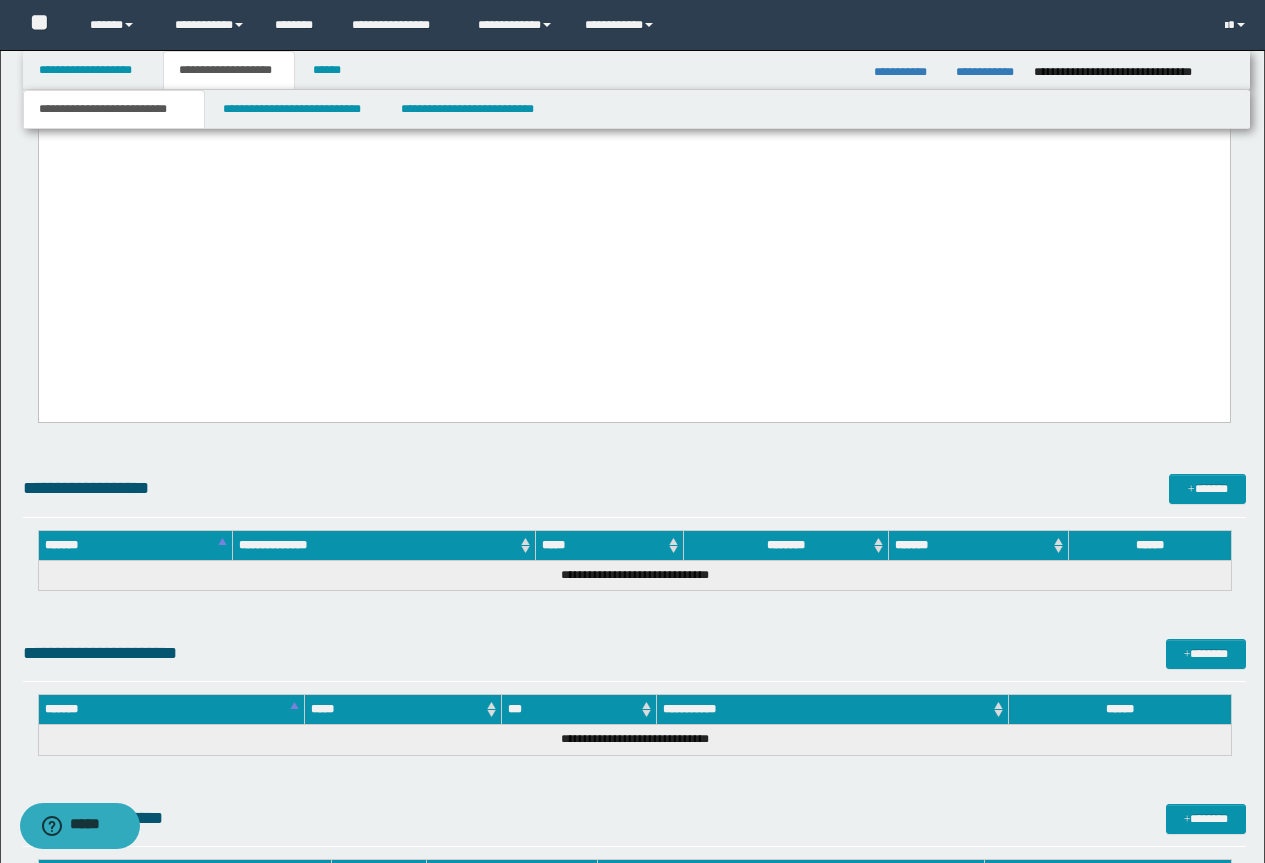 click on "**********" at bounding box center (633, -560) 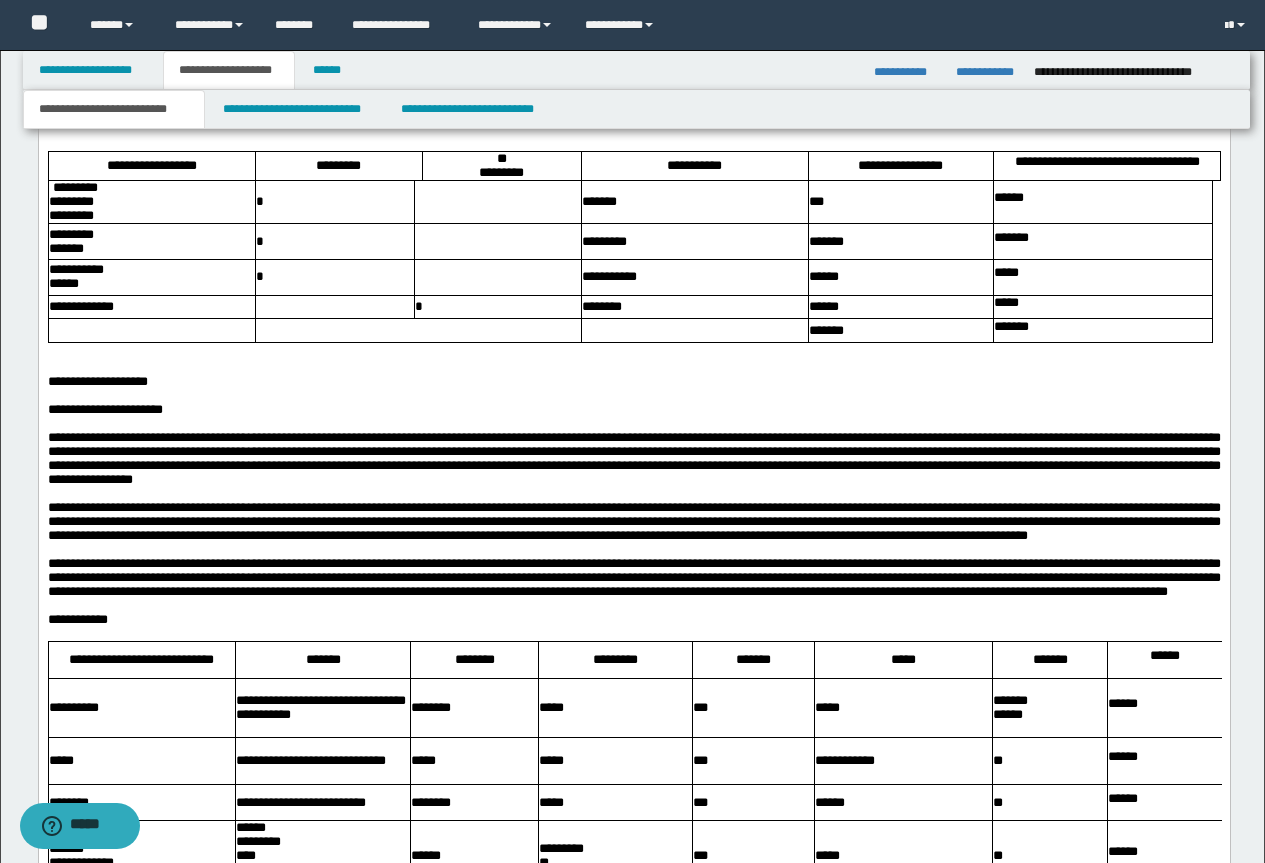 scroll, scrollTop: 1539, scrollLeft: 0, axis: vertical 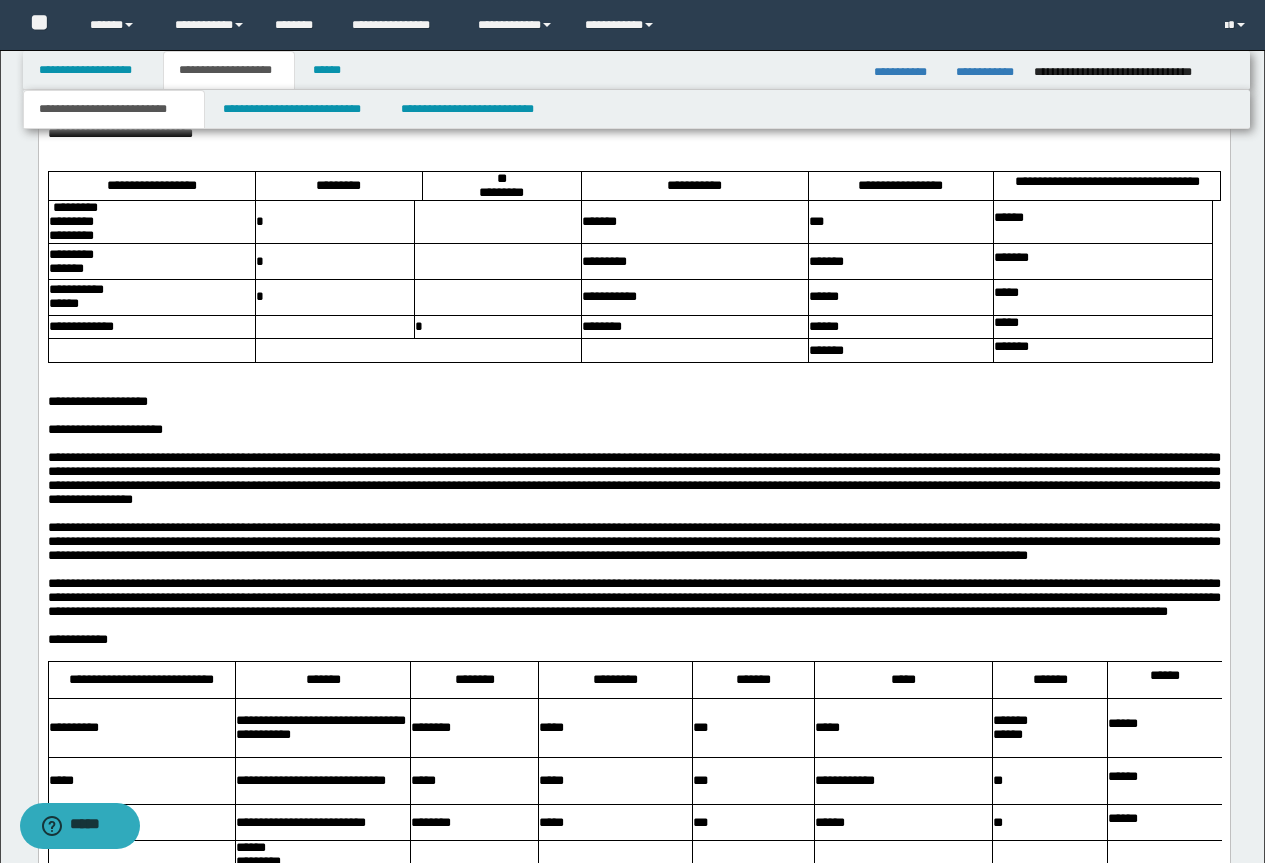 click on "**********" at bounding box center [633, 479] 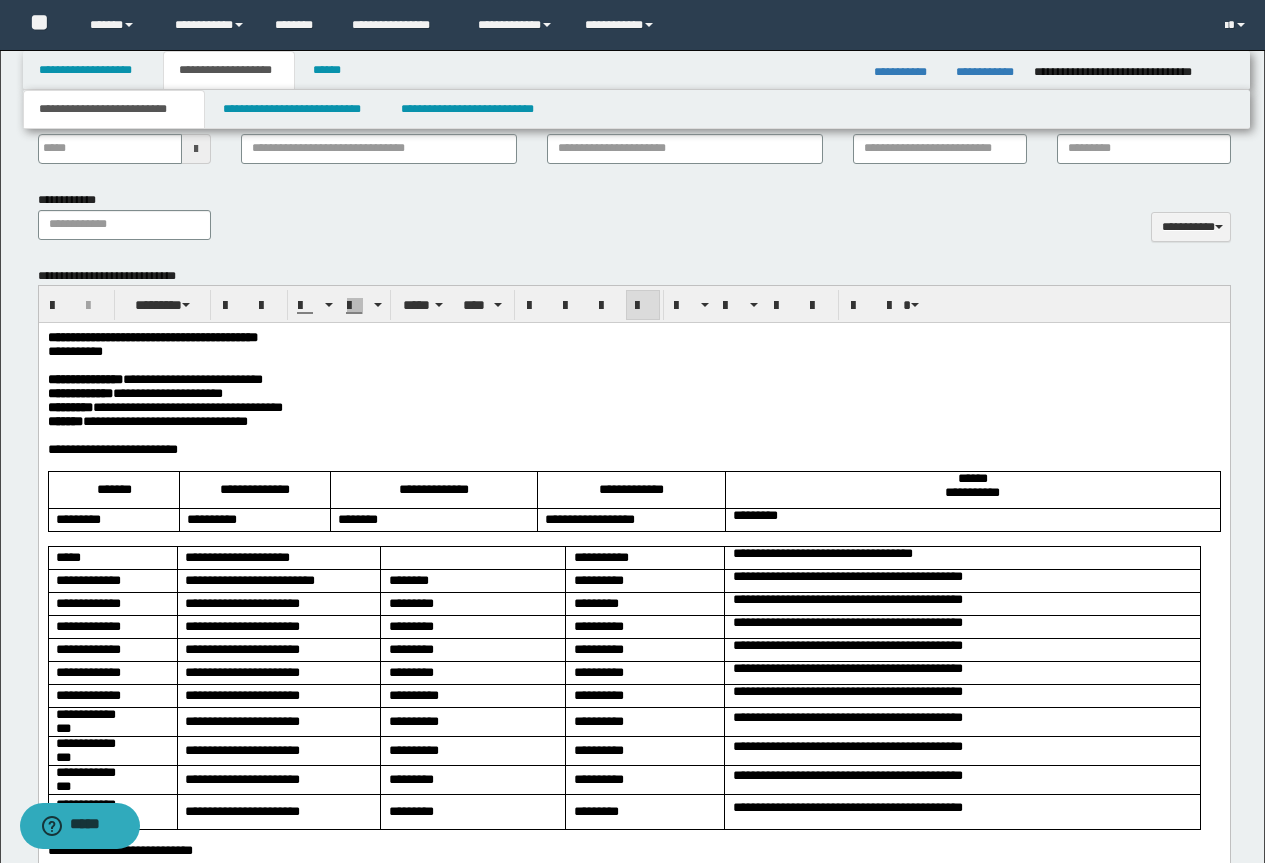scroll, scrollTop: 1039, scrollLeft: 0, axis: vertical 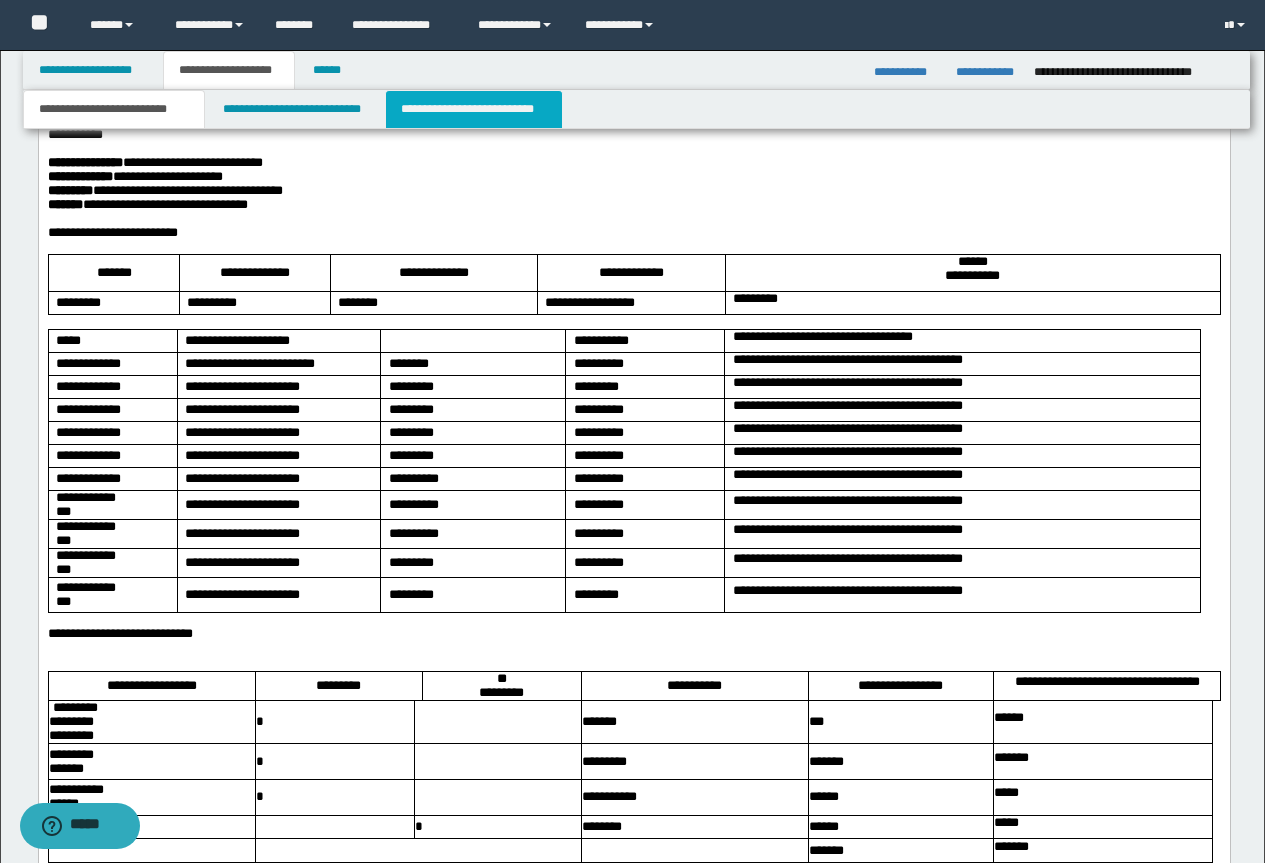 click on "**********" at bounding box center (474, 109) 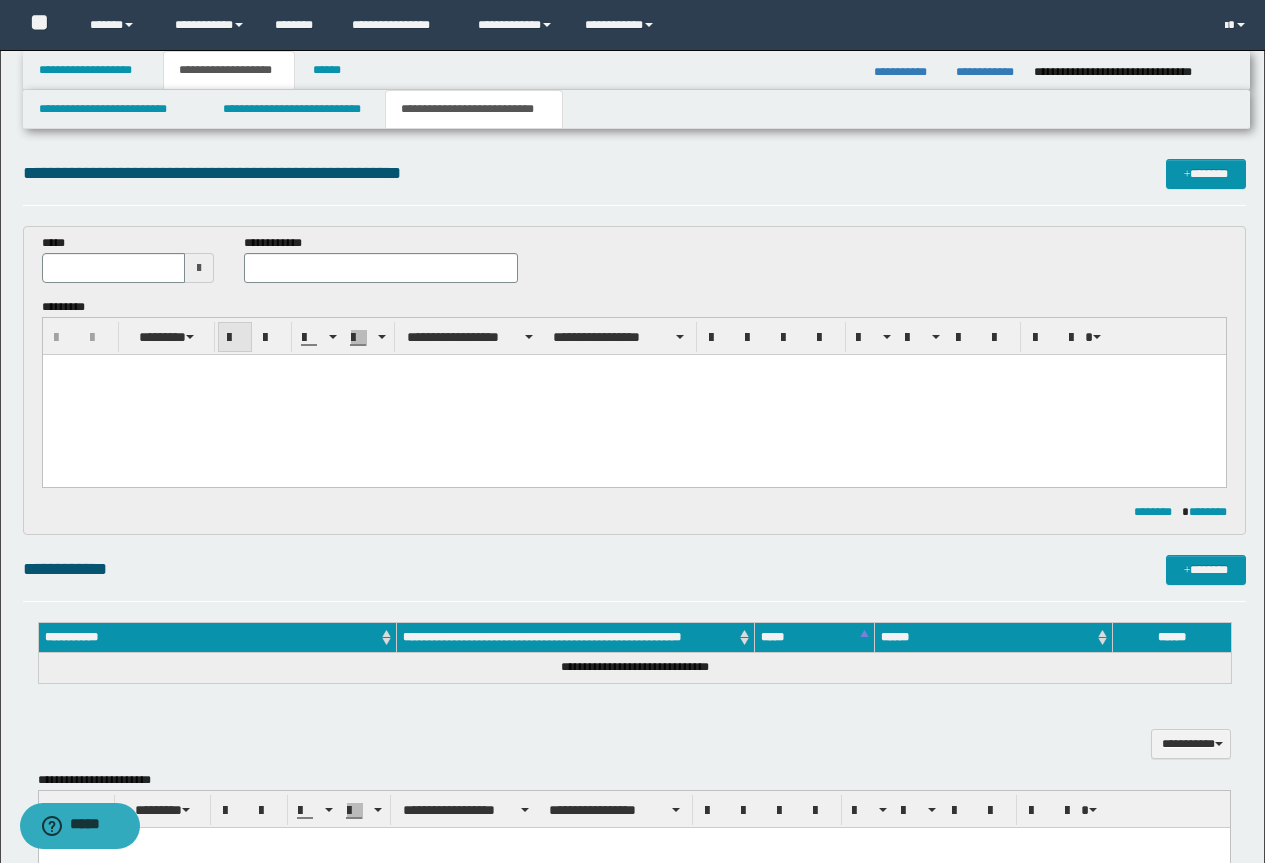 scroll, scrollTop: 0, scrollLeft: 0, axis: both 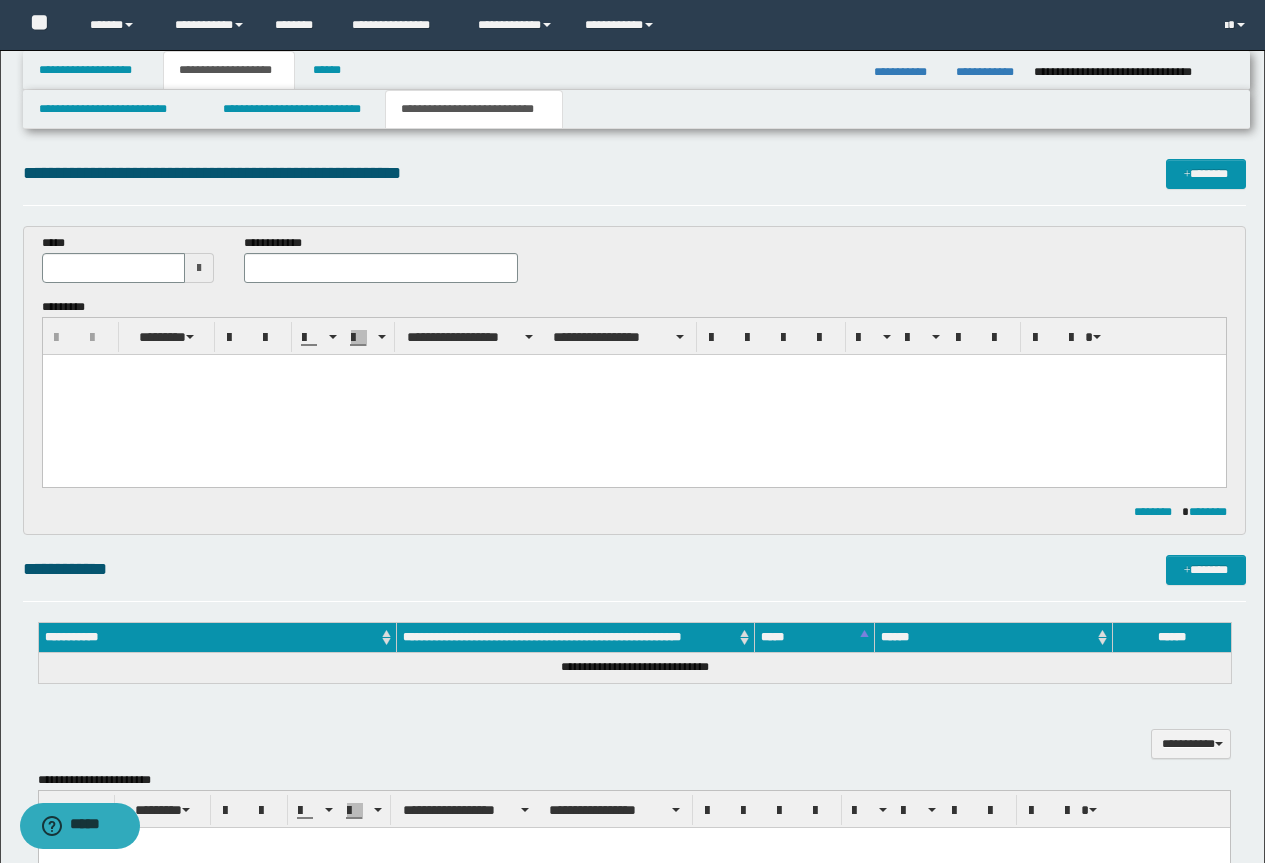 click at bounding box center (633, 395) 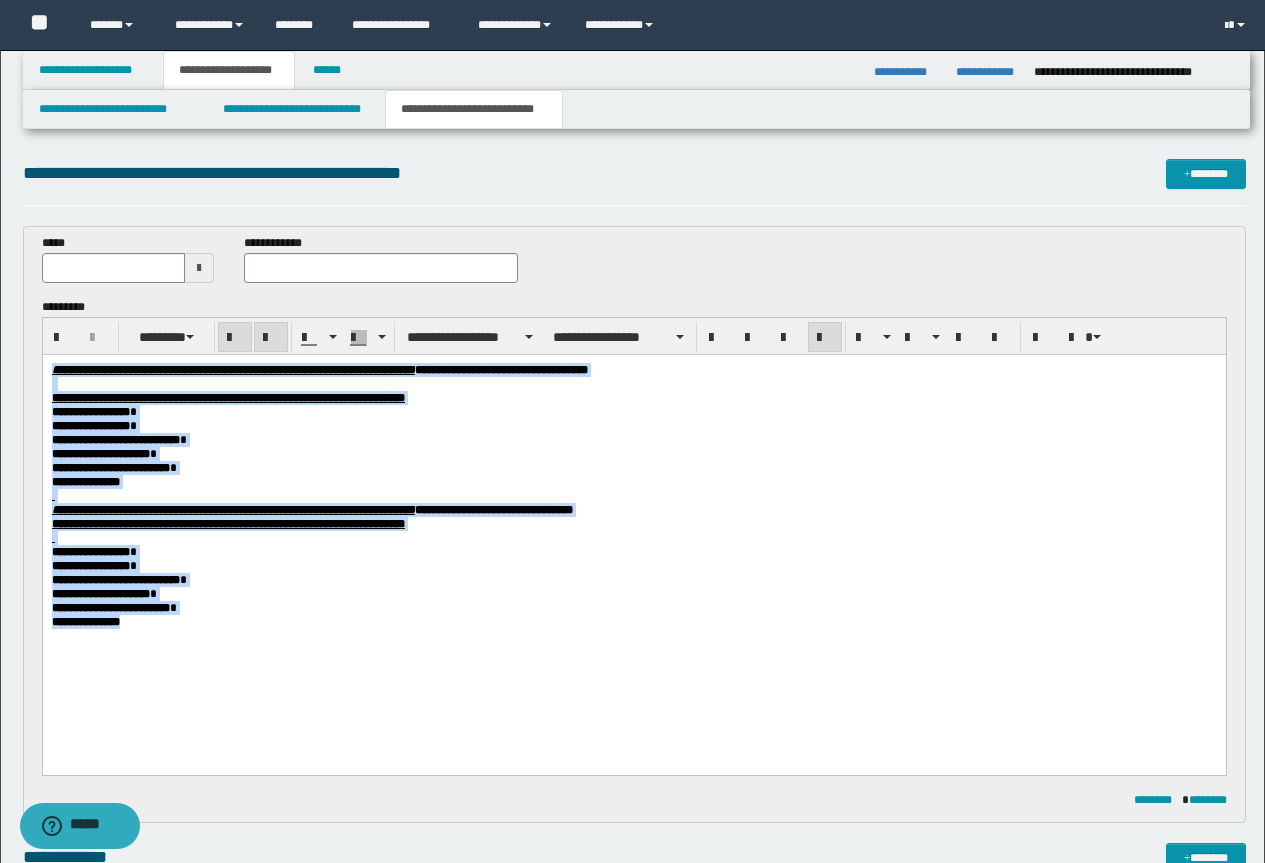 drag, startPoint x: 171, startPoint y: 661, endPoint x: 14, endPoint y: 253, distance: 437.16473 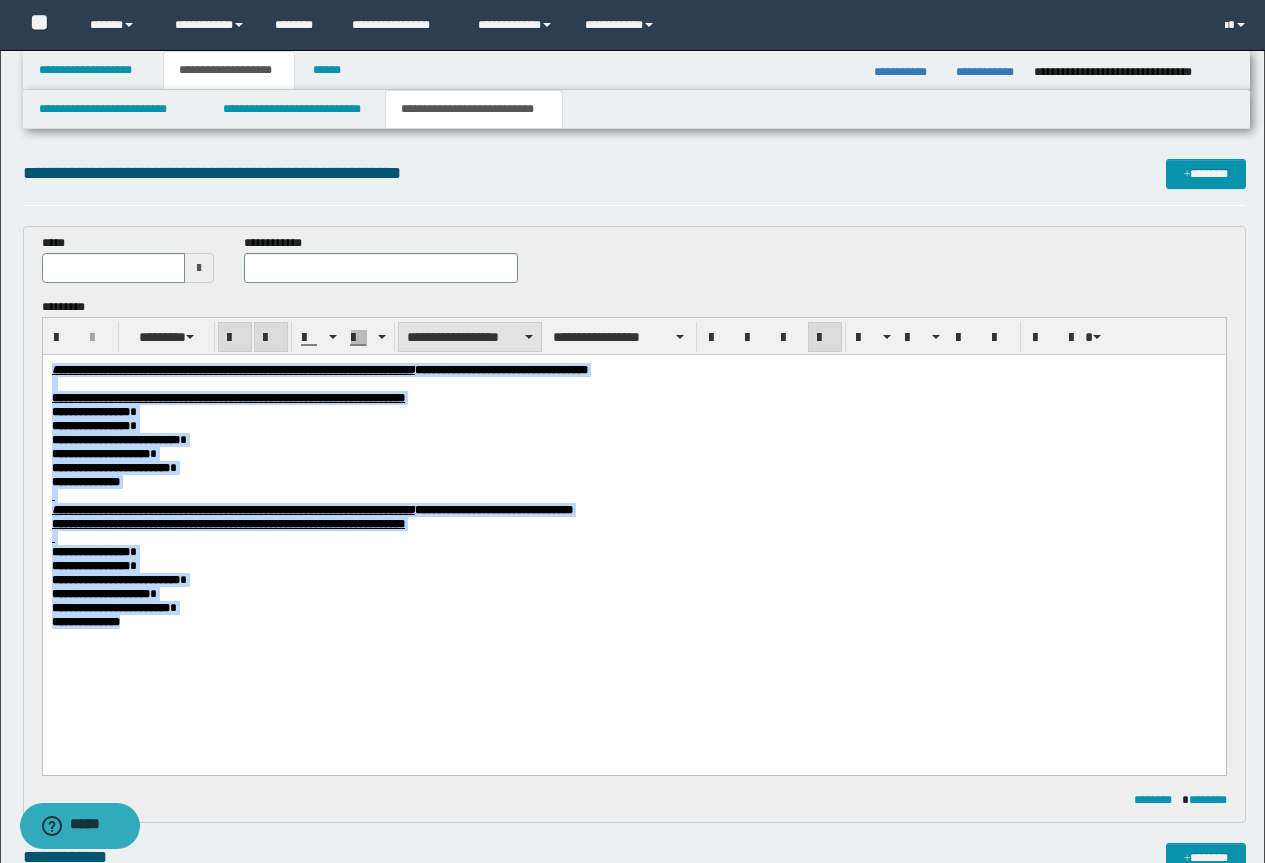 click on "**********" at bounding box center (470, 337) 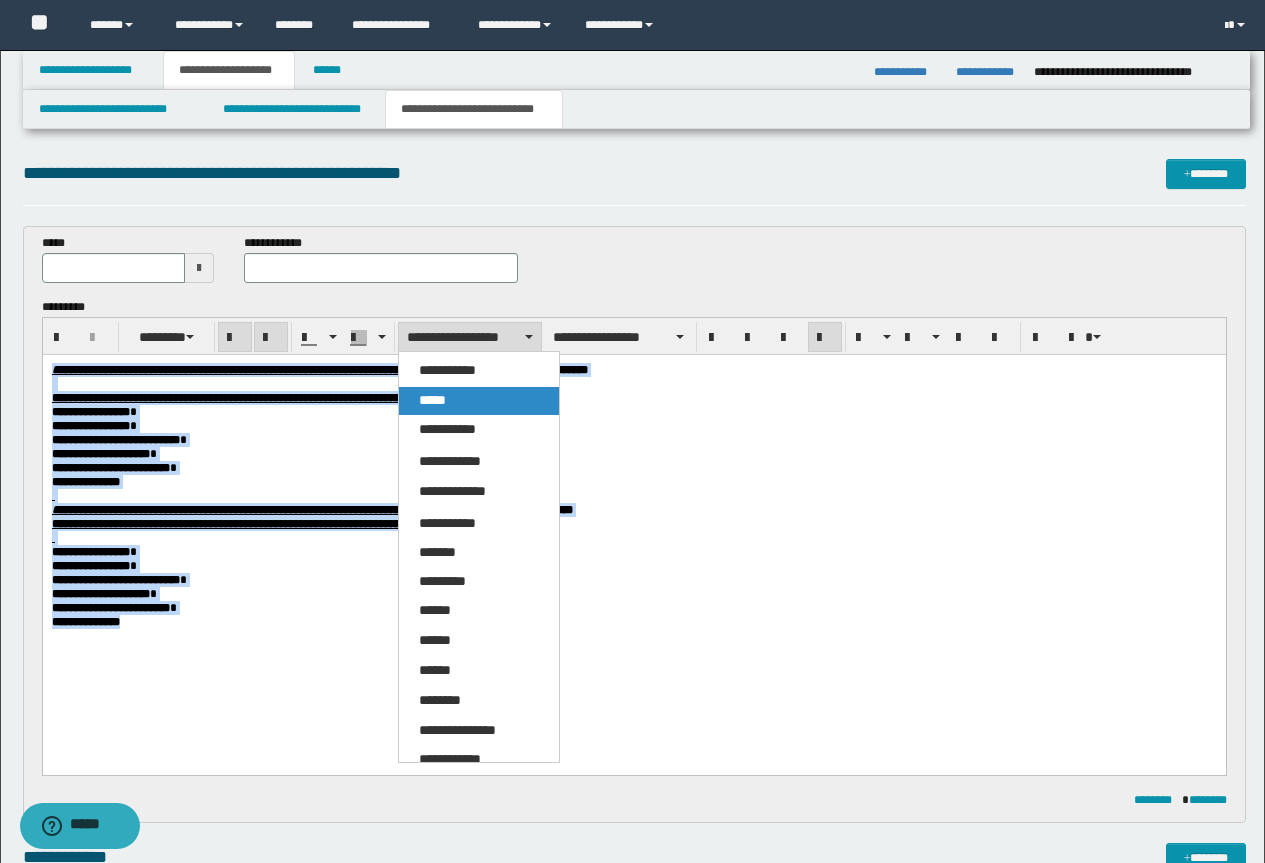 click on "*****" at bounding box center (479, 401) 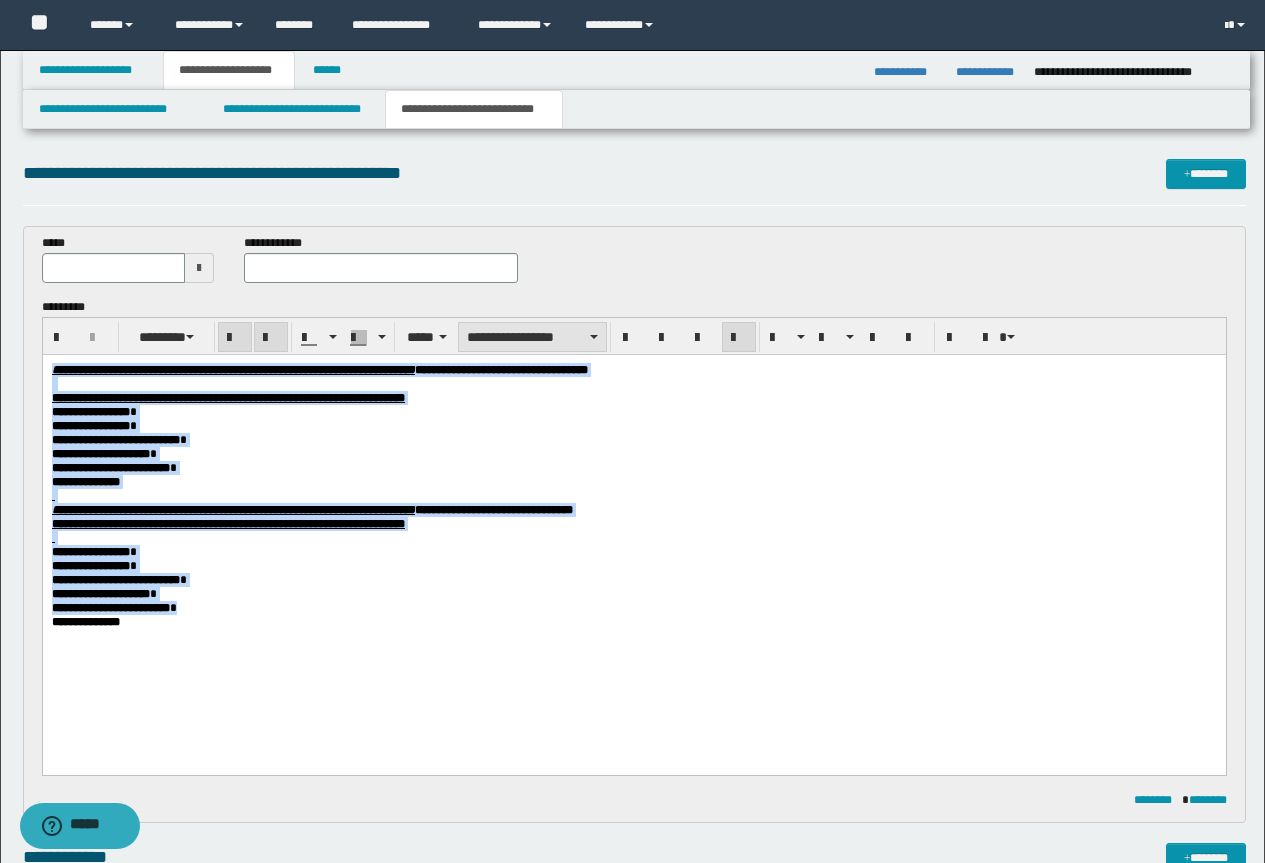 click on "**********" at bounding box center (532, 337) 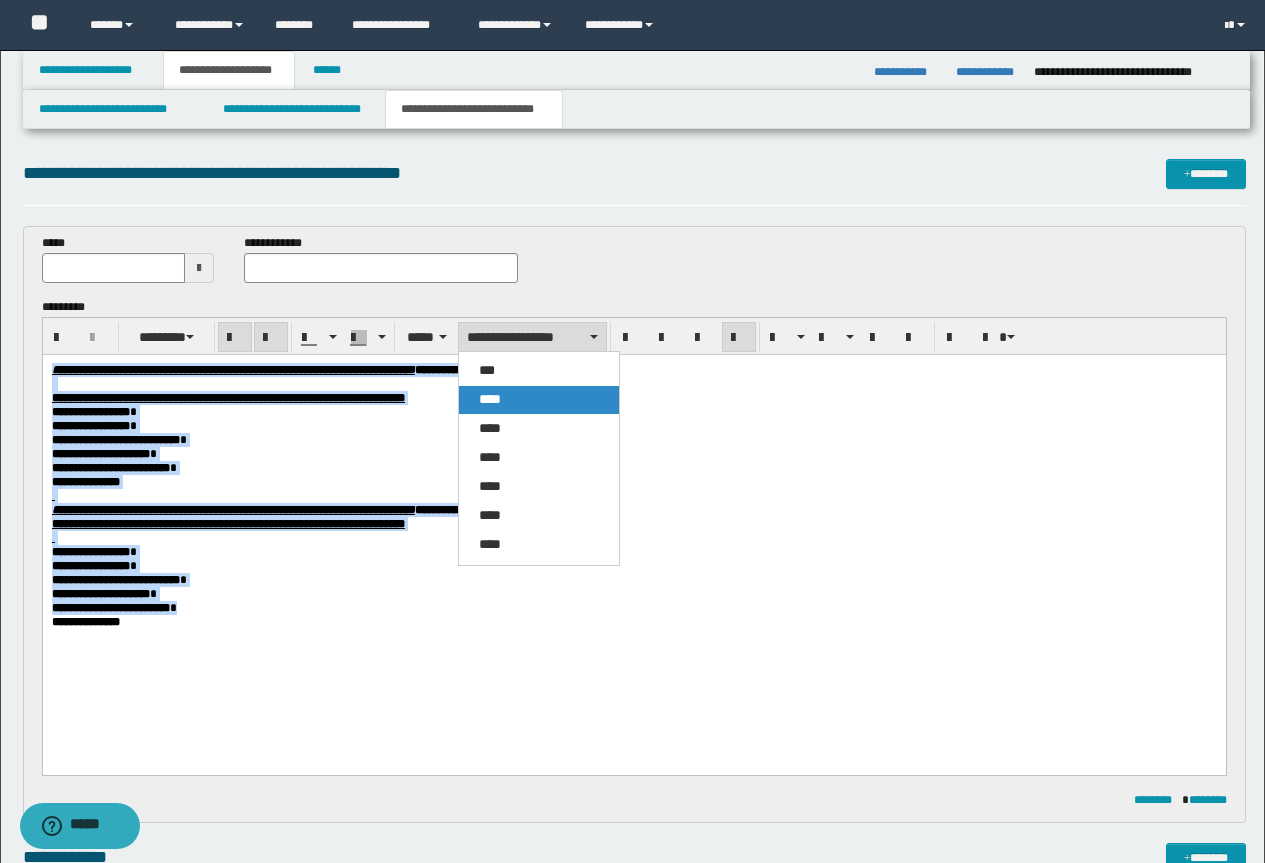click on "****" at bounding box center [539, 400] 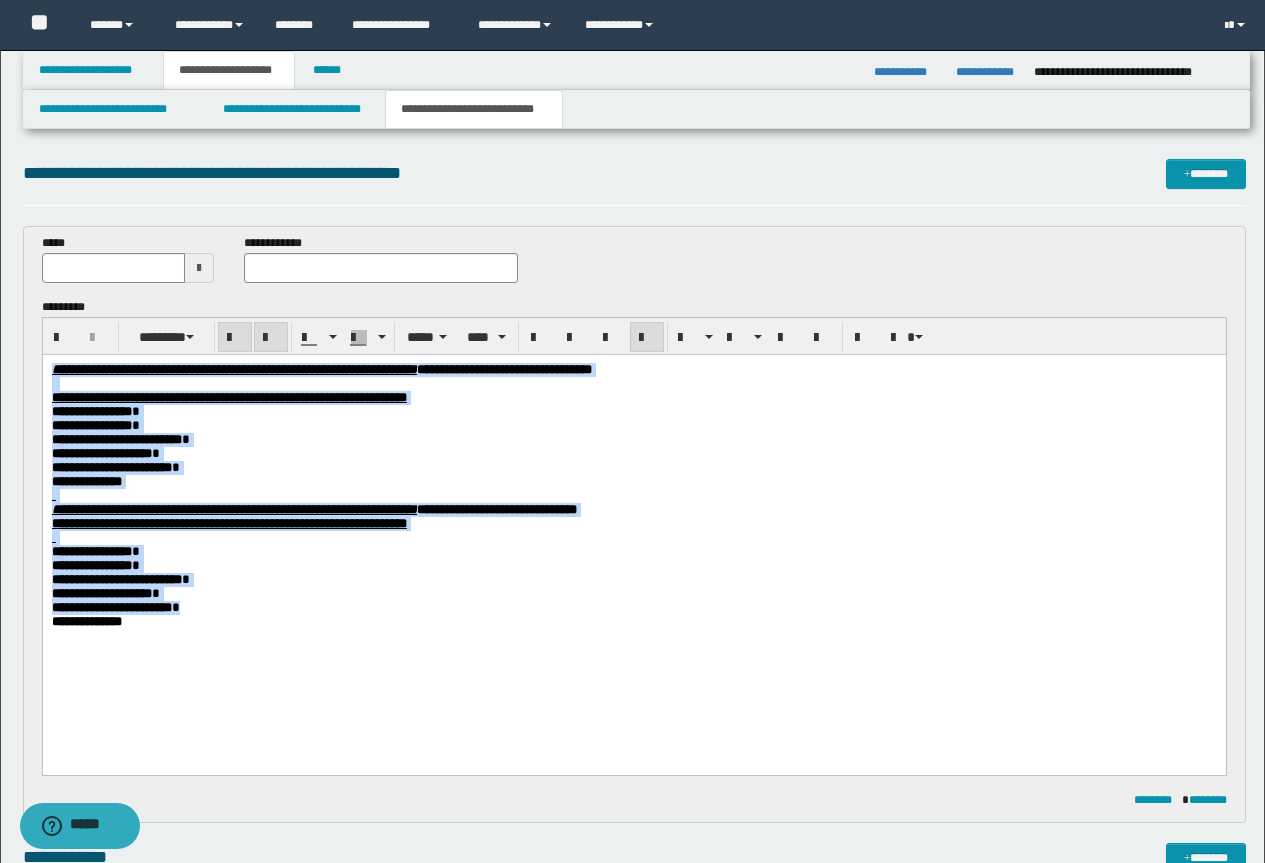 click on "**********" at bounding box center (633, 412) 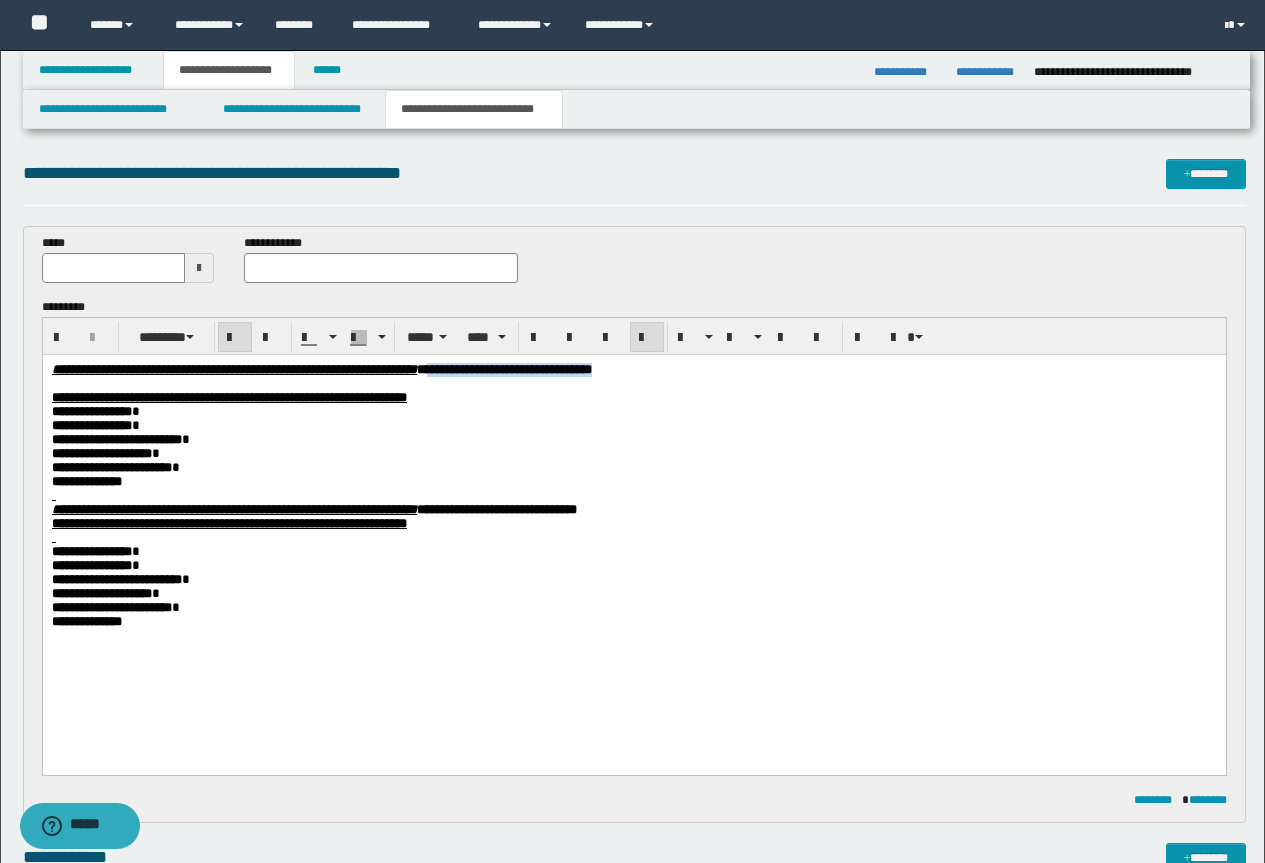 drag, startPoint x: 860, startPoint y: 371, endPoint x: 627, endPoint y: 367, distance: 233.03433 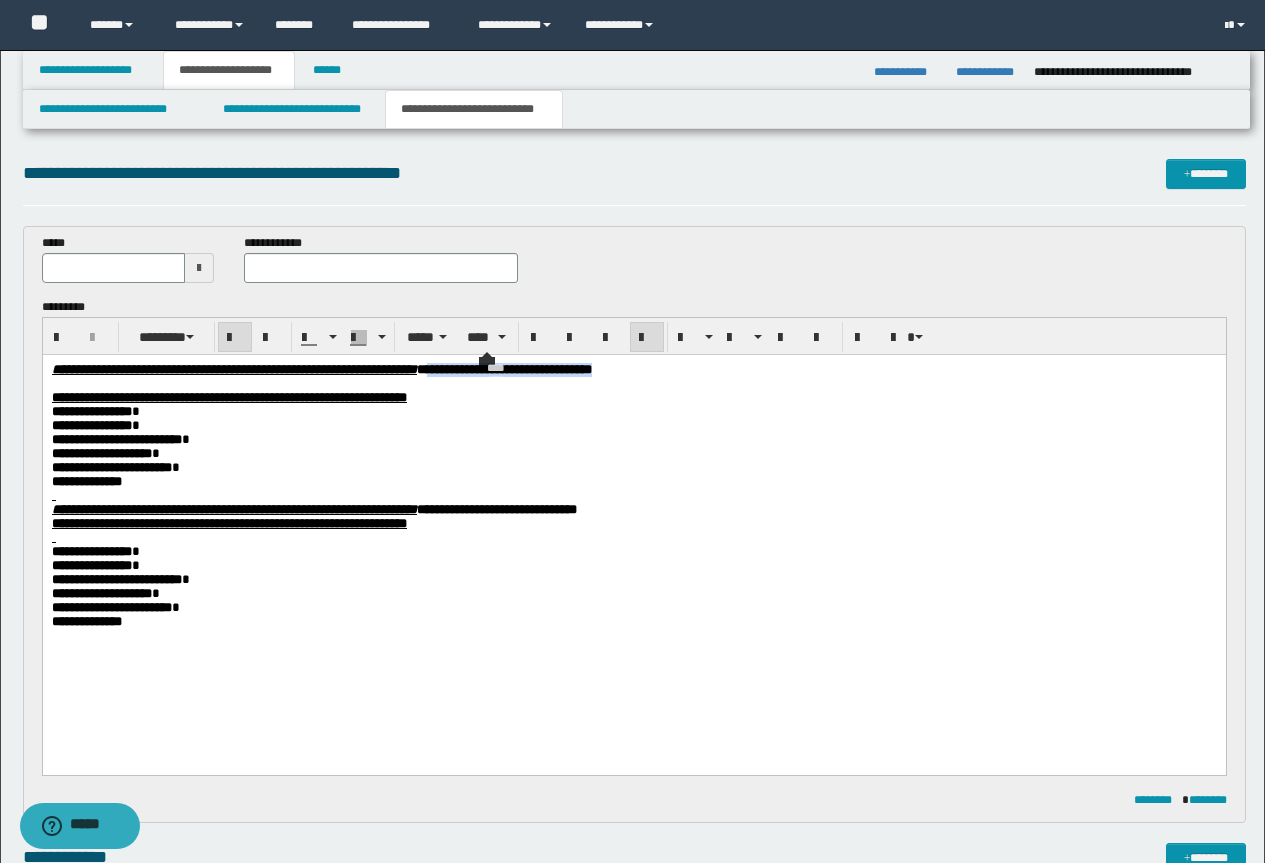 copy on "**********" 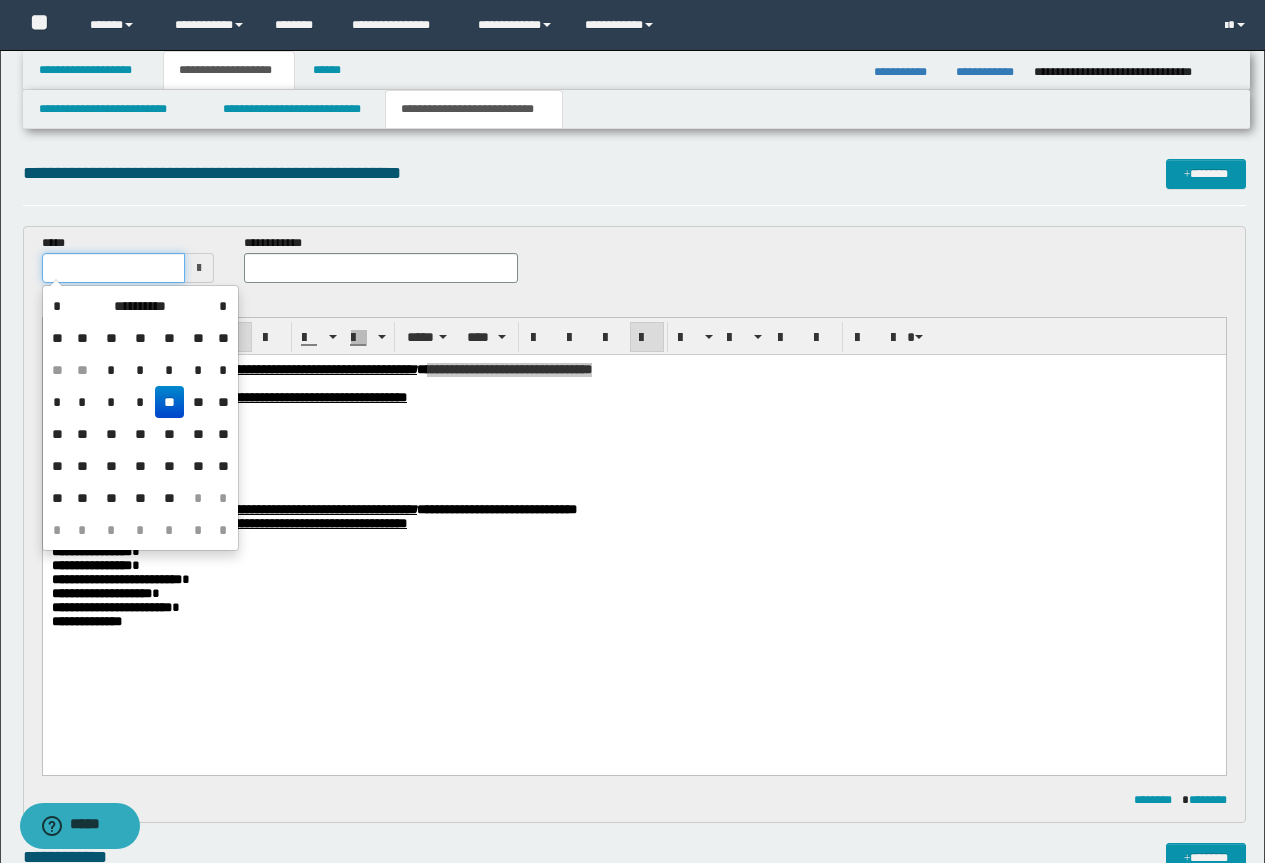 click at bounding box center (114, 268) 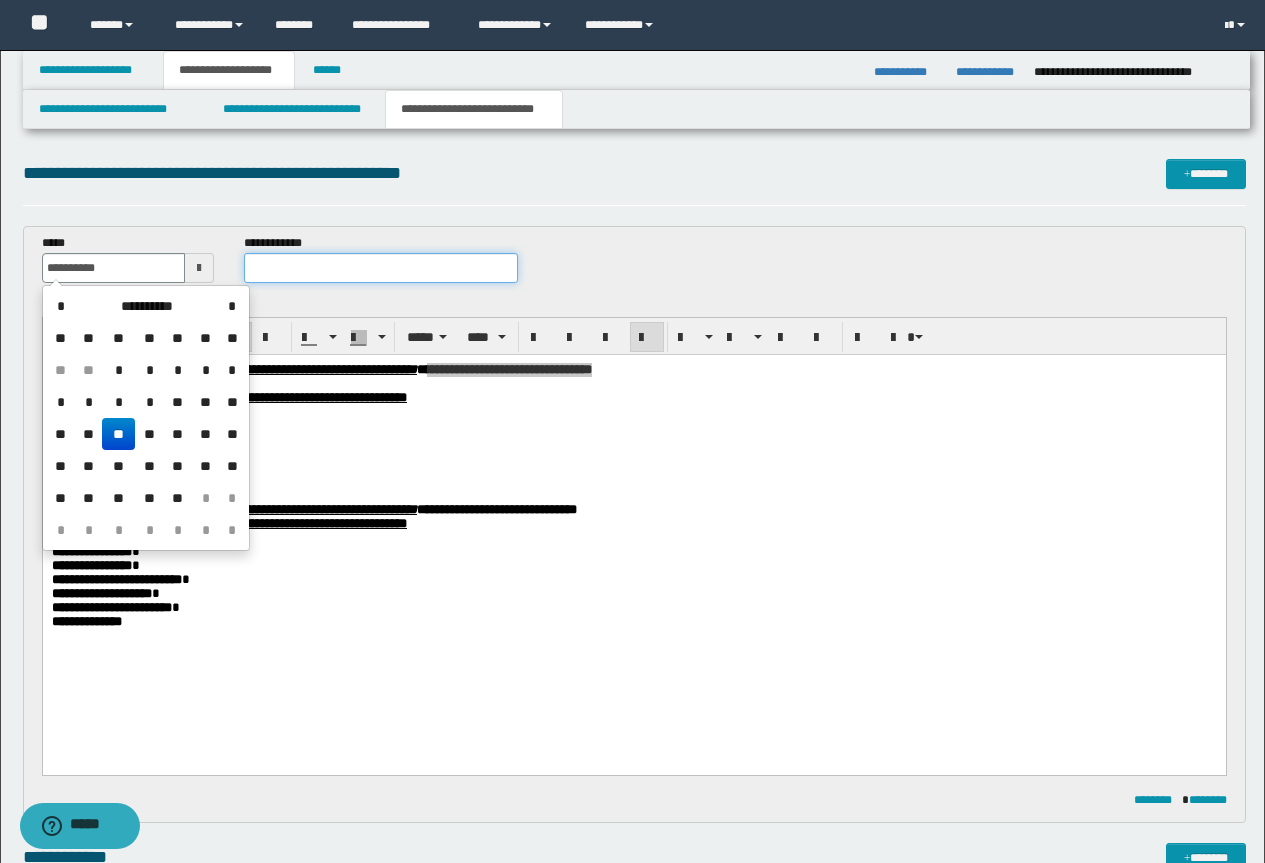 type on "**********" 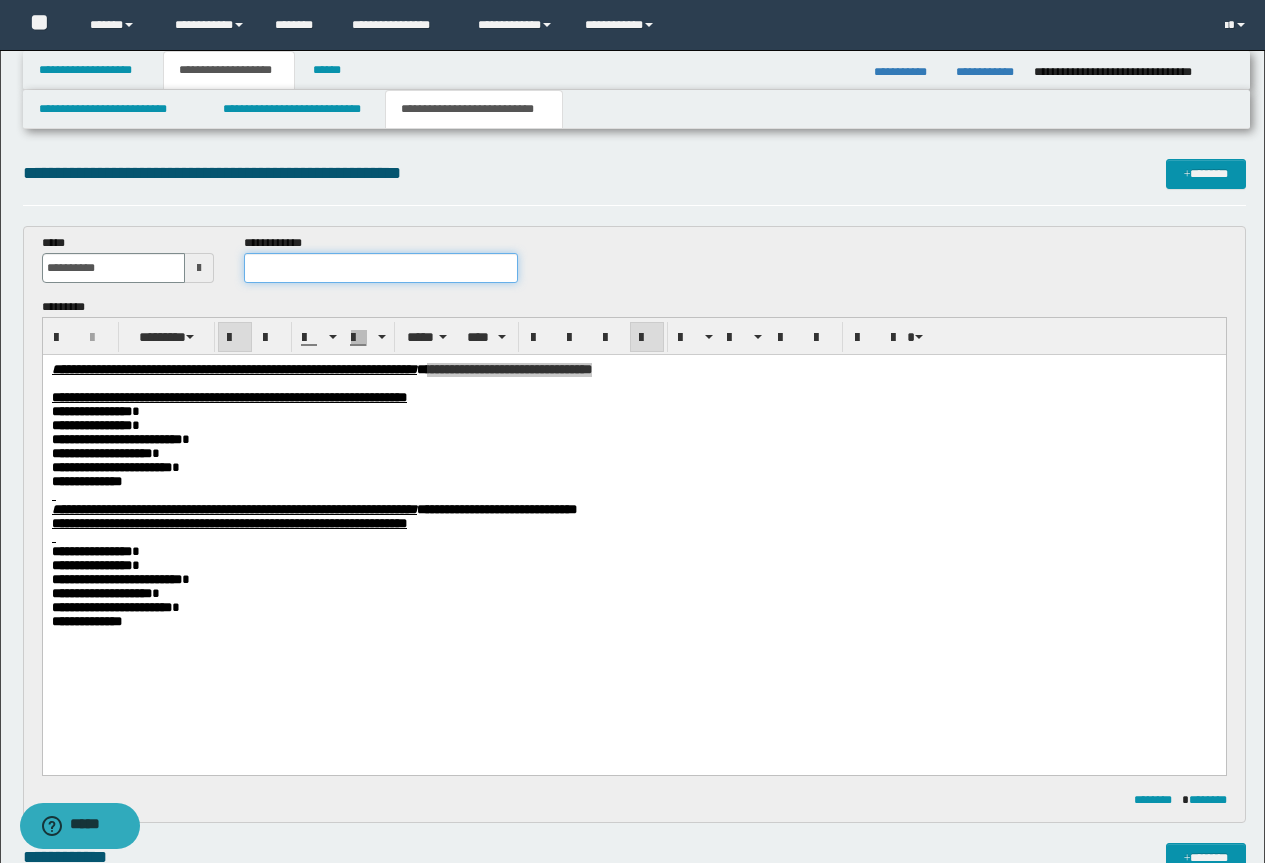 paste on "**********" 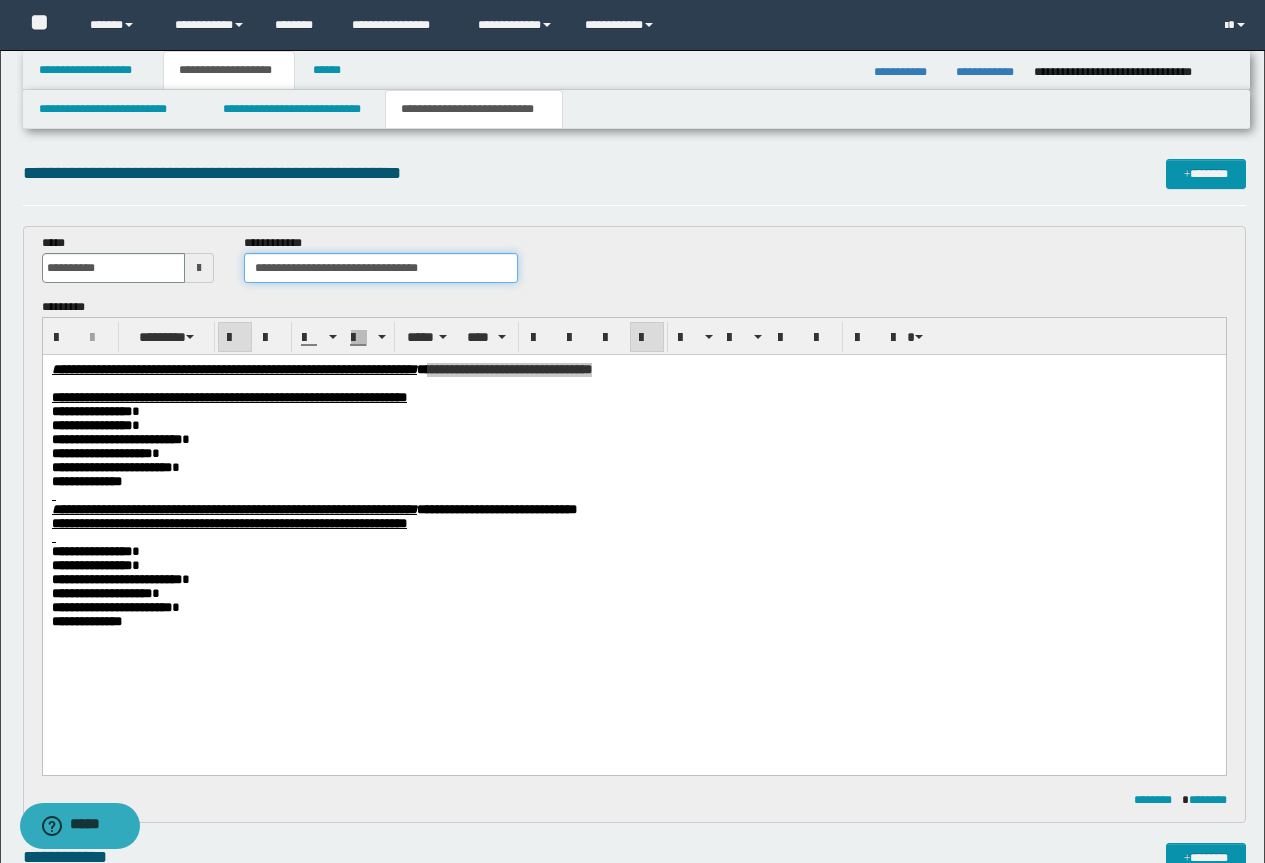 drag, startPoint x: 470, startPoint y: 267, endPoint x: 365, endPoint y: 275, distance: 105.30432 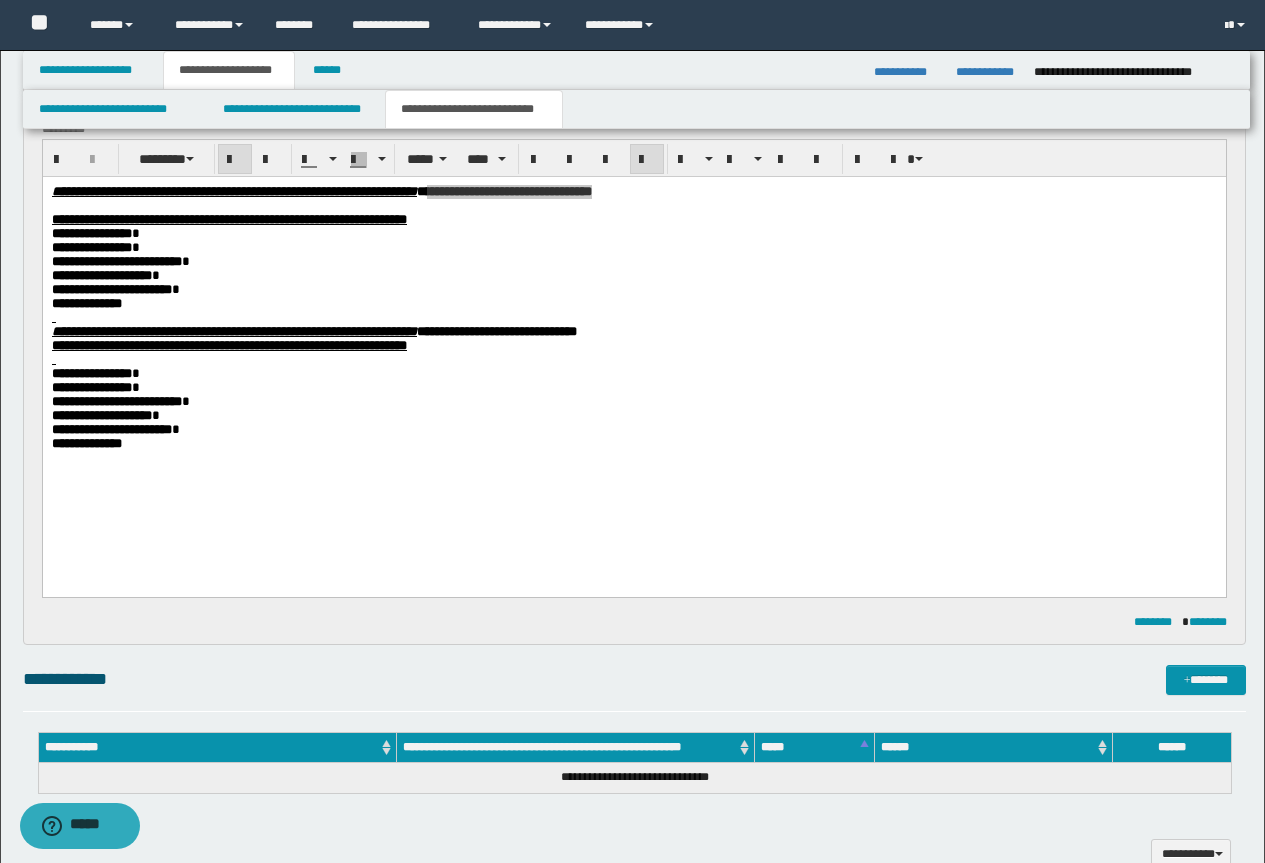 scroll, scrollTop: 200, scrollLeft: 0, axis: vertical 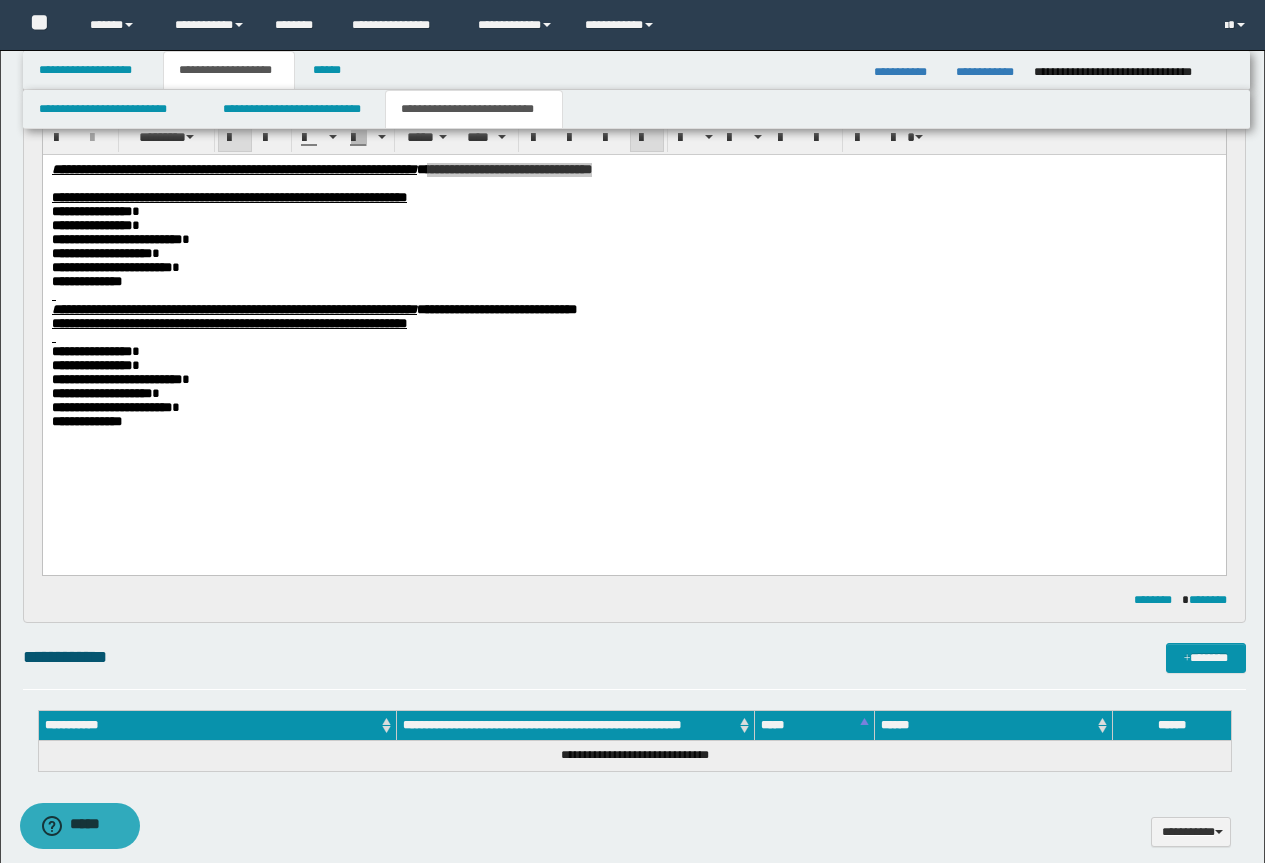 type on "**********" 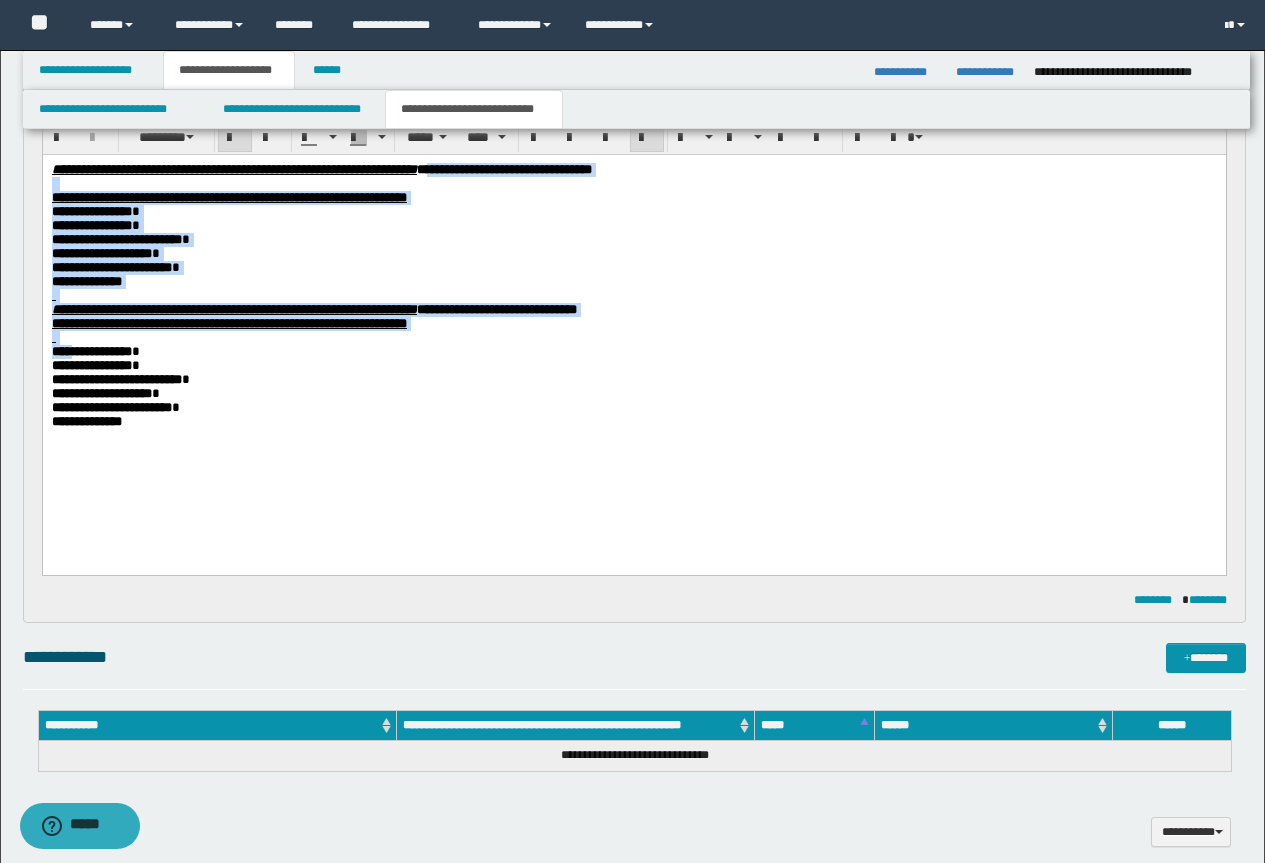 drag, startPoint x: 156, startPoint y: 463, endPoint x: 83, endPoint y: 384, distance: 107.563934 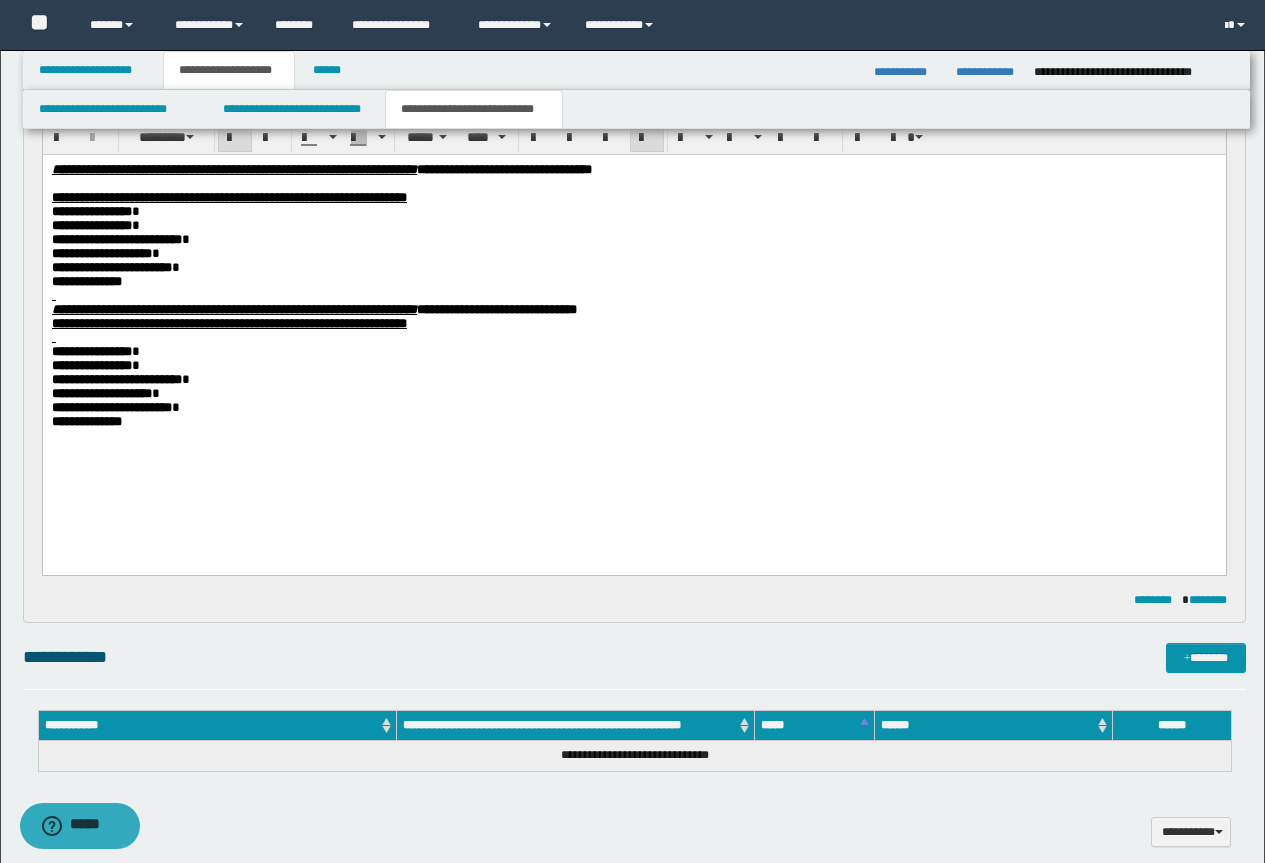 click on "**********" at bounding box center [101, 393] 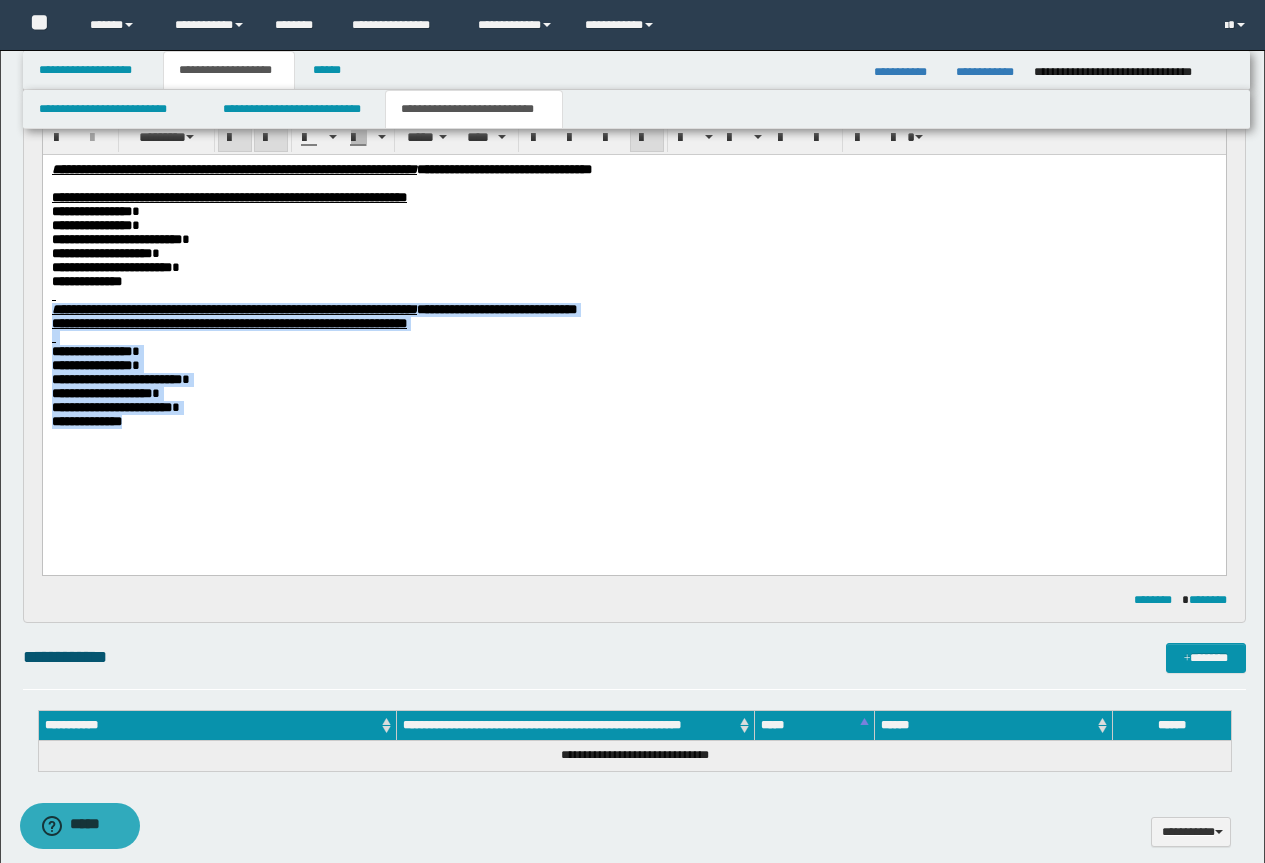 drag, startPoint x: 167, startPoint y: 464, endPoint x: 84, endPoint y: 487, distance: 86.127815 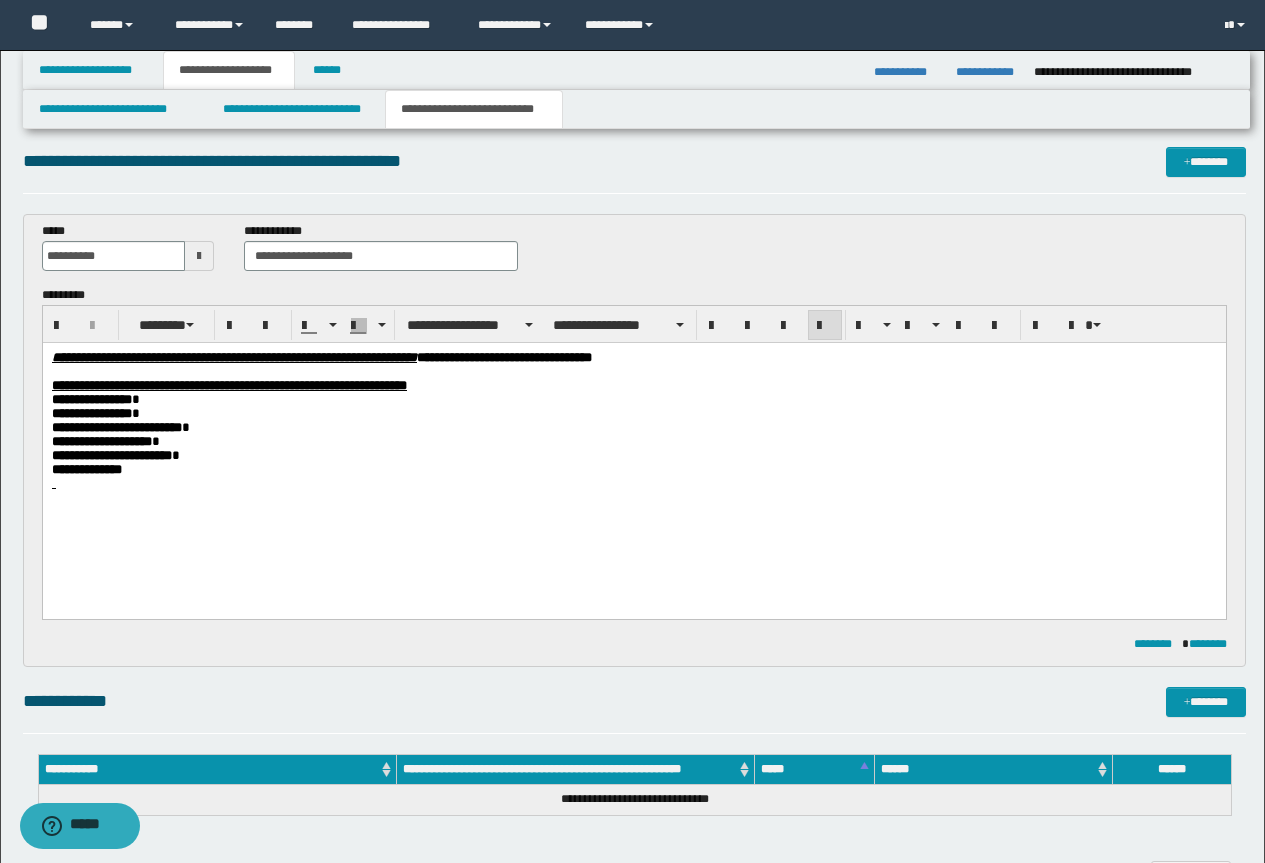 scroll, scrollTop: 0, scrollLeft: 0, axis: both 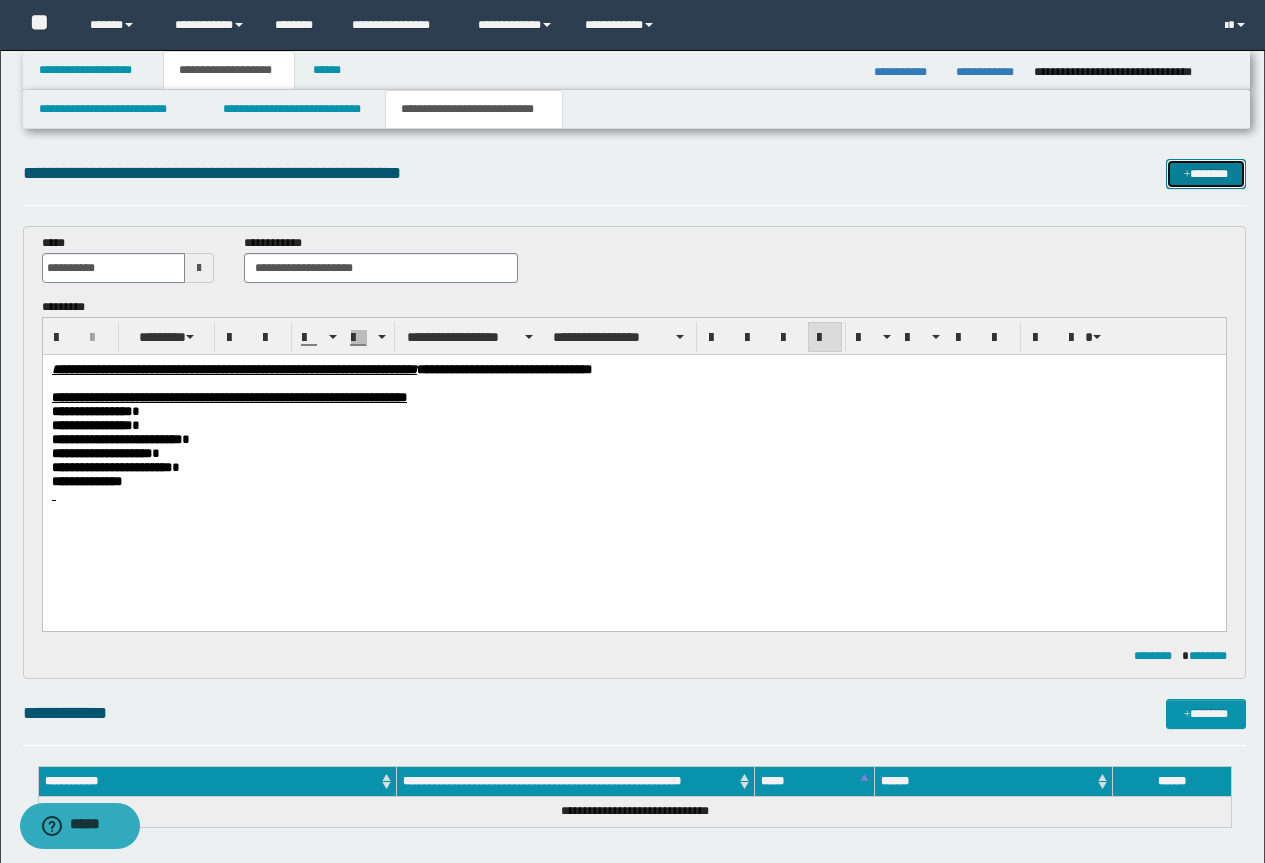 click on "*******" at bounding box center (1206, 174) 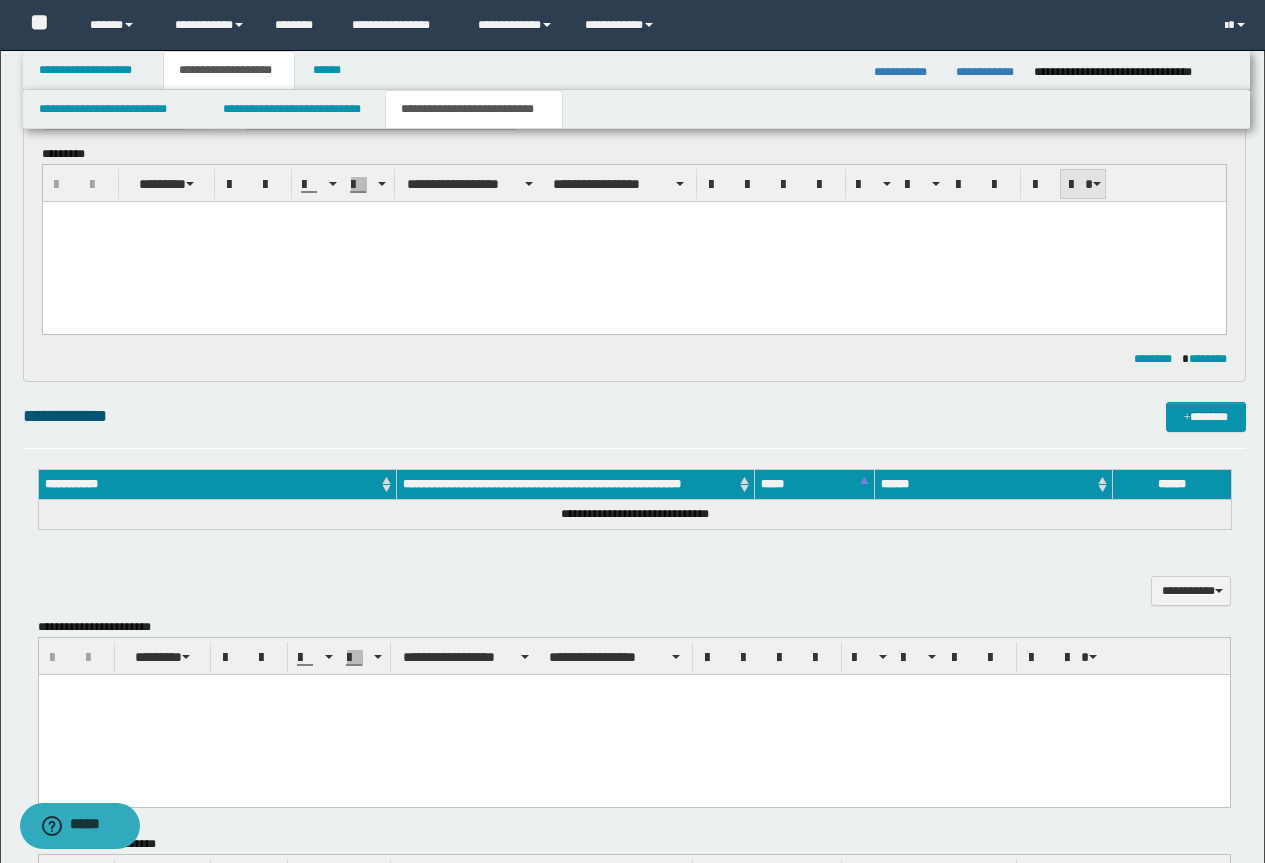 scroll, scrollTop: 0, scrollLeft: 0, axis: both 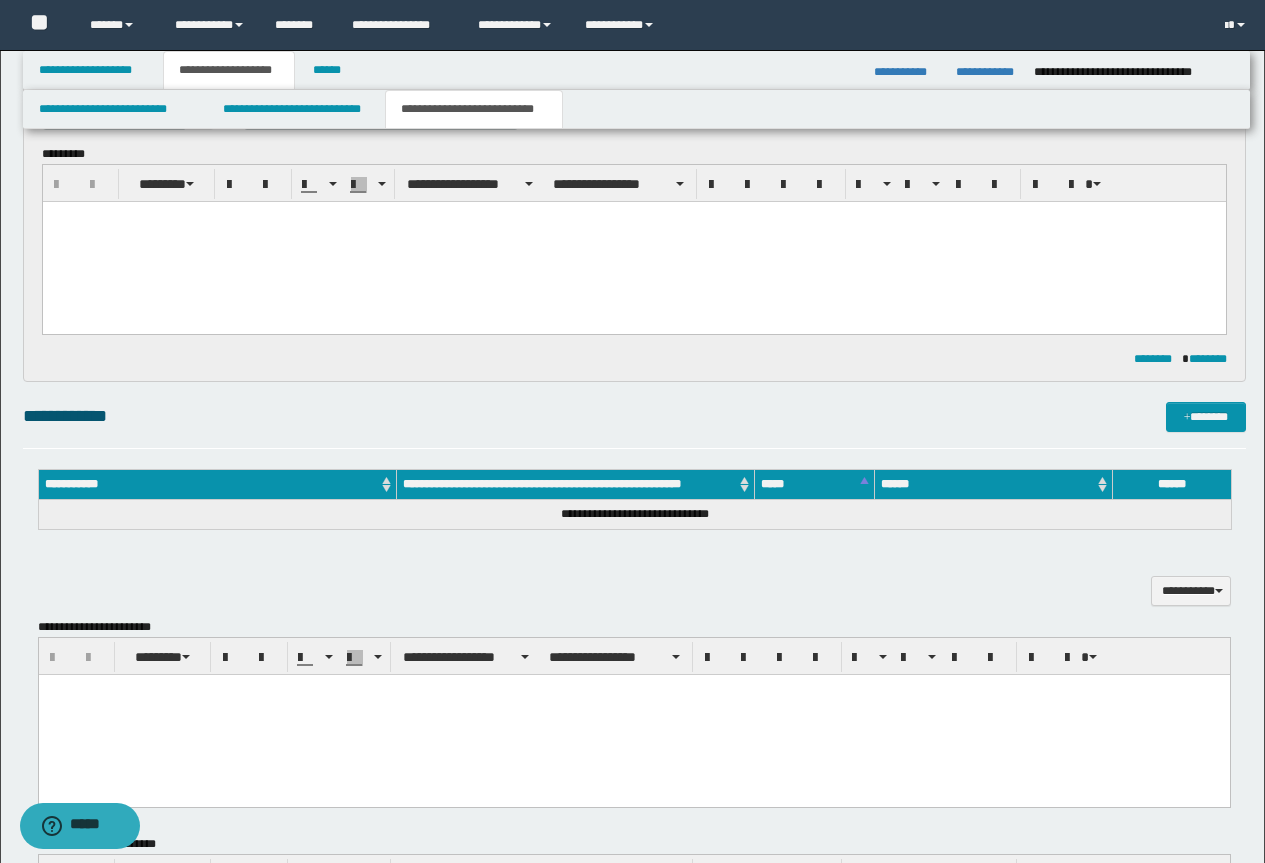 click at bounding box center [633, 241] 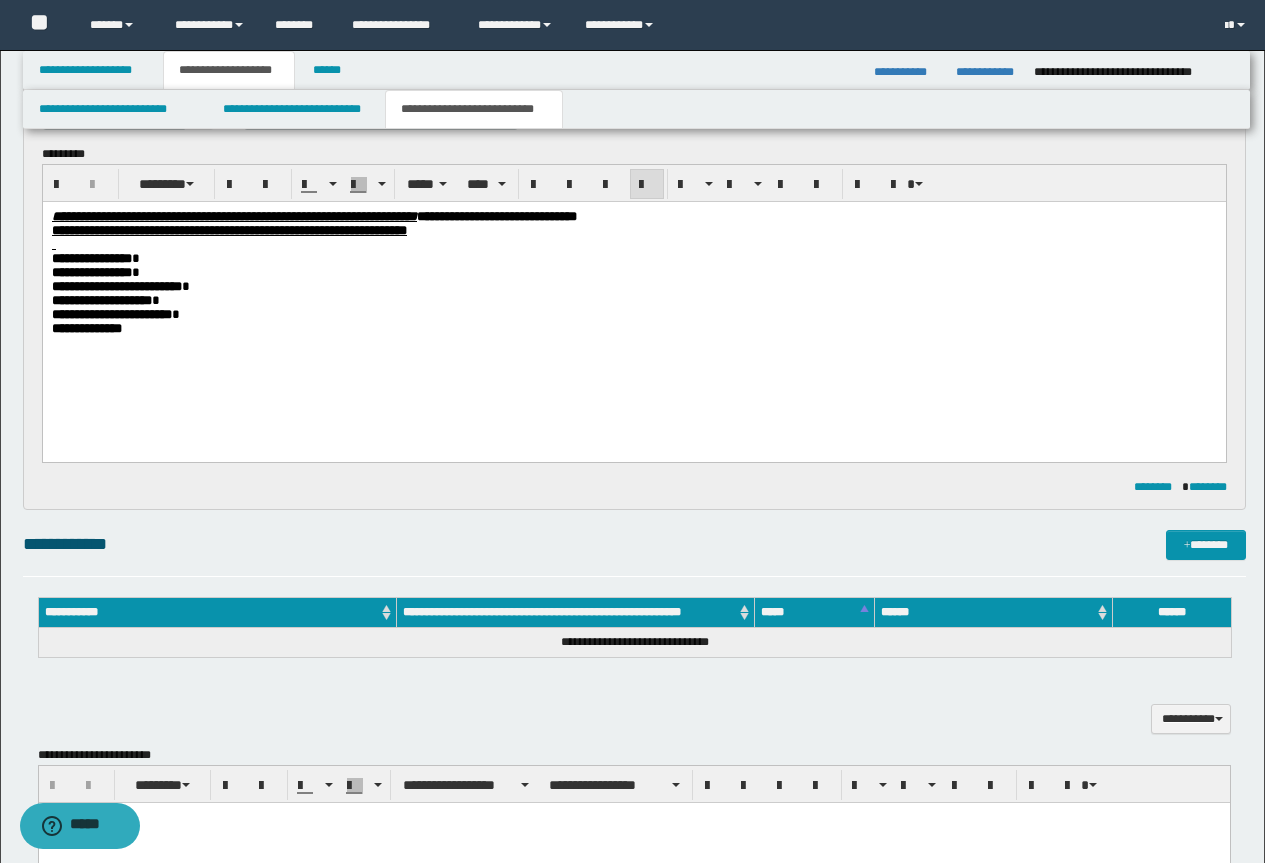 click on "**********" at bounding box center (633, 258) 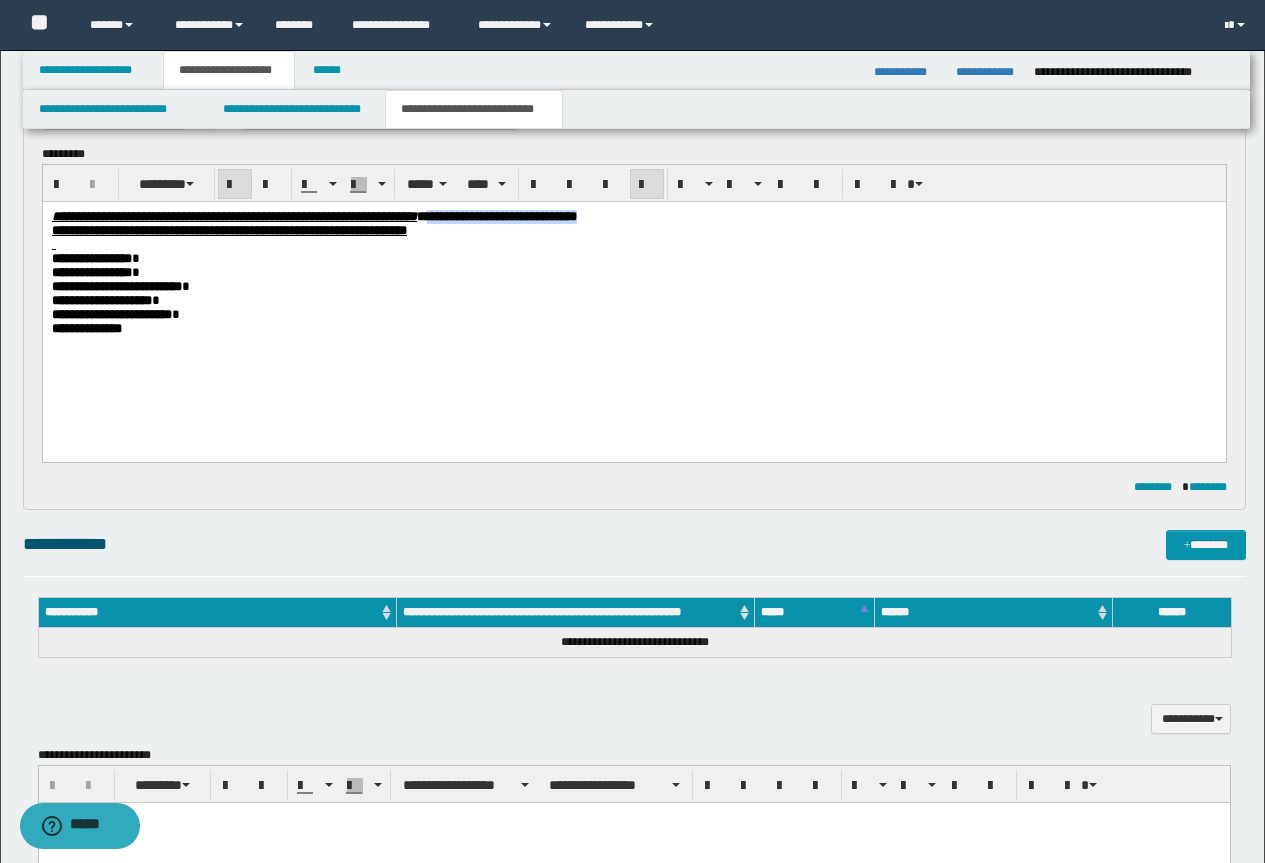 drag, startPoint x: 837, startPoint y: 214, endPoint x: 626, endPoint y: 210, distance: 211.03792 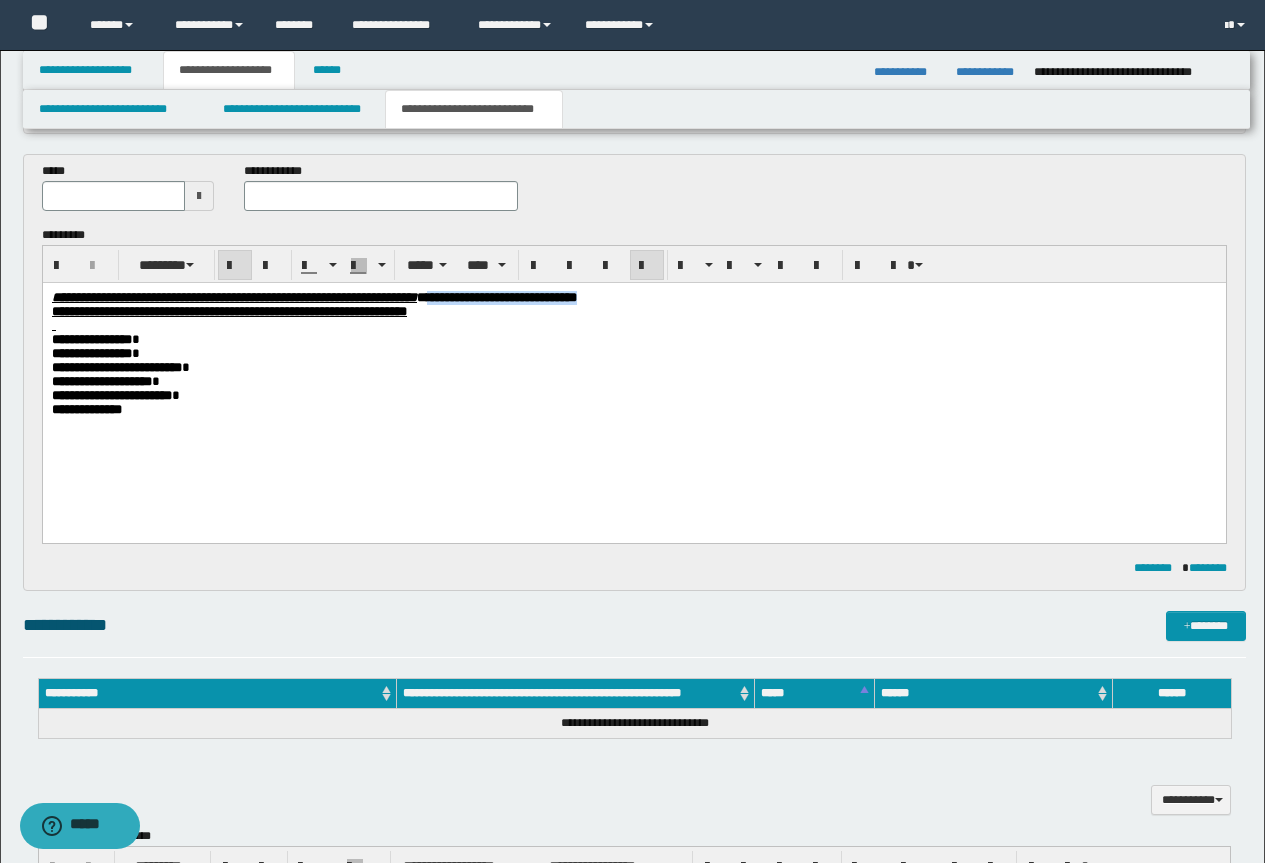 scroll, scrollTop: 526, scrollLeft: 0, axis: vertical 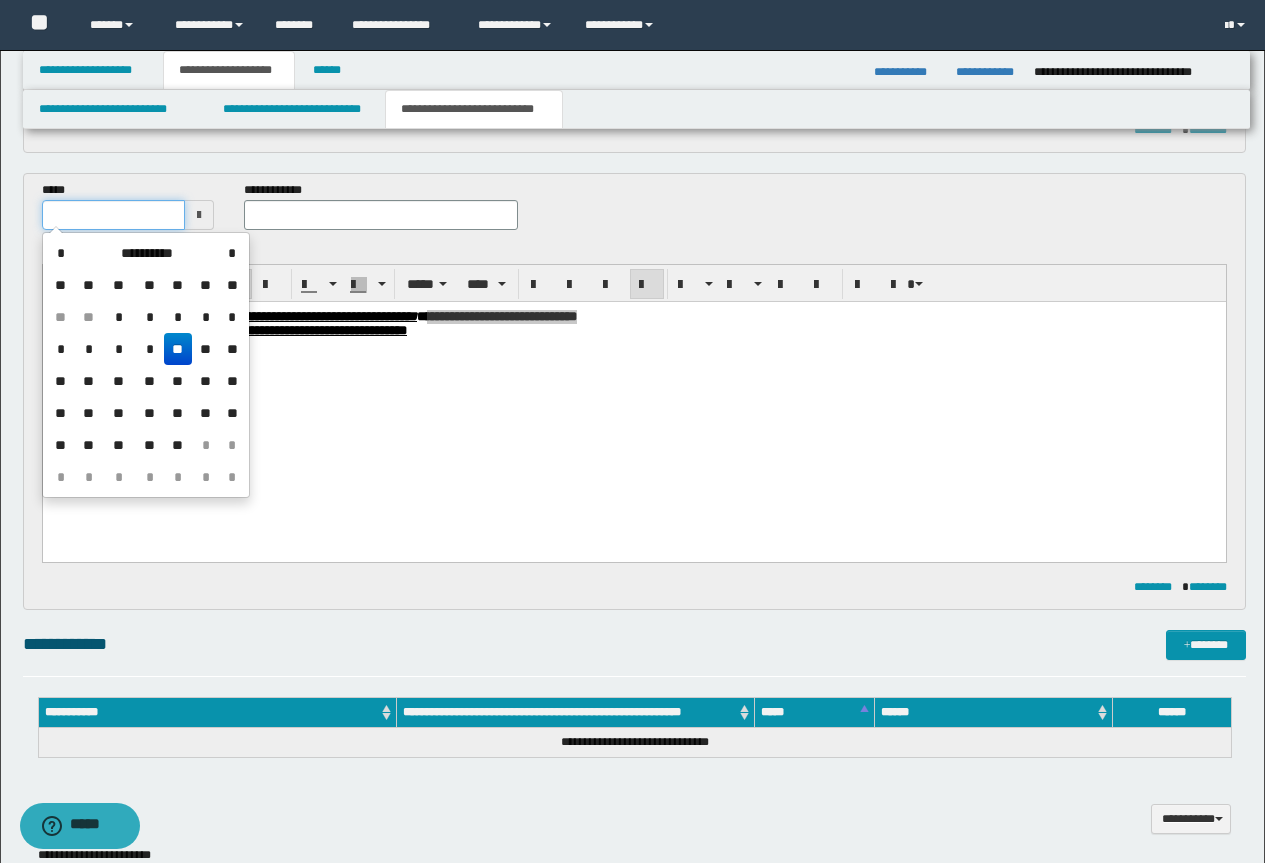 click at bounding box center [114, 215] 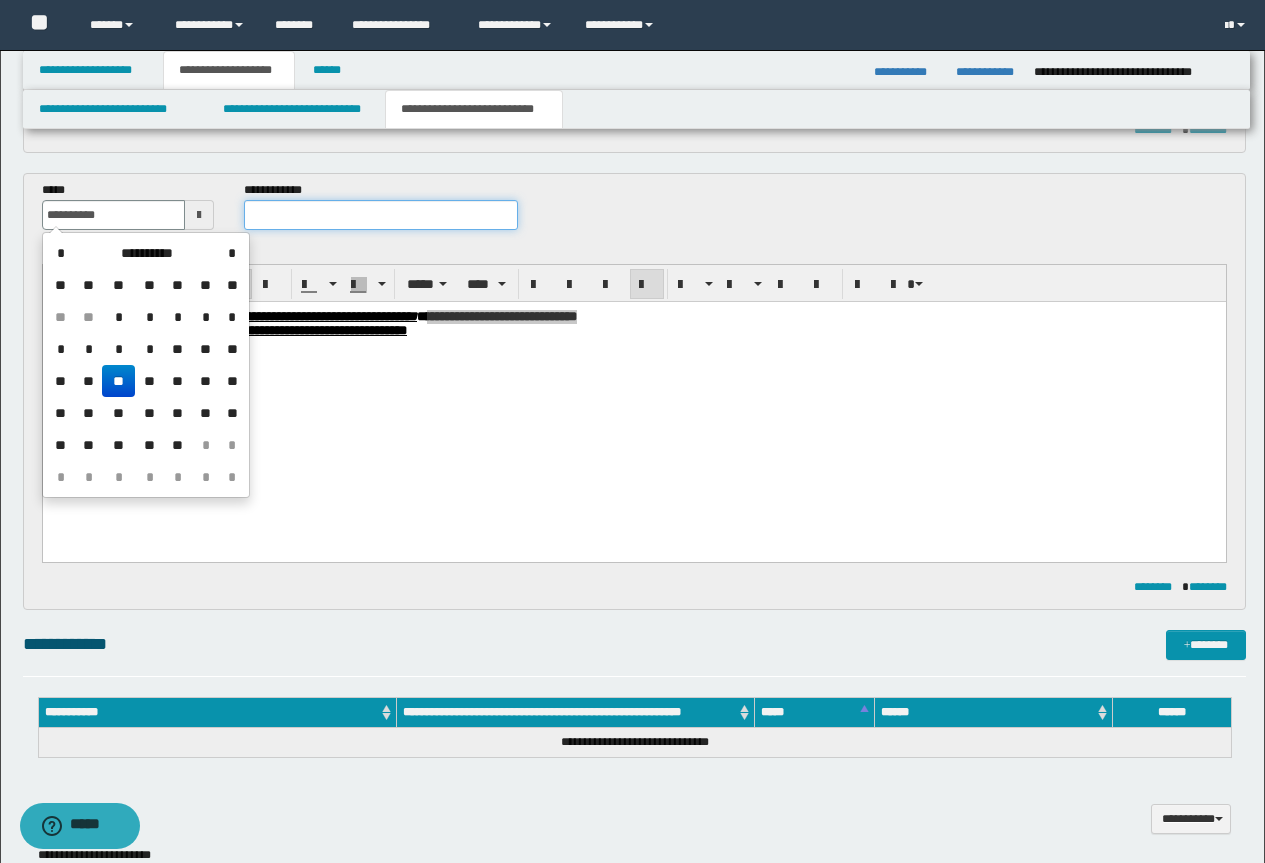 type on "**********" 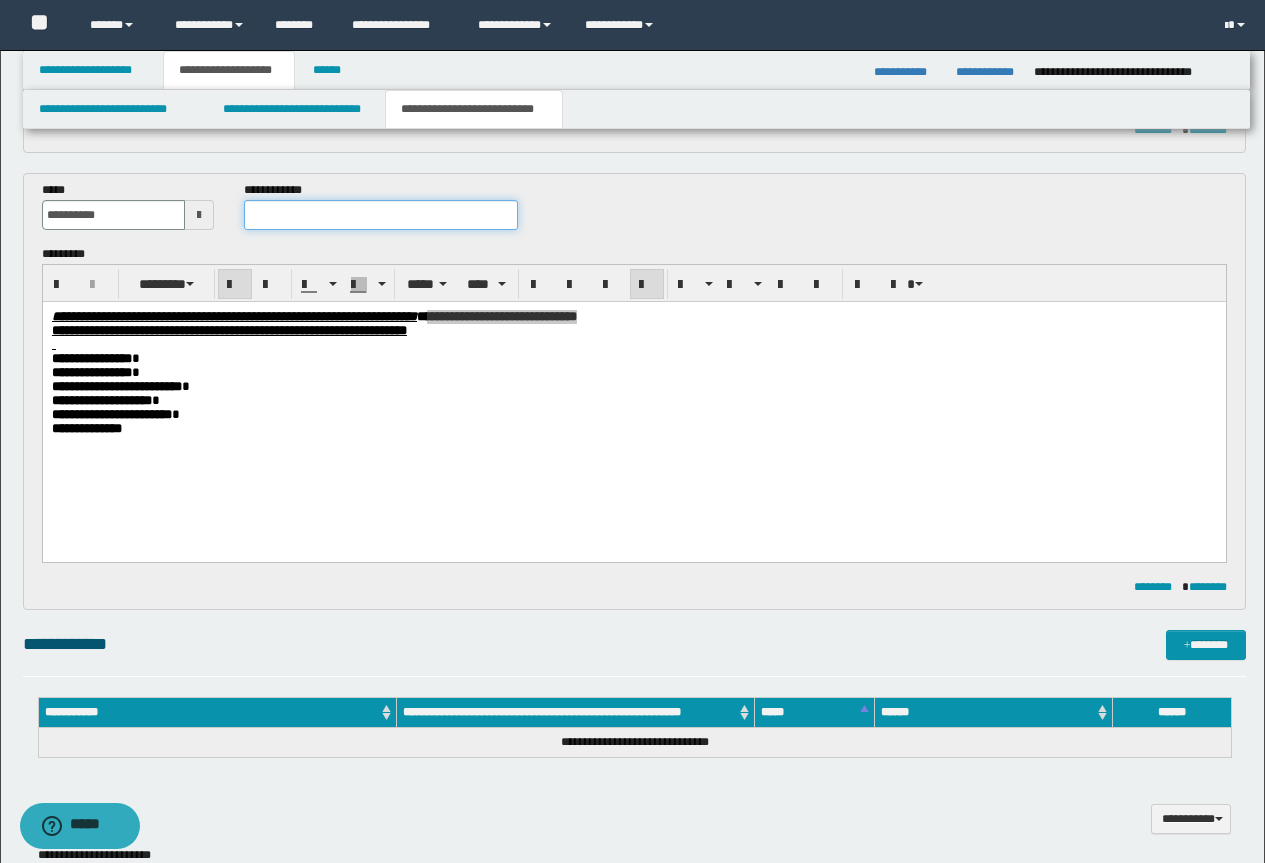 click at bounding box center (381, 215) 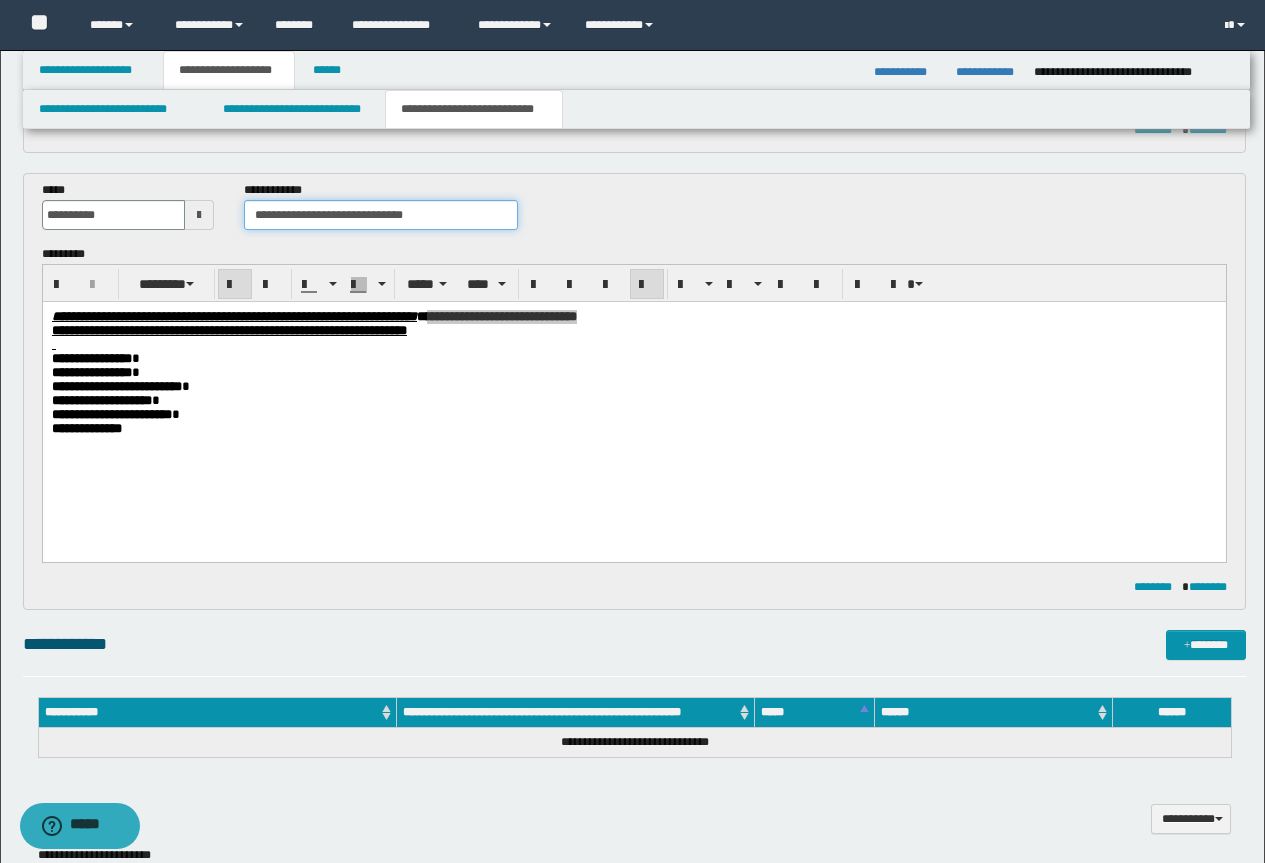 drag, startPoint x: 439, startPoint y: 218, endPoint x: 349, endPoint y: 217, distance: 90.005554 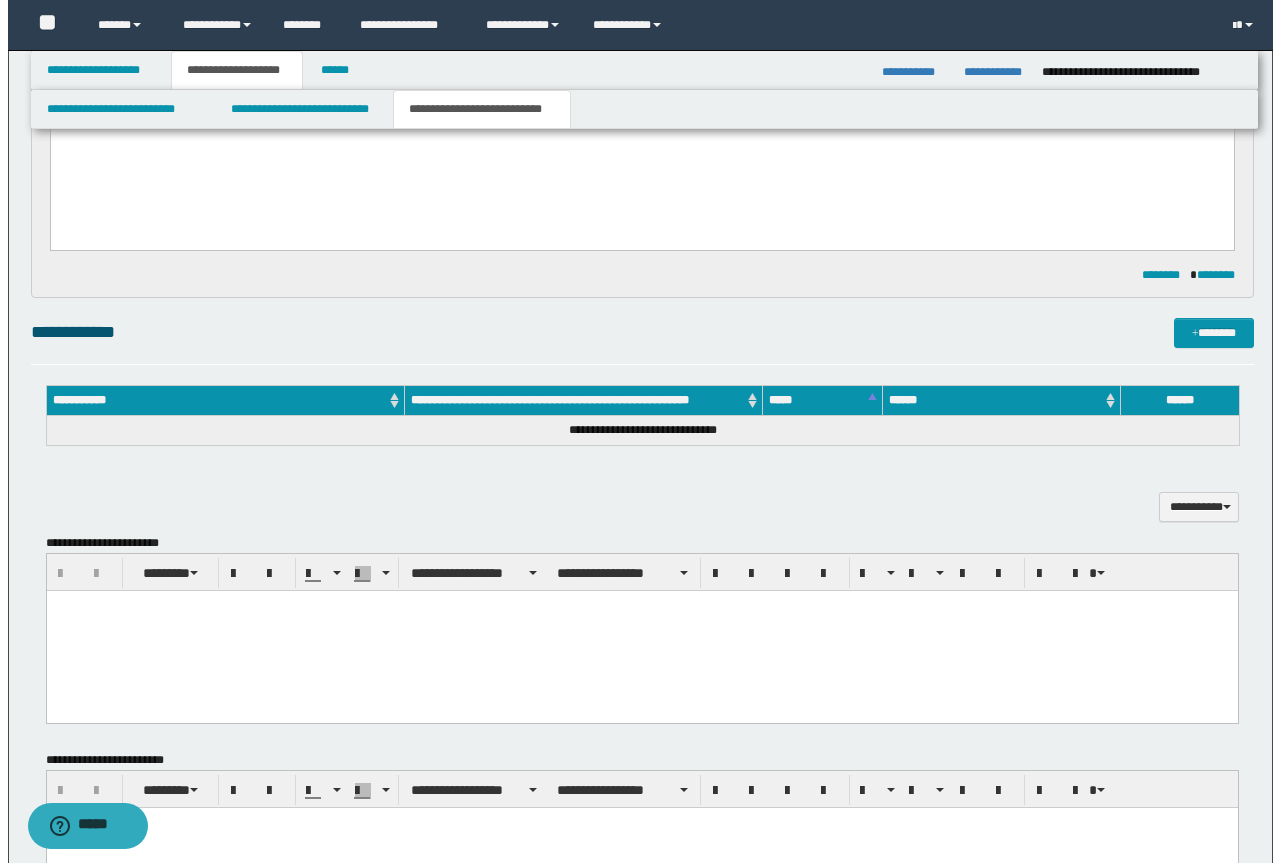 scroll, scrollTop: 926, scrollLeft: 0, axis: vertical 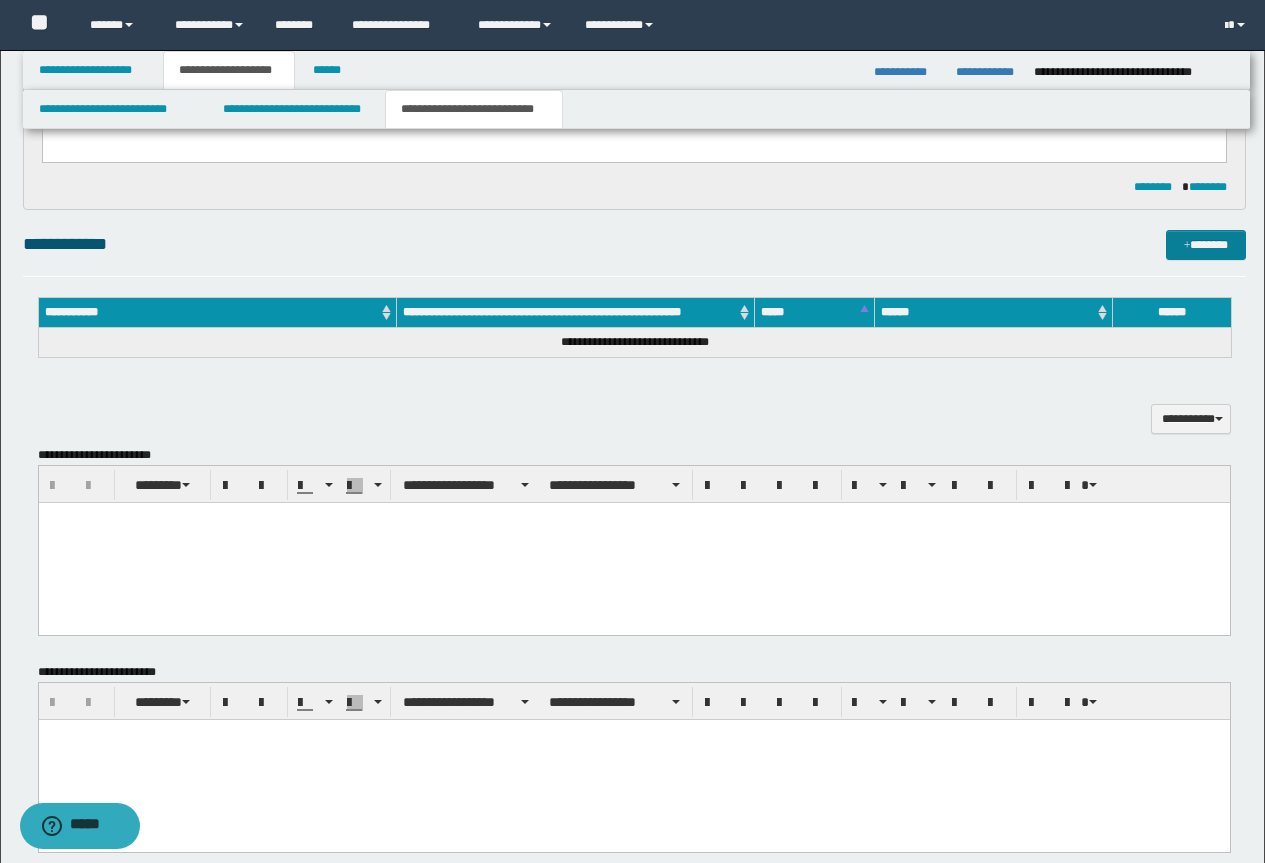type on "**********" 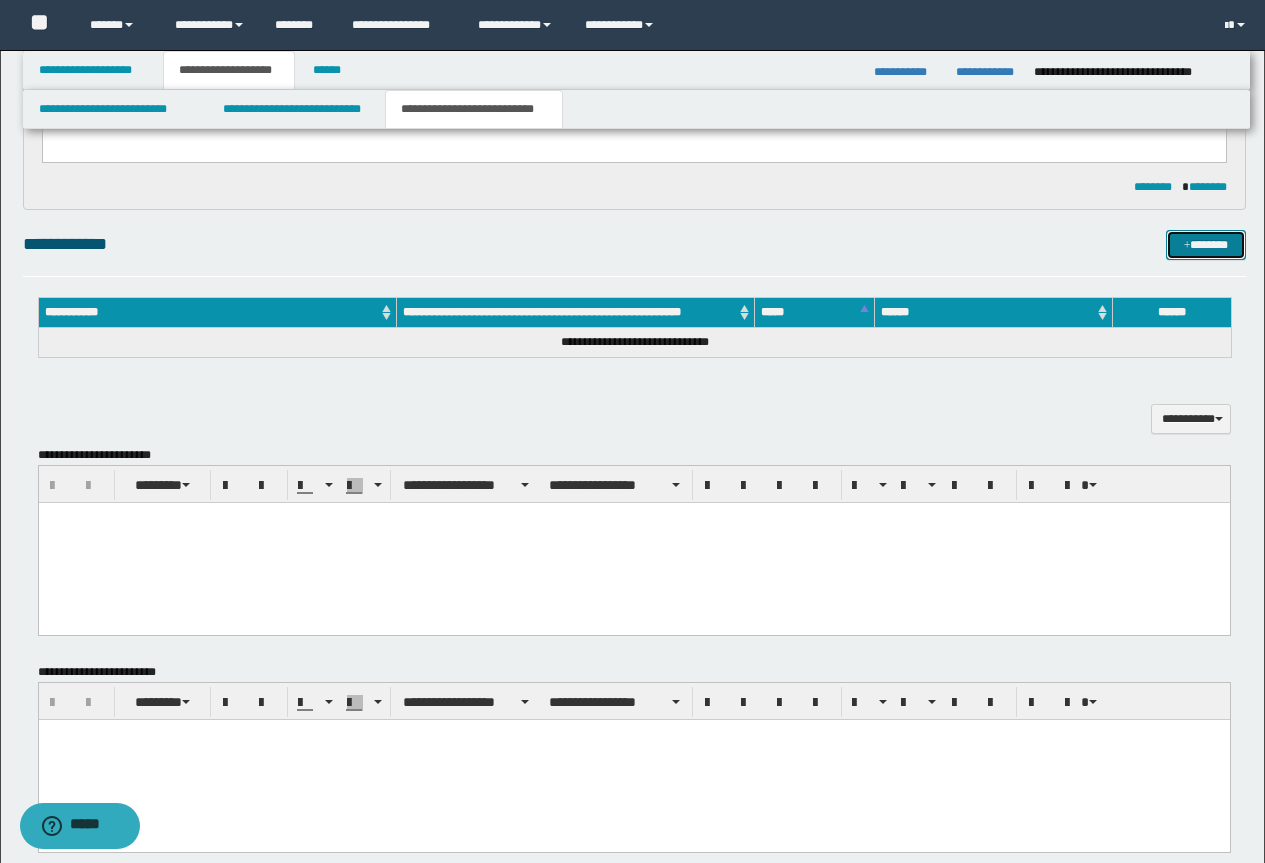 click at bounding box center (1187, 246) 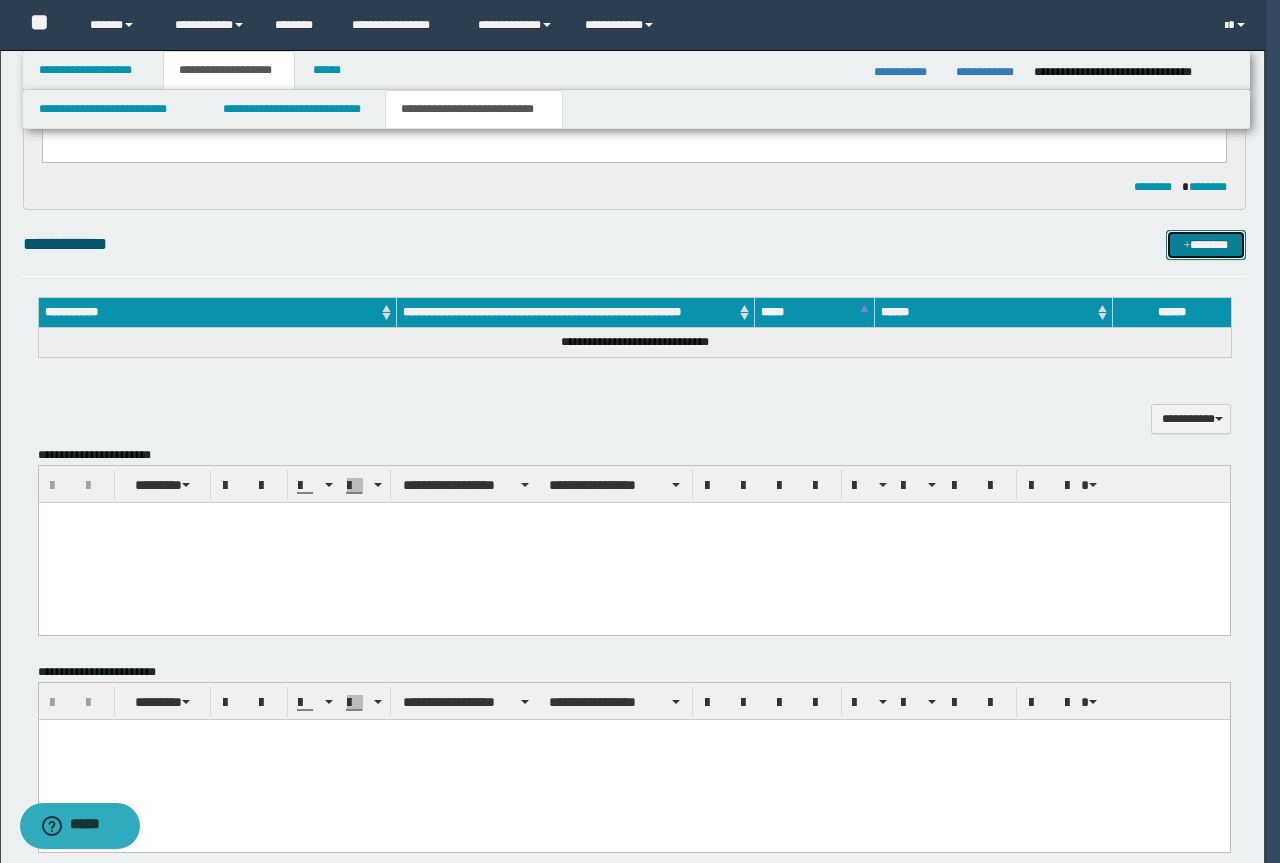 type 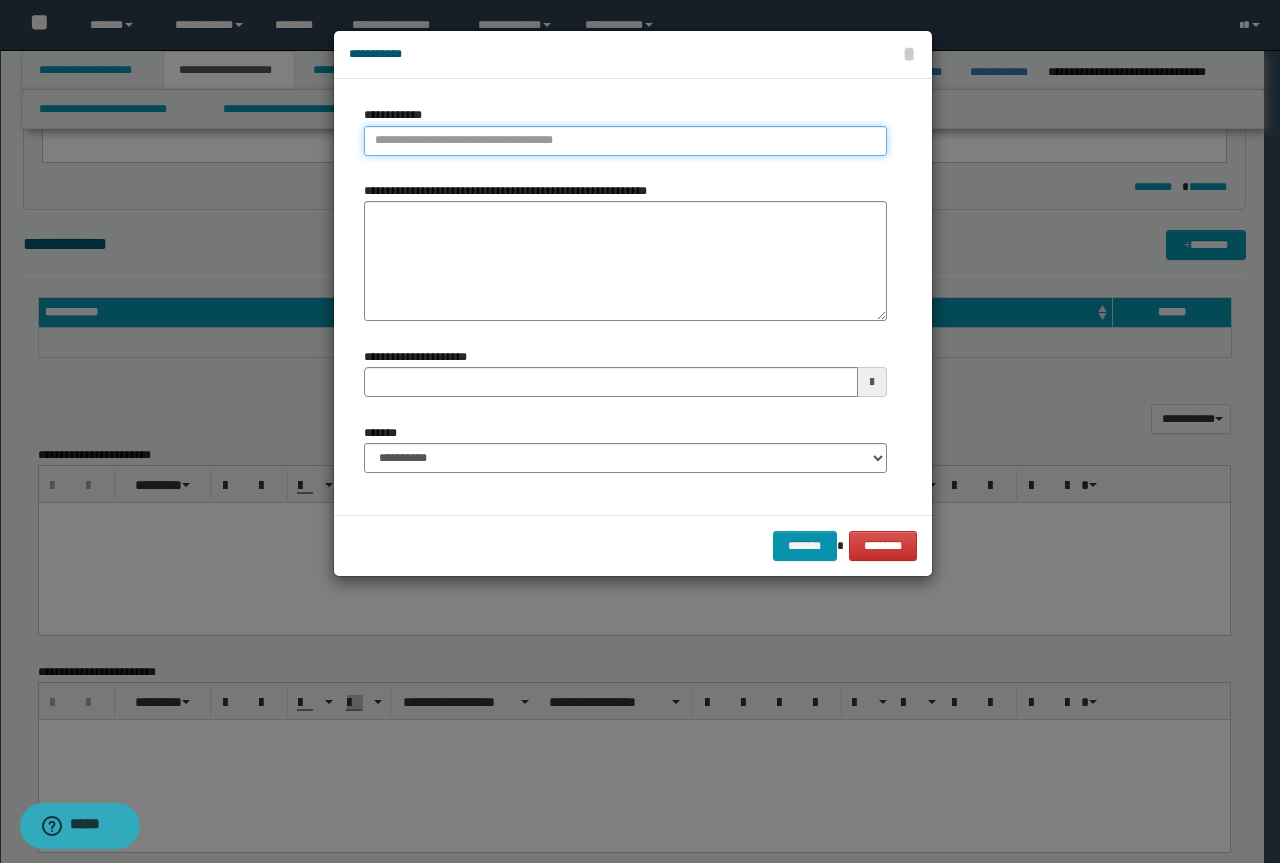 click on "**********" at bounding box center (625, 141) 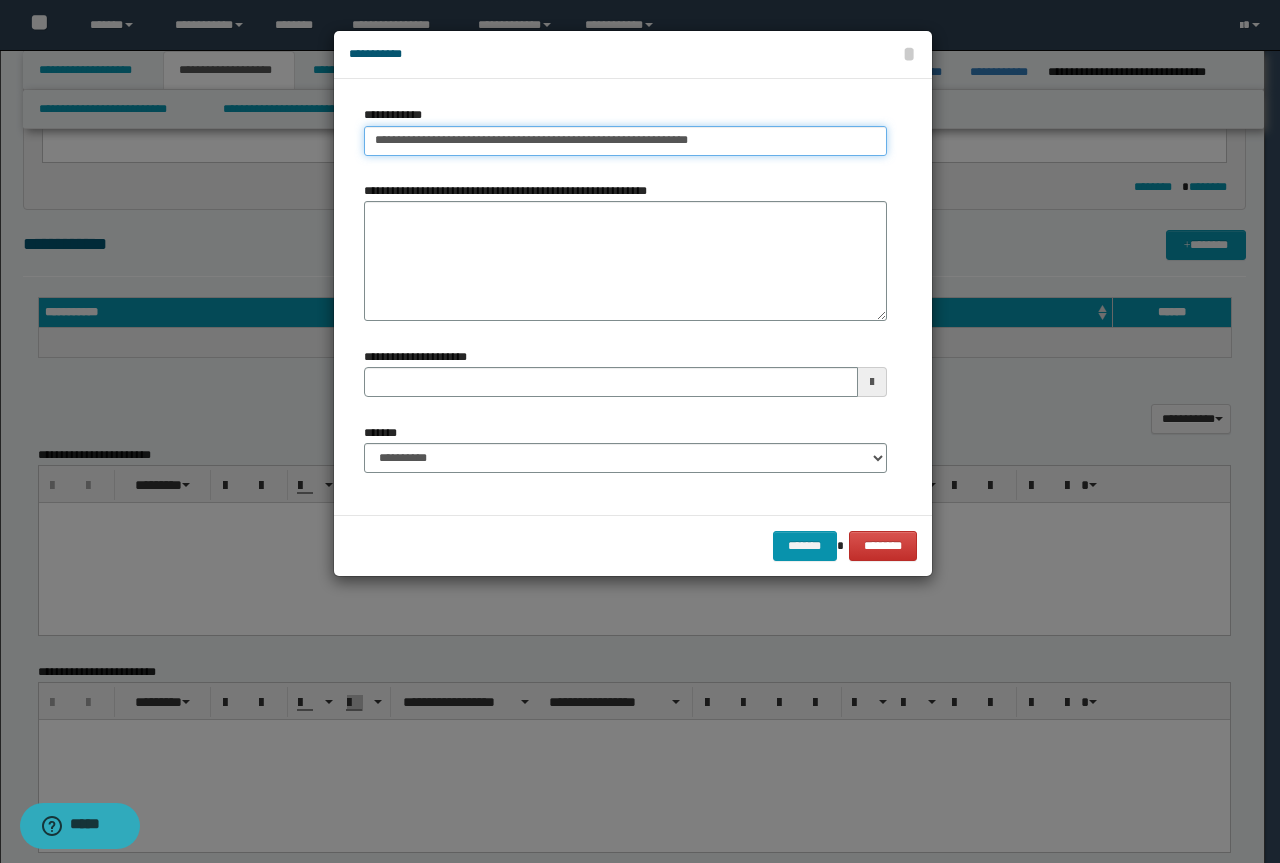 drag, startPoint x: 710, startPoint y: 137, endPoint x: 527, endPoint y: 147, distance: 183.27303 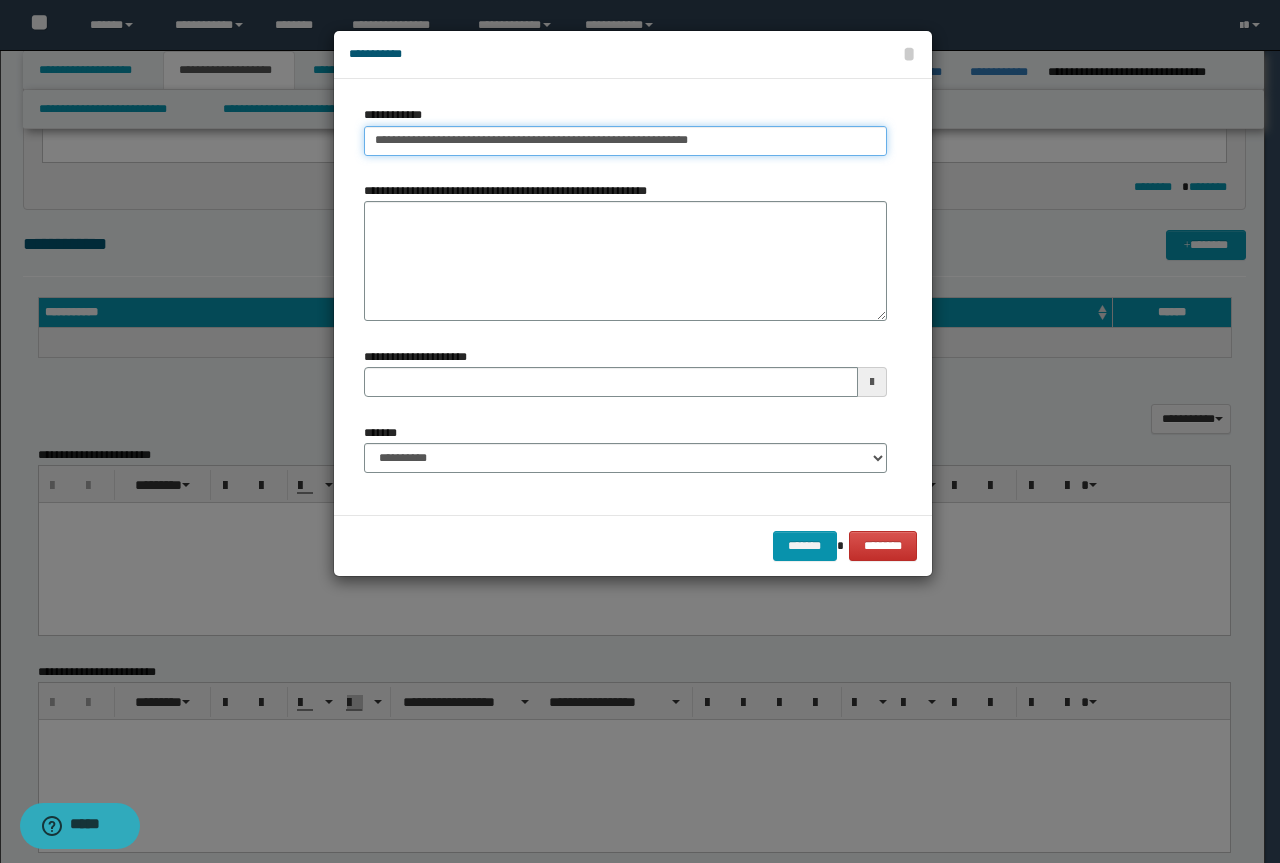 click on "**********" at bounding box center (625, 141) 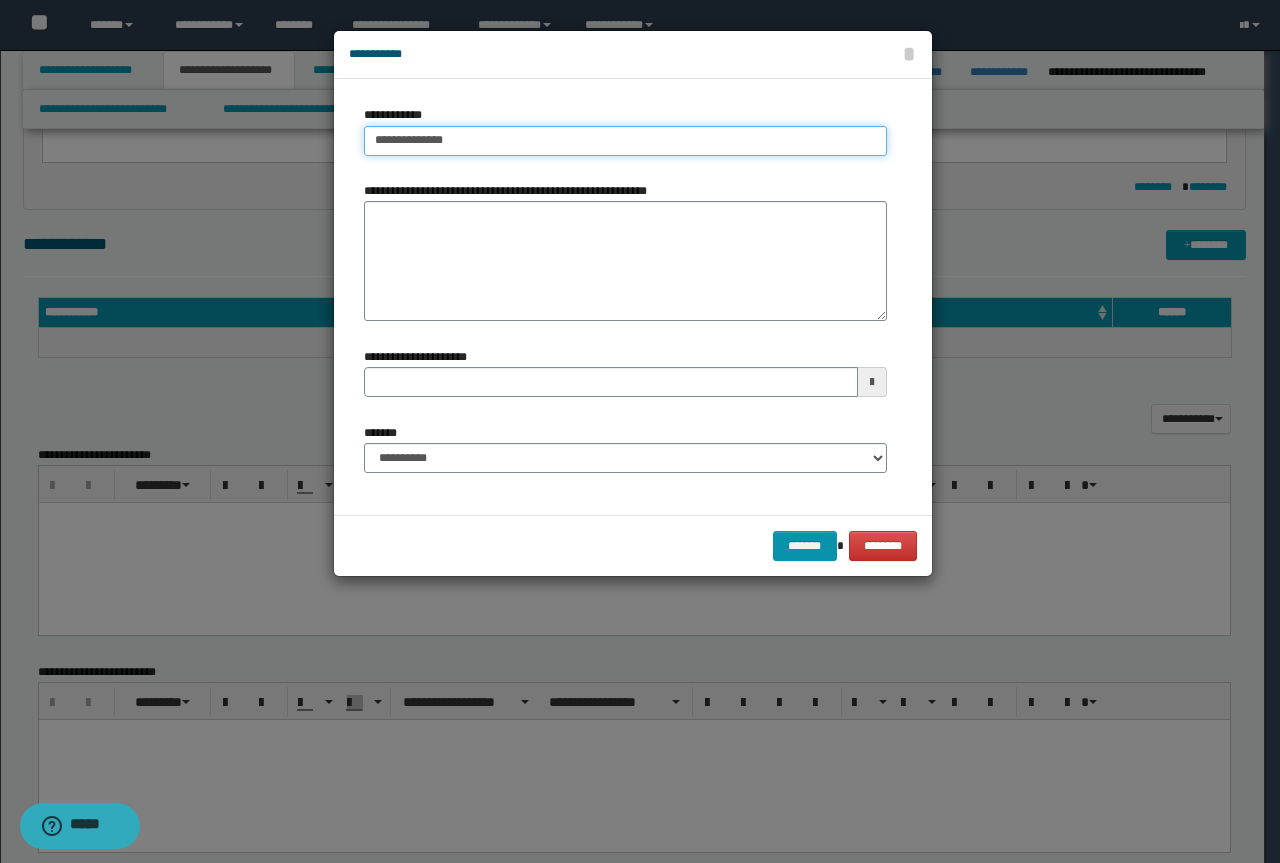 type on "**********" 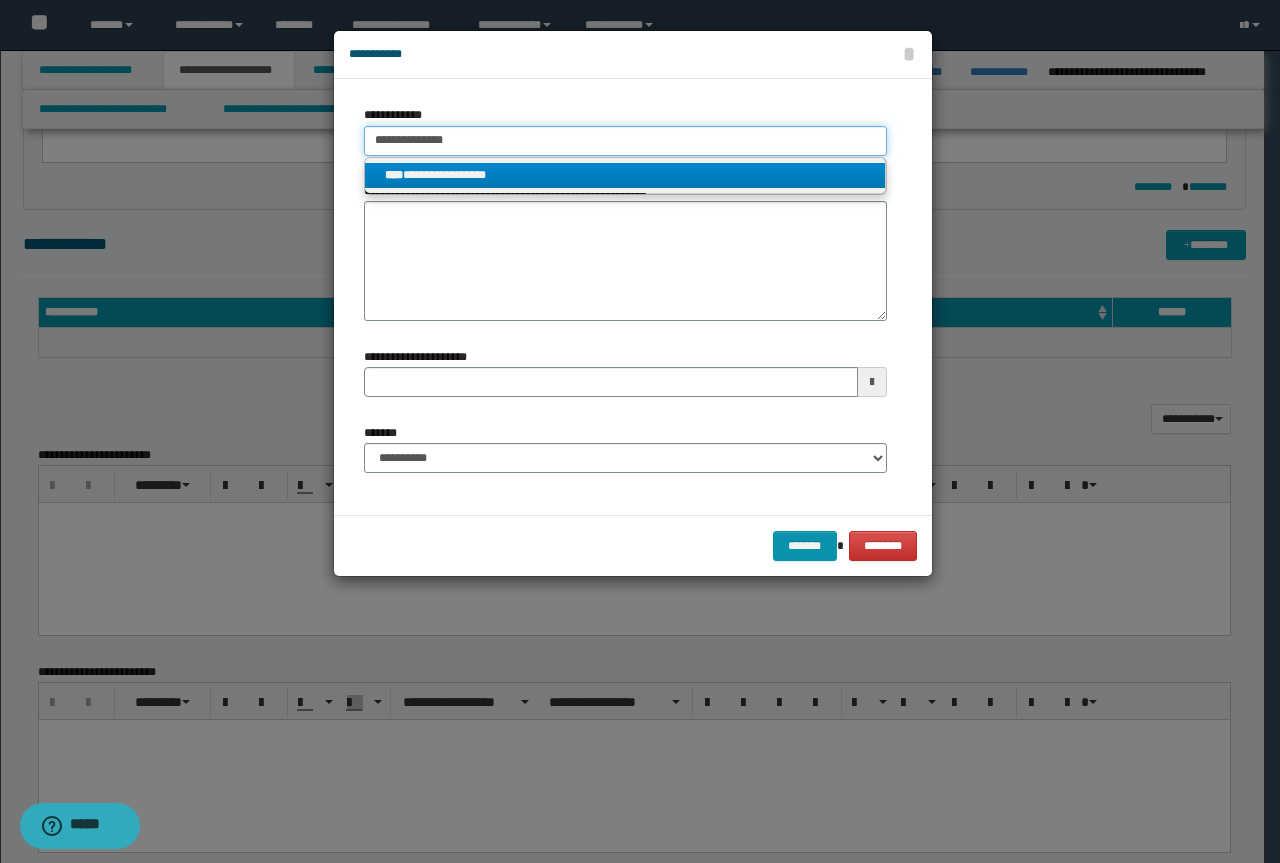 type on "**********" 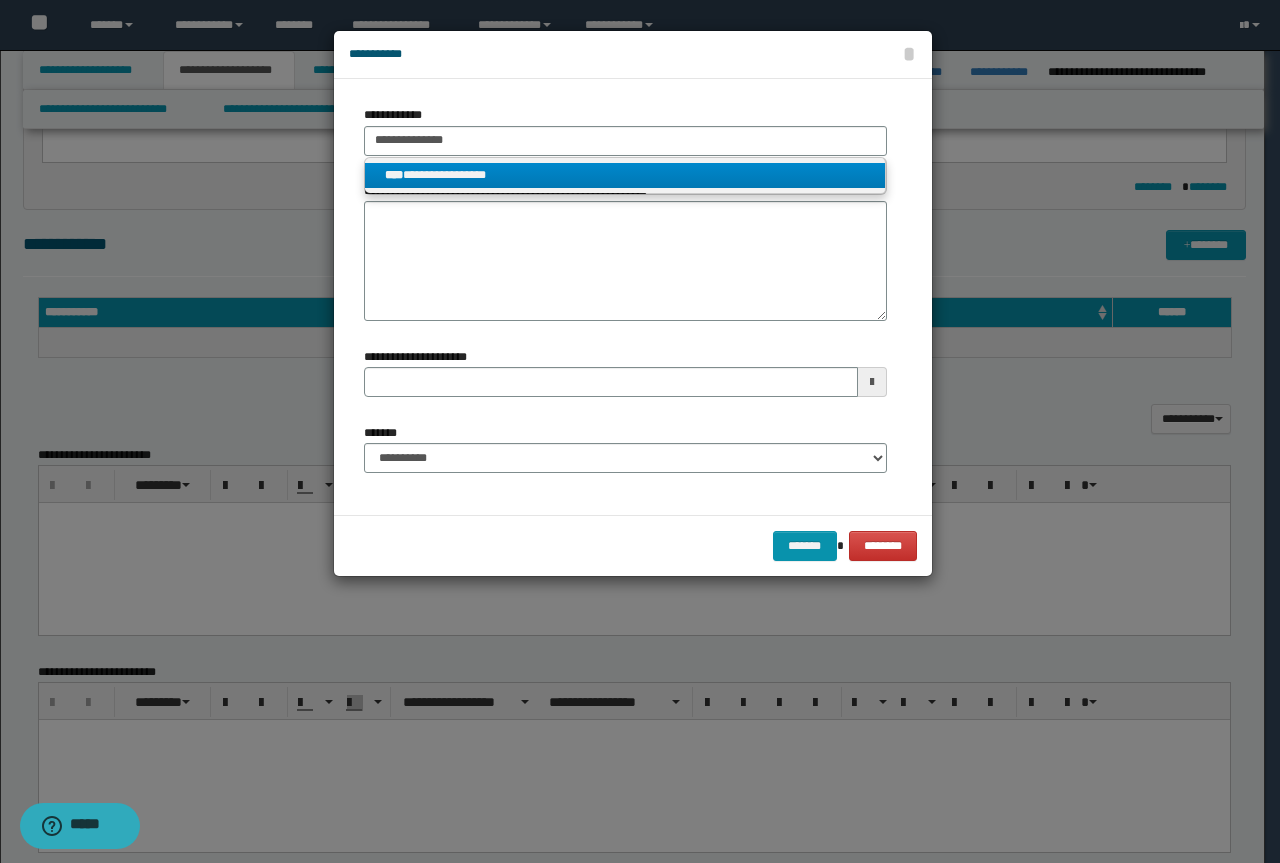 click on "**********" at bounding box center [625, 175] 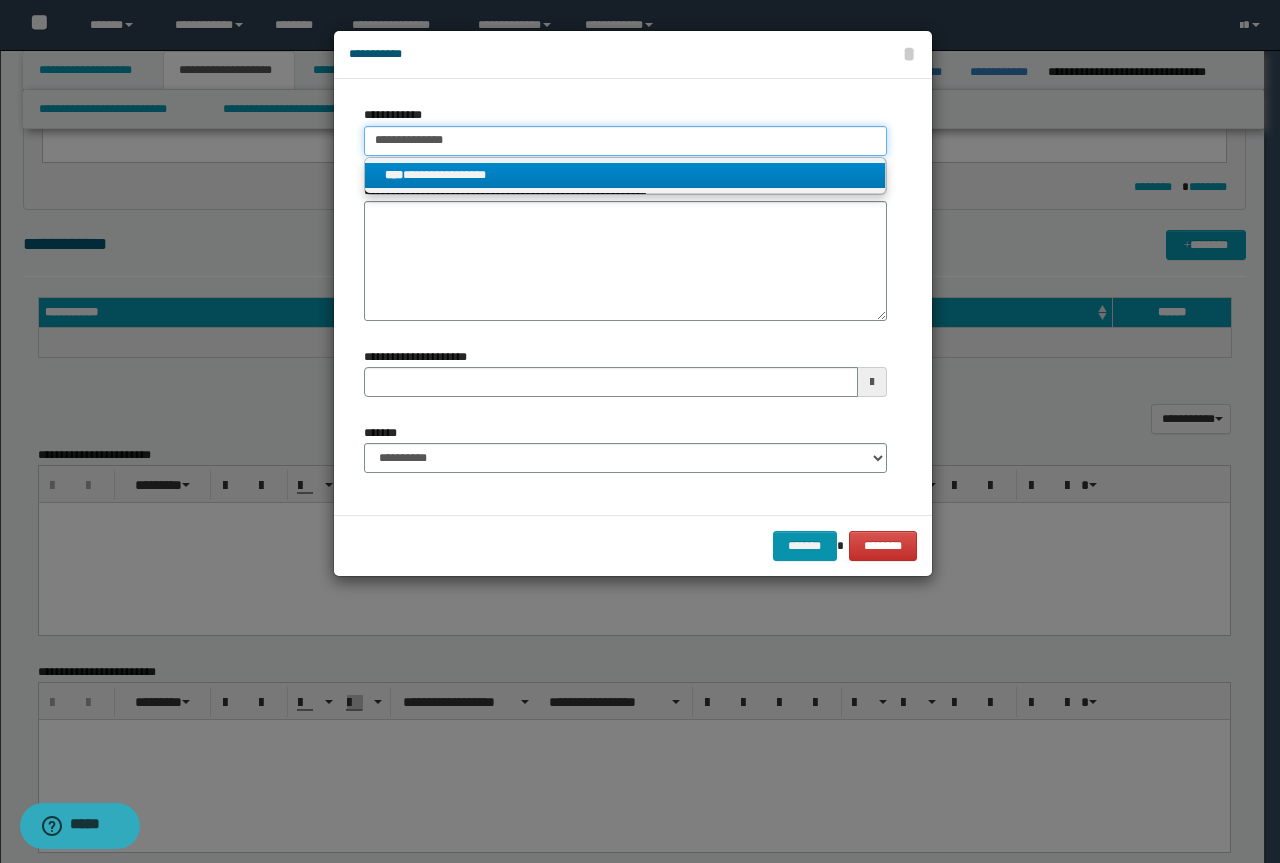 type 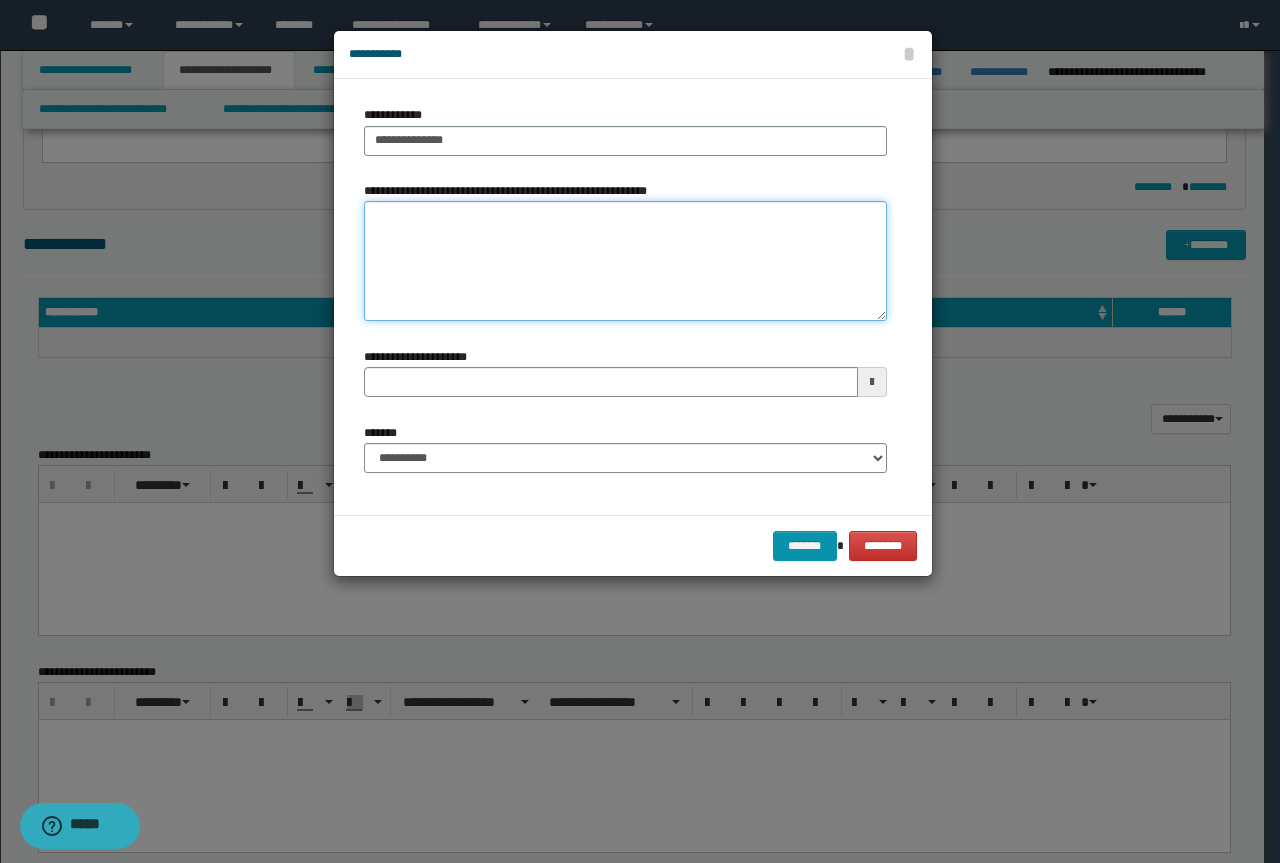 click on "**********" at bounding box center [625, 261] 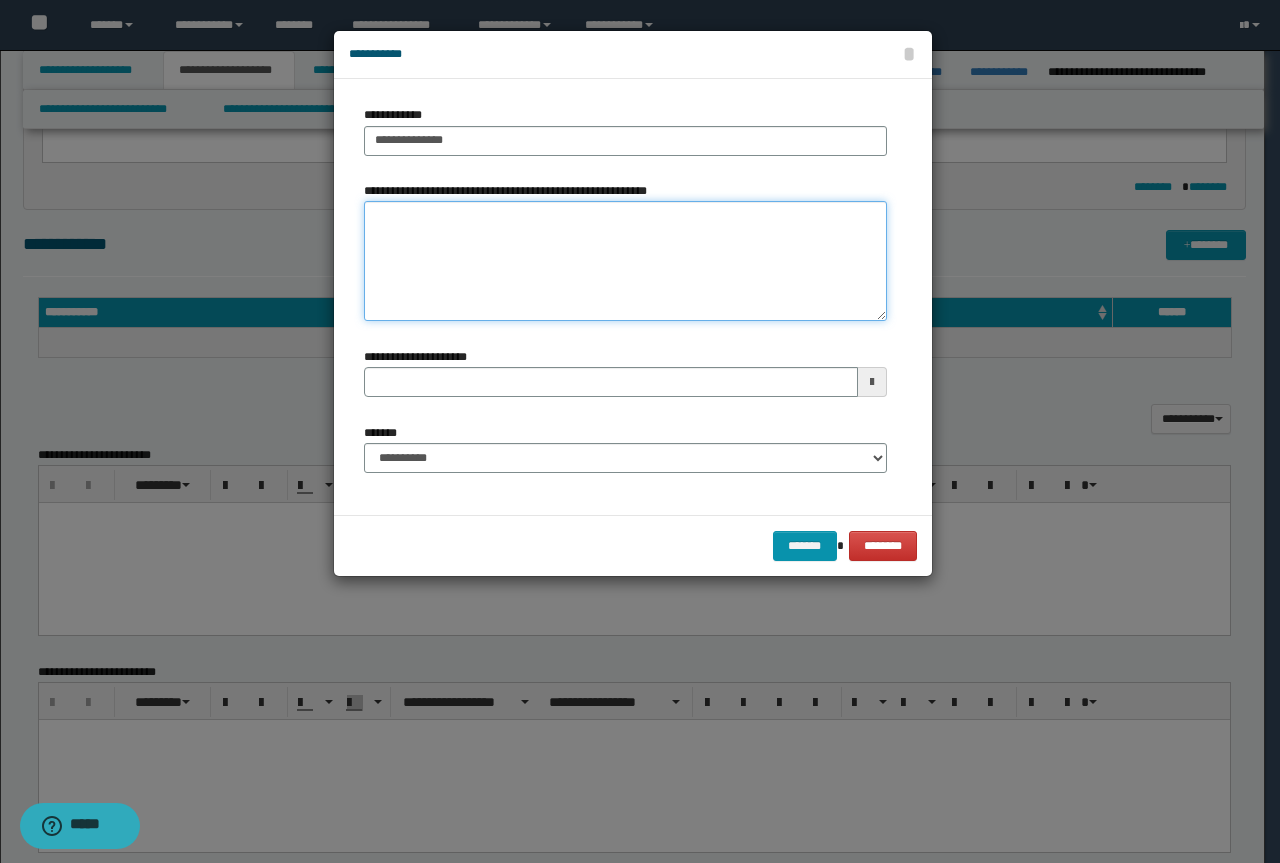 paste on "**********" 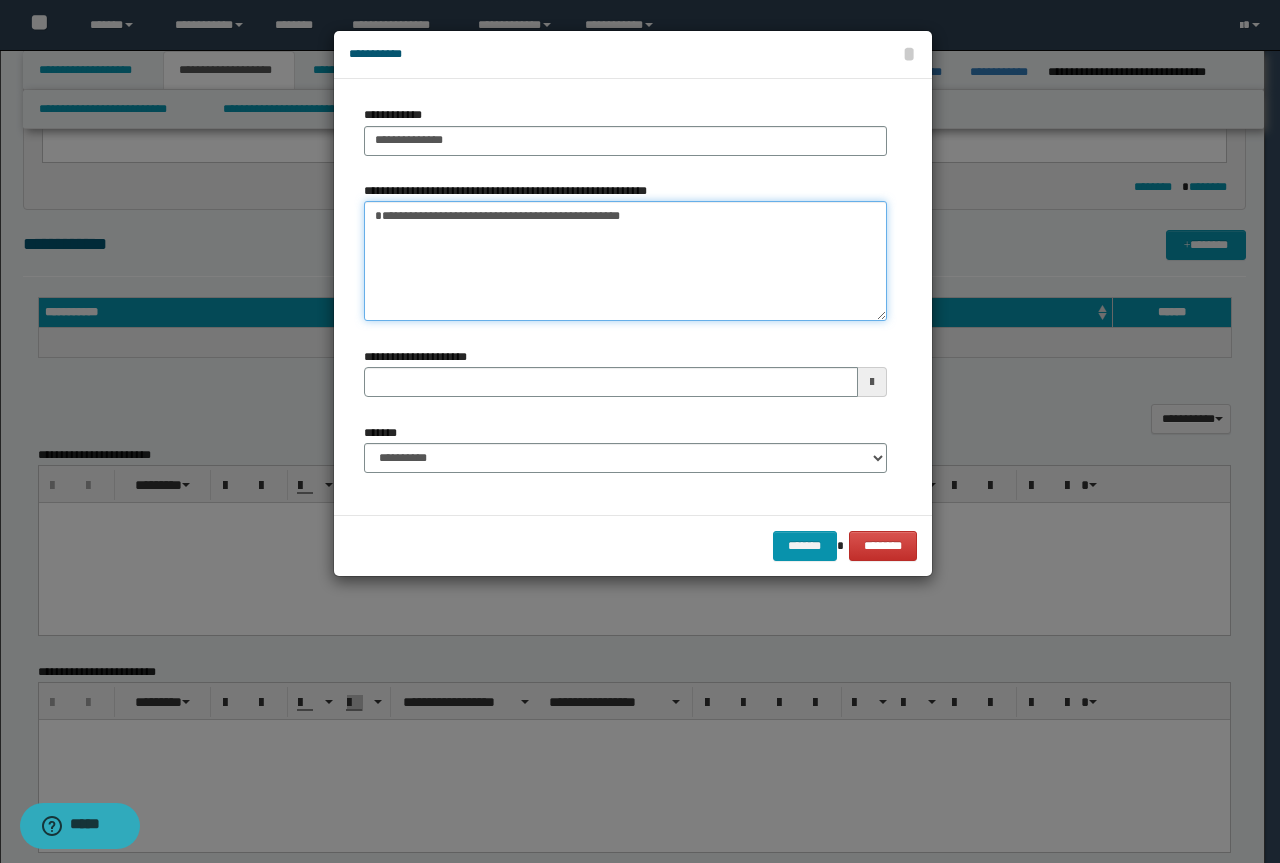 type 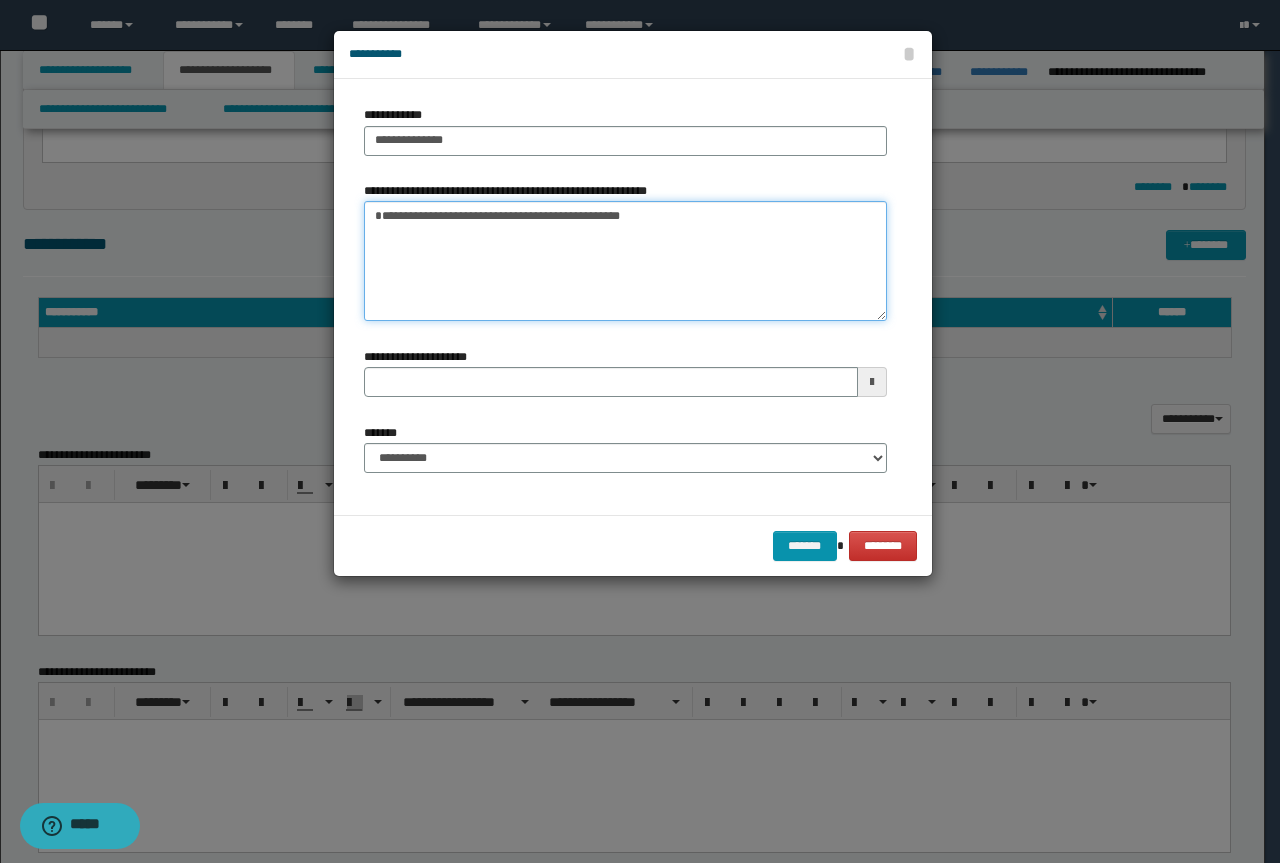 type on "**********" 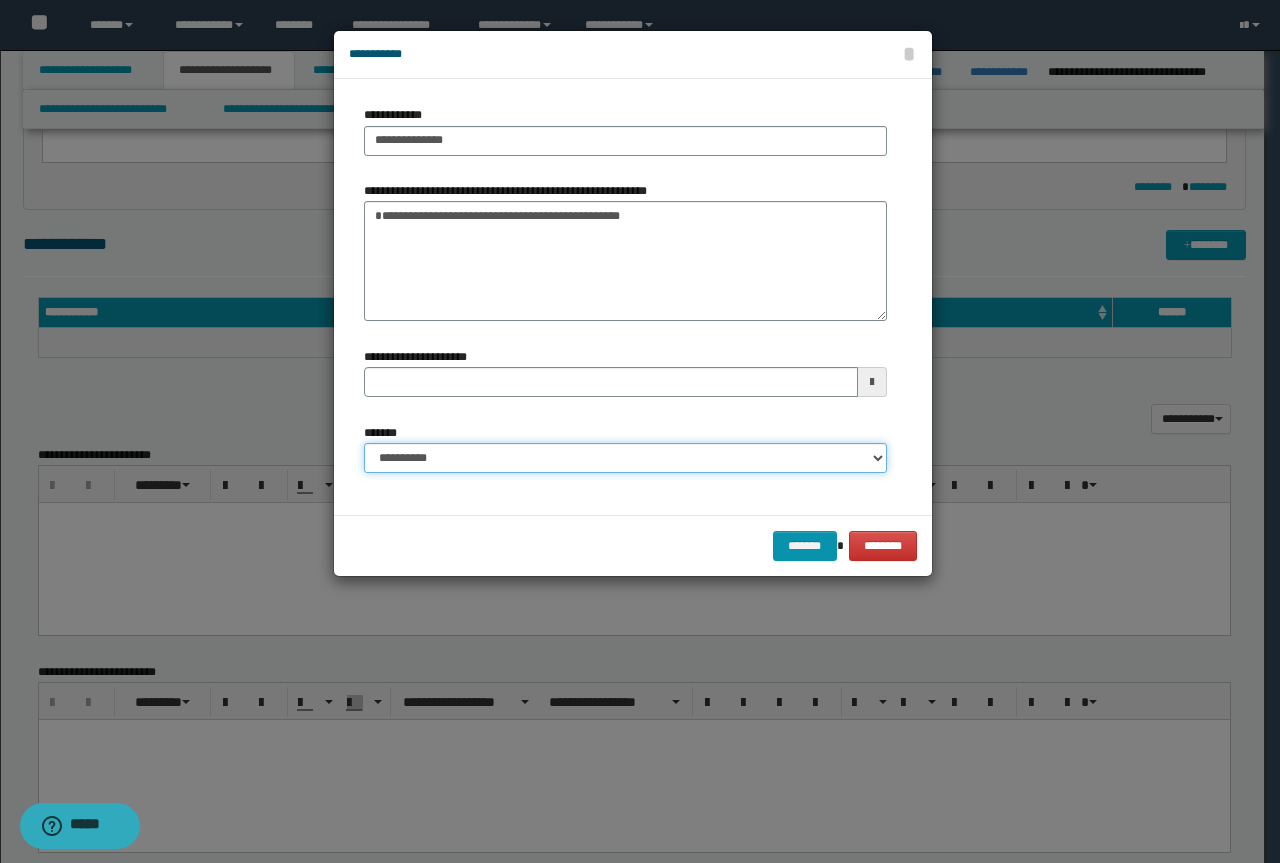 click on "**********" at bounding box center [625, 458] 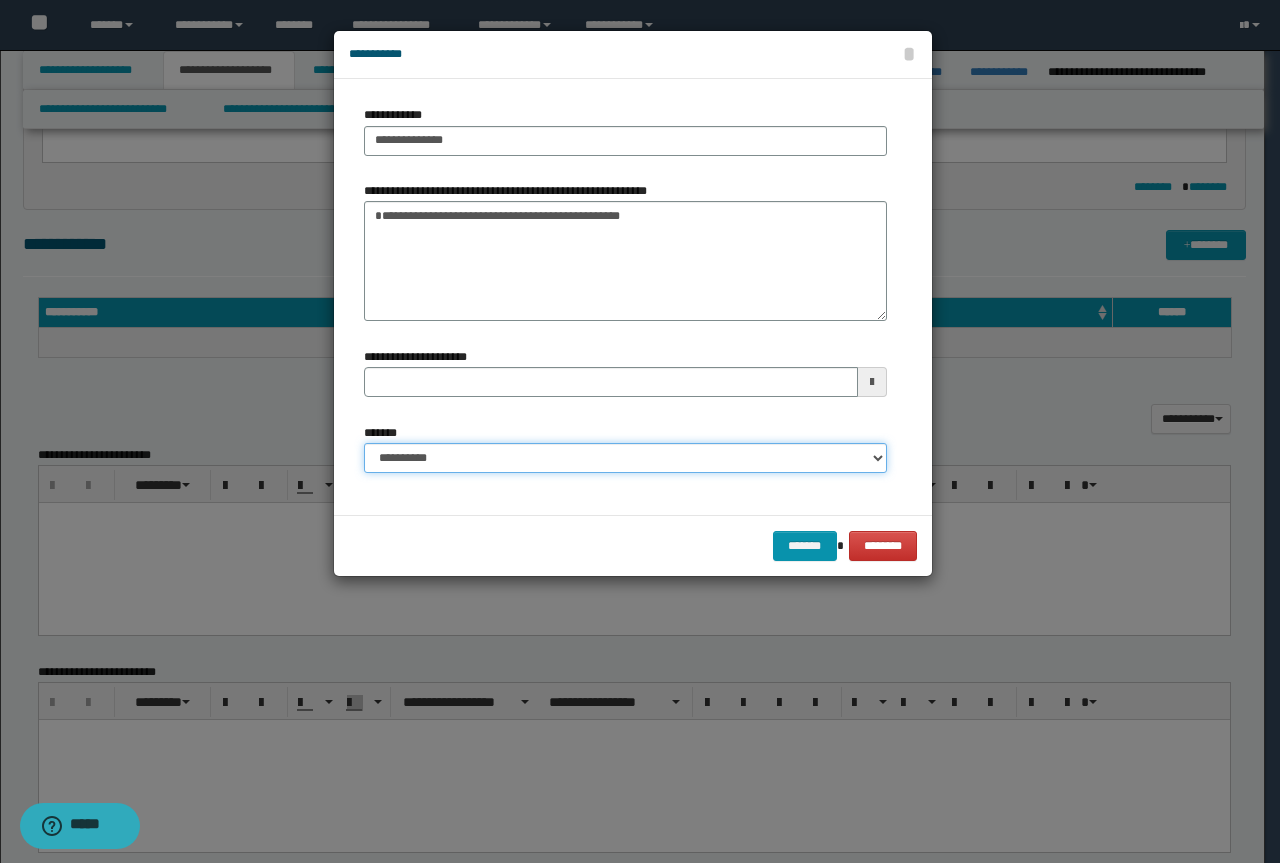 drag, startPoint x: 454, startPoint y: 456, endPoint x: 455, endPoint y: 471, distance: 15.033297 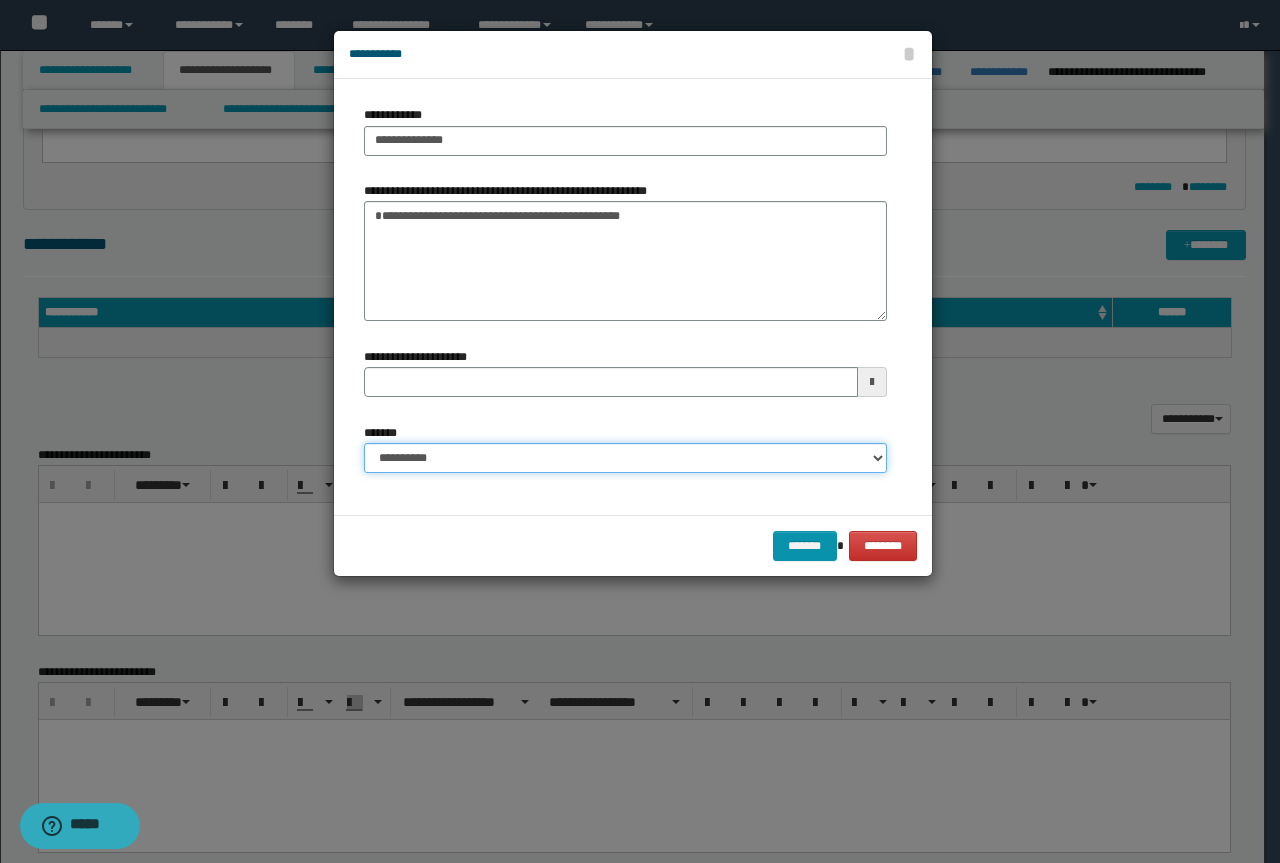 select on "*" 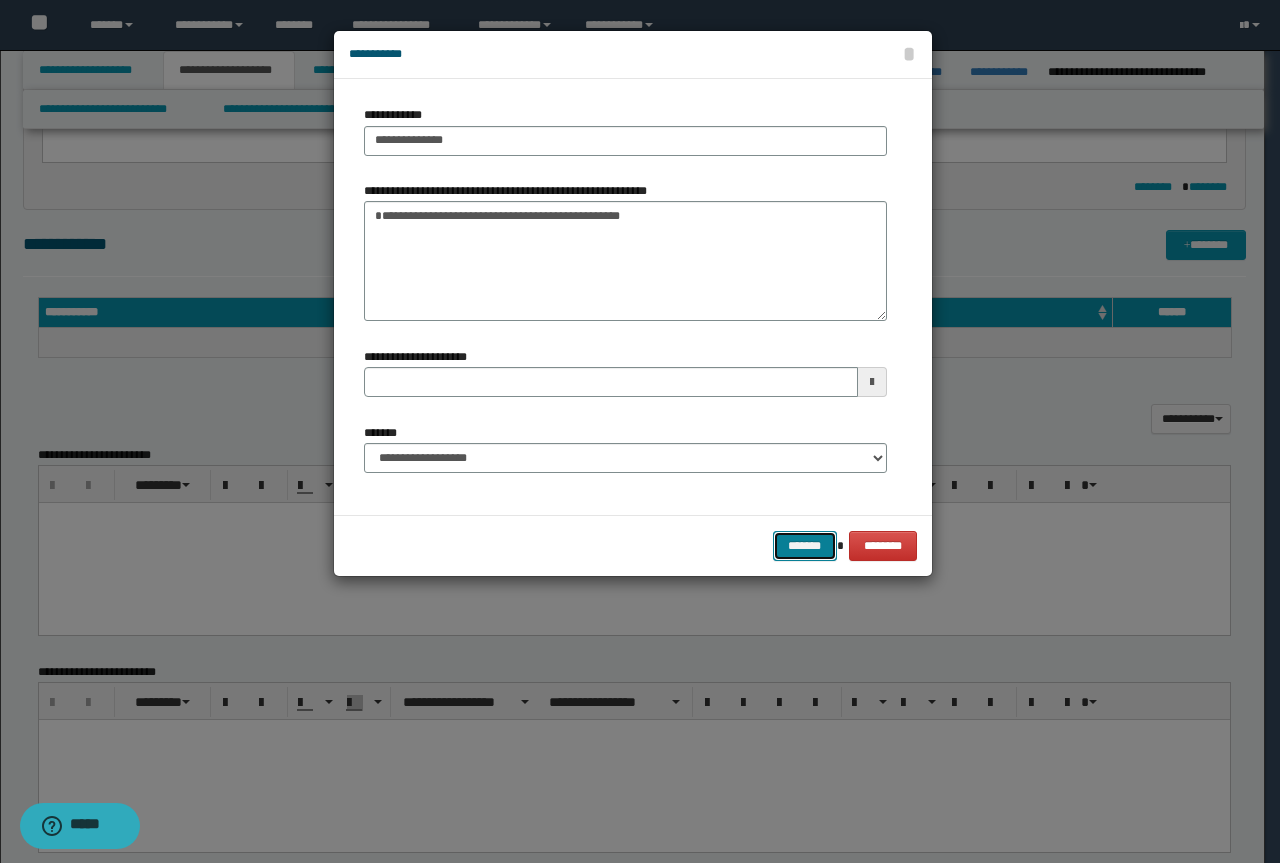 click on "*******" at bounding box center (805, 546) 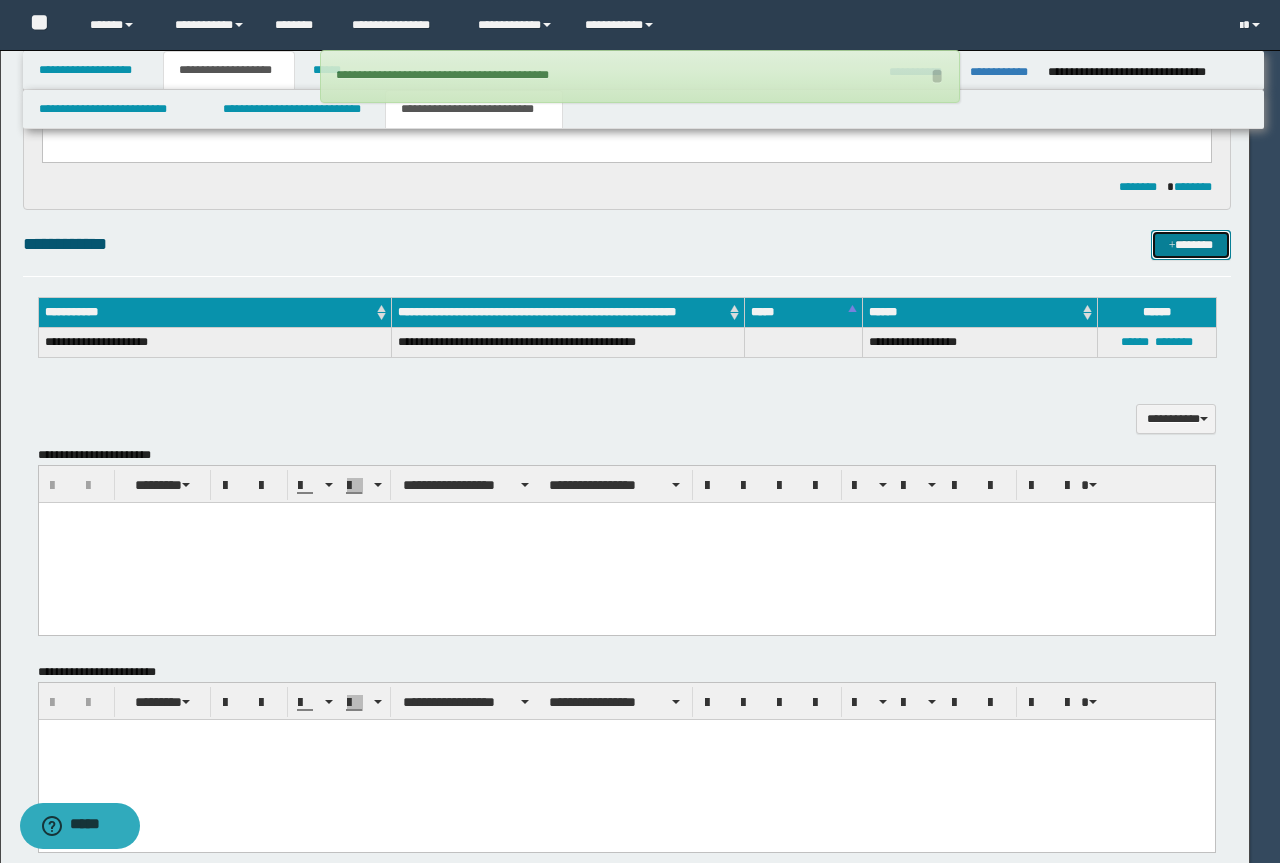type 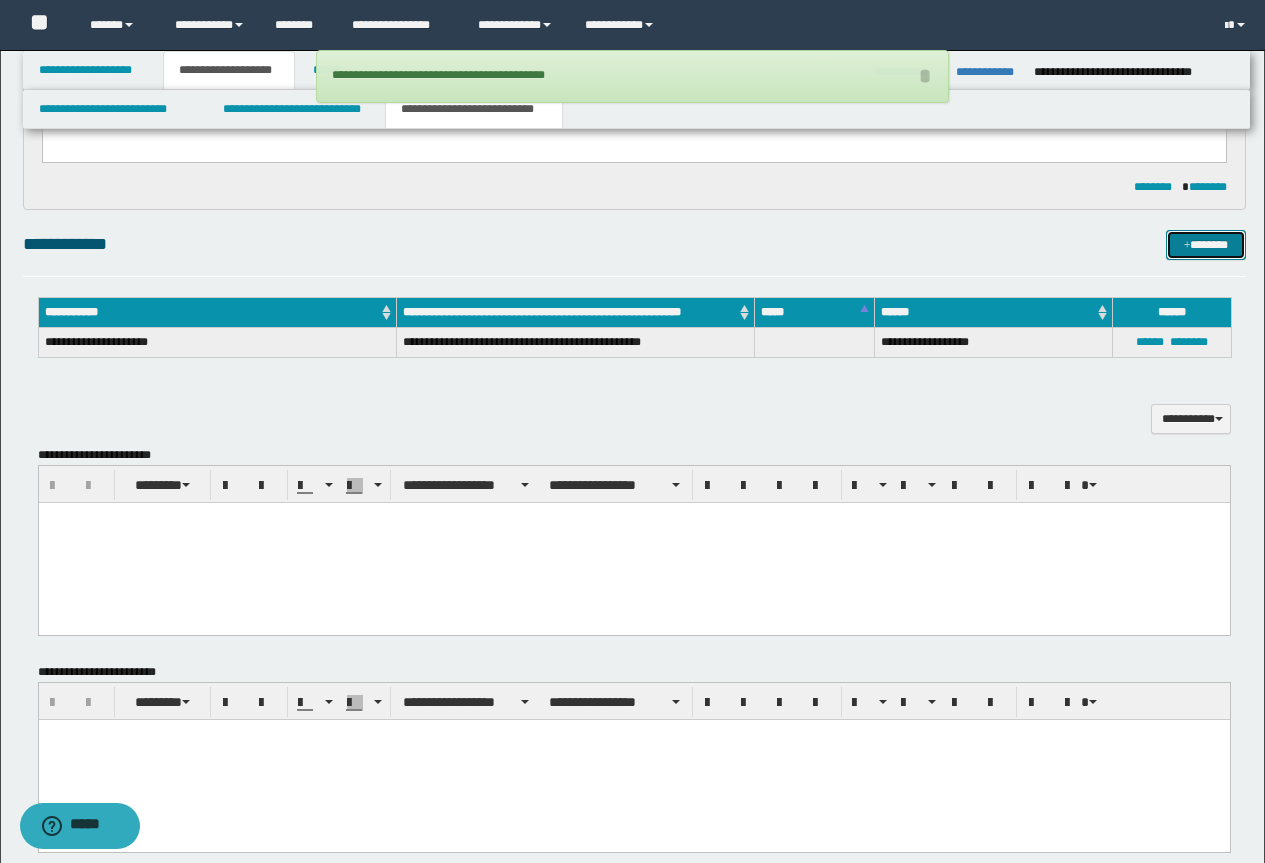 click on "*******" at bounding box center [1206, 245] 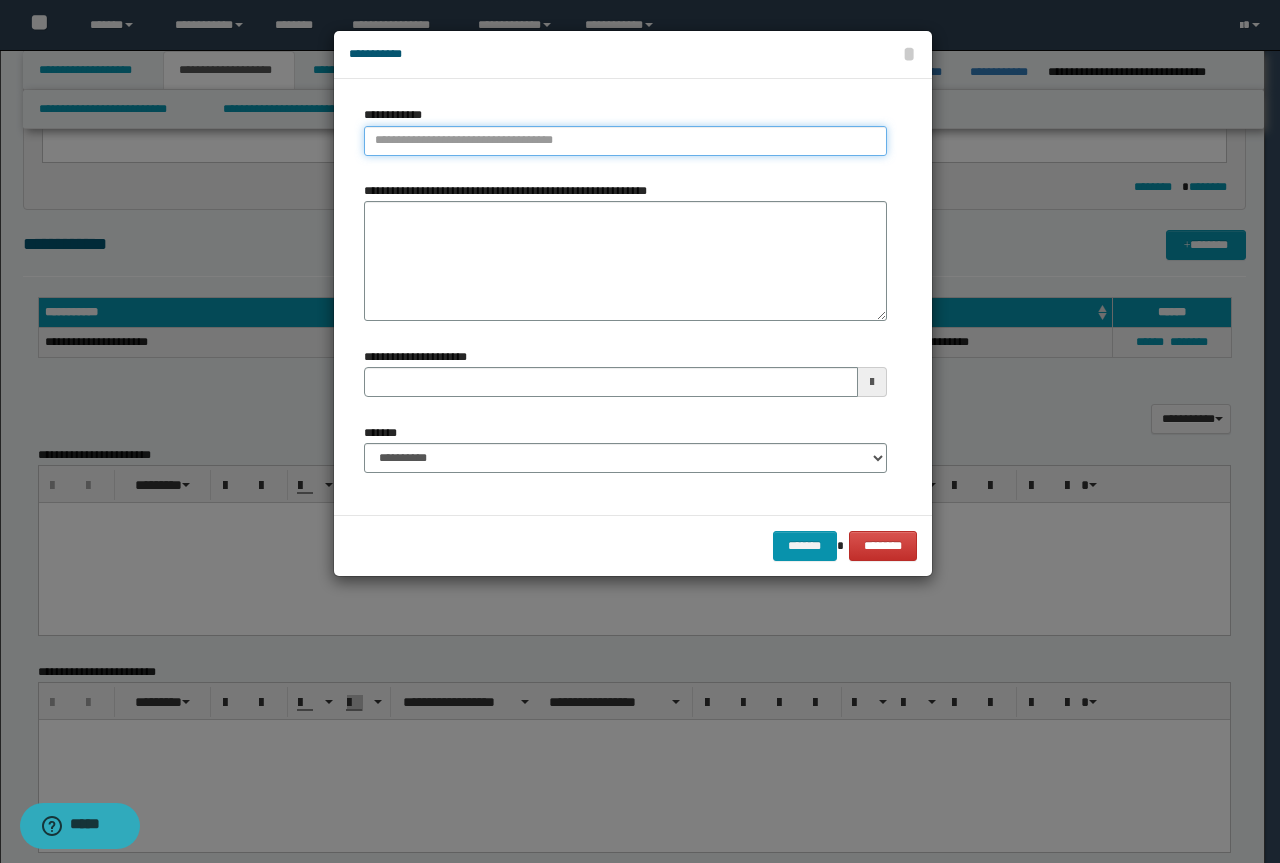 type on "**********" 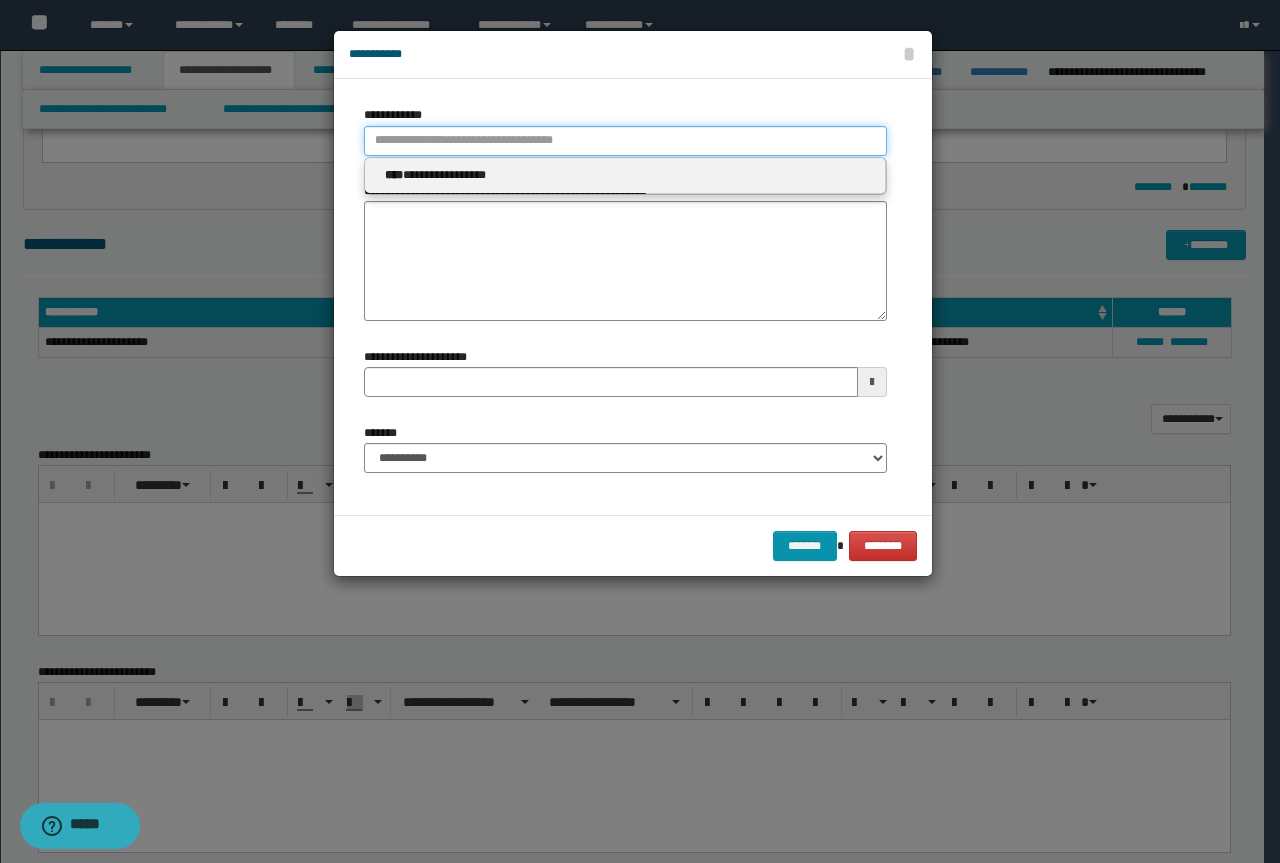 click on "**********" at bounding box center (625, 141) 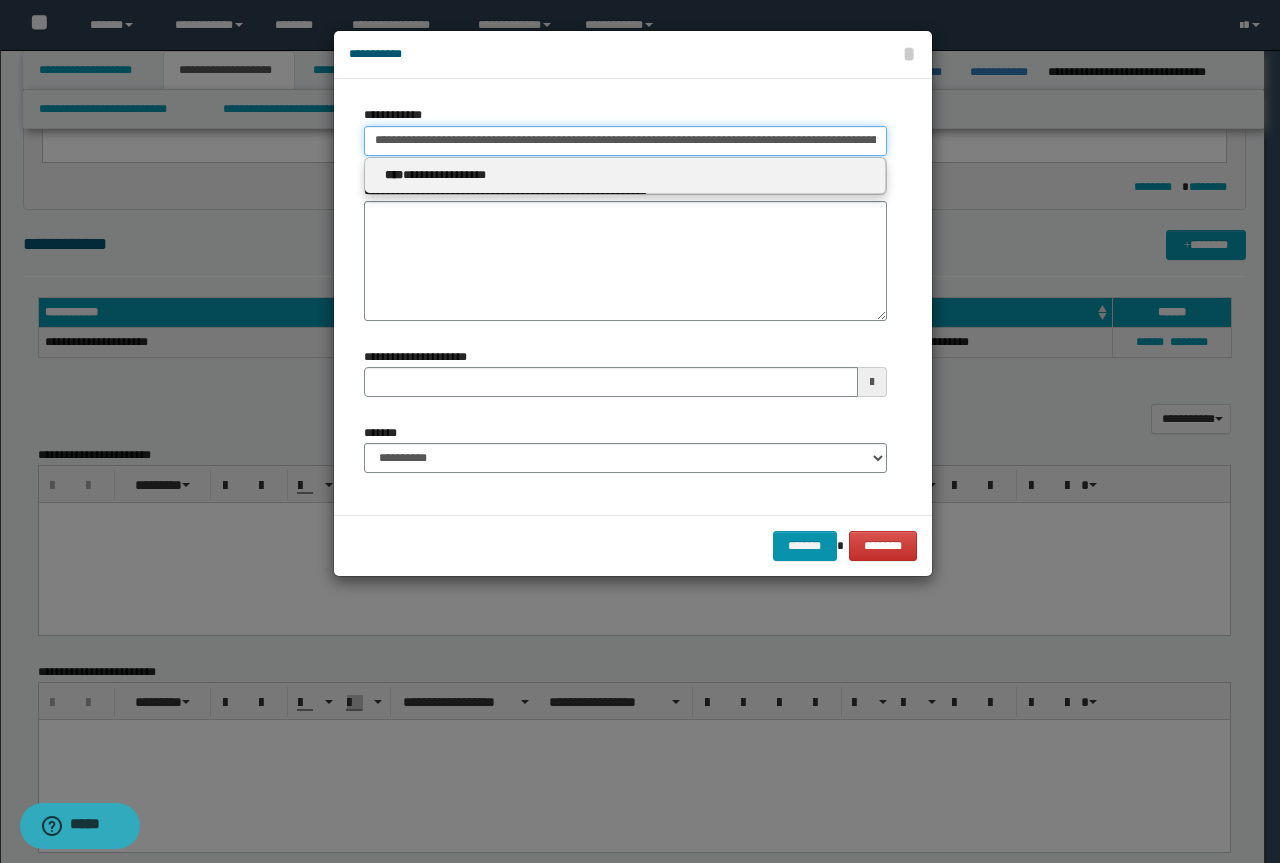 scroll, scrollTop: 0, scrollLeft: 198, axis: horizontal 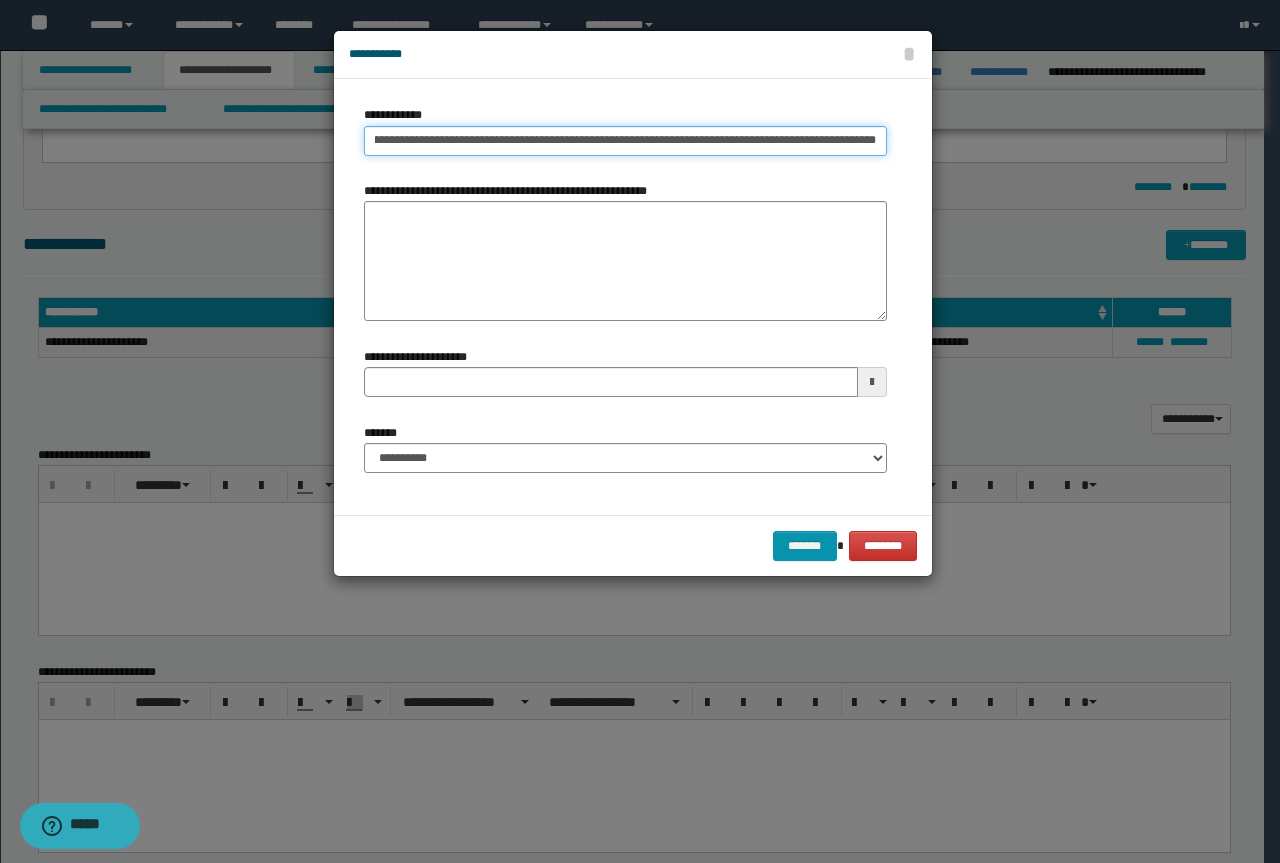 drag, startPoint x: 875, startPoint y: 138, endPoint x: 488, endPoint y: 145, distance: 387.0633 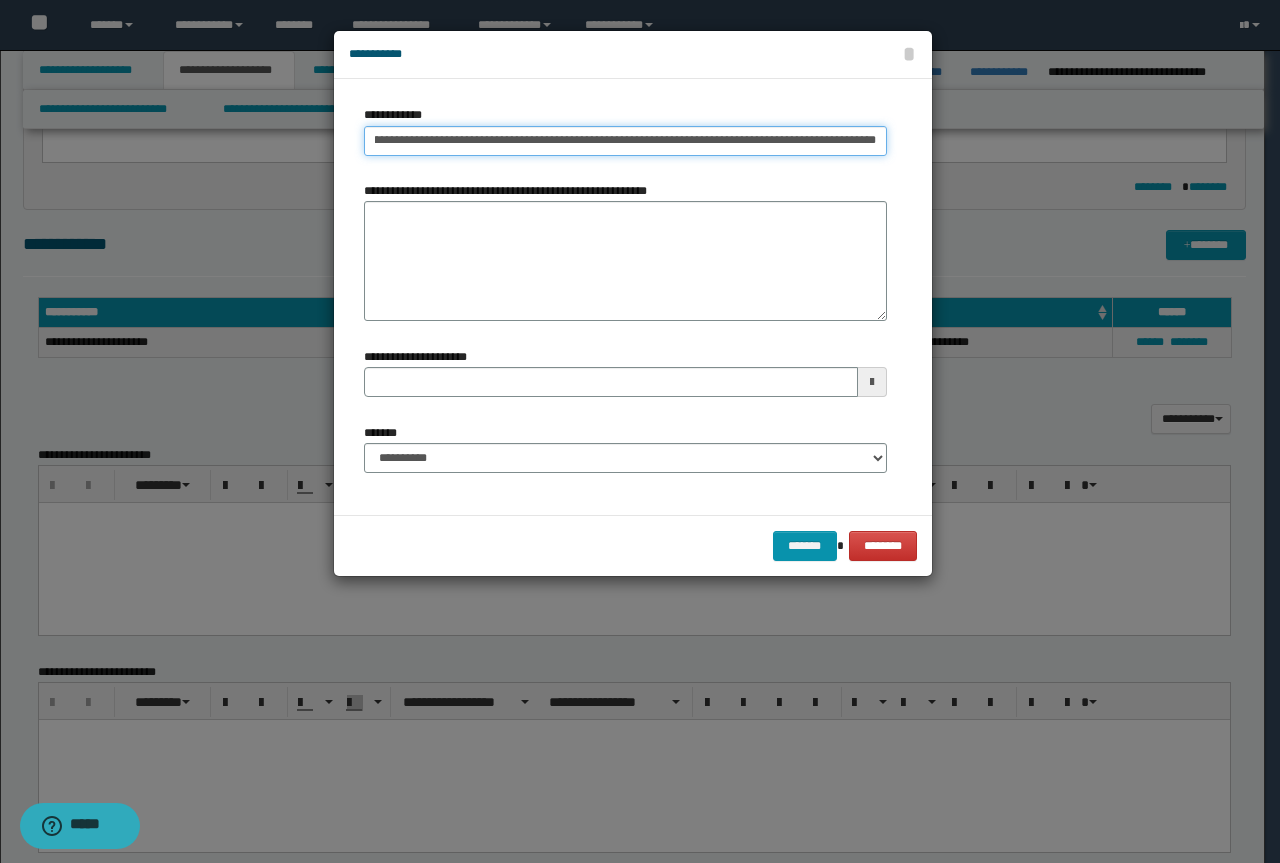type on "**********" 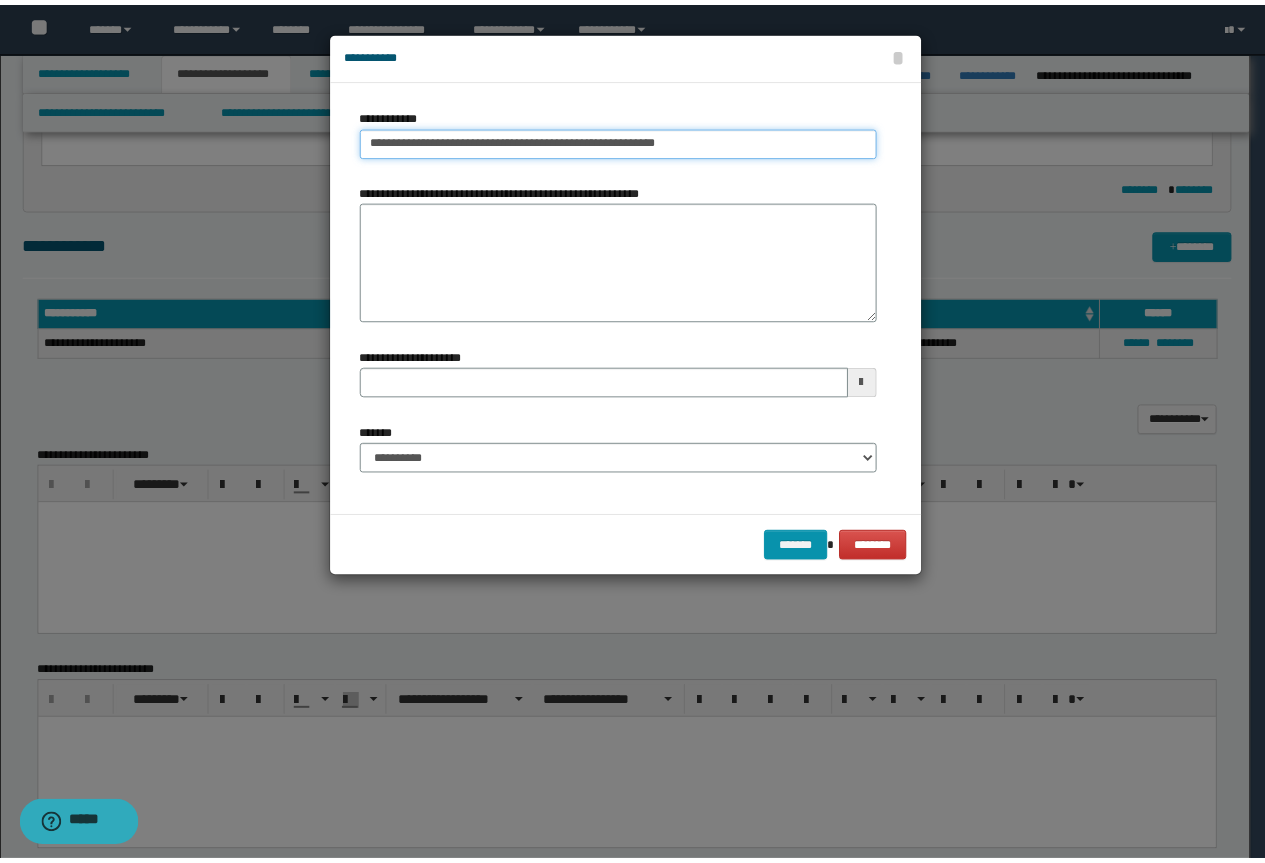scroll, scrollTop: 0, scrollLeft: 0, axis: both 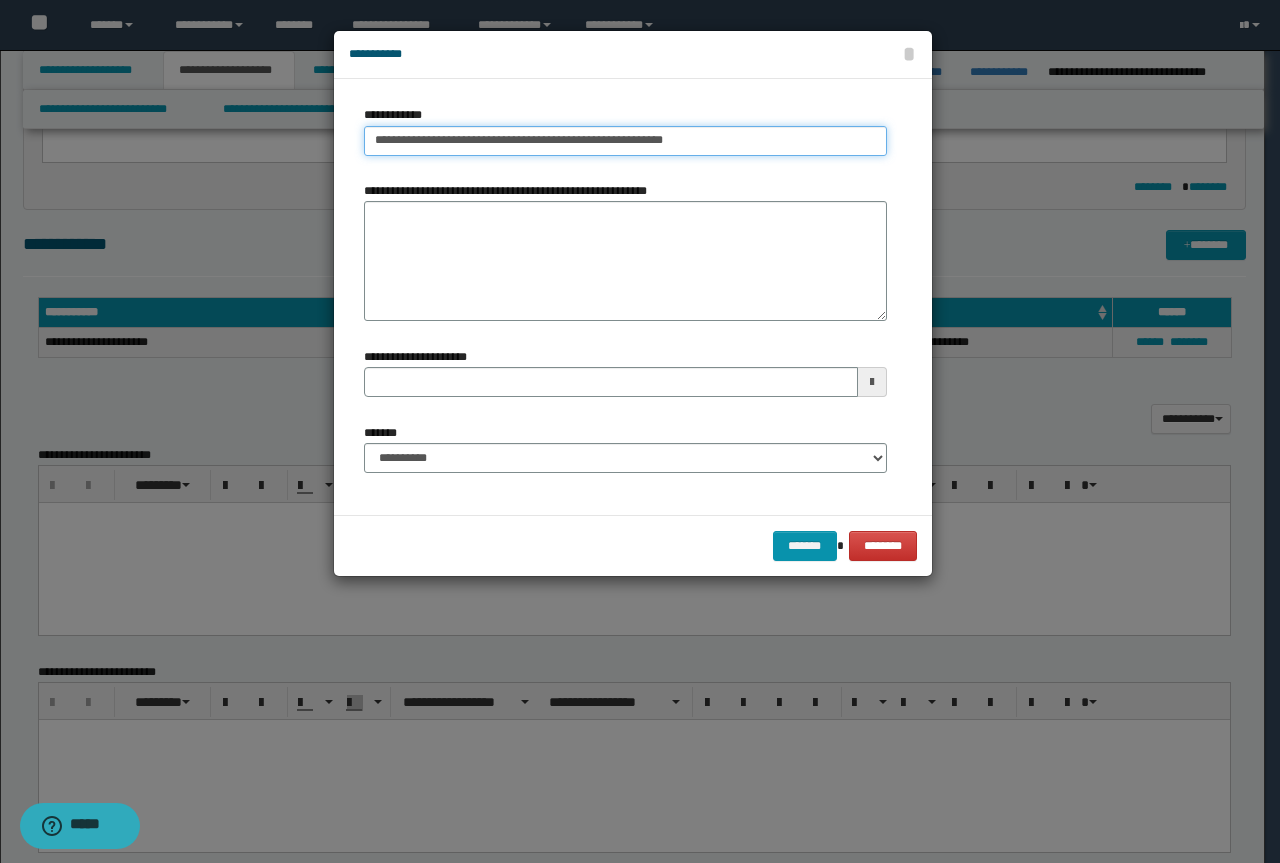 type on "**********" 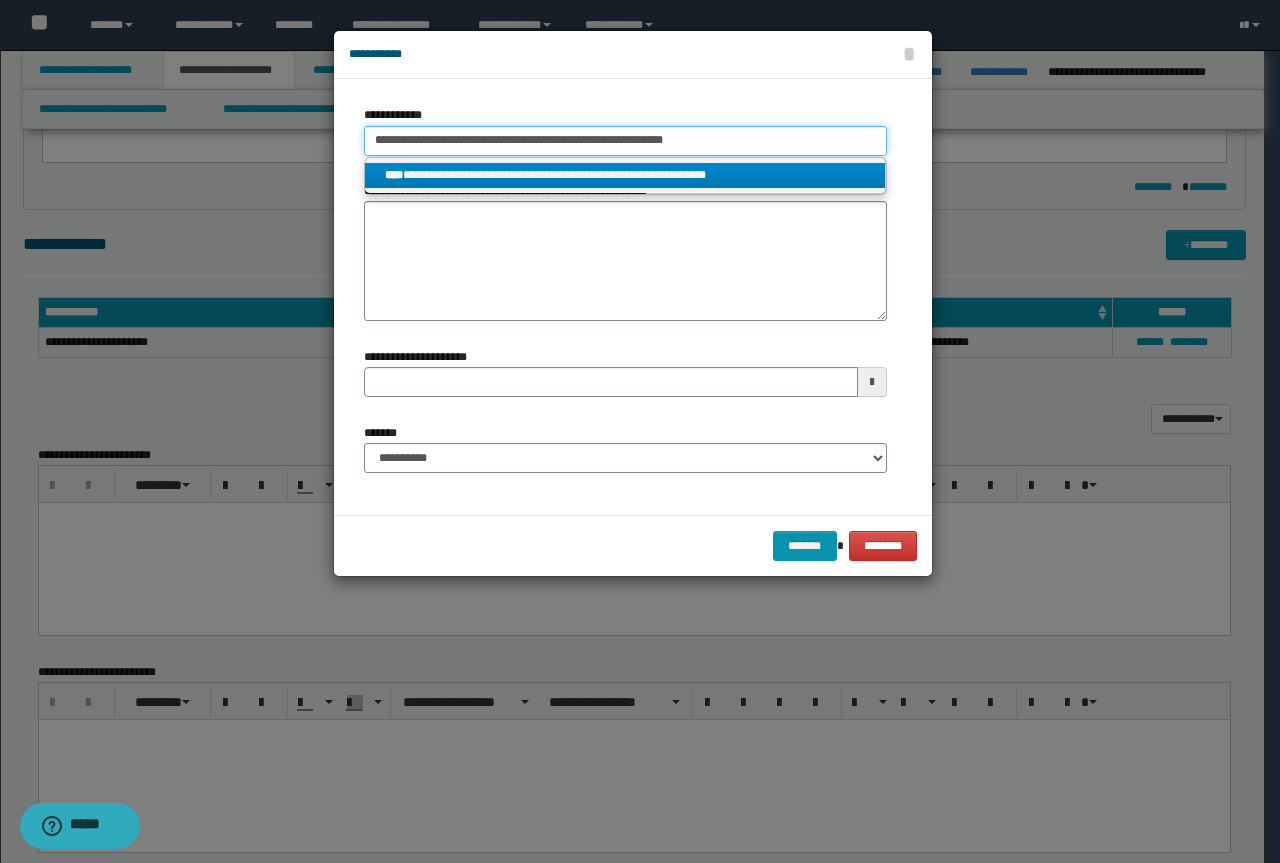 type on "**********" 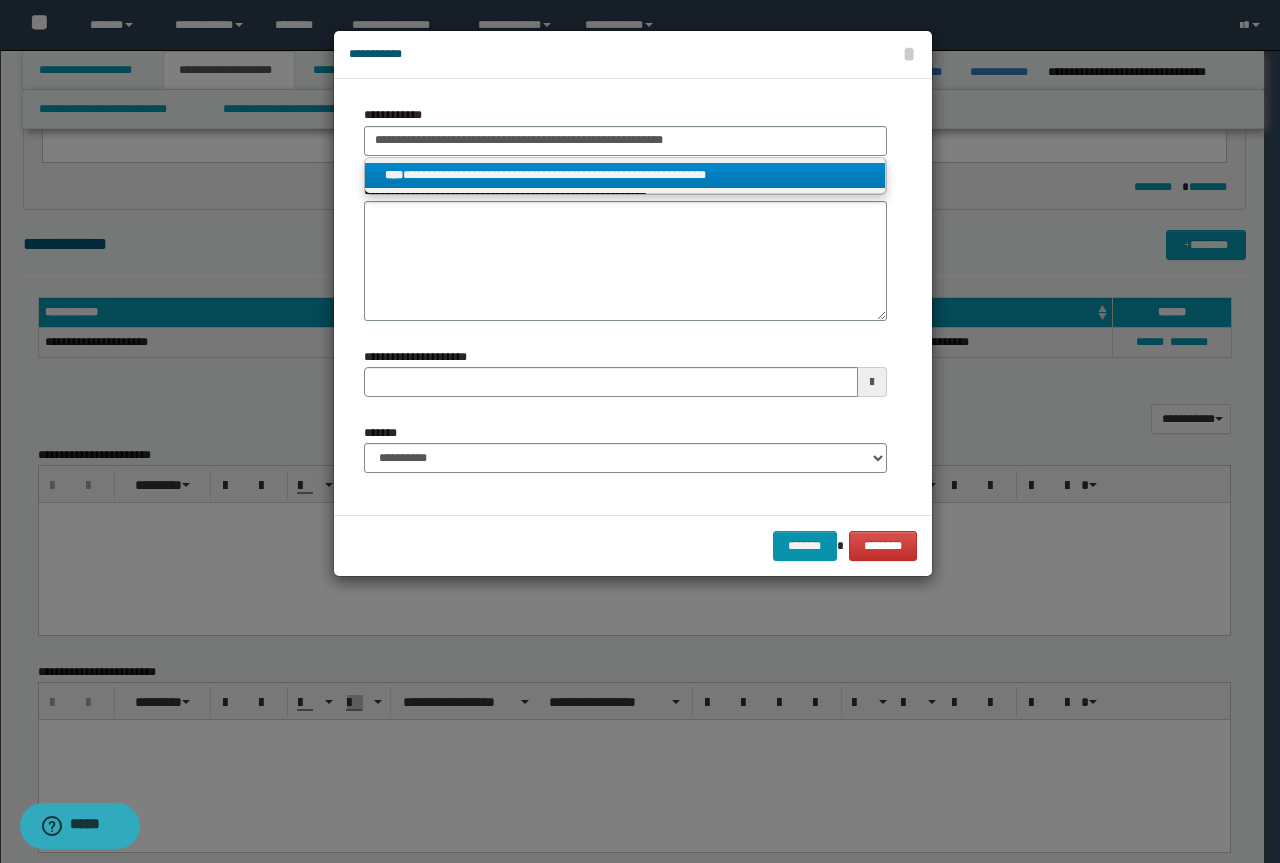 click on "**********" at bounding box center [625, 175] 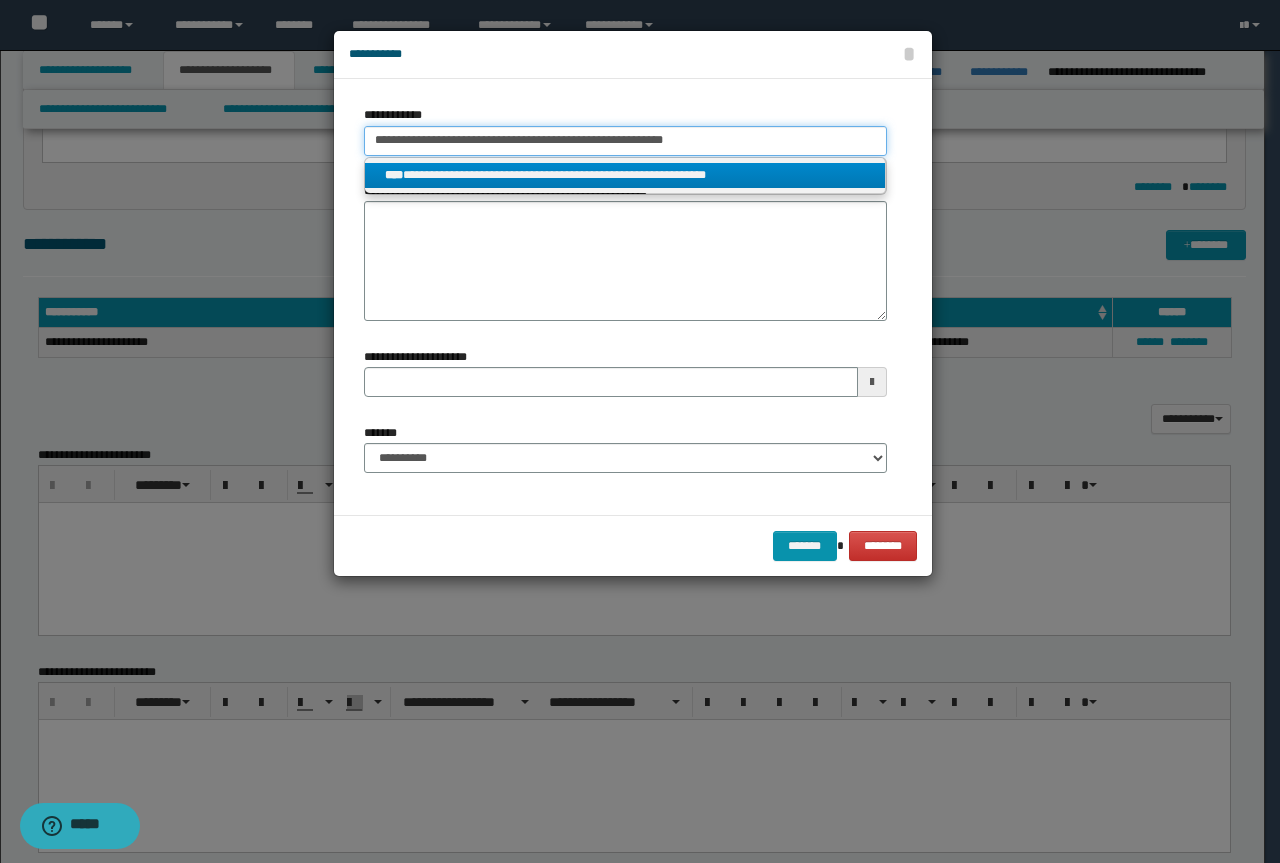 type 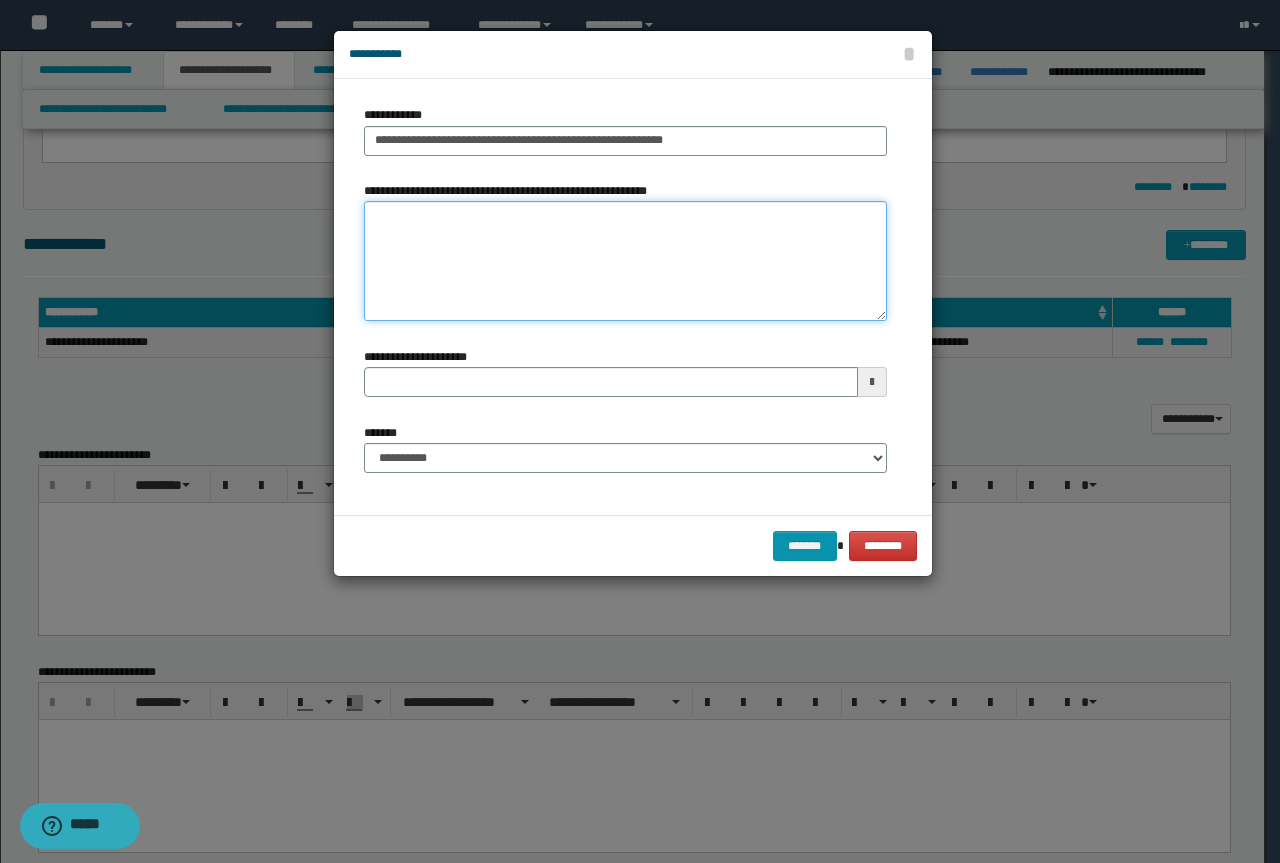 click on "**********" at bounding box center [625, 261] 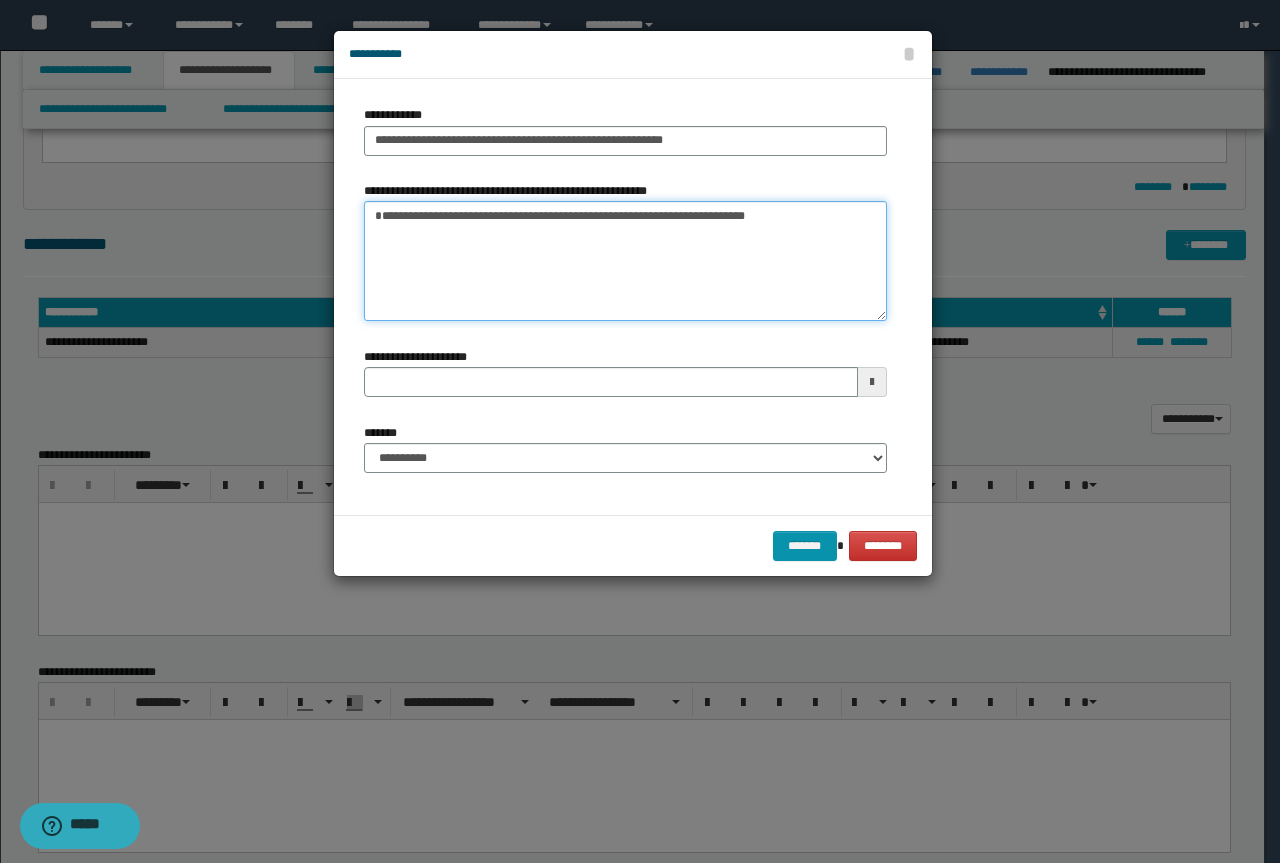 type 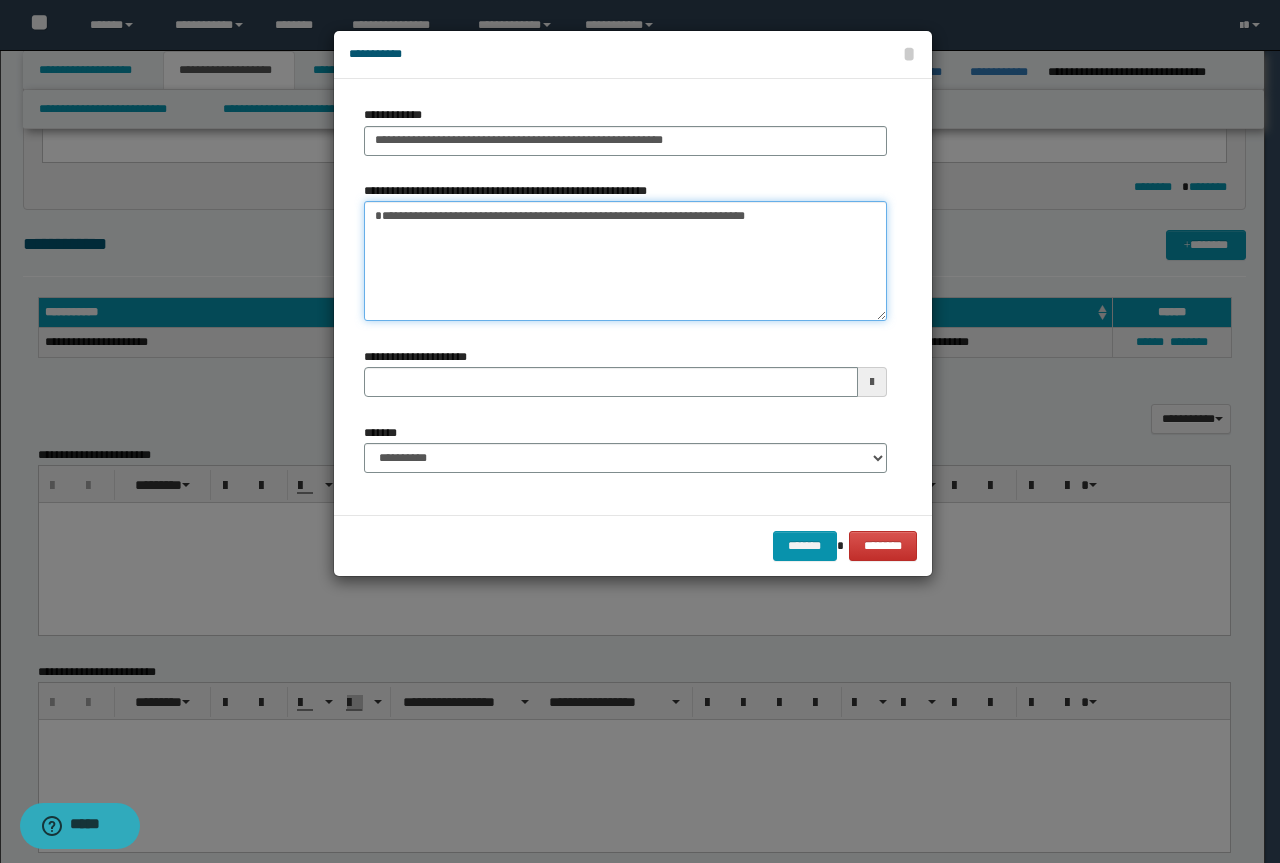 type on "**********" 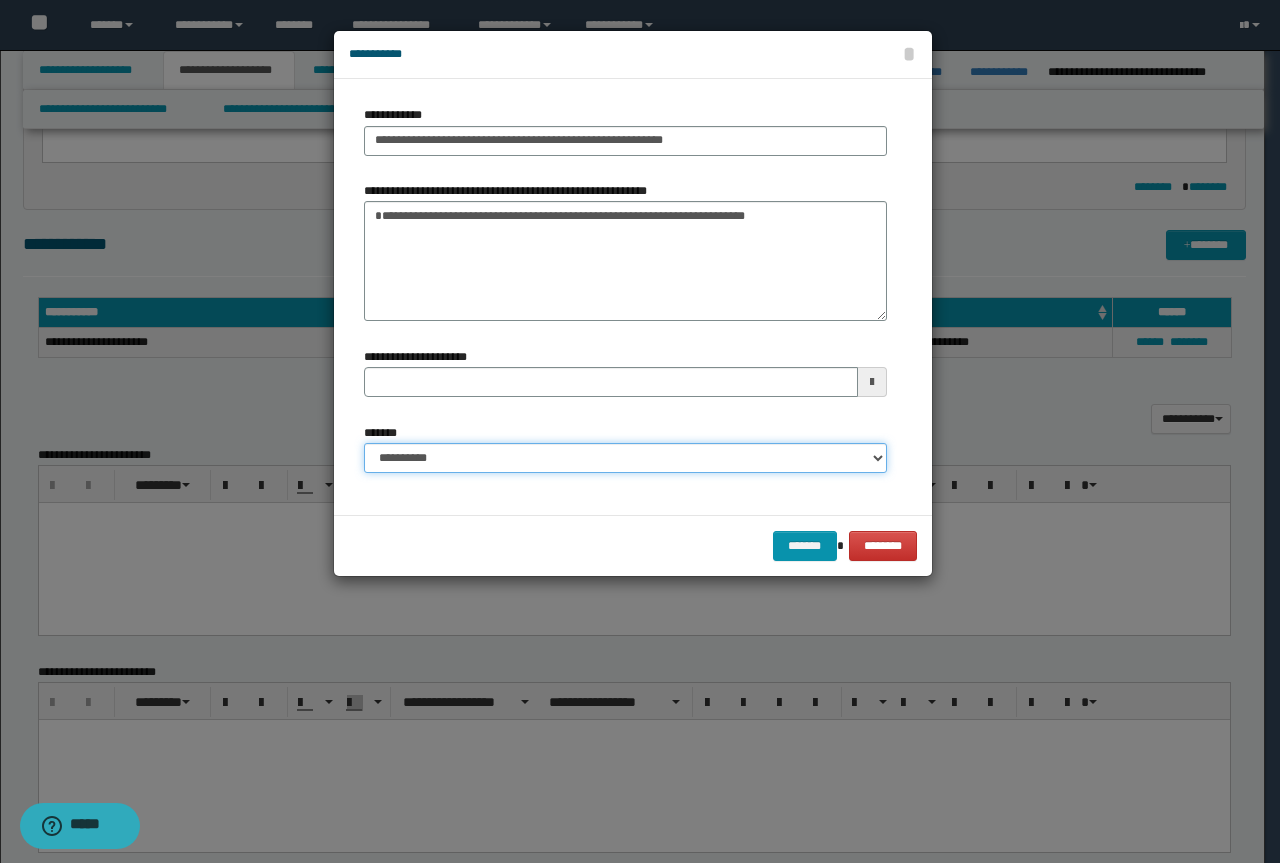 click on "**********" at bounding box center (625, 458) 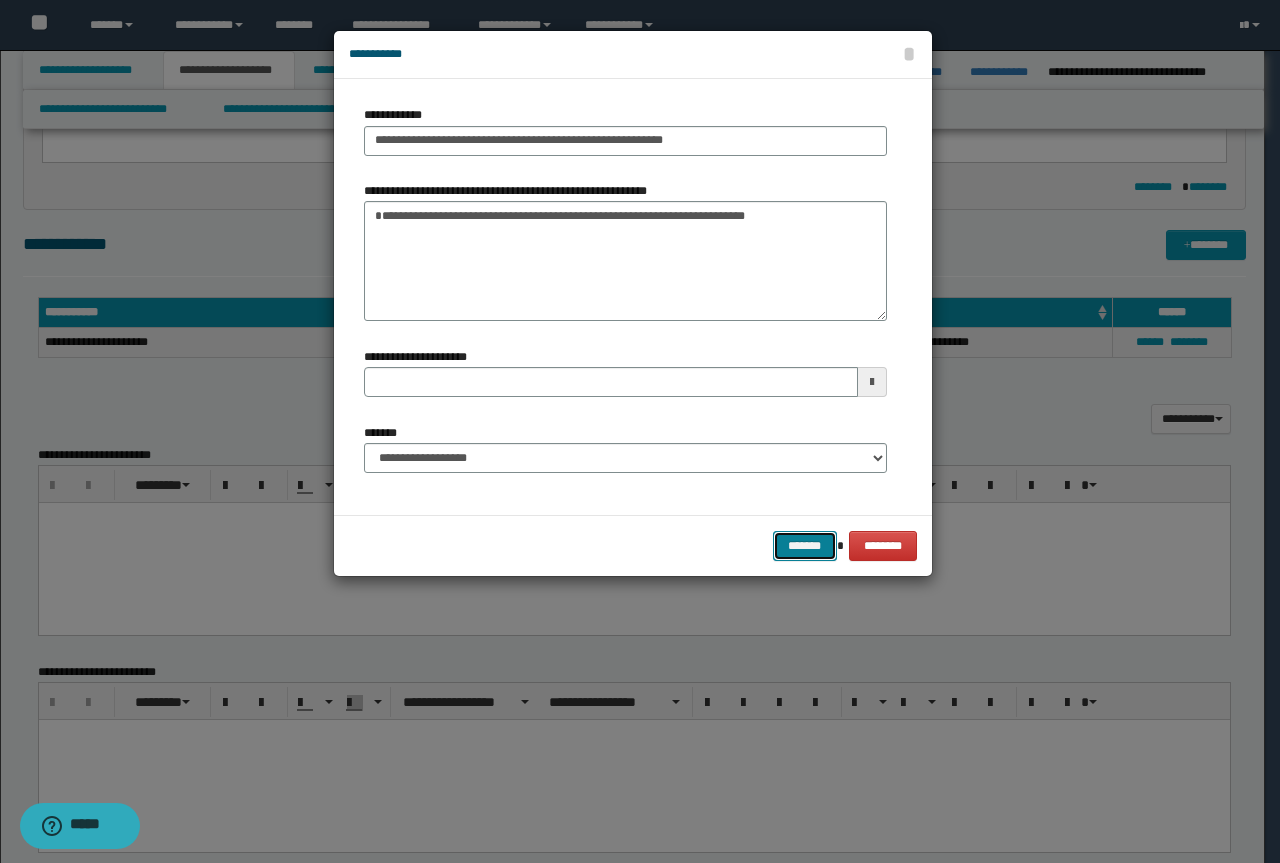 click on "*******" at bounding box center [805, 546] 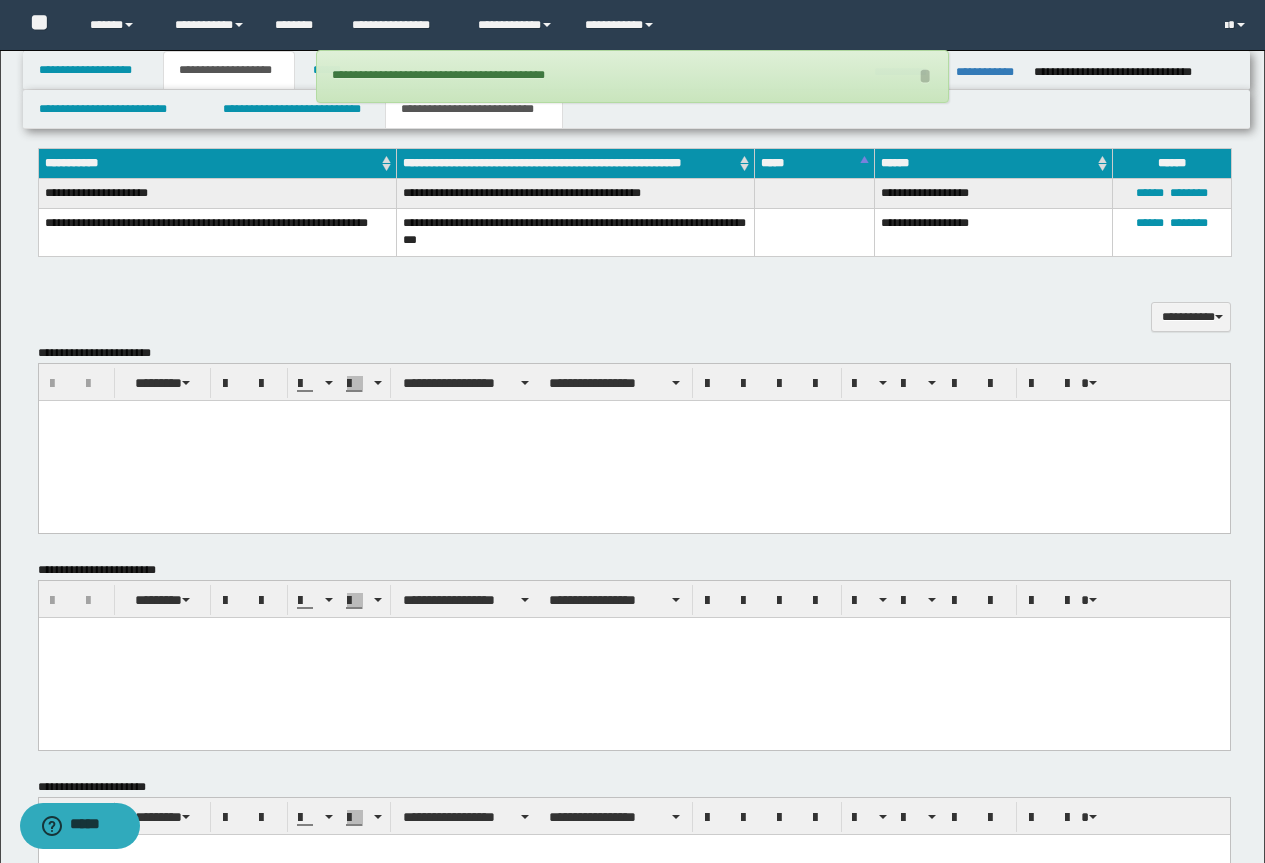 scroll, scrollTop: 1126, scrollLeft: 0, axis: vertical 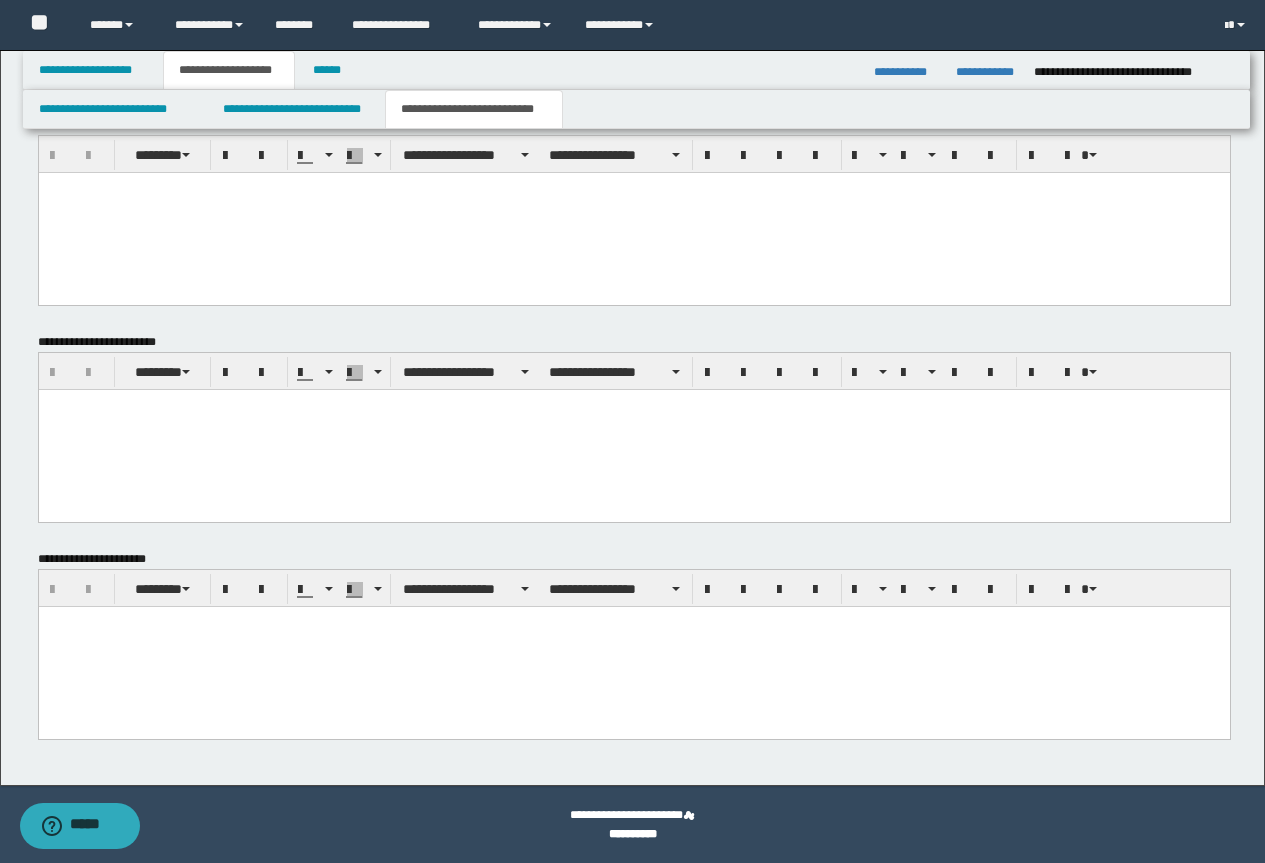 click at bounding box center (633, 646) 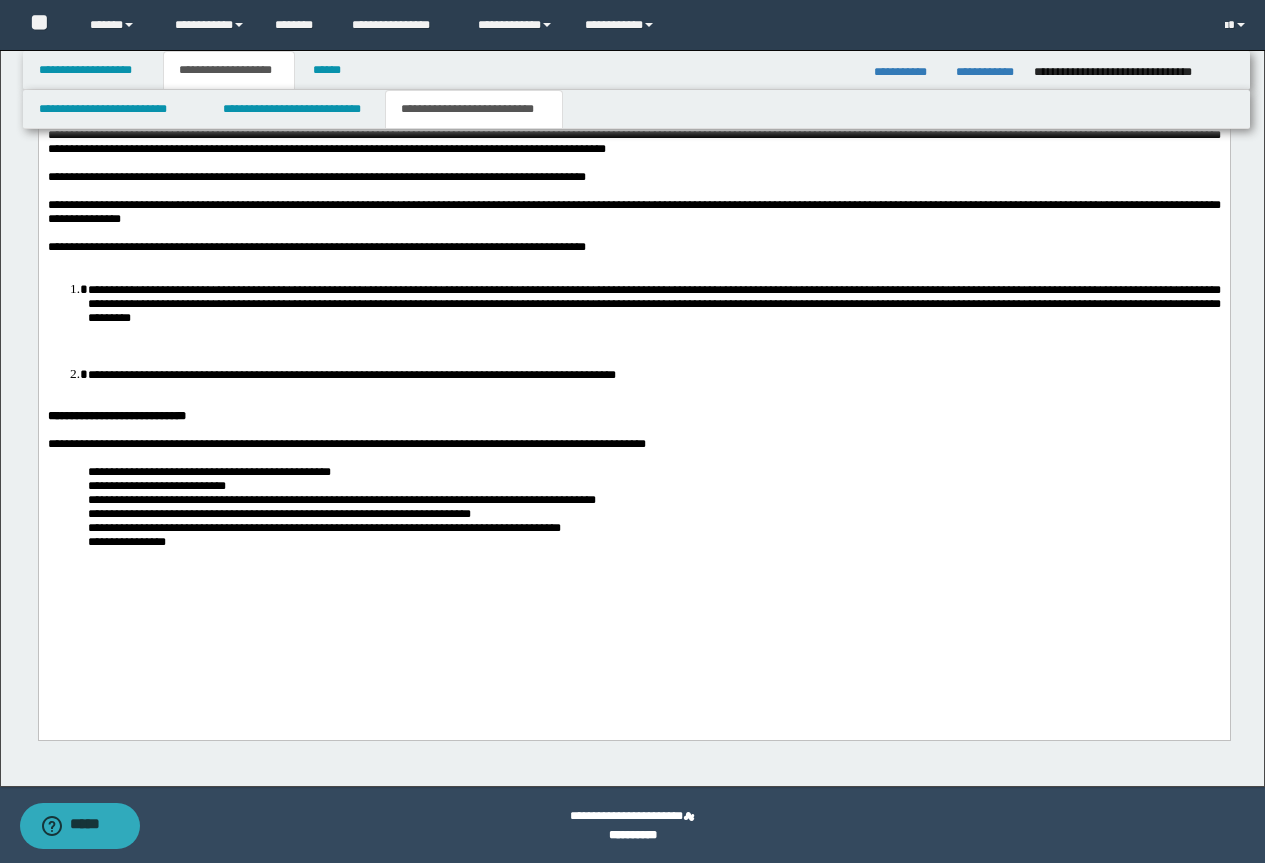 scroll, scrollTop: 1959, scrollLeft: 0, axis: vertical 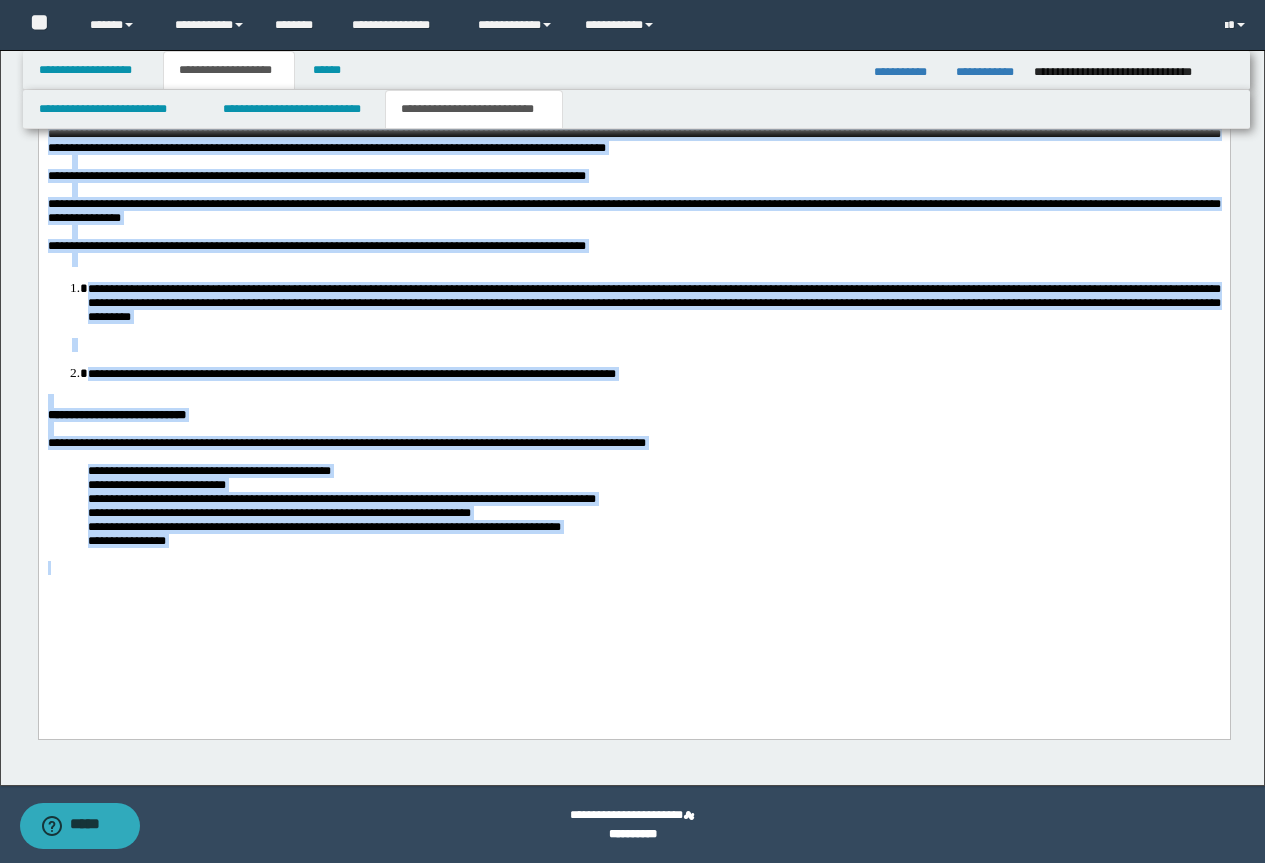 drag, startPoint x: 50, startPoint y: -37, endPoint x: 279, endPoint y: 609, distance: 685.3882 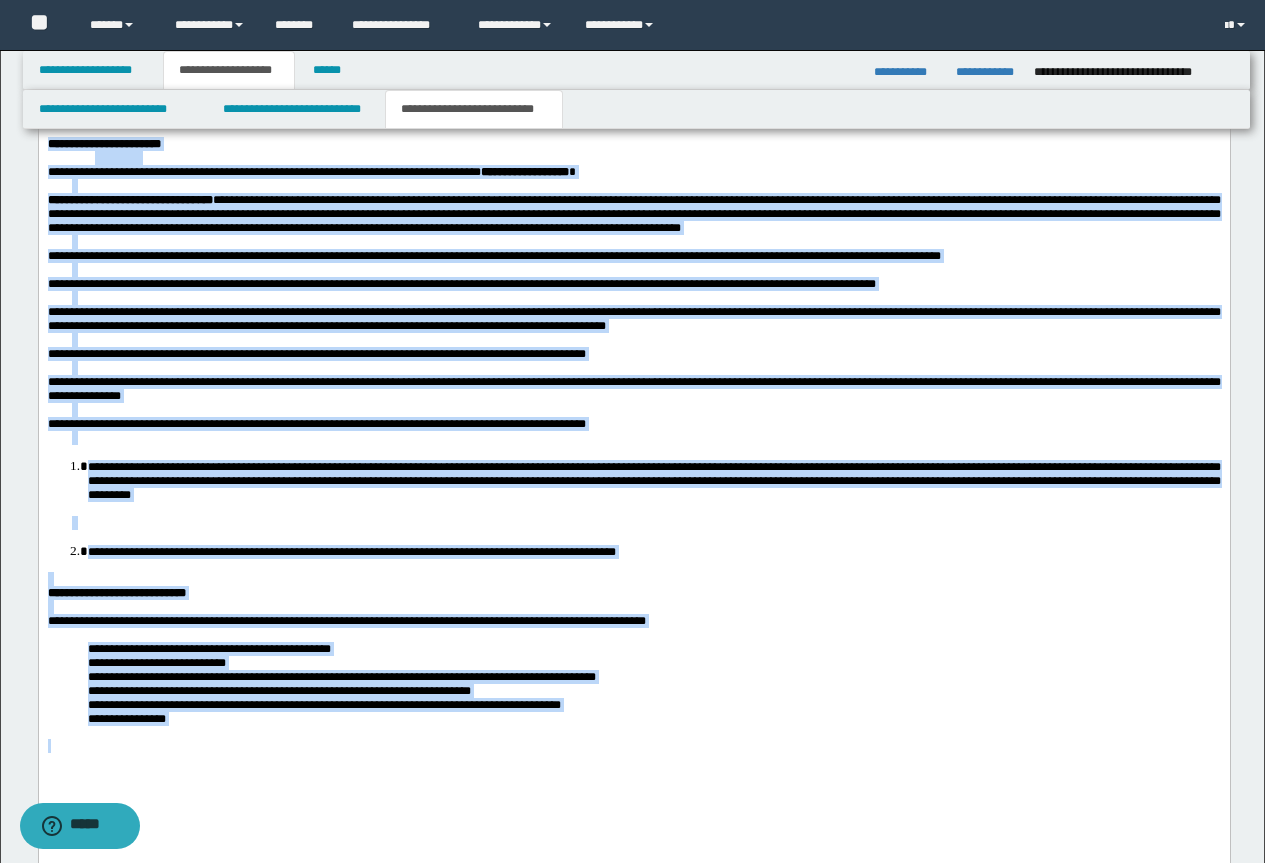 scroll, scrollTop: 1459, scrollLeft: 0, axis: vertical 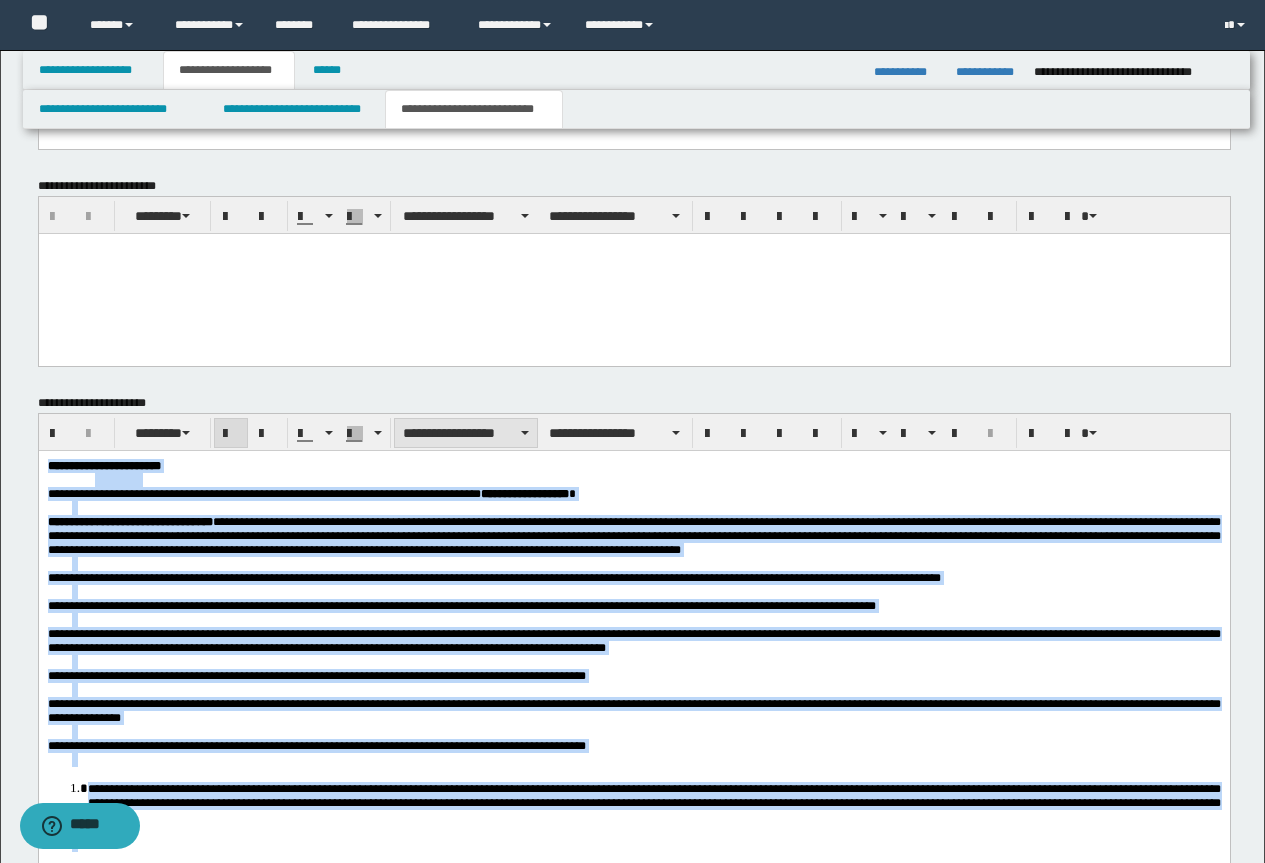 click on "**********" at bounding box center [466, 433] 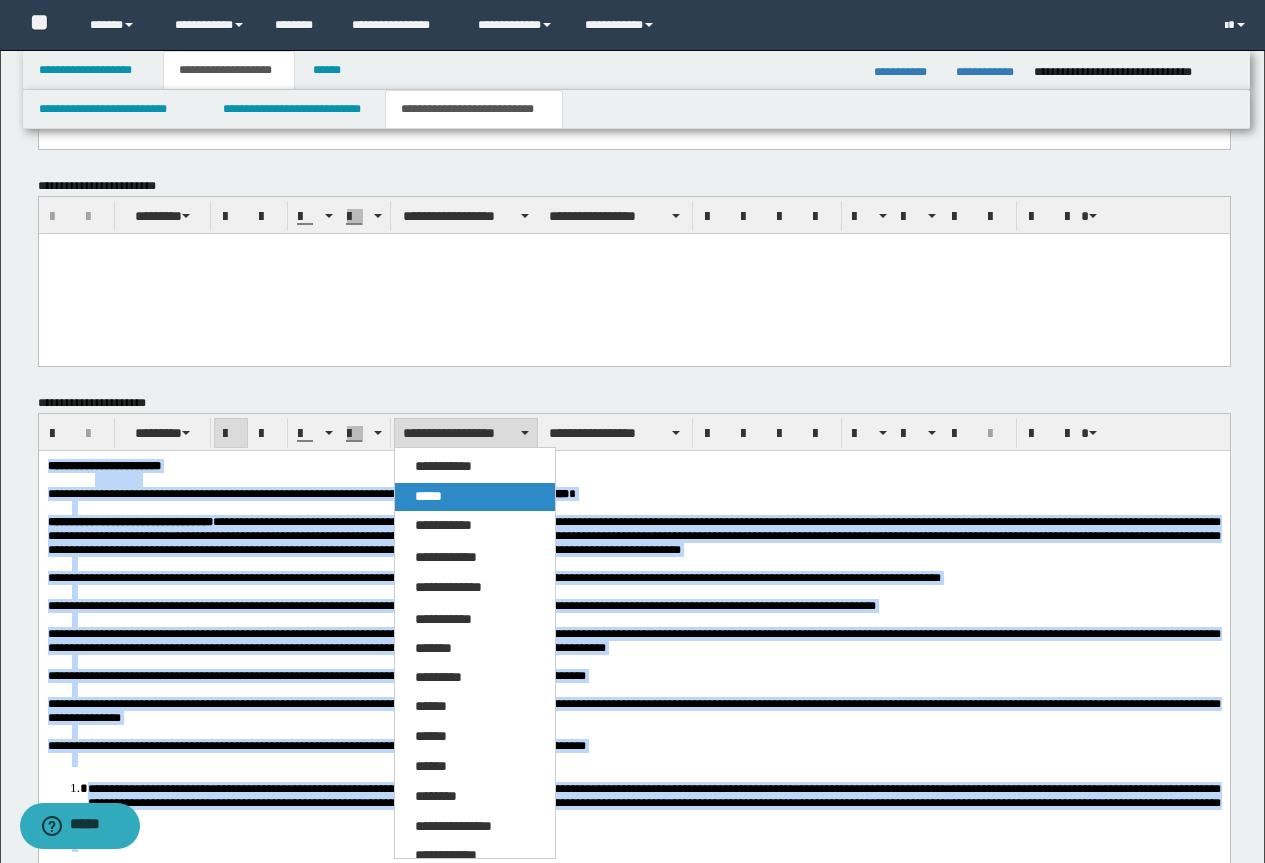 click on "*****" at bounding box center (428, 496) 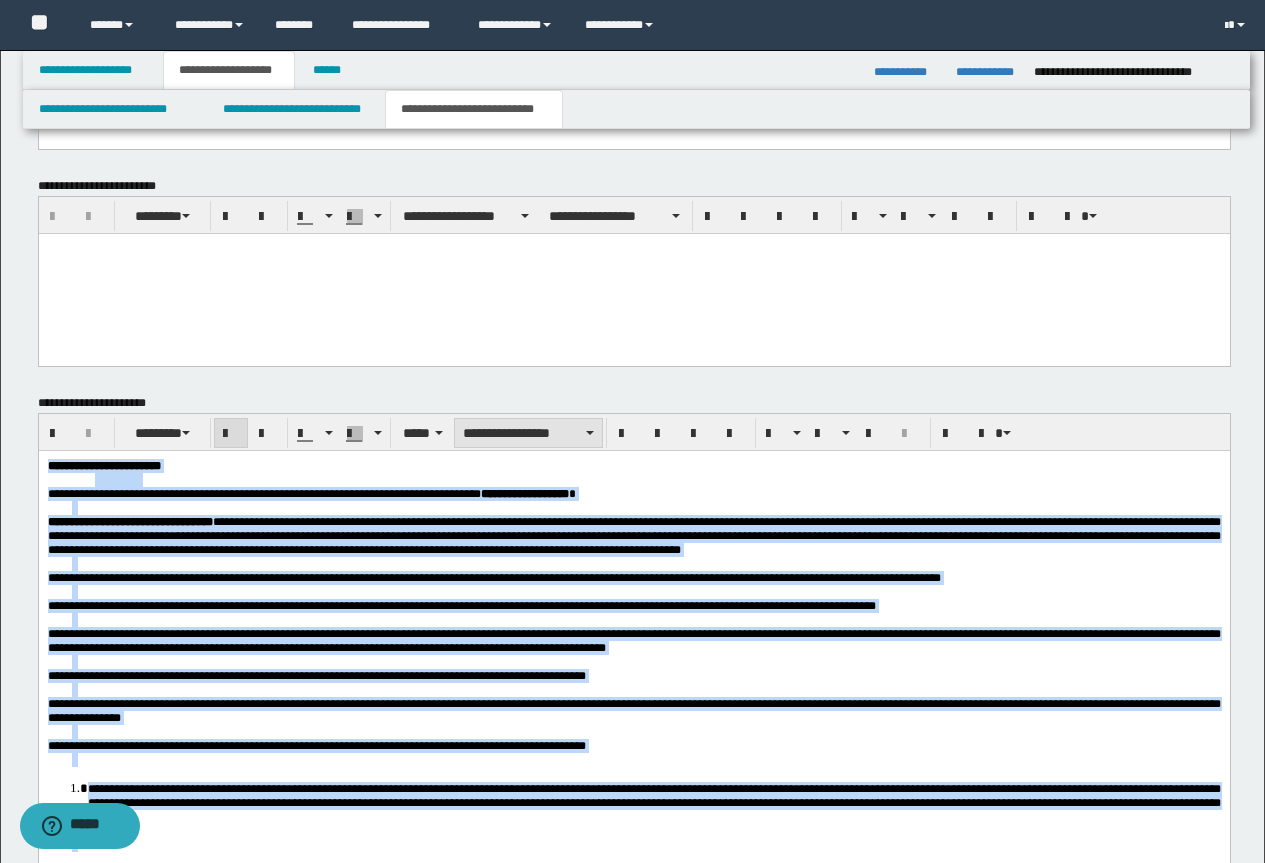 click on "**********" at bounding box center (528, 433) 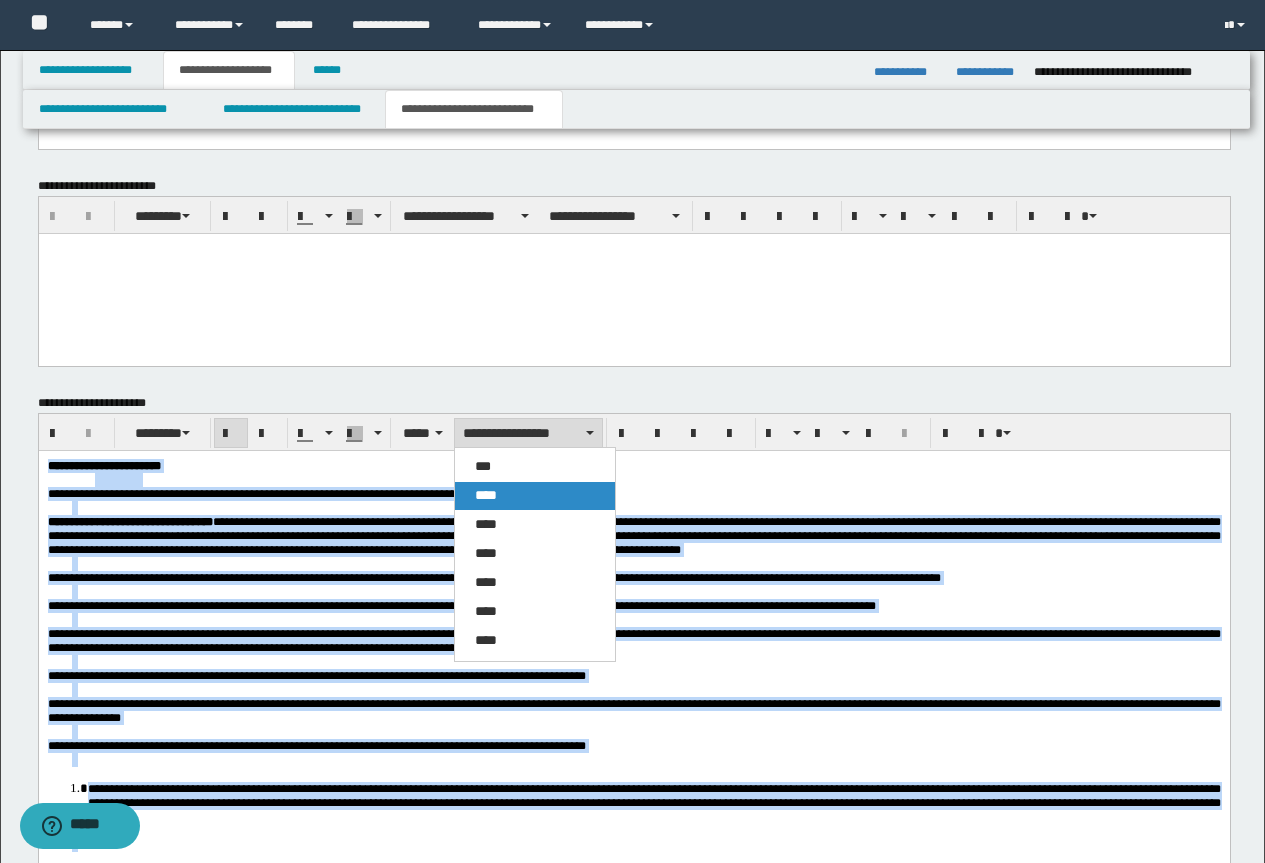 click on "****" at bounding box center [486, 495] 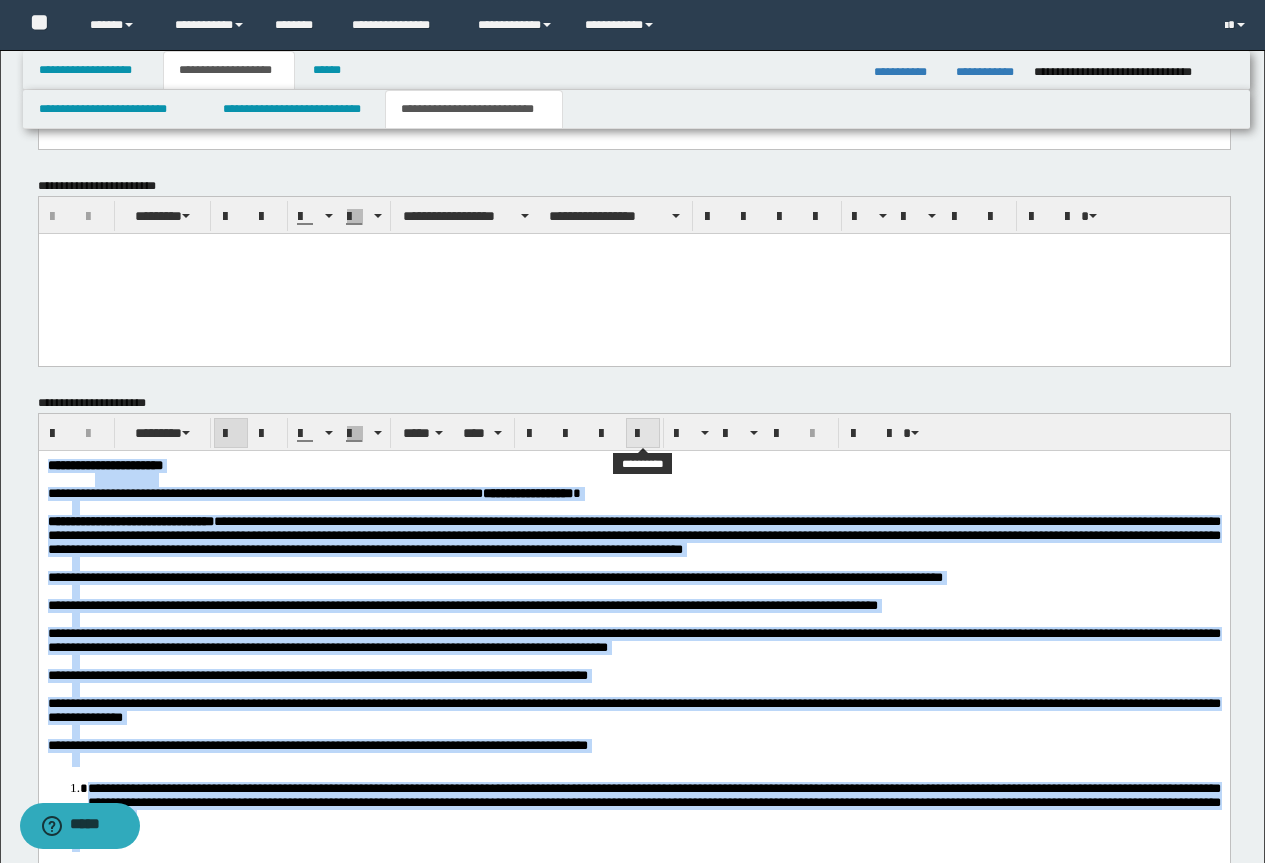 drag, startPoint x: 658, startPoint y: 426, endPoint x: 648, endPoint y: 431, distance: 11.18034 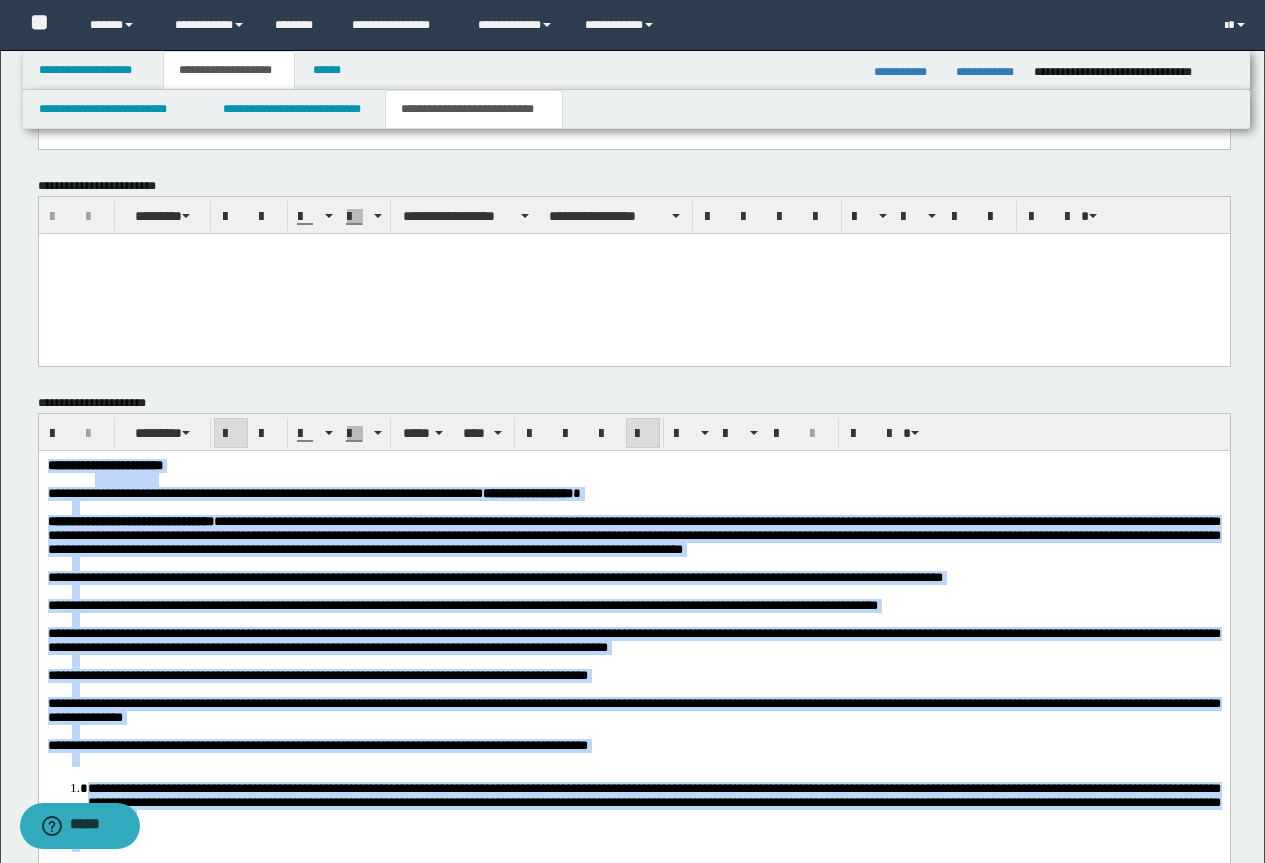 click at bounding box center [643, 434] 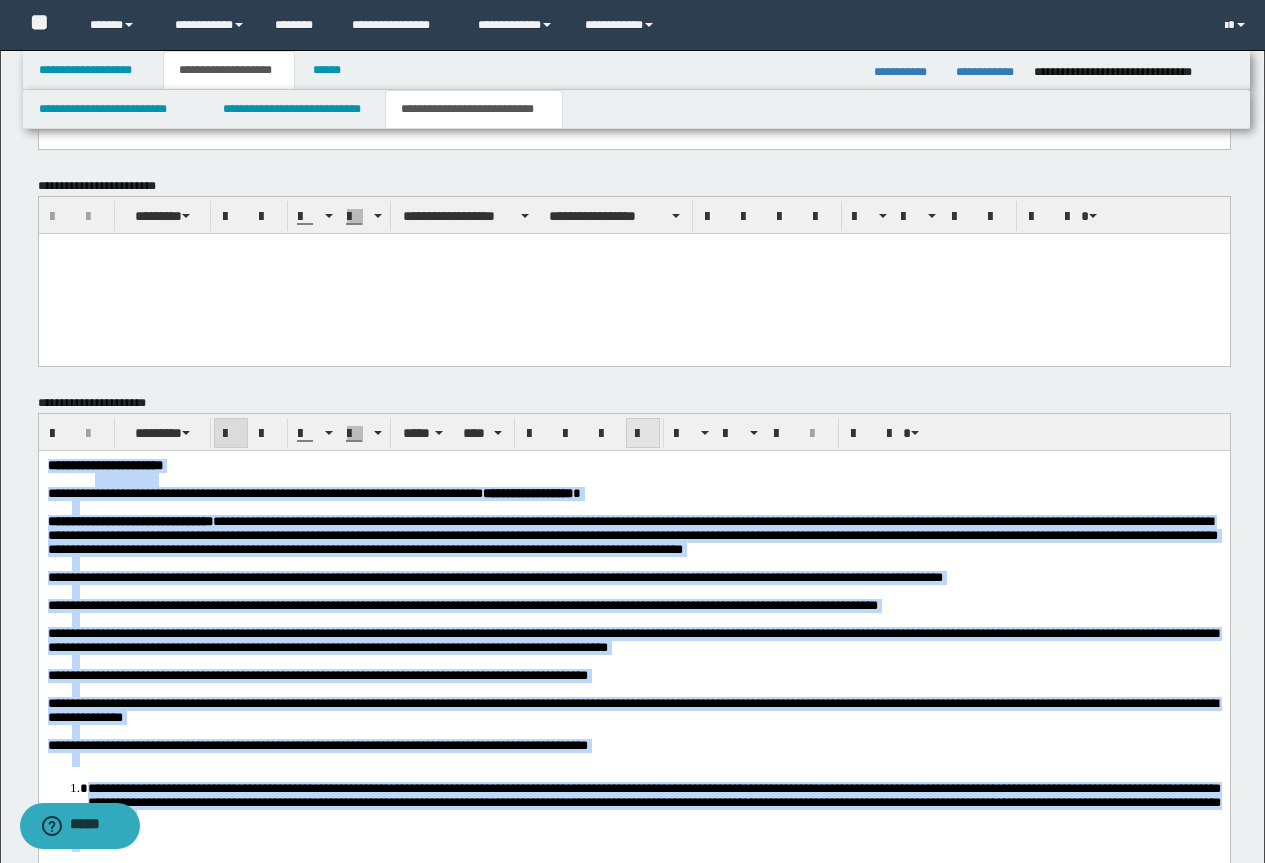 click at bounding box center [643, 434] 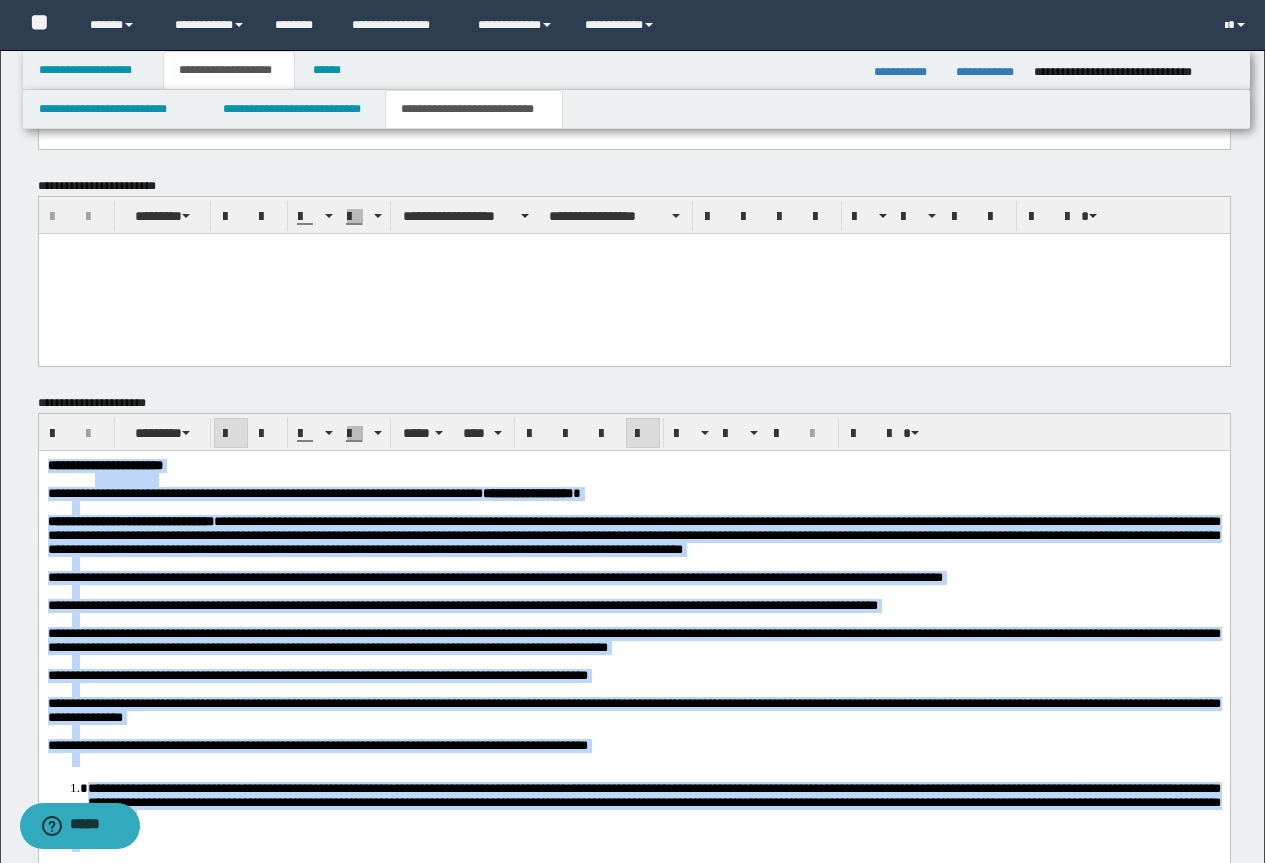 scroll, scrollTop: 1991, scrollLeft: 0, axis: vertical 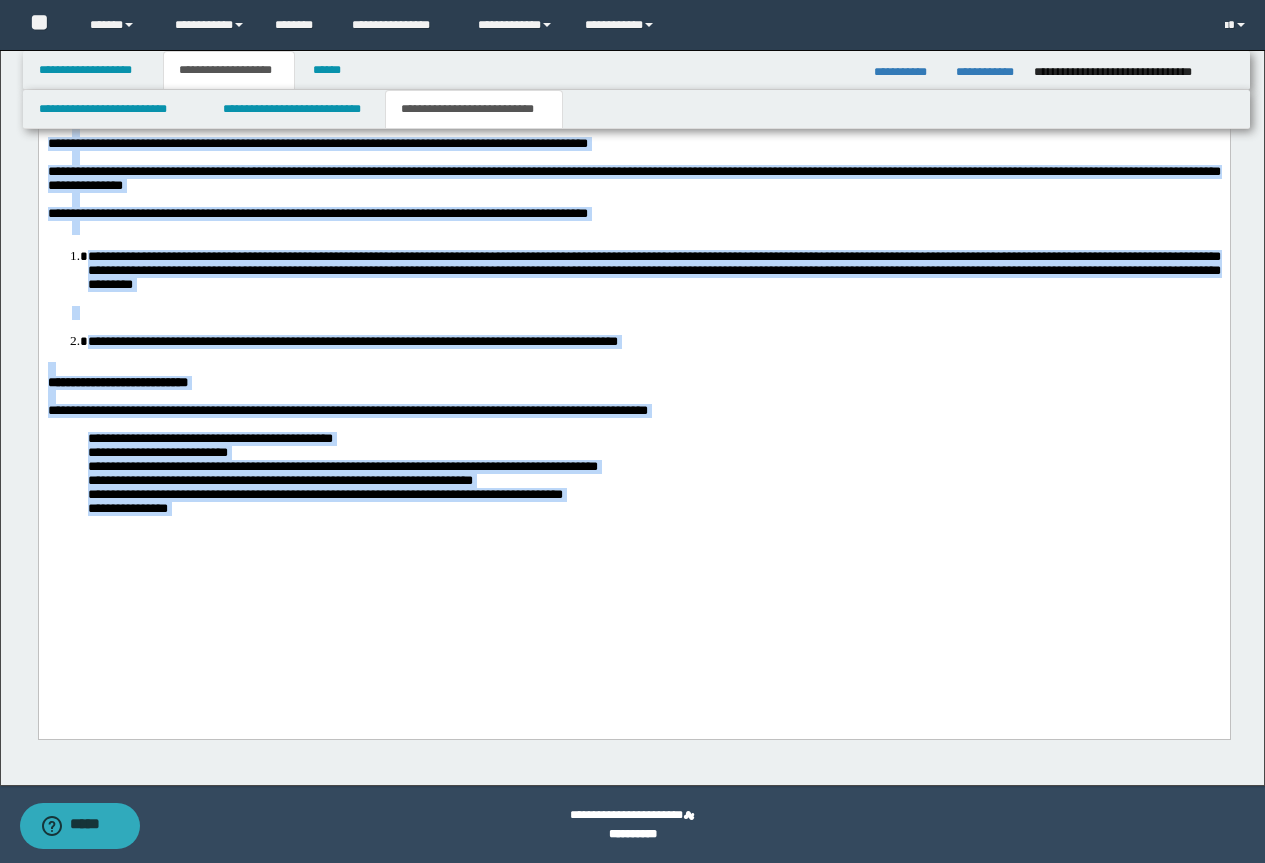 click at bounding box center (633, 536) 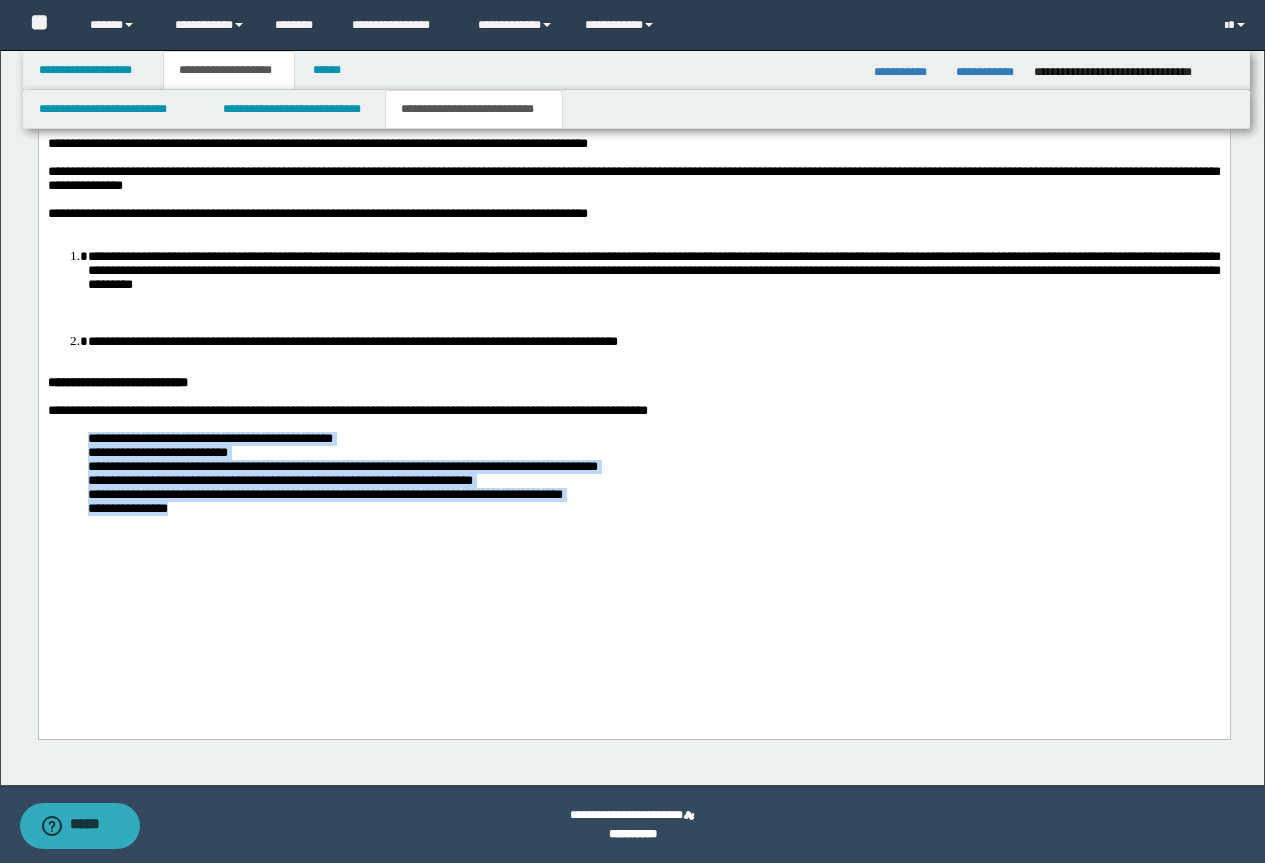 drag, startPoint x: 214, startPoint y: 597, endPoint x: 74, endPoint y: 515, distance: 162.24672 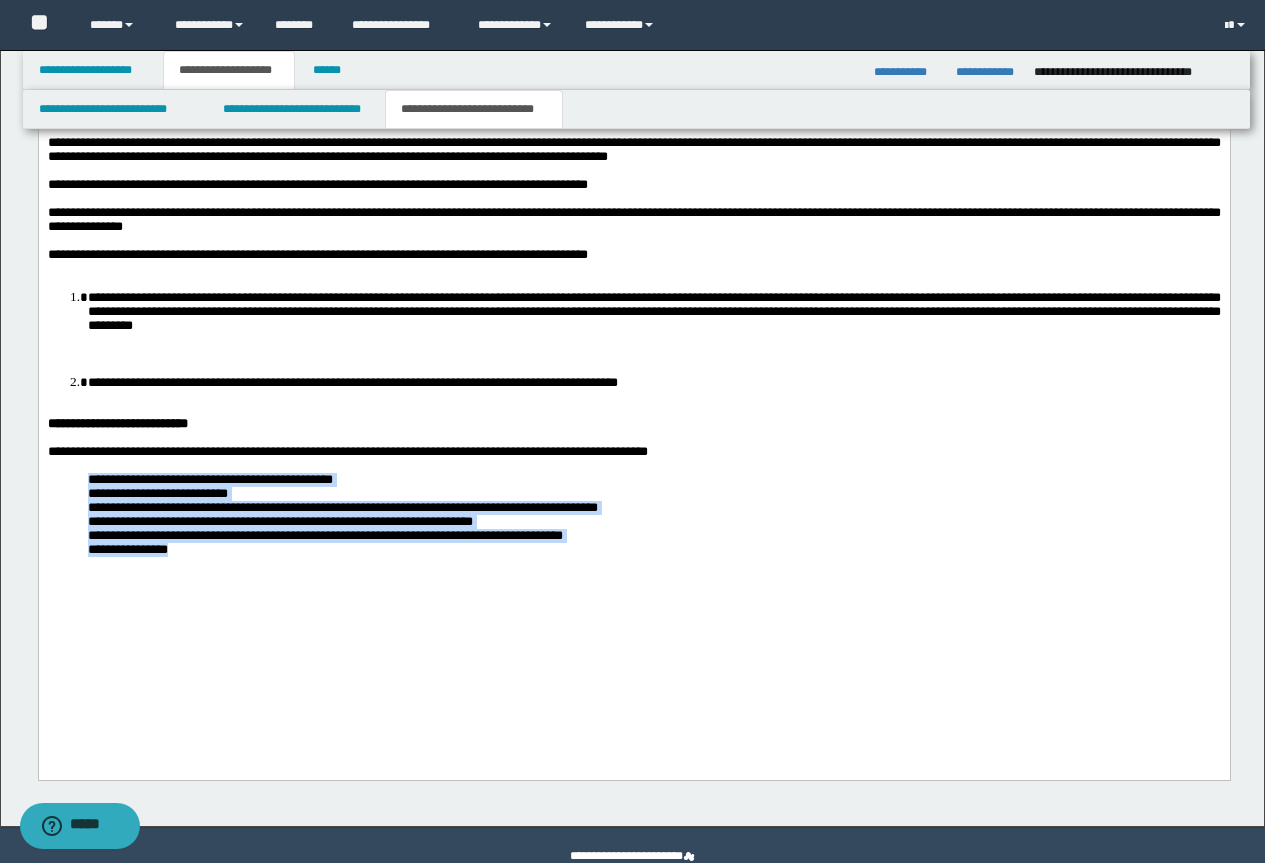 scroll, scrollTop: 1691, scrollLeft: 0, axis: vertical 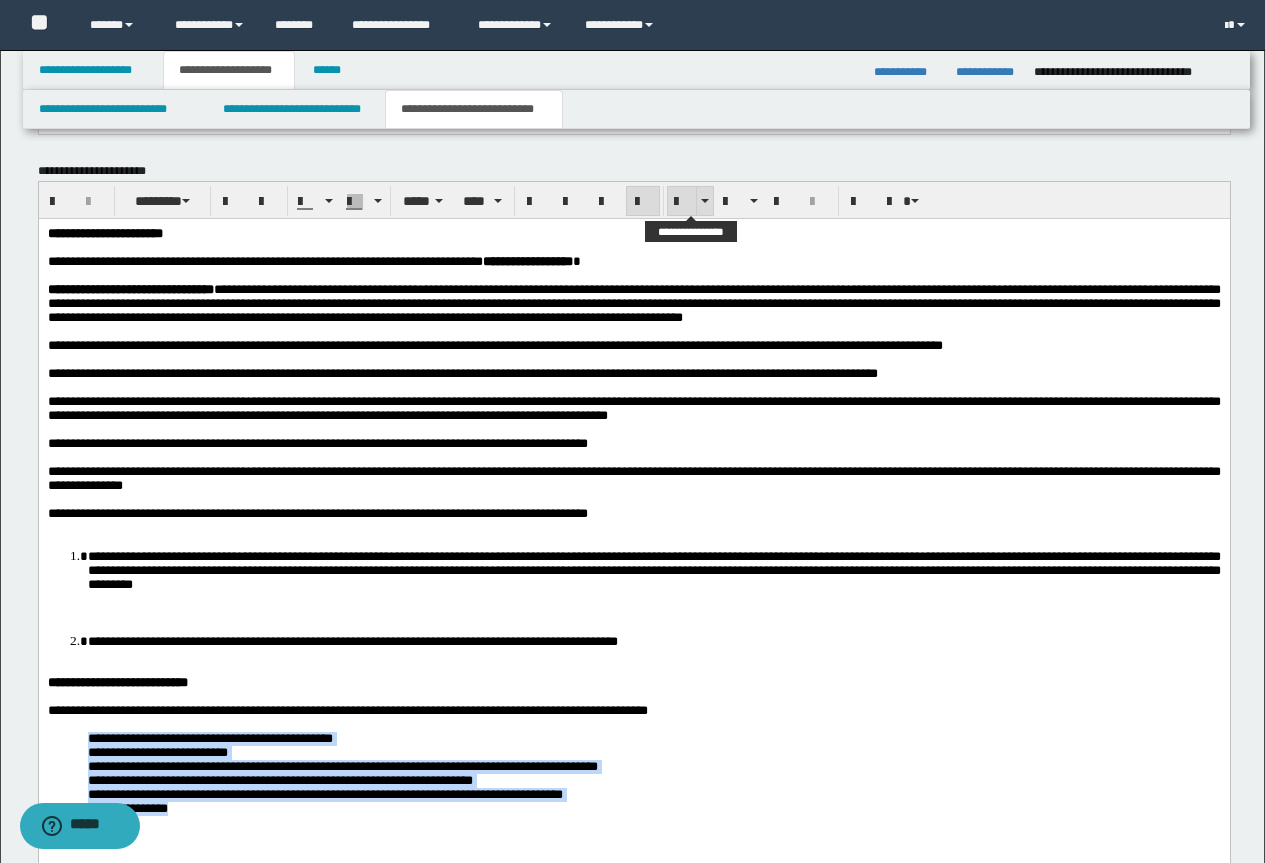 click at bounding box center (682, 202) 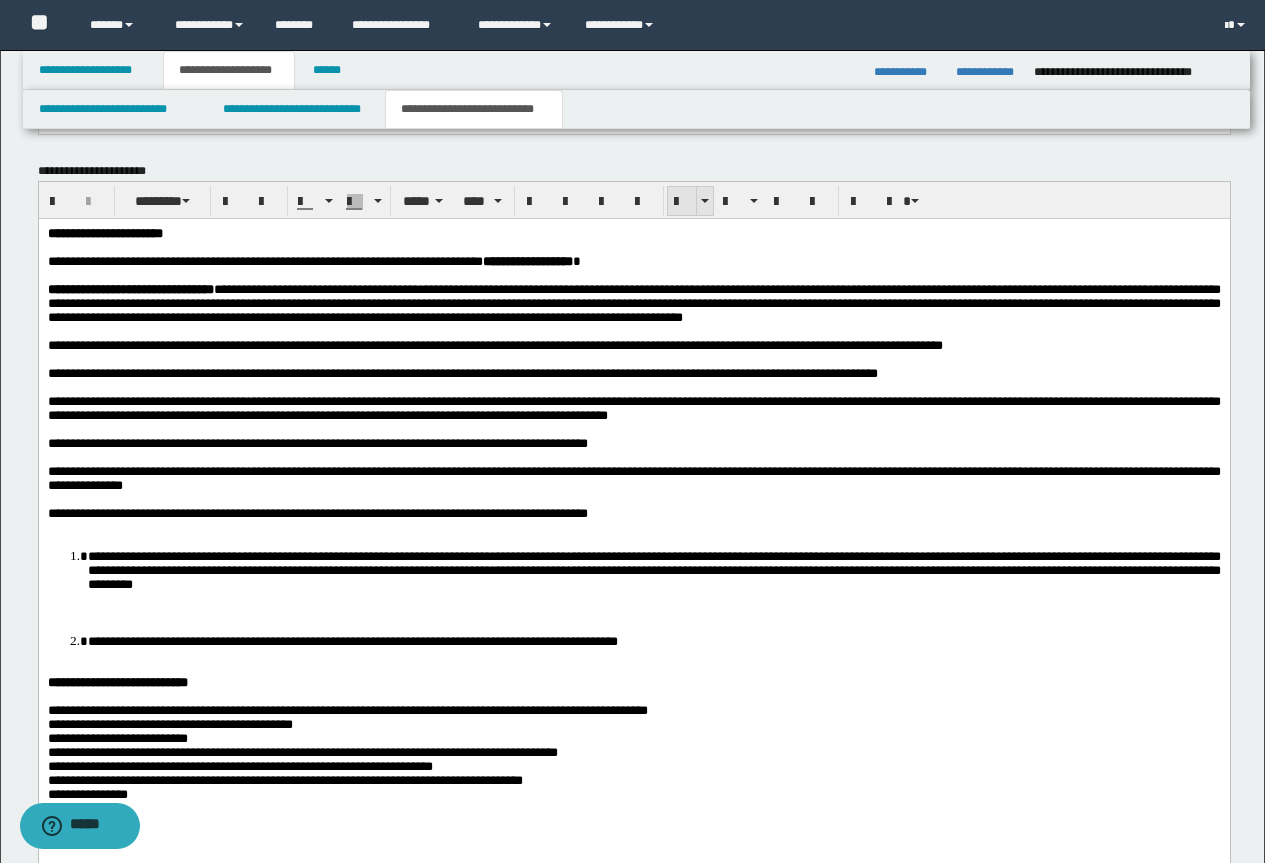 click at bounding box center [682, 202] 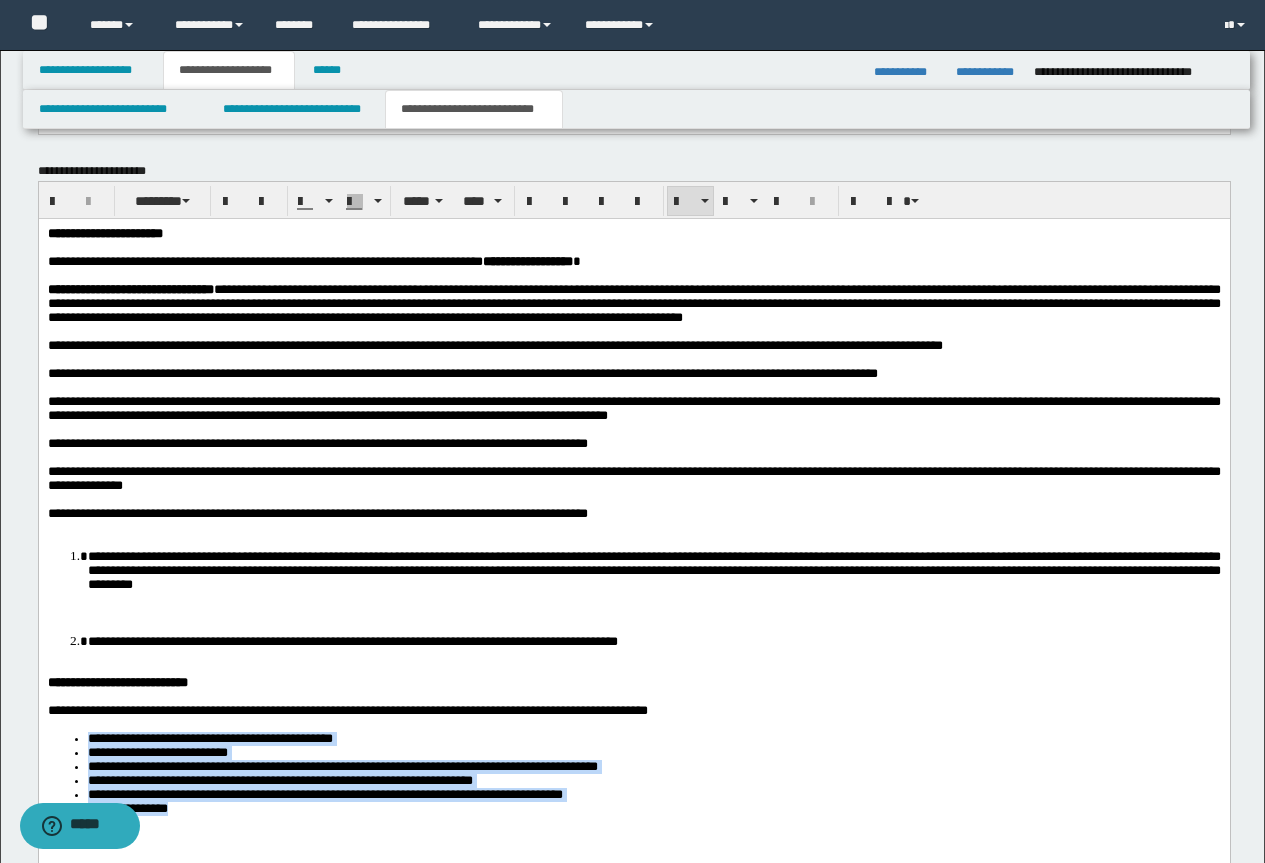 scroll, scrollTop: 1991, scrollLeft: 0, axis: vertical 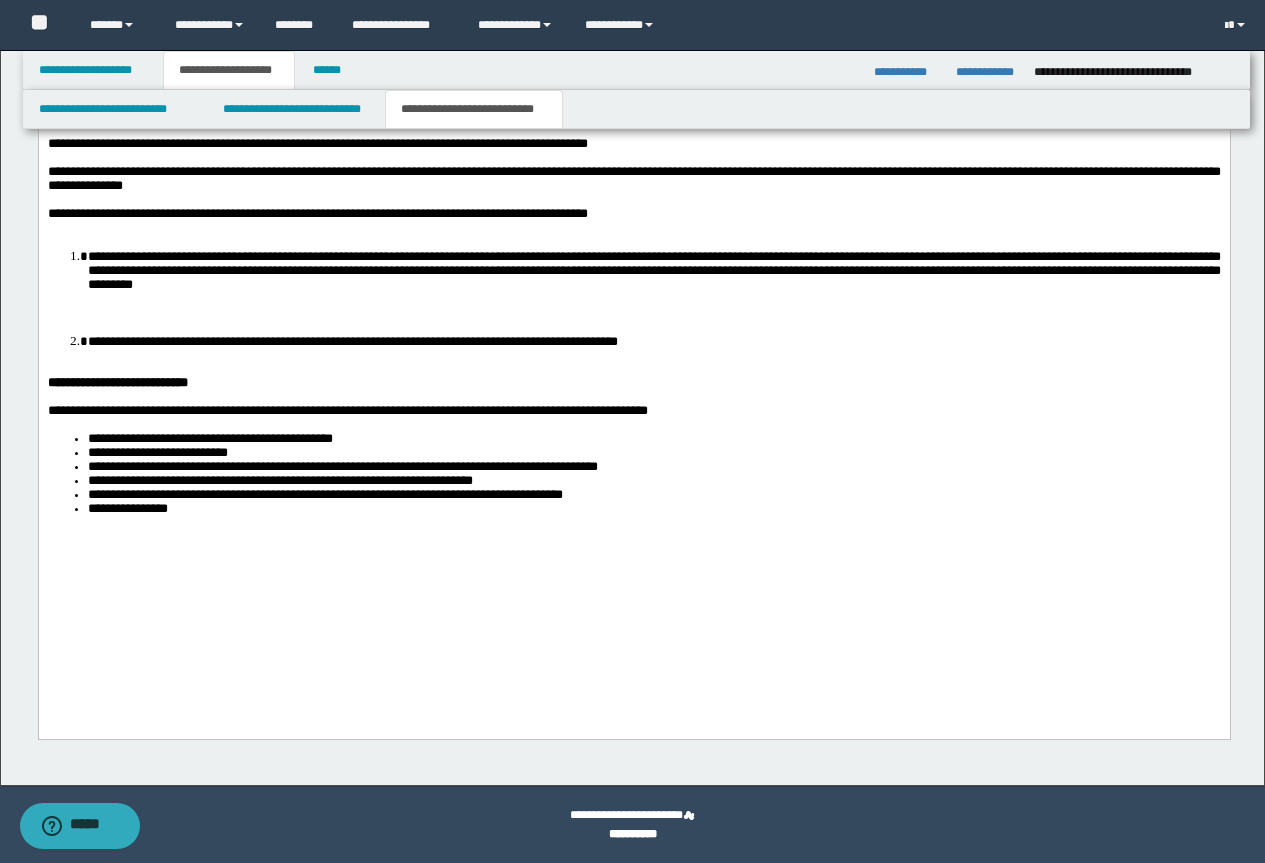 click on "**********" at bounding box center [633, 260] 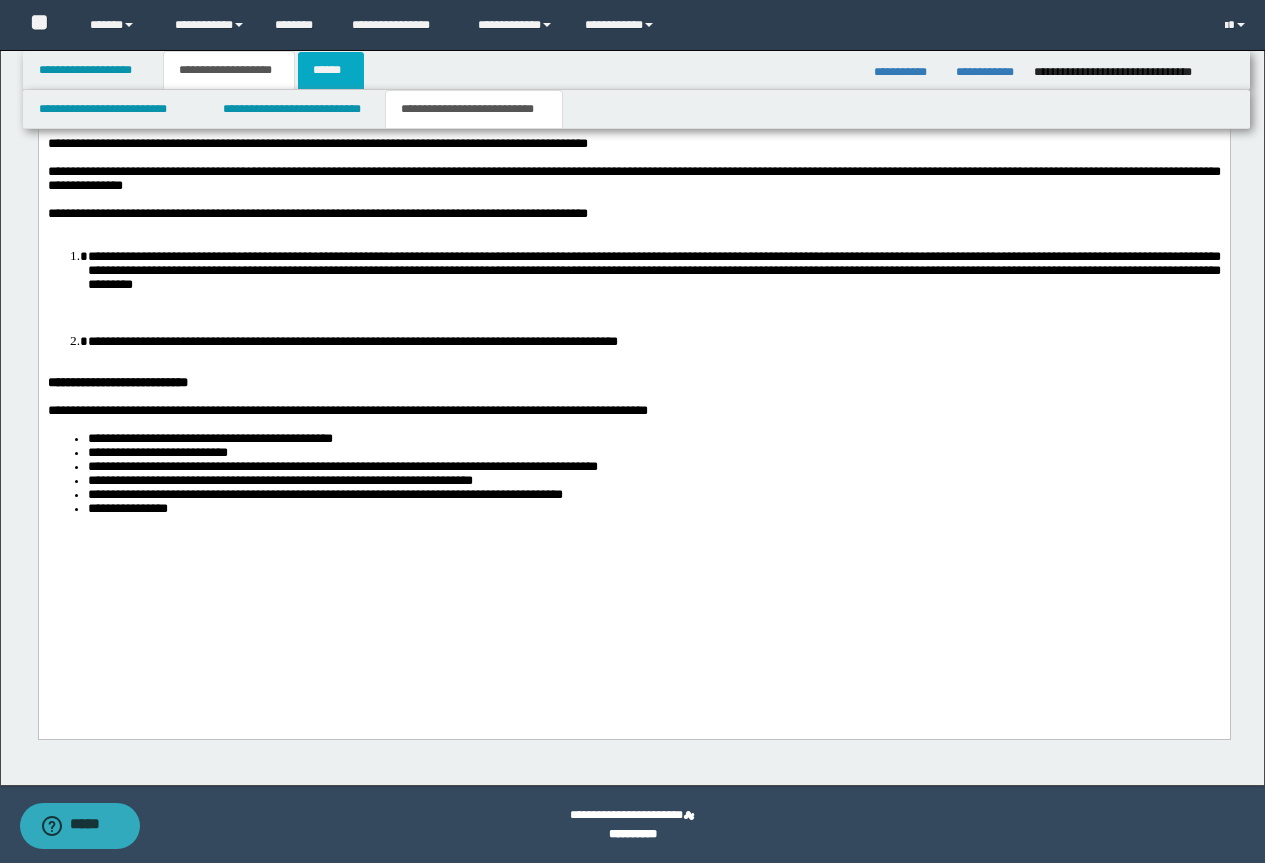 click on "******" at bounding box center (331, 70) 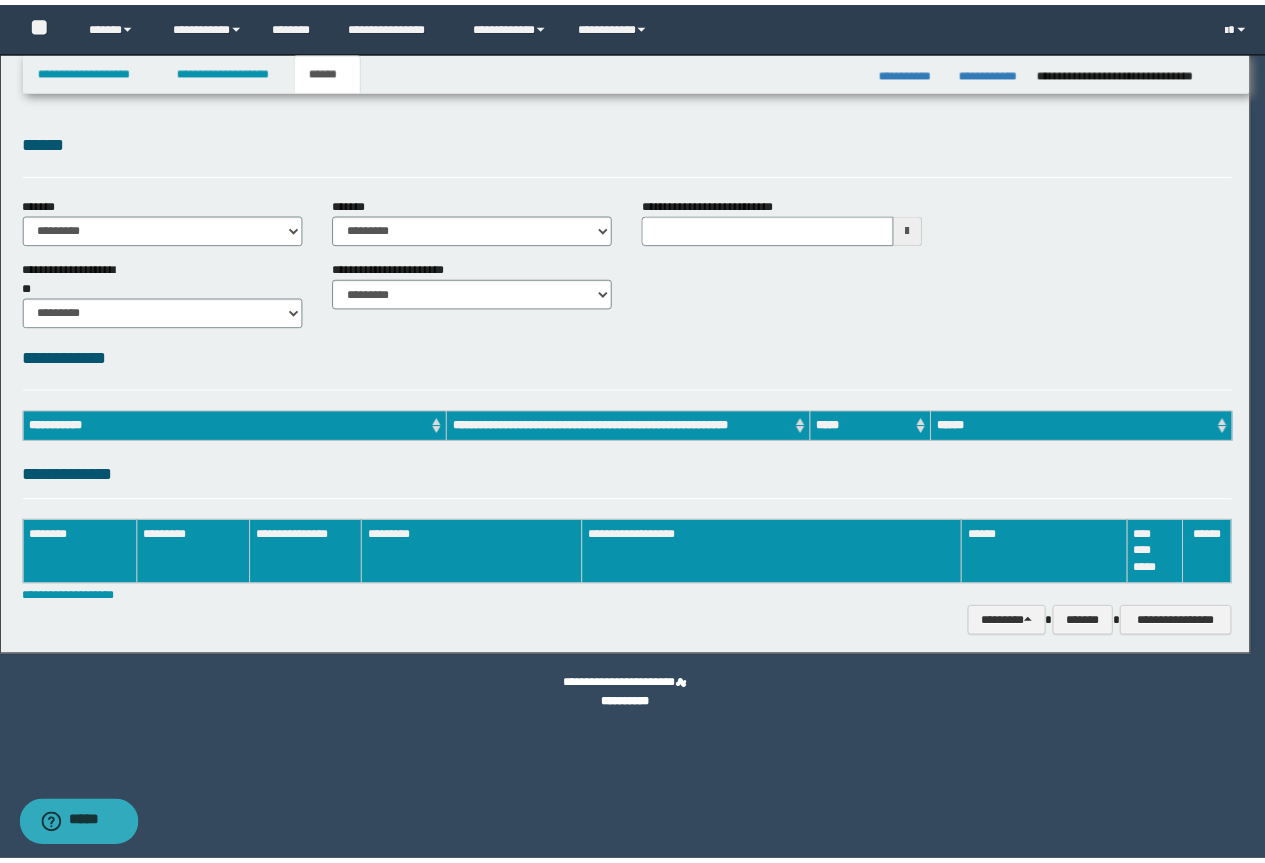 scroll, scrollTop: 0, scrollLeft: 0, axis: both 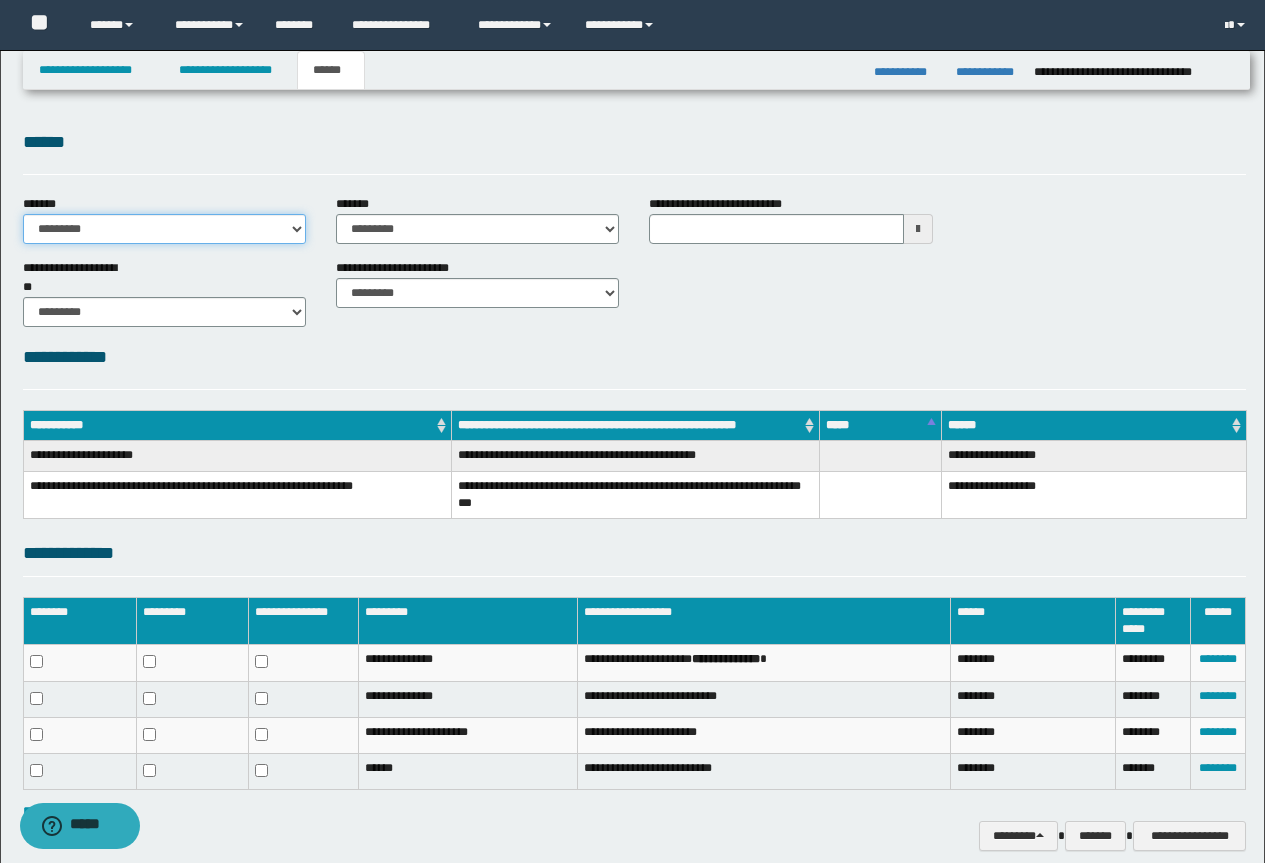 click on "**********" at bounding box center [164, 229] 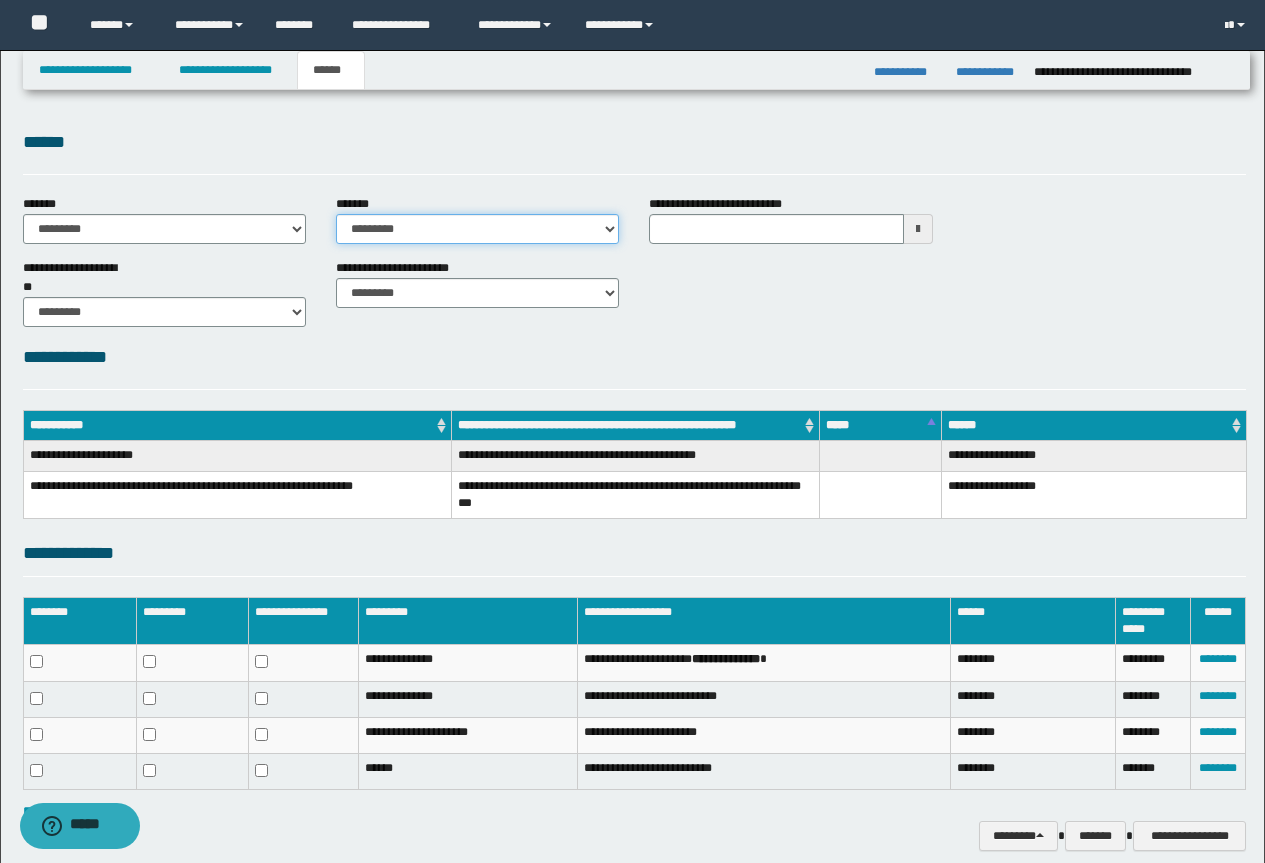 drag, startPoint x: 373, startPoint y: 235, endPoint x: 365, endPoint y: 242, distance: 10.630146 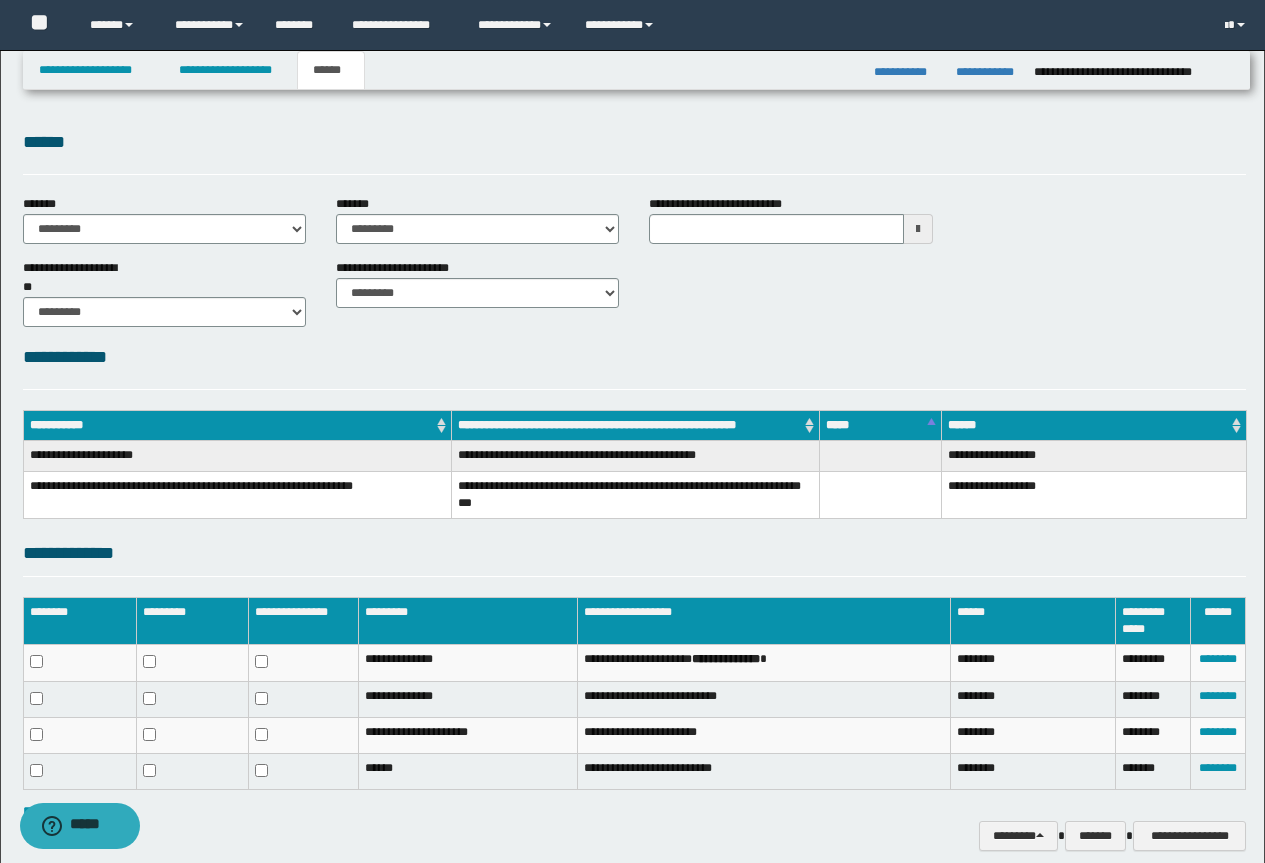 click on "**********" at bounding box center [634, 489] 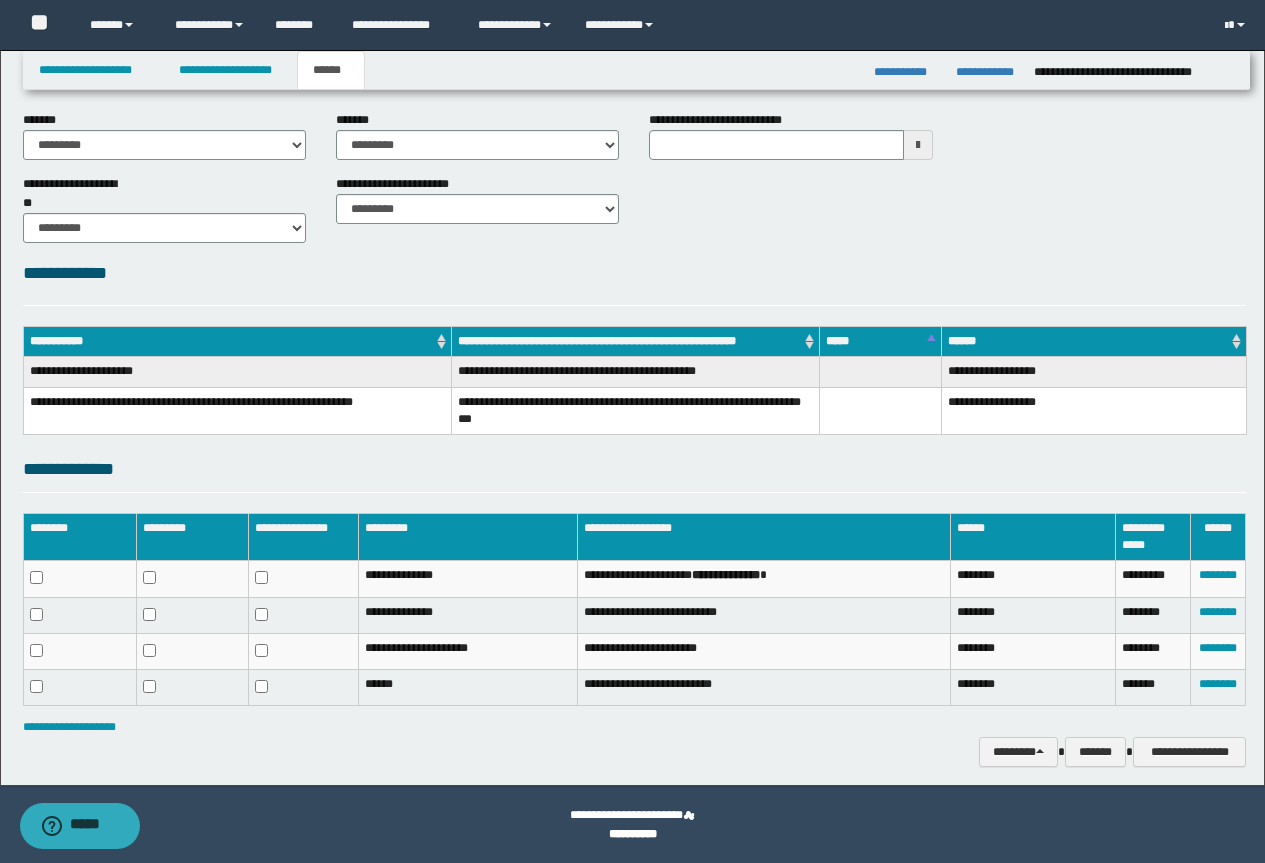 scroll, scrollTop: 0, scrollLeft: 0, axis: both 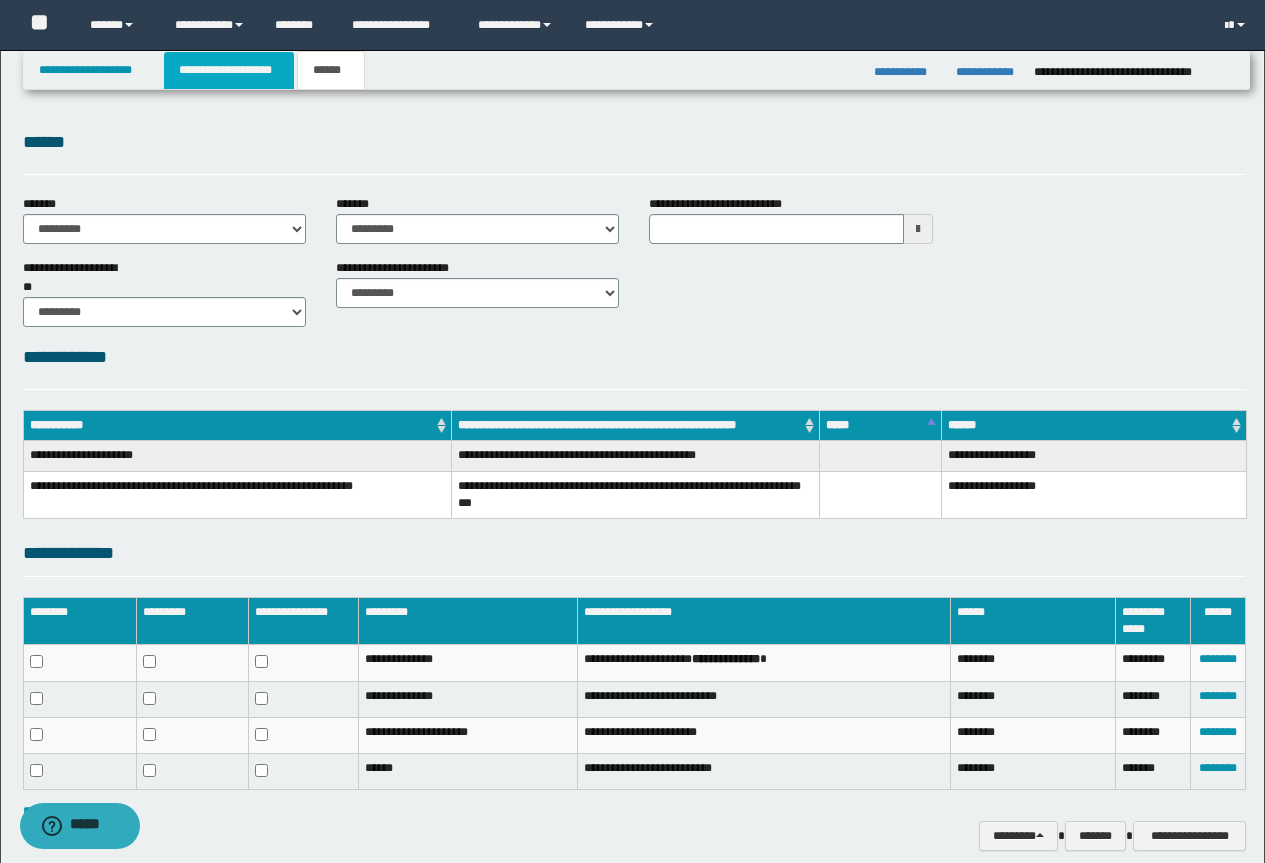 click on "**********" at bounding box center [229, 70] 